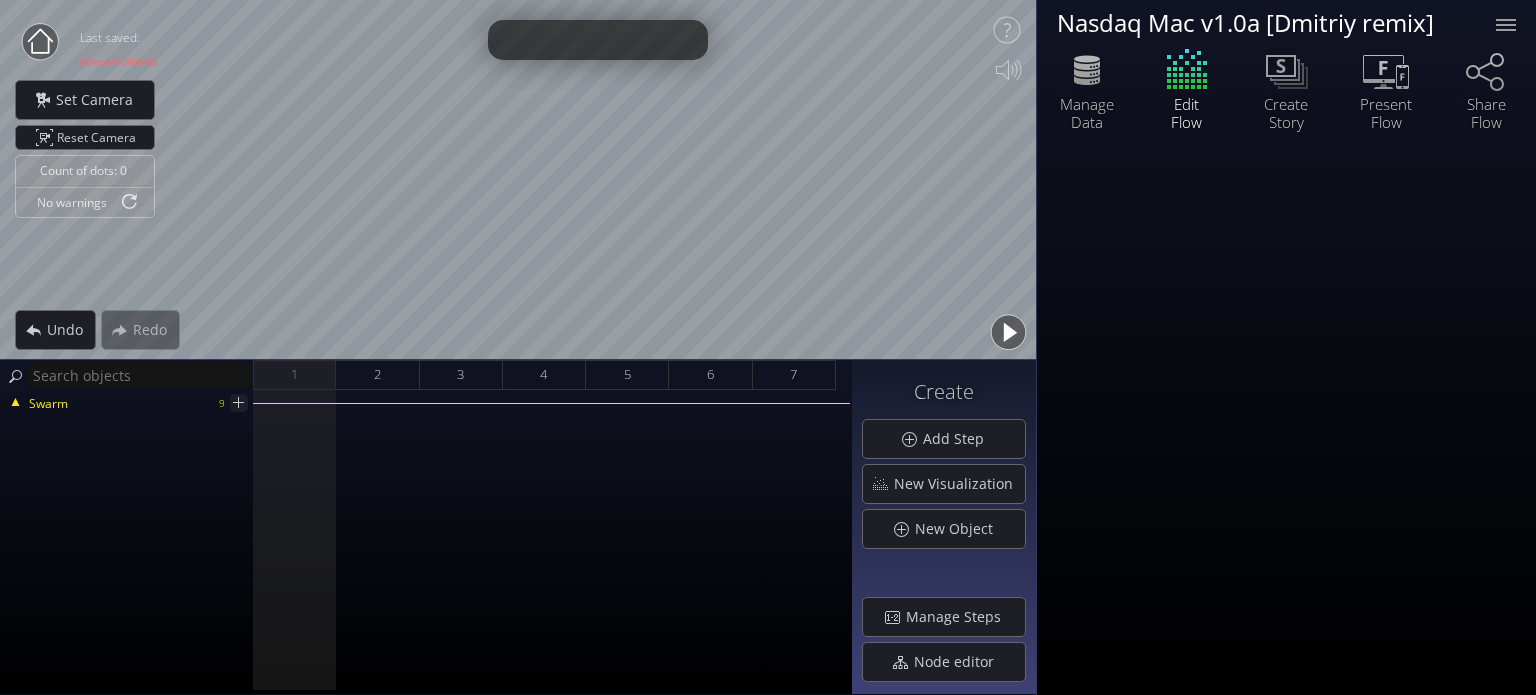 scroll, scrollTop: 0, scrollLeft: 0, axis: both 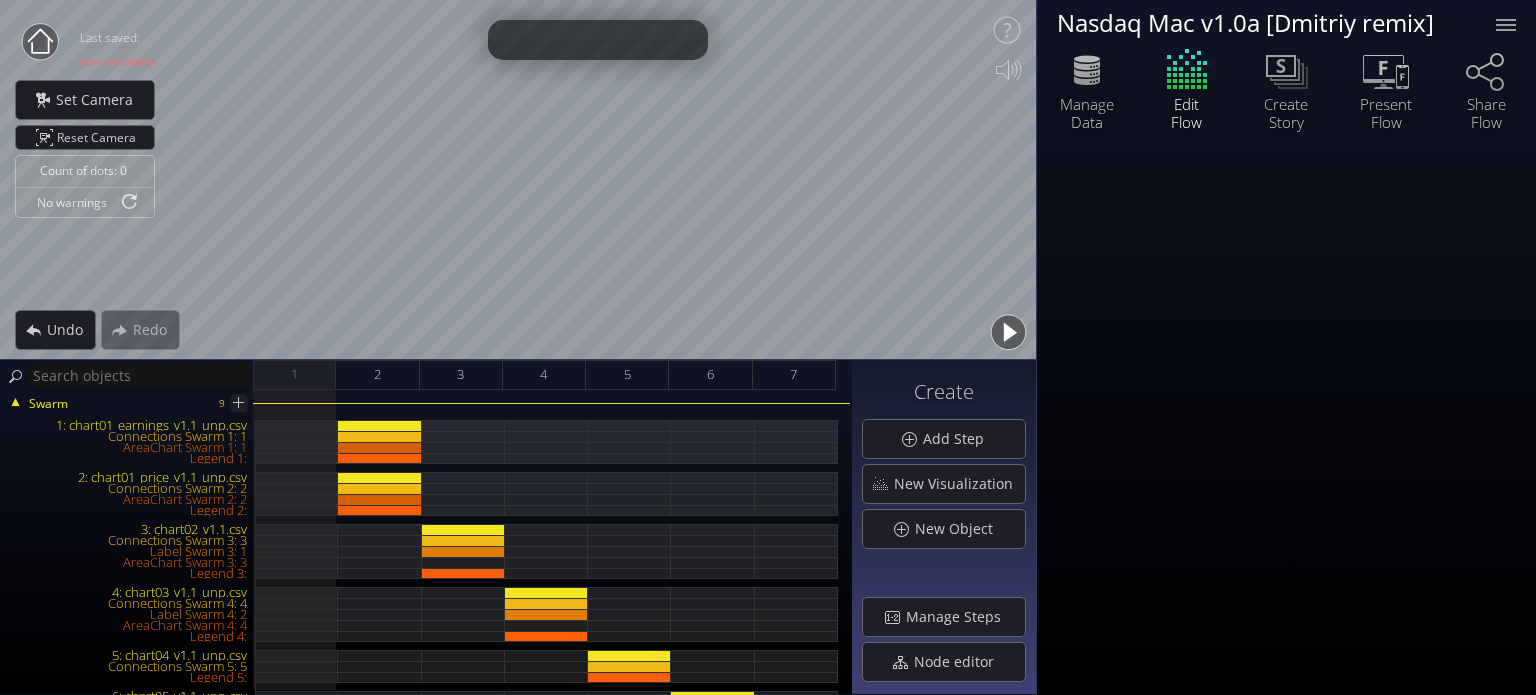 click on "Swarm
9
1: chart01_earnings_v1.1_unp.csv
Connections Swarm 1:  1
AreaChart Swarm 1:  1
Legend  1:
2: chart01_price_v1.1_unp.csv
Connections Swarm 2:  2
AreaChart Swarm 2:  2
Legend  2:
3: chart02_v1.1.csv
Connections Swarm 3:  3
Label Swarm 3:  1
AreaChart Swarm 3:  3
Legend  3:
4: chart03_v1.1_unp.csv
Connections Swarm 4:  4
Label Swarm 4:  2
AreaChart Swarm 4:  4
Legend  4:
5: chart04_v1.1_unp.csv
Legend  5:" at bounding box center (426, 542) 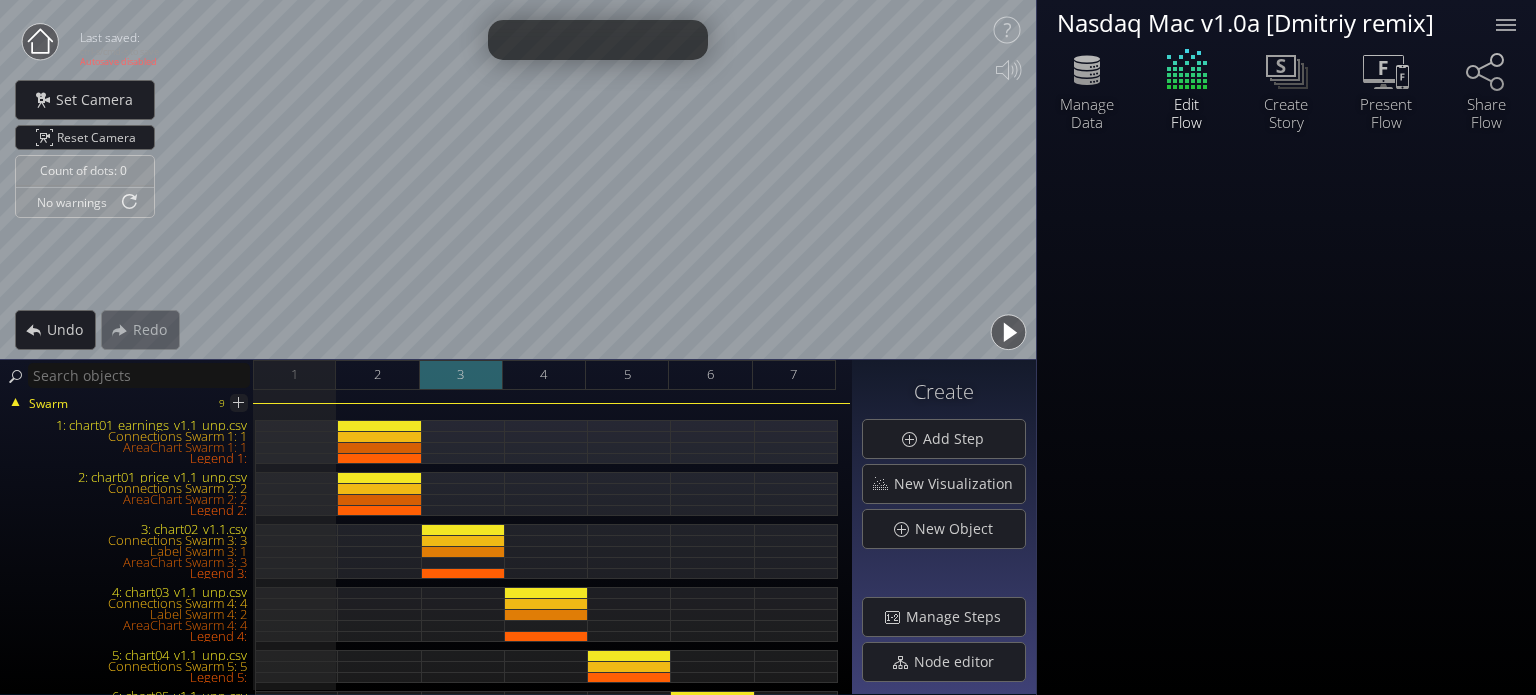 click on "3" at bounding box center (461, 375) 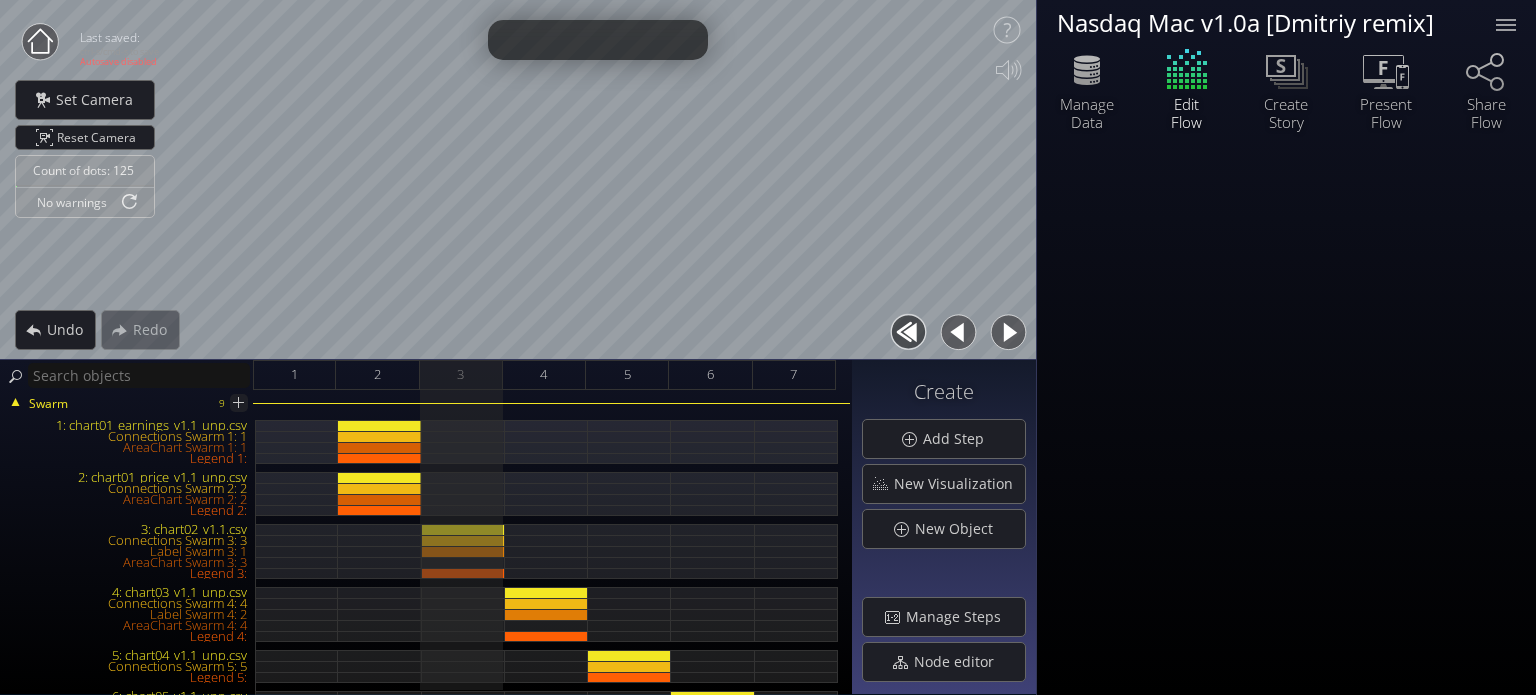click on "3: chart02_v1.1.csv" at bounding box center (128, 529) 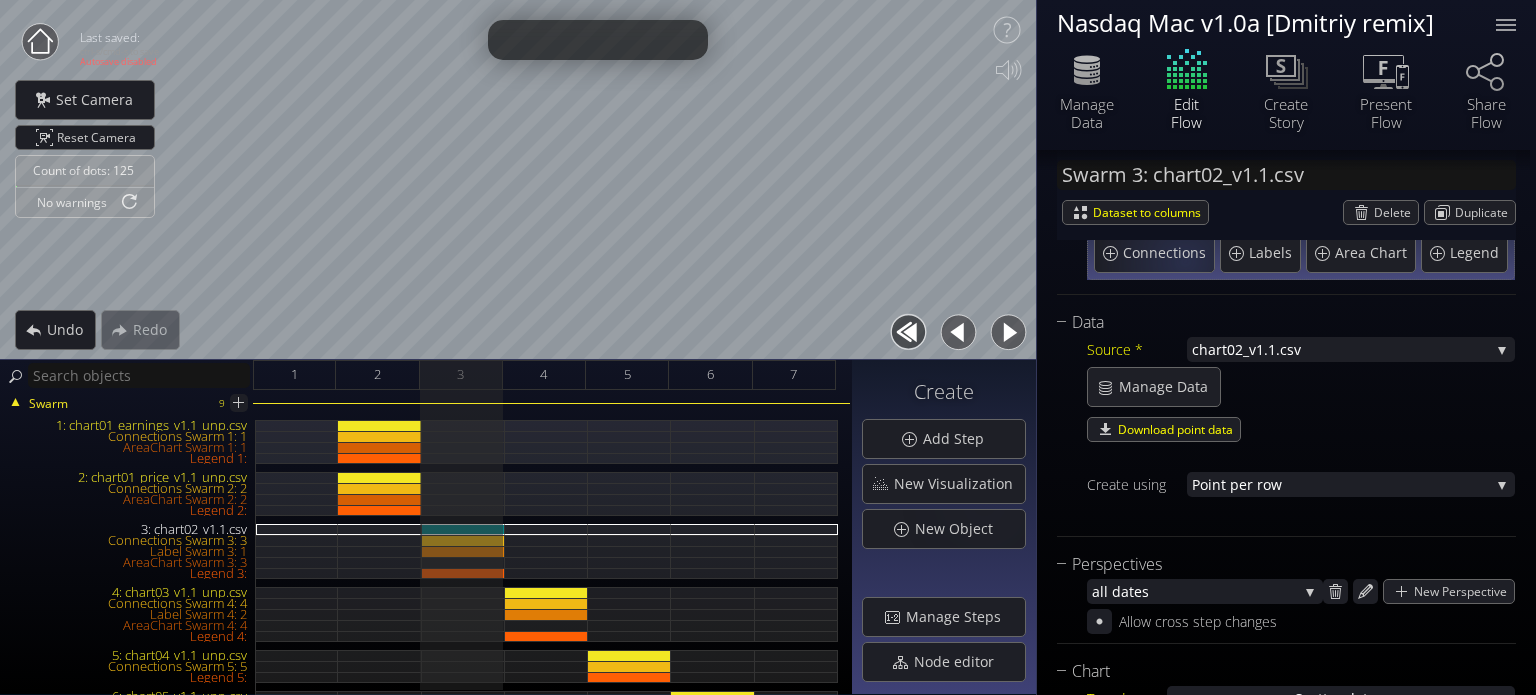 scroll, scrollTop: 400, scrollLeft: 0, axis: vertical 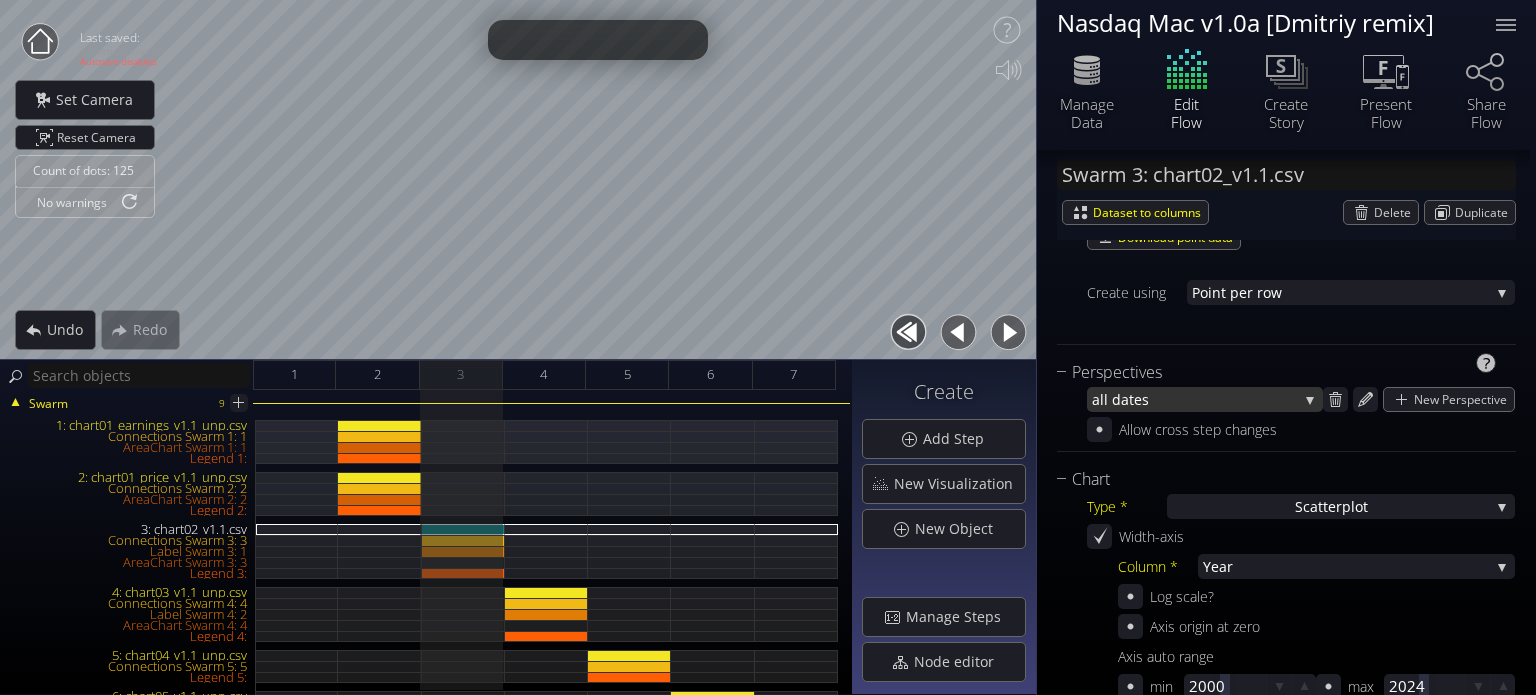 click on "s" at bounding box center [1220, 399] 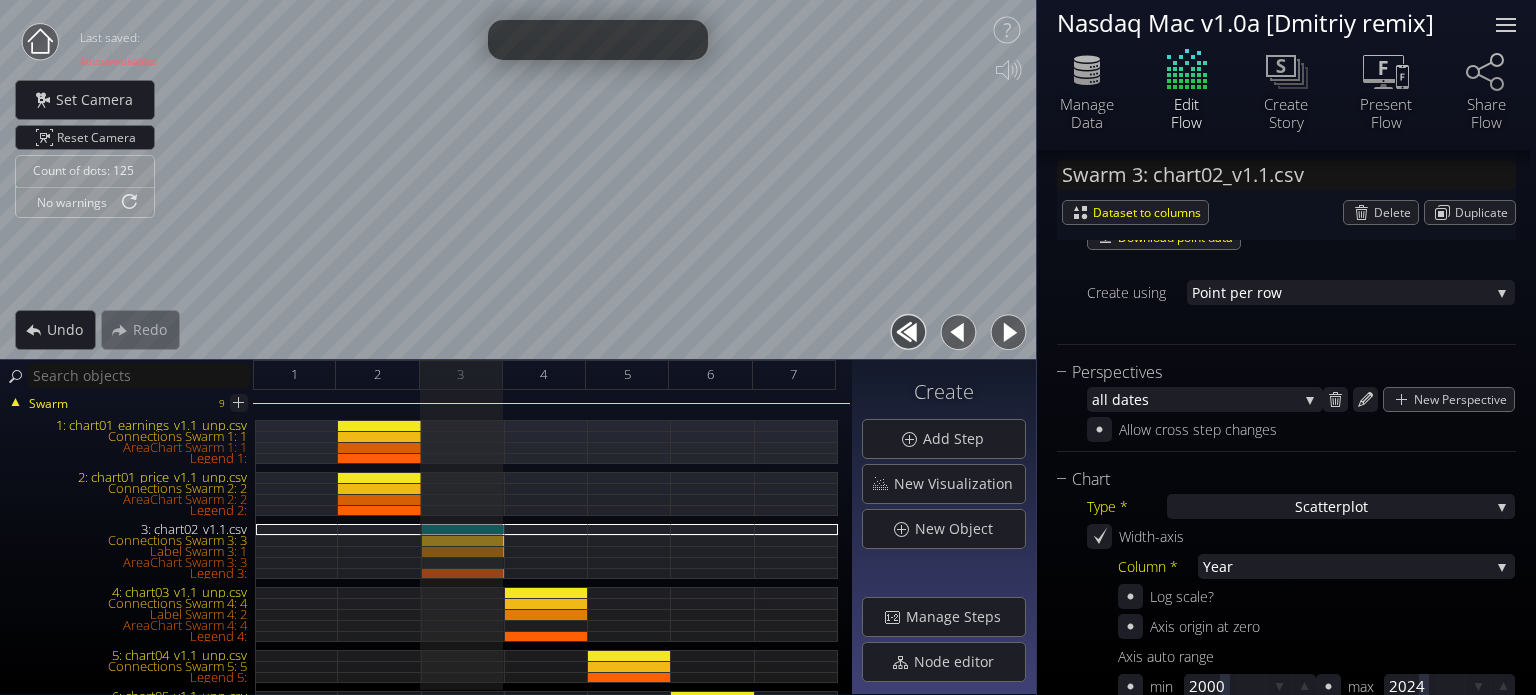 click at bounding box center [1506, 25] 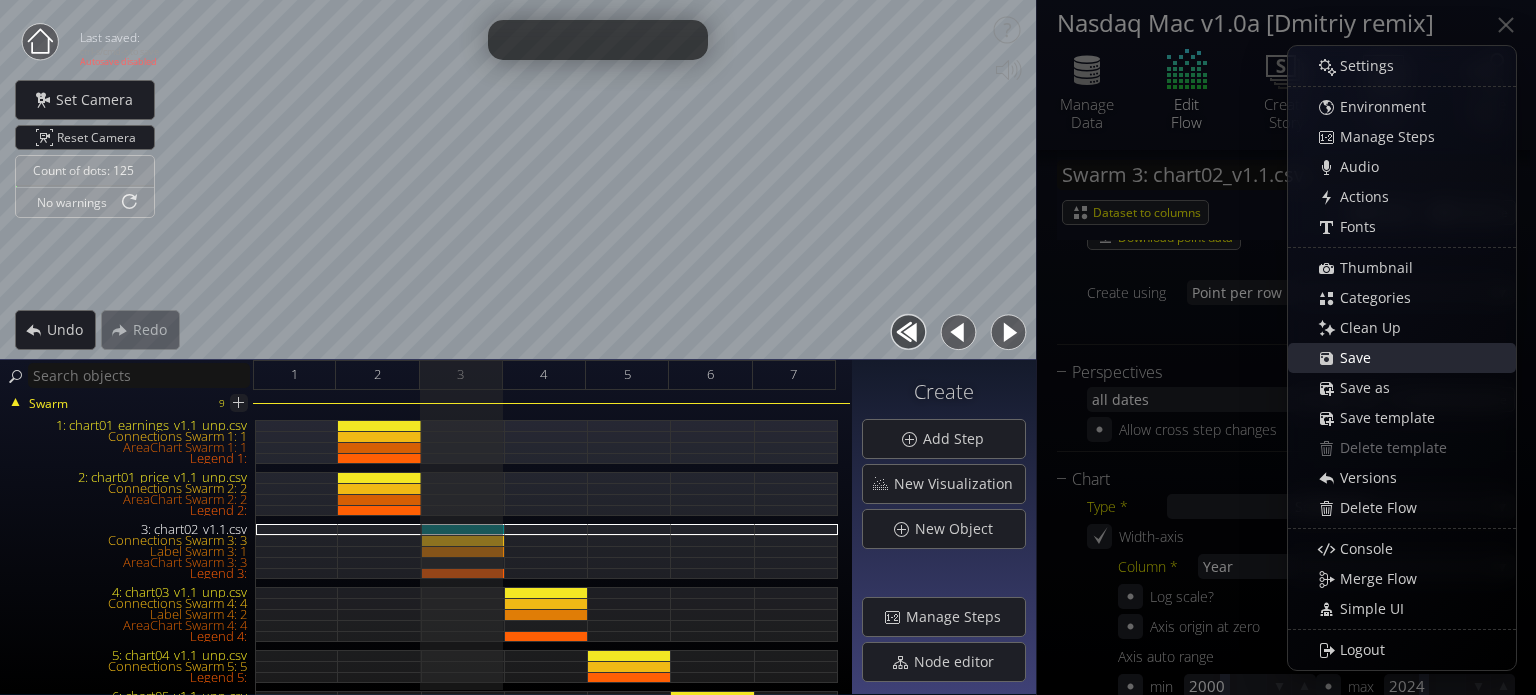 click on "Save" at bounding box center (1361, 358) 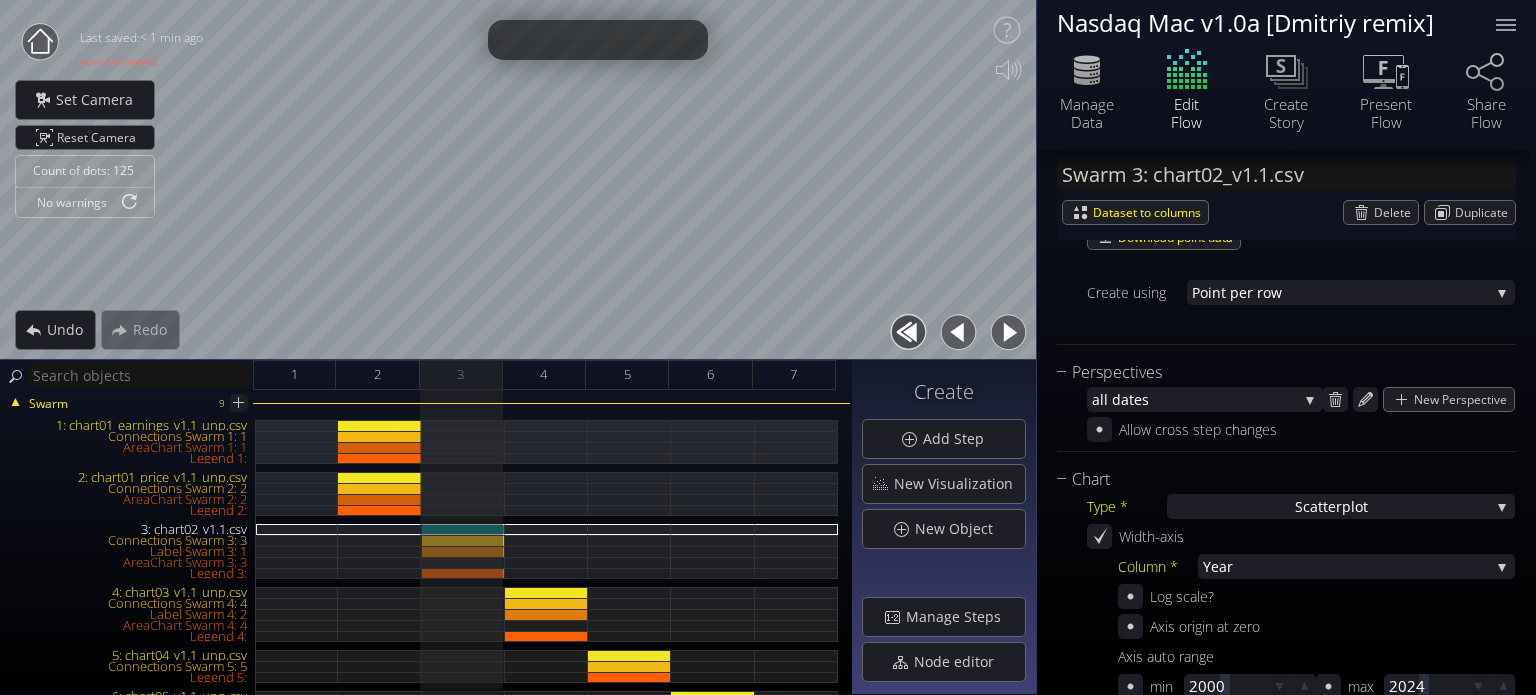 click at bounding box center (958, 332) 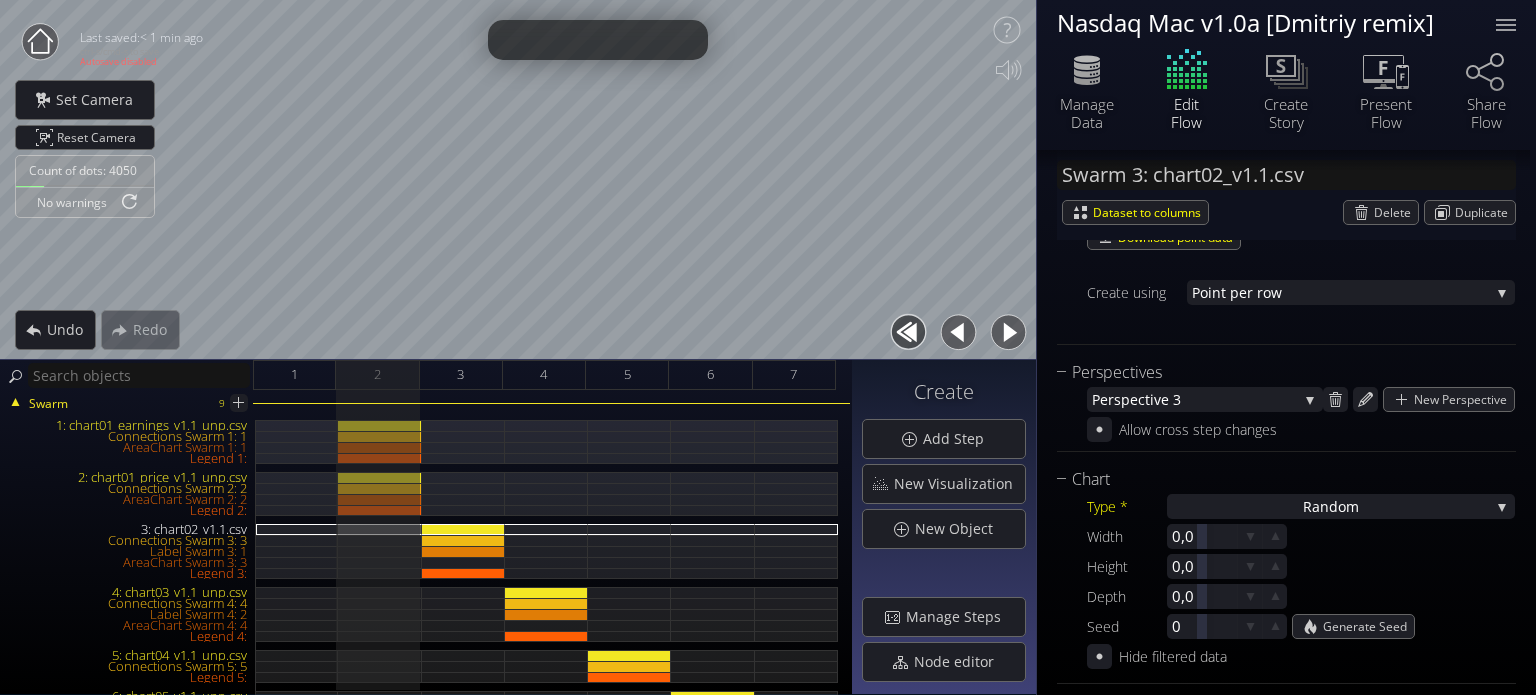 click at bounding box center (1008, 332) 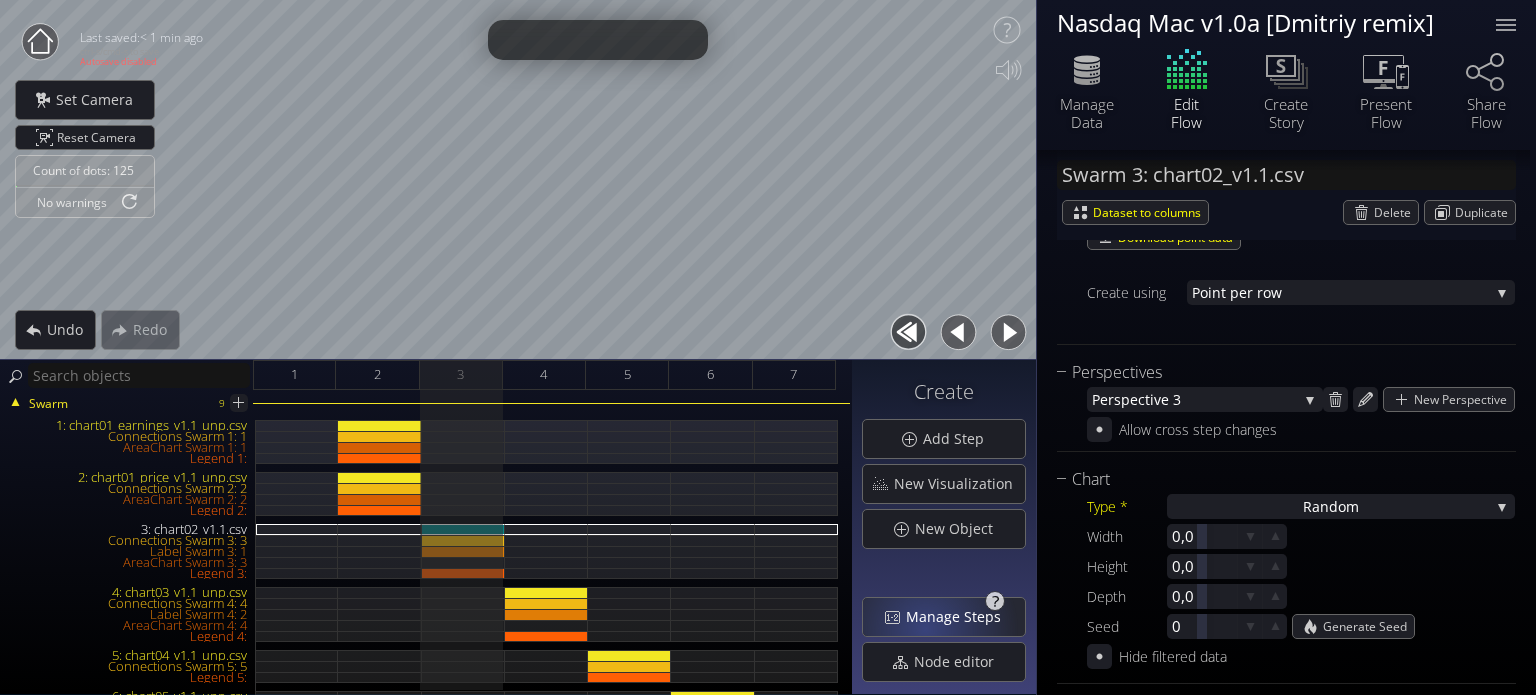 click on "Manage Steps" at bounding box center (944, 617) 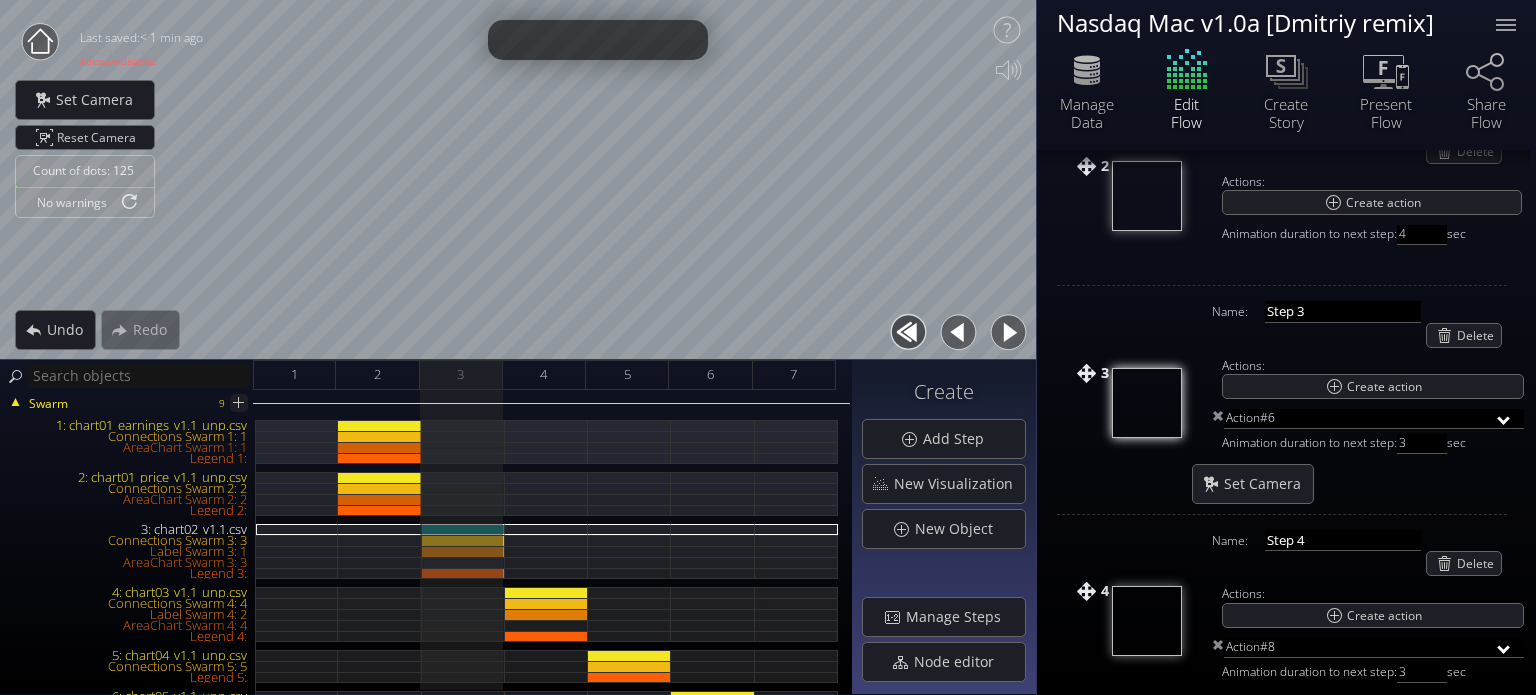 scroll, scrollTop: 400, scrollLeft: 0, axis: vertical 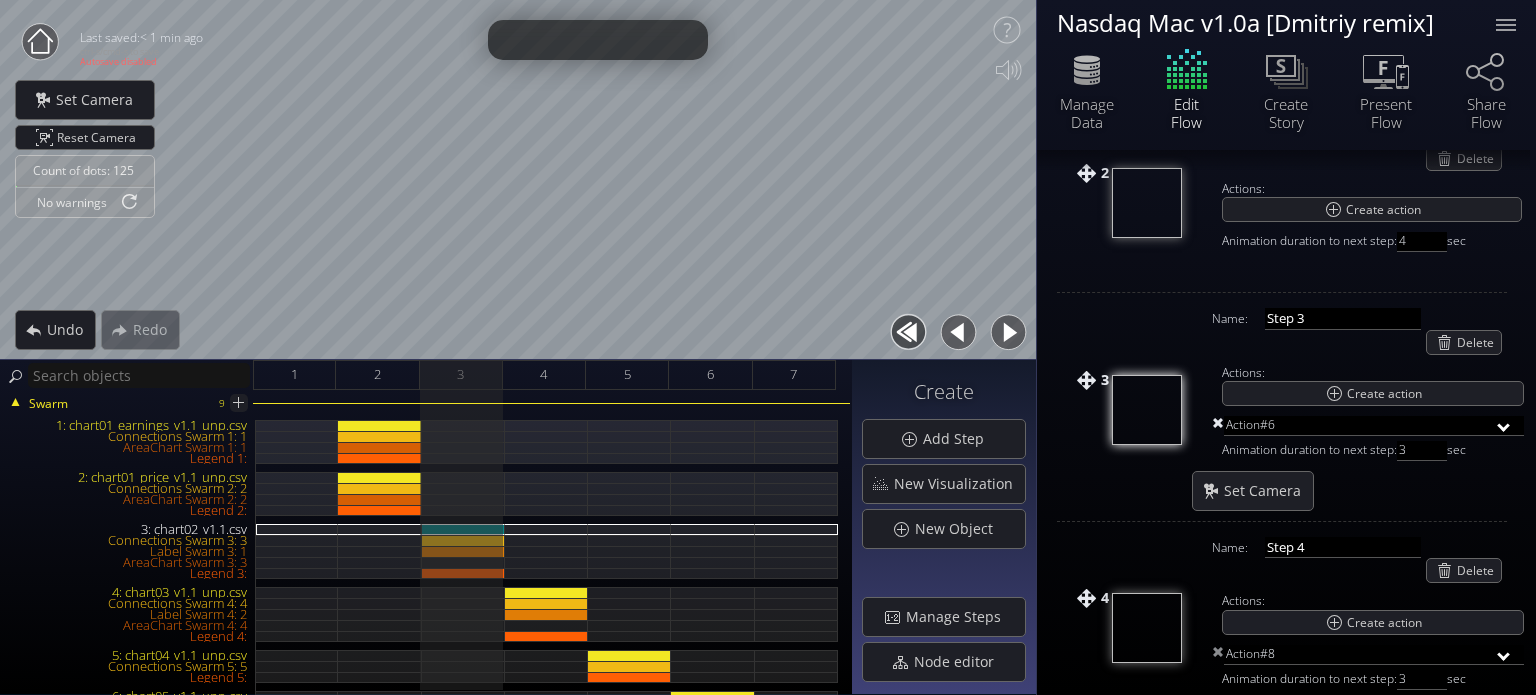 click at bounding box center [1218, 427] 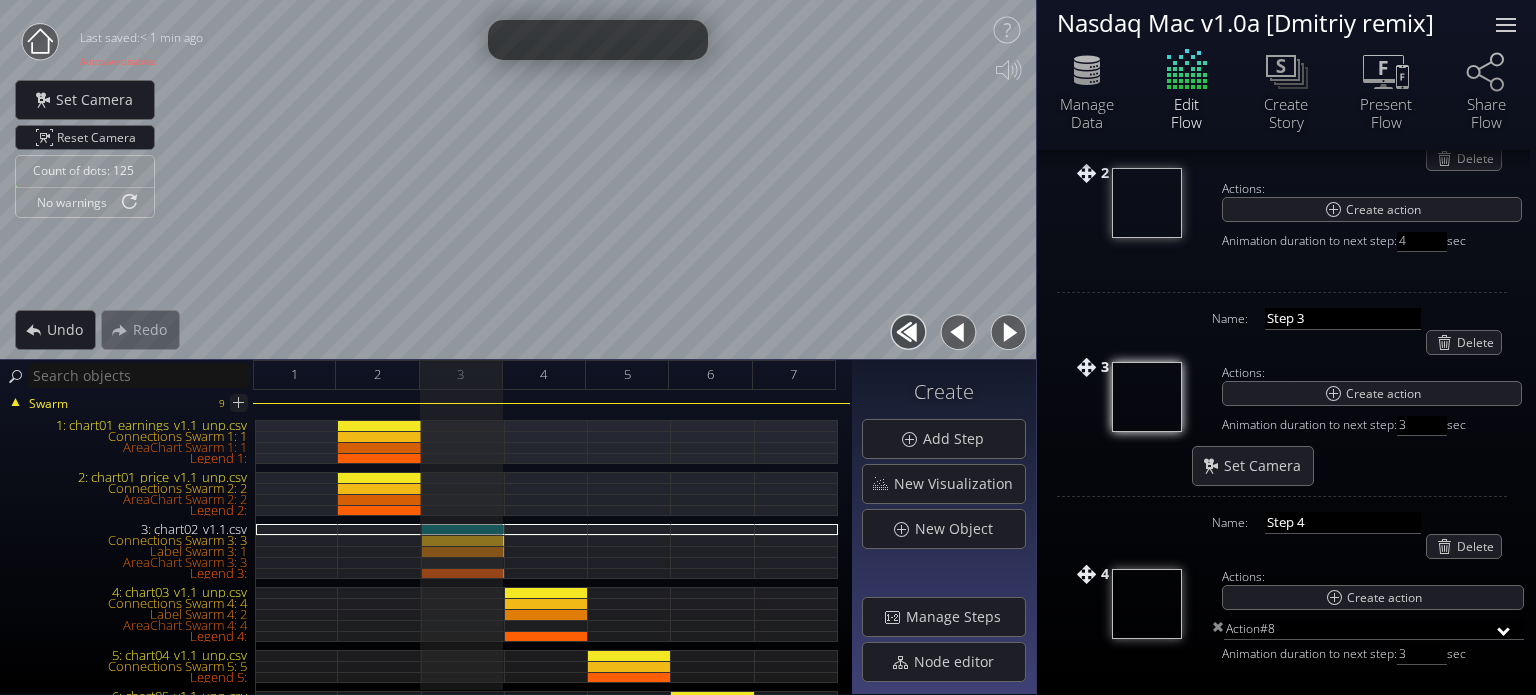 click at bounding box center [1506, 25] 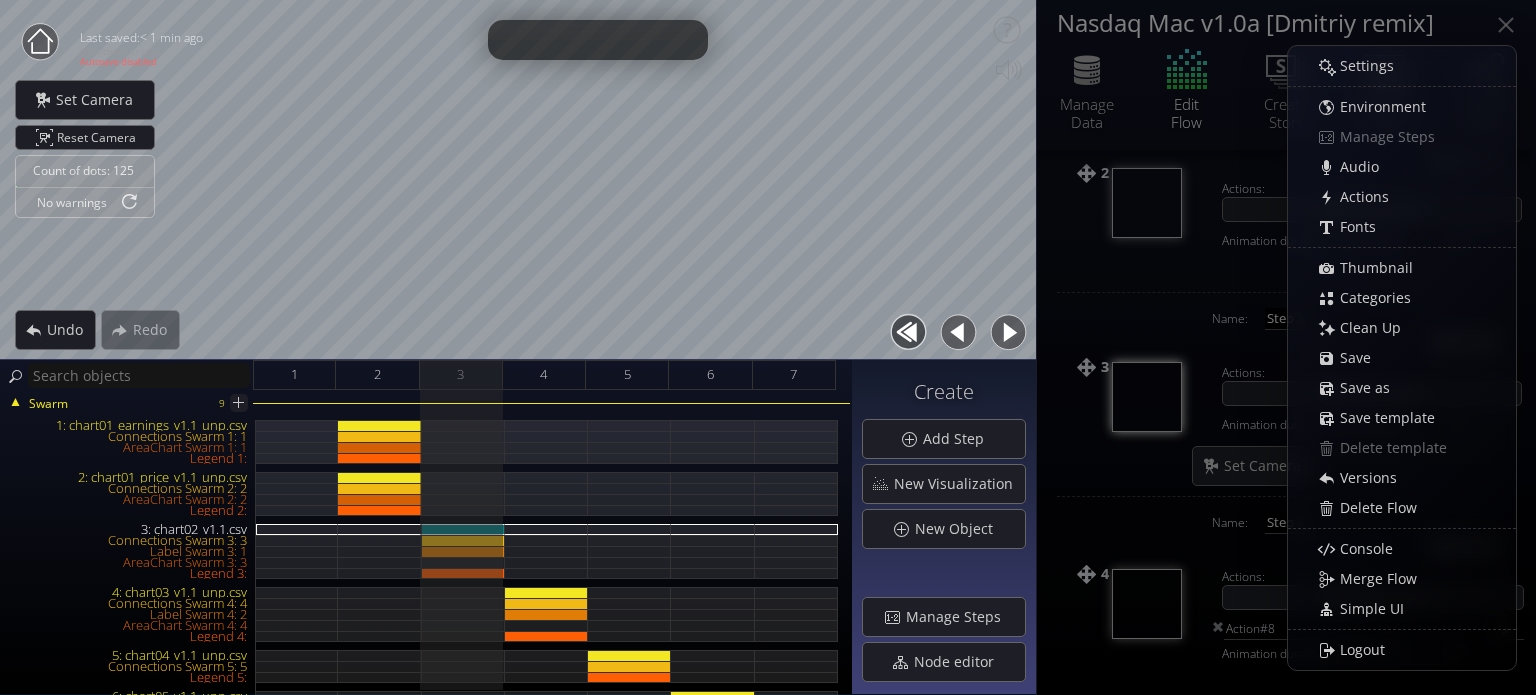 drag, startPoint x: 1352, startPoint y: 347, endPoint x: 1285, endPoint y: 356, distance: 67.601776 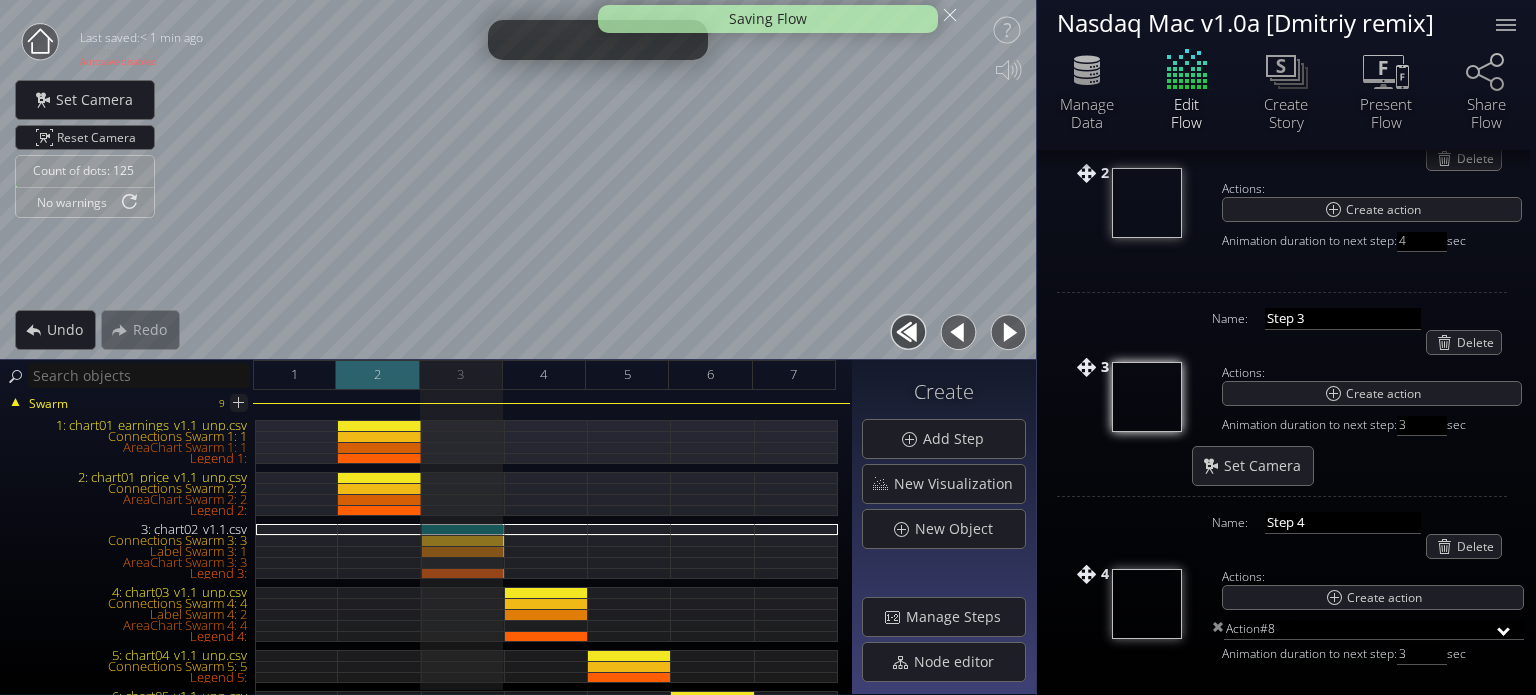 click on "2" at bounding box center (377, 375) 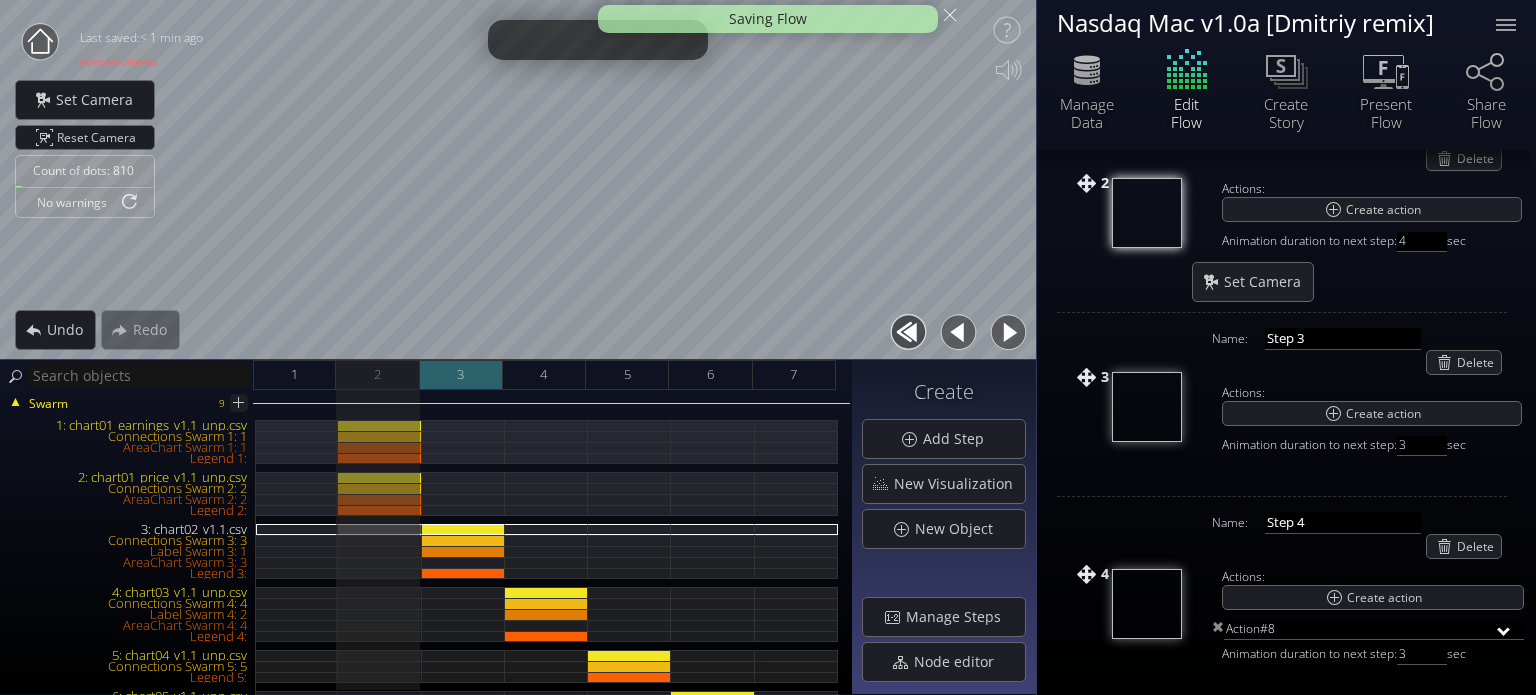 click on "3" at bounding box center (460, 374) 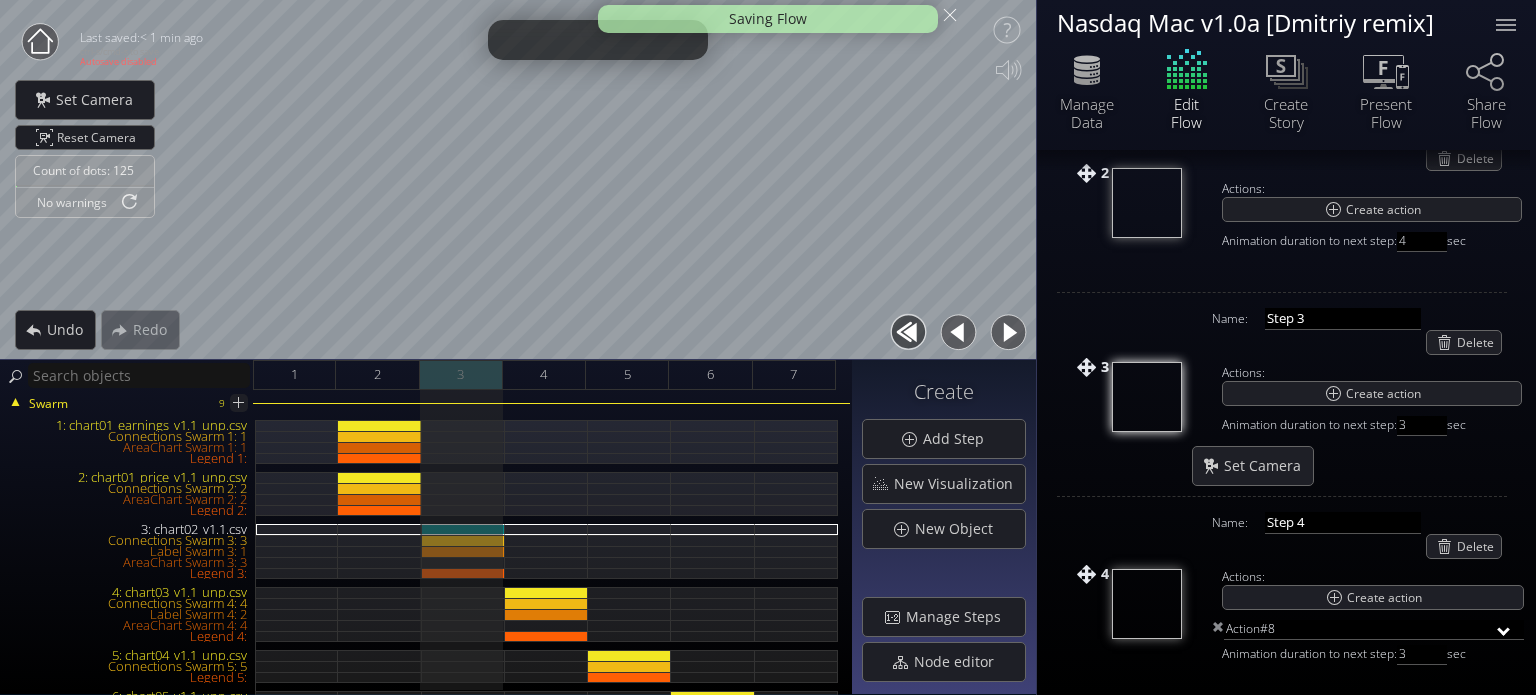 scroll, scrollTop: 390, scrollLeft: 0, axis: vertical 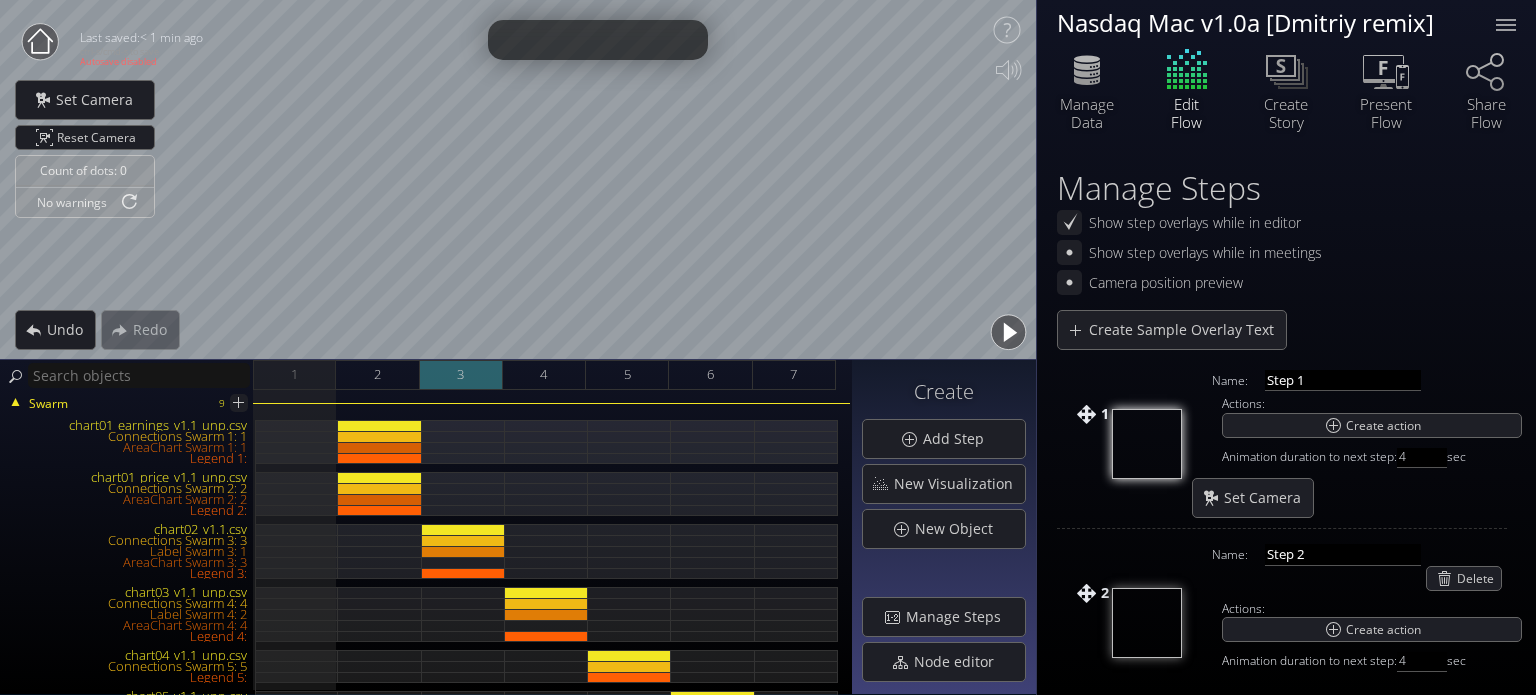click on "3" at bounding box center (460, 374) 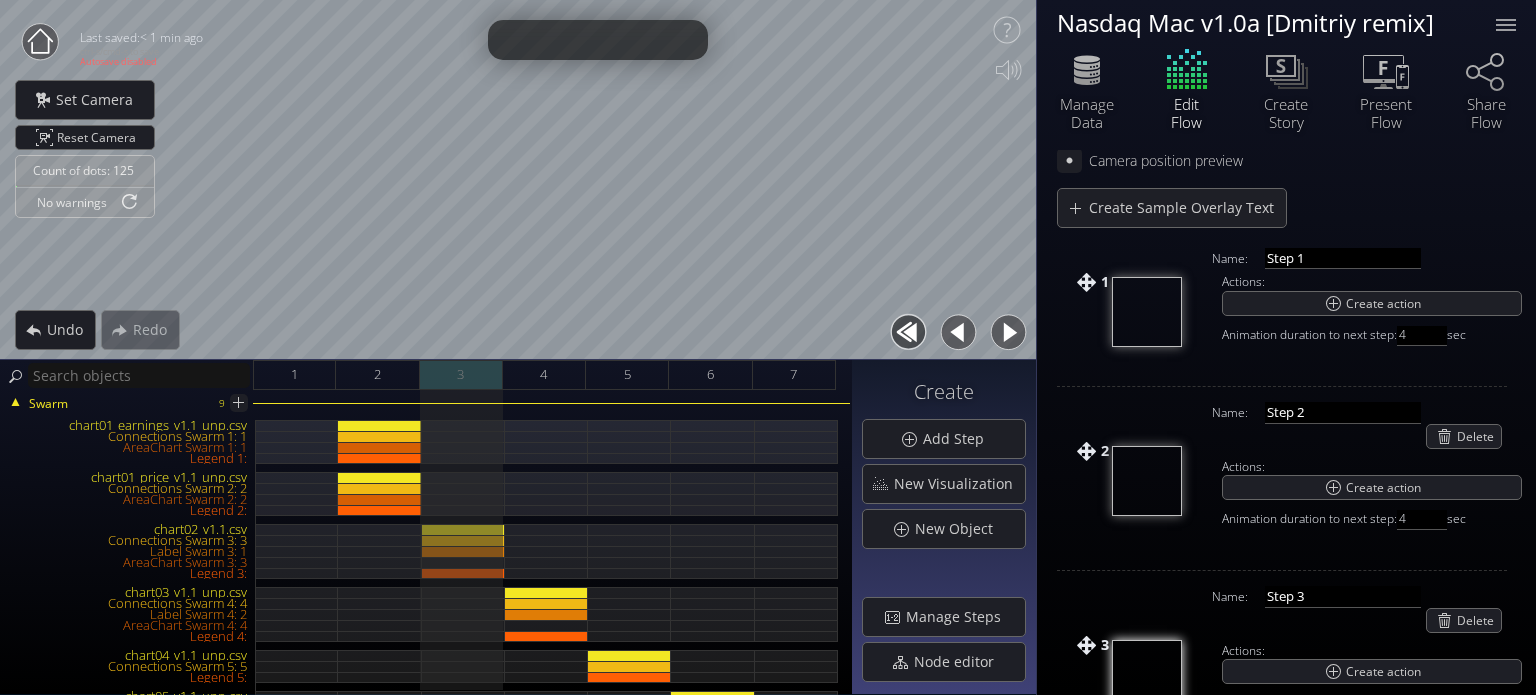 scroll, scrollTop: 151, scrollLeft: 0, axis: vertical 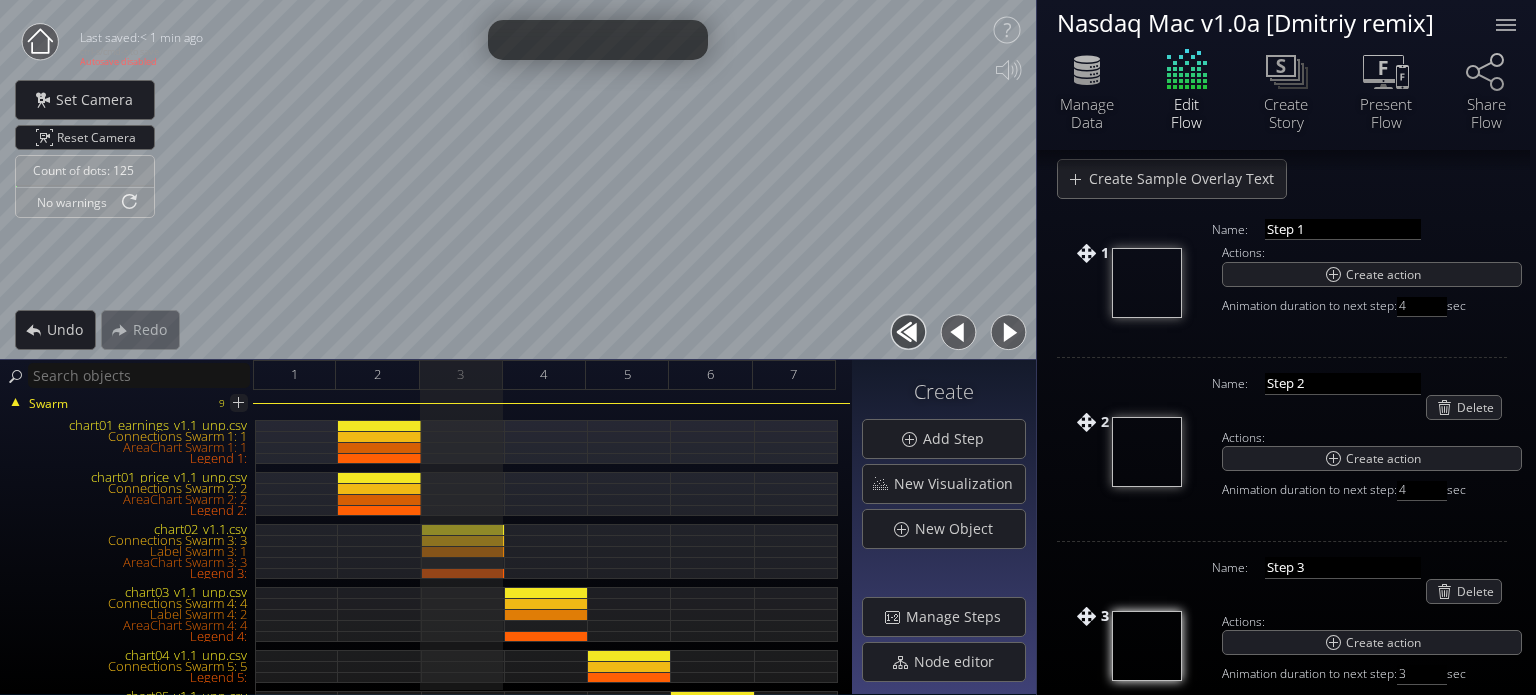 click at bounding box center [463, 632] 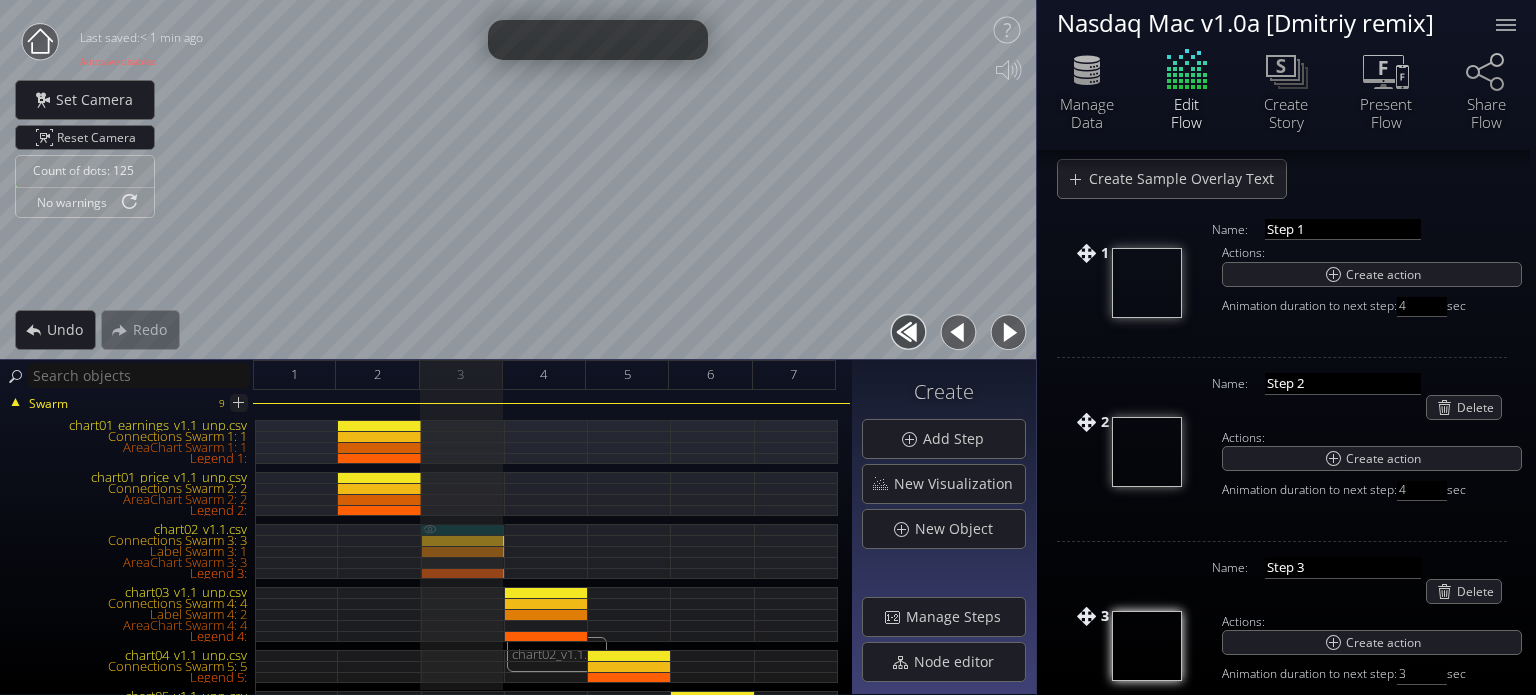 click on "3: chart02_v1.1.csv" at bounding box center (463, 529) 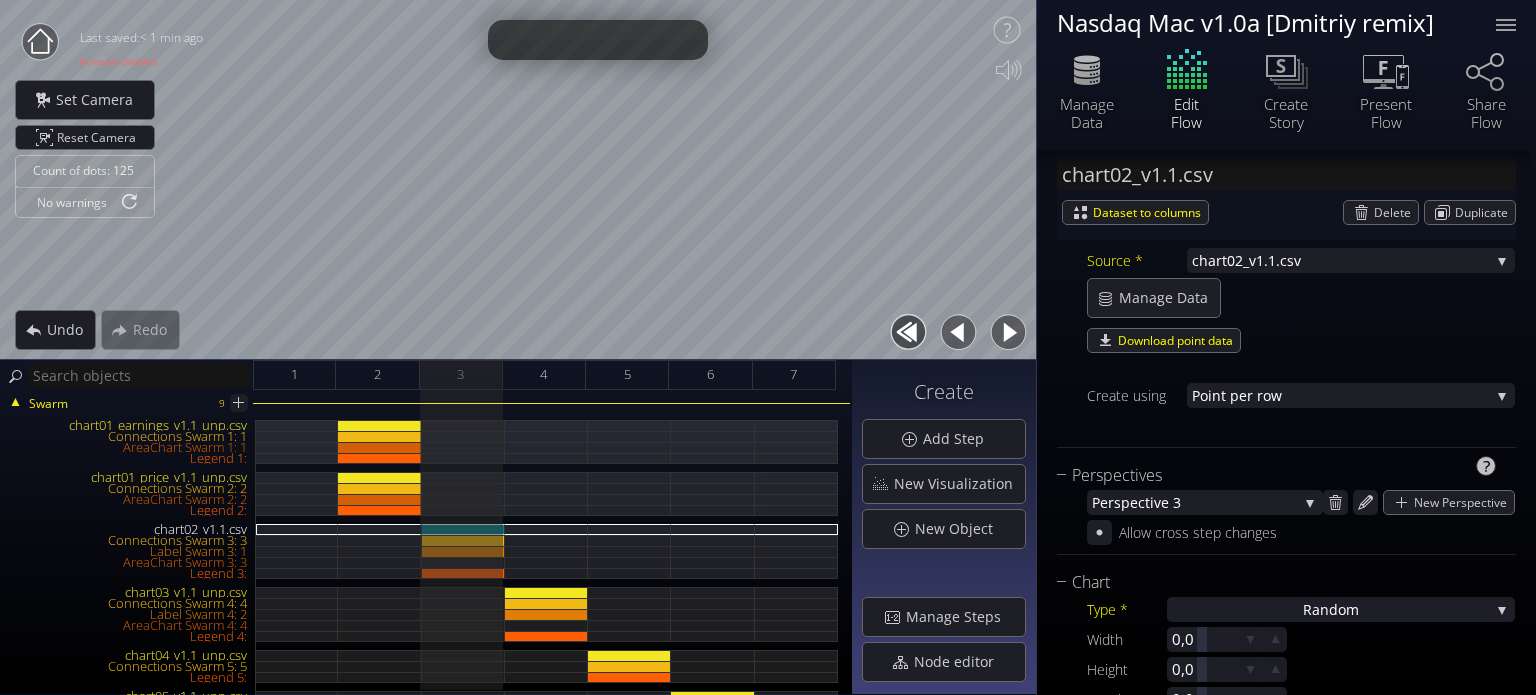 scroll, scrollTop: 300, scrollLeft: 0, axis: vertical 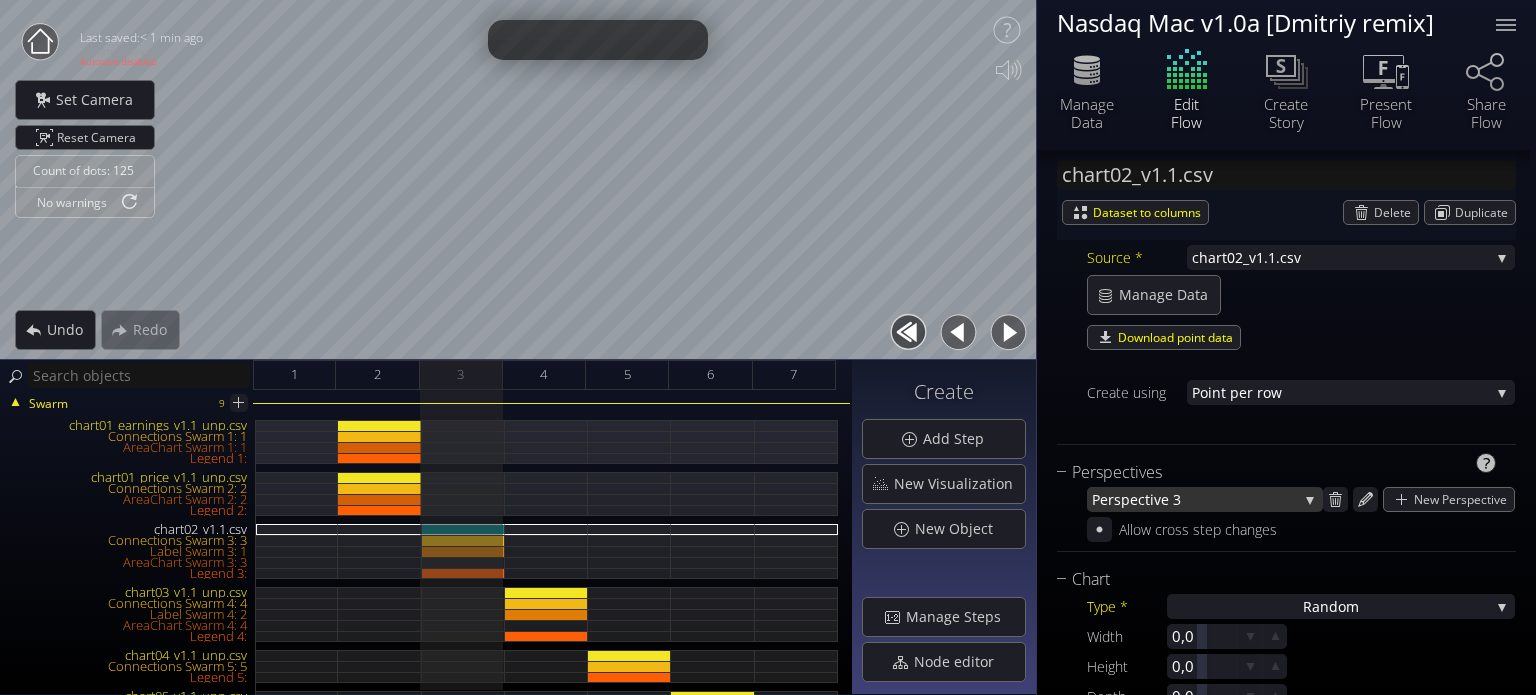 click on "spective 3" at bounding box center (1206, 499) 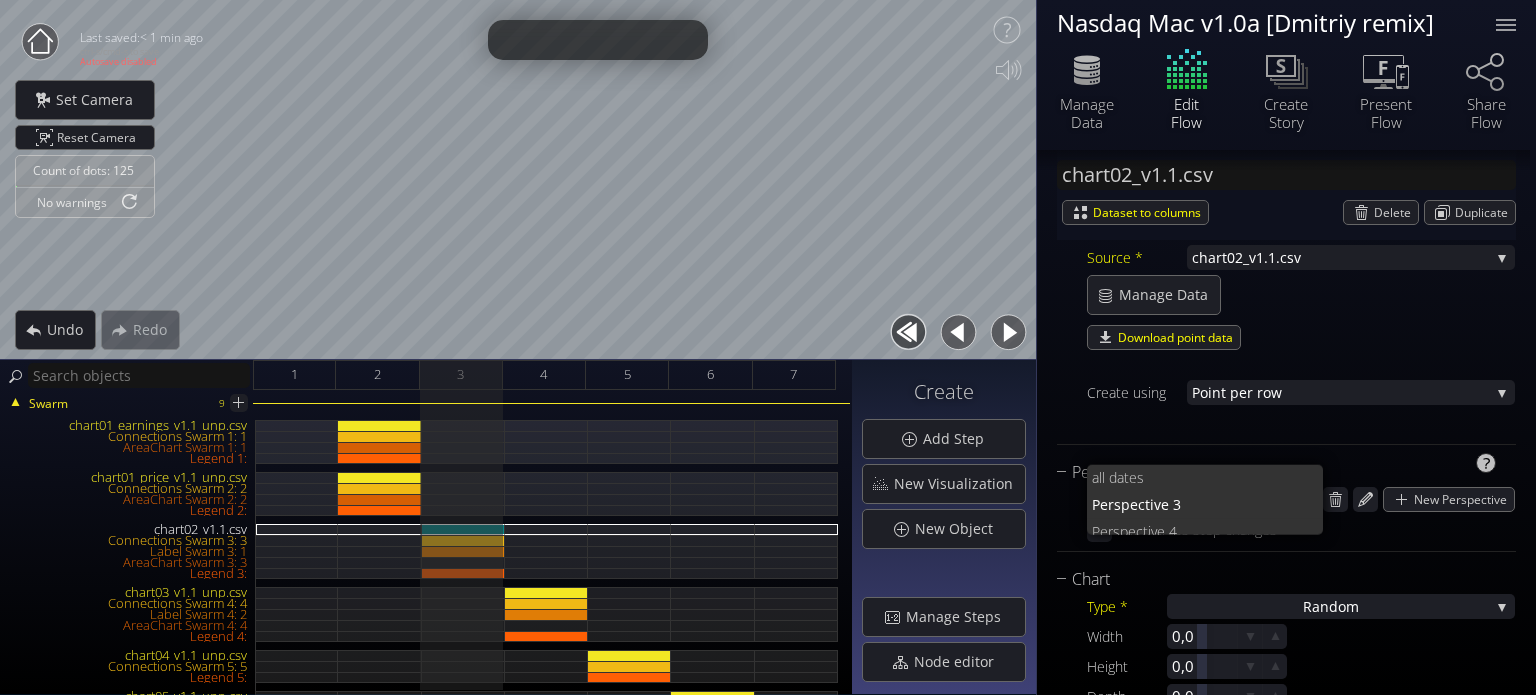 scroll, scrollTop: 0, scrollLeft: 0, axis: both 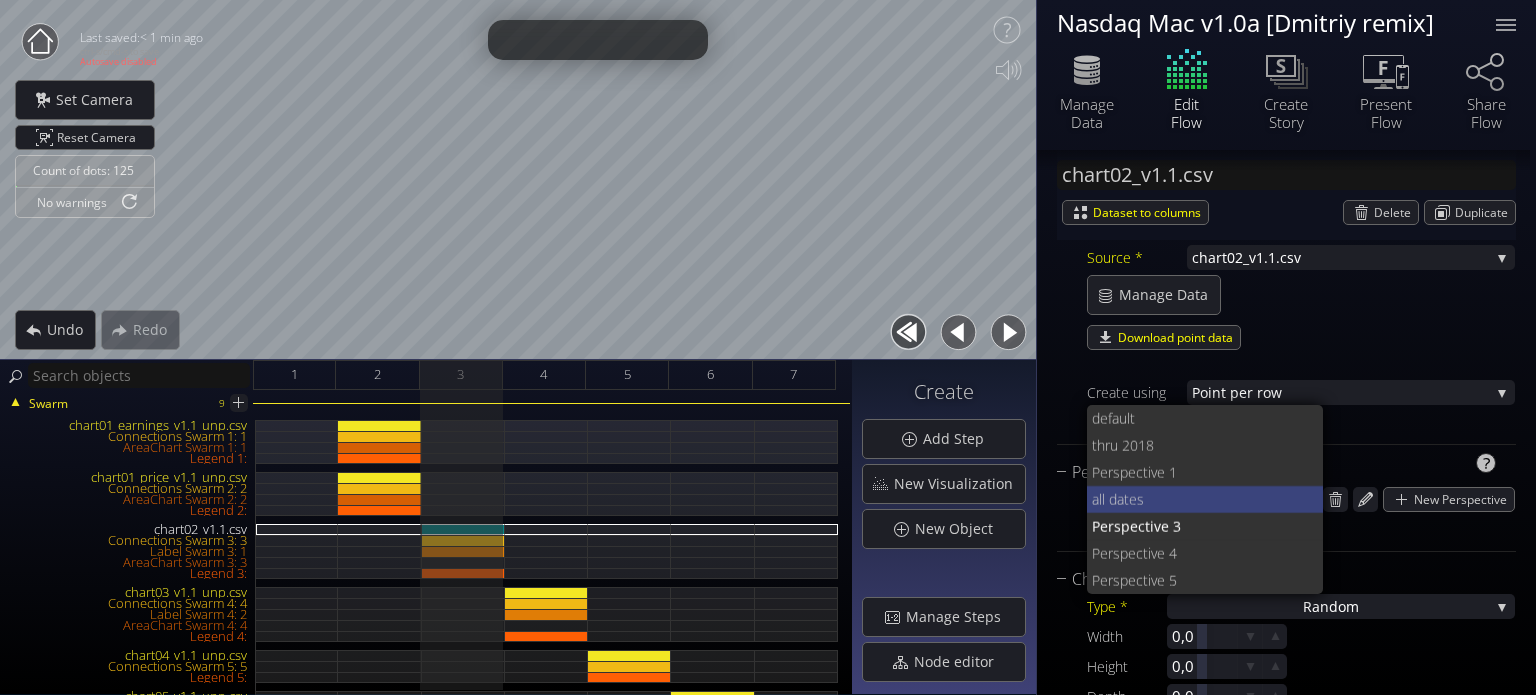 click on "s" at bounding box center [1222, 499] 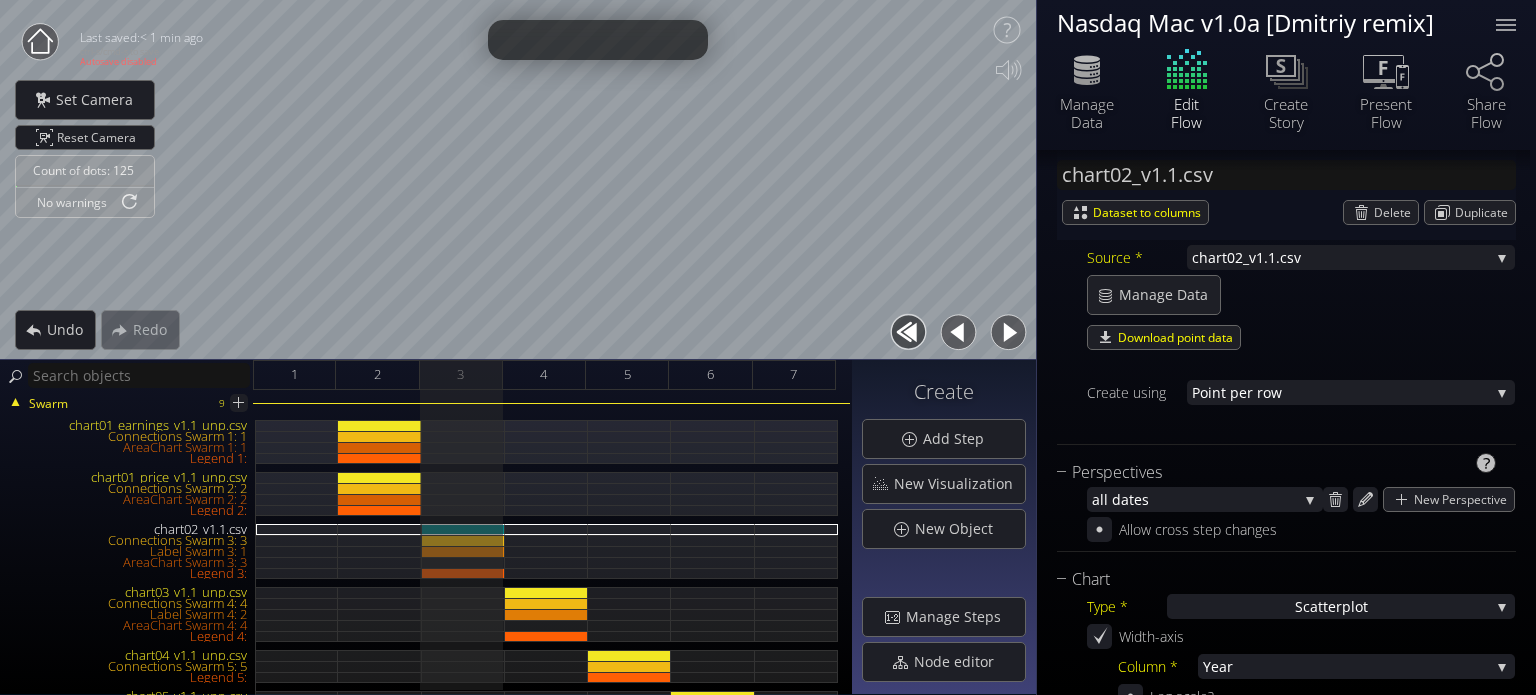 click on "s" at bounding box center [1220, 499] 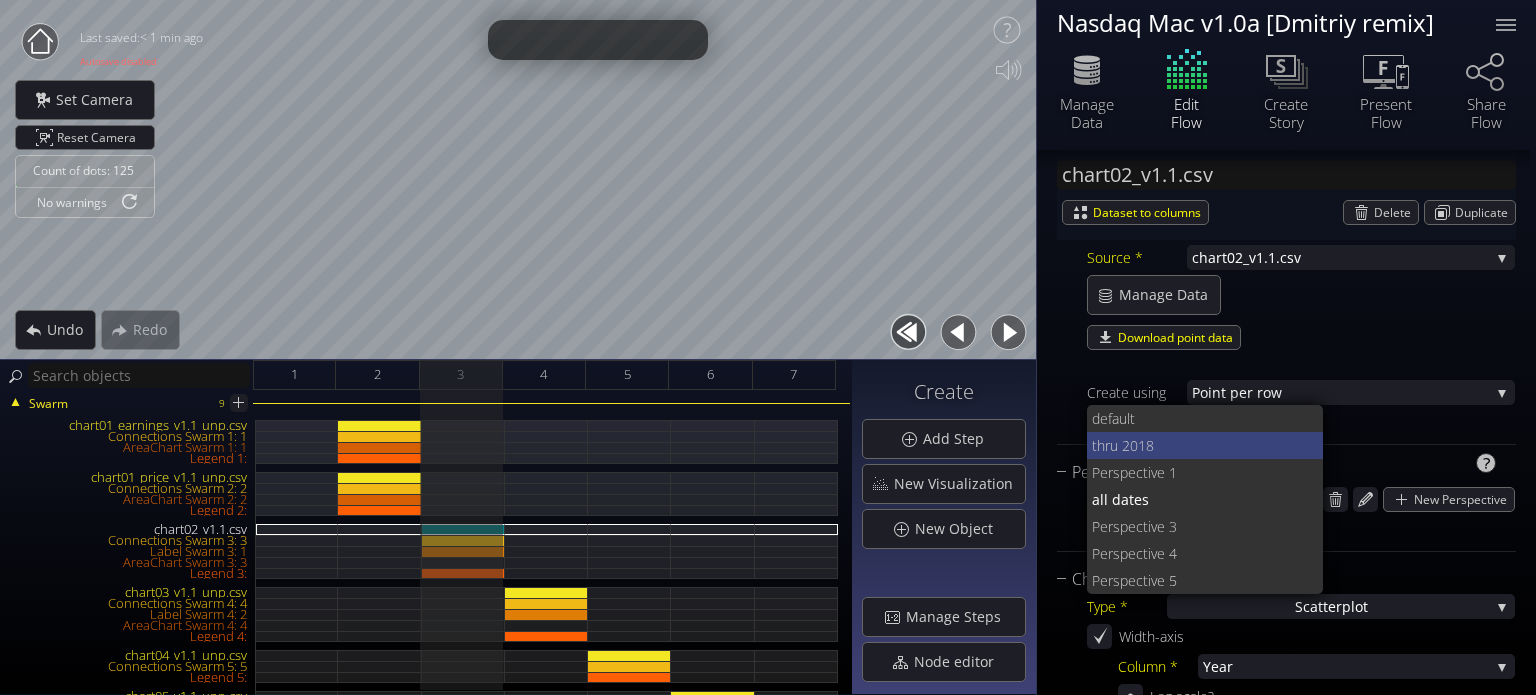 click on "8" at bounding box center (1227, 445) 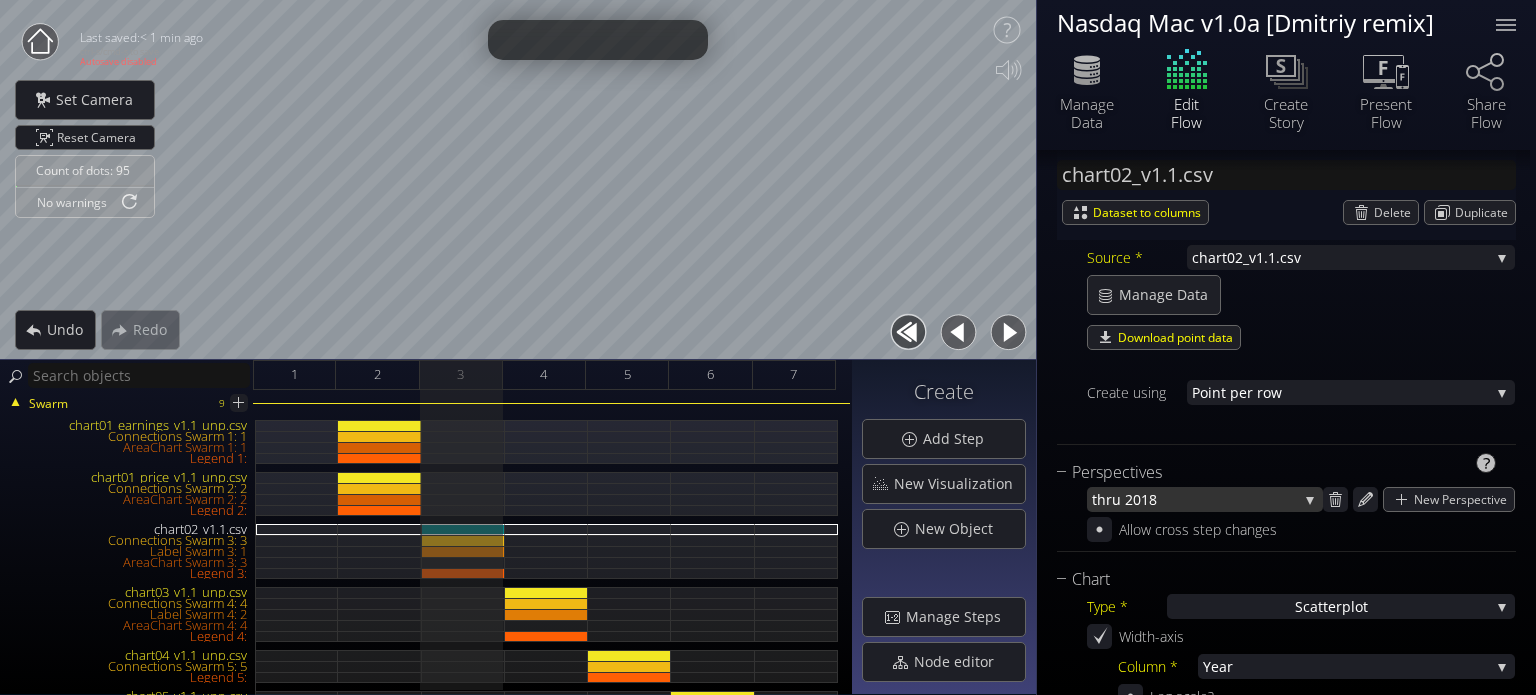 click on "8" at bounding box center (1223, 499) 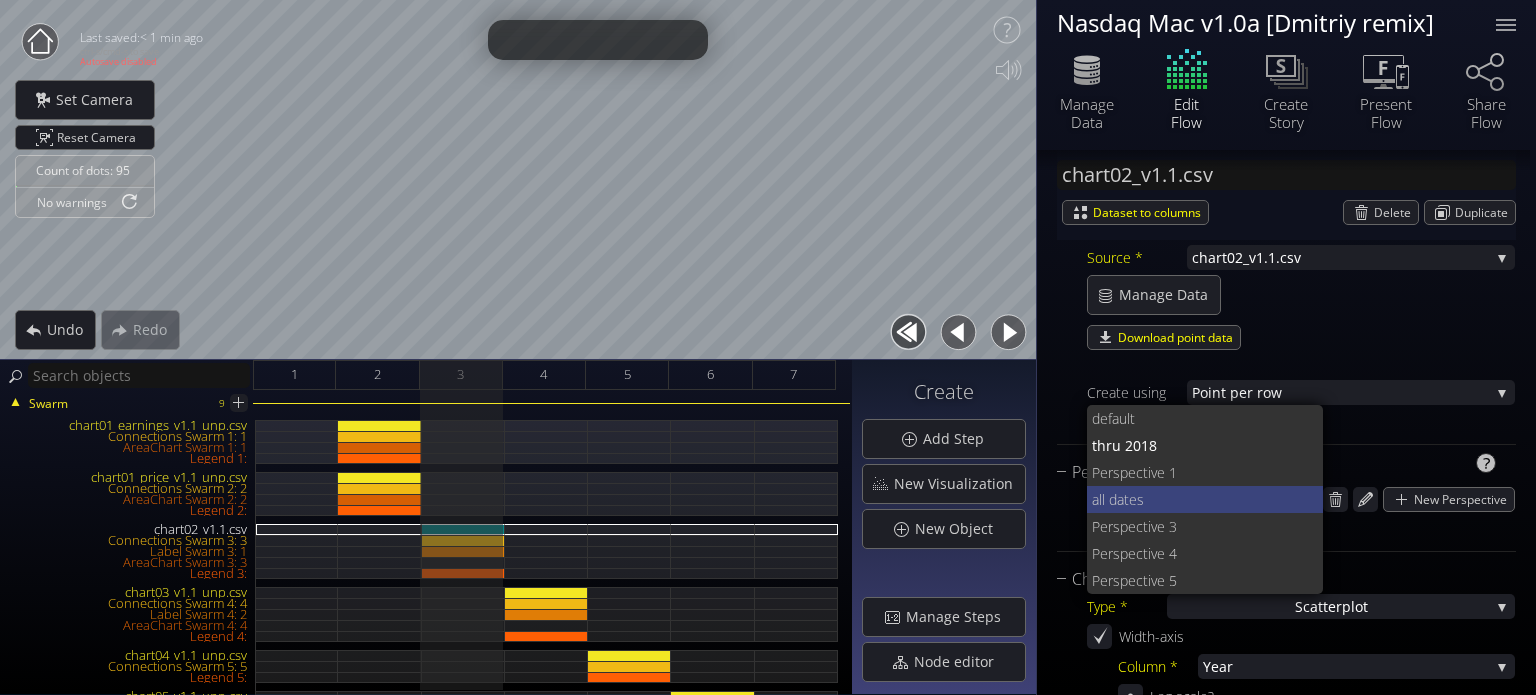 click on "s" at bounding box center (1222, 499) 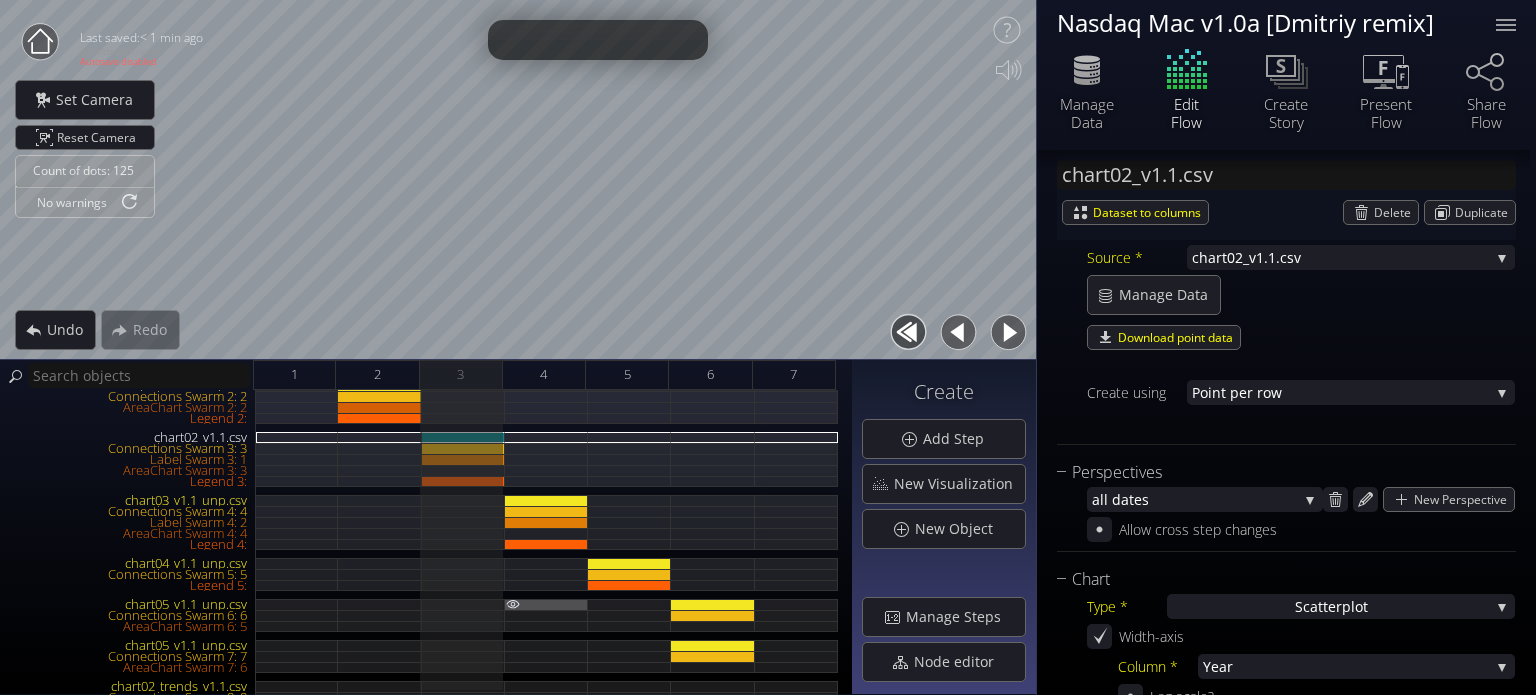 scroll, scrollTop: 0, scrollLeft: 0, axis: both 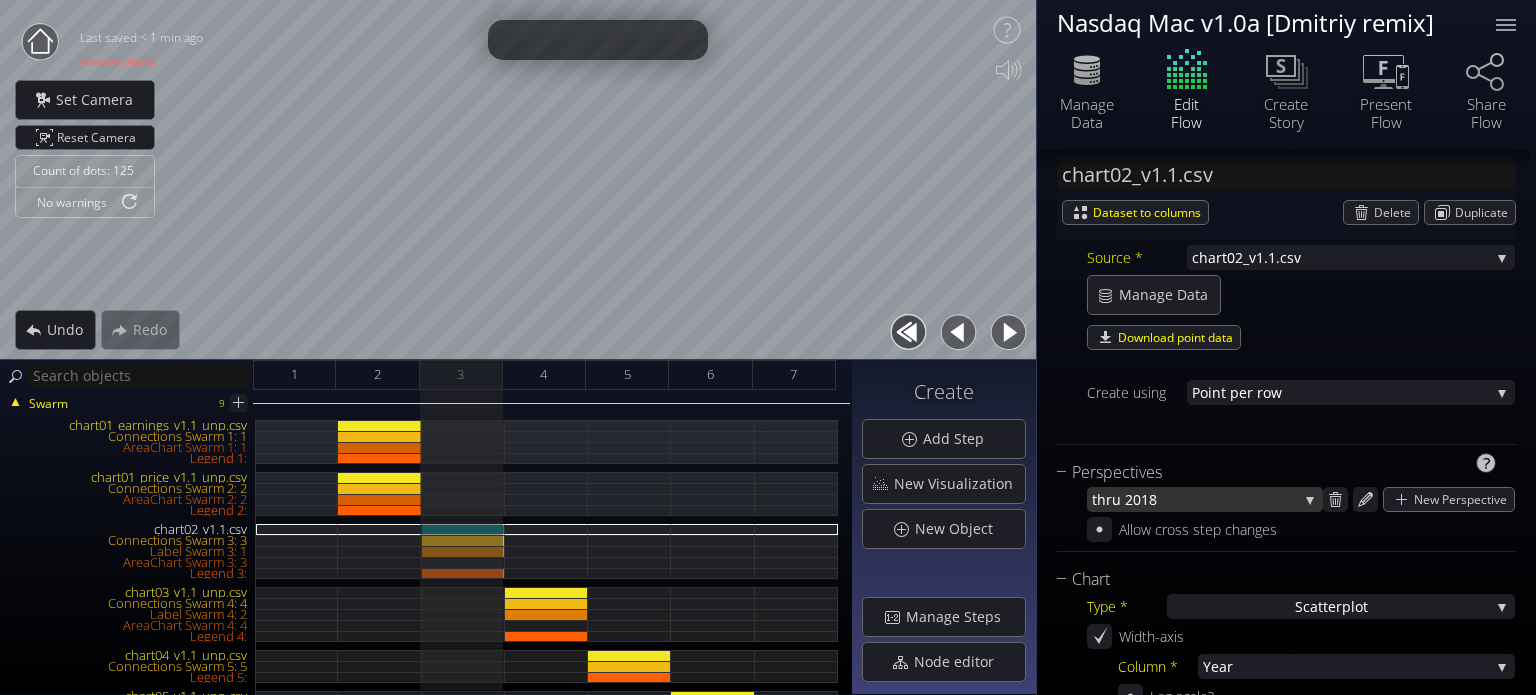click on "8" at bounding box center [1223, 499] 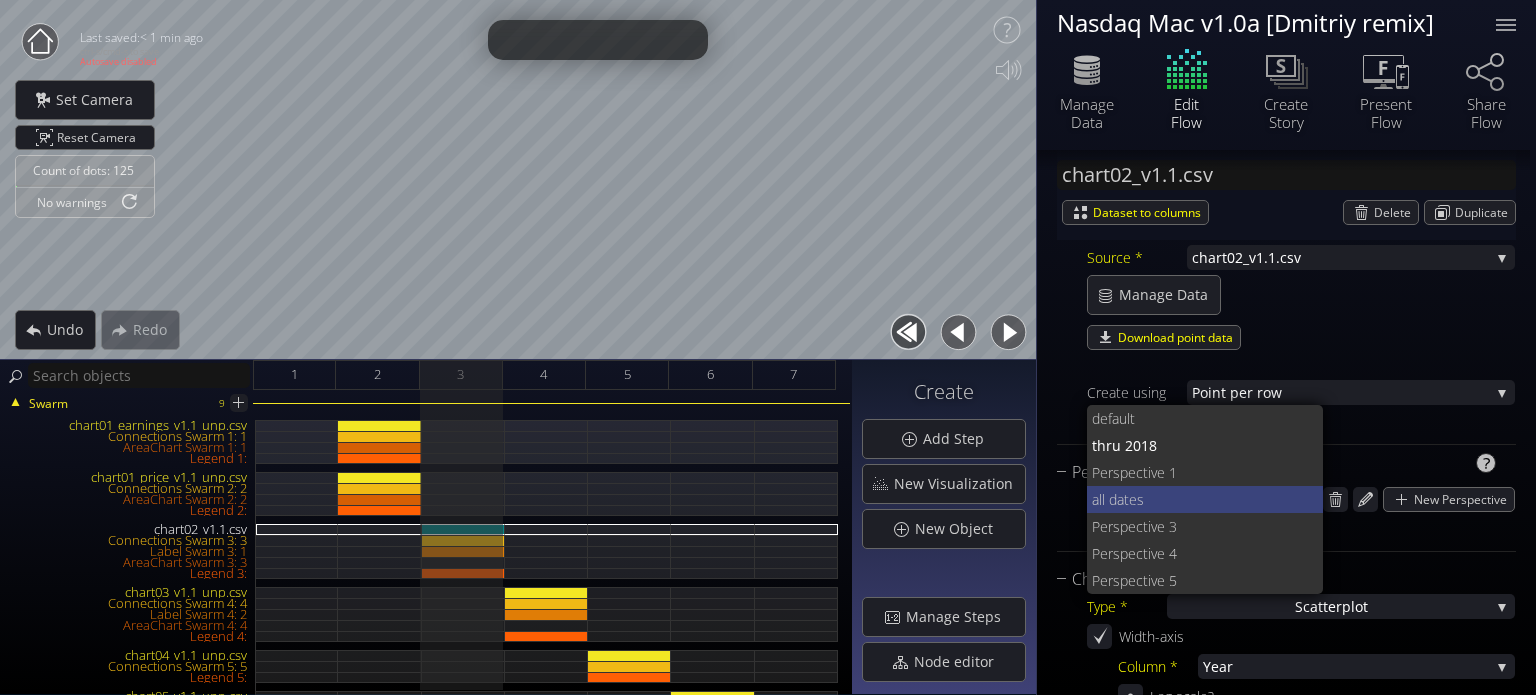 click on "s" at bounding box center (1222, 499) 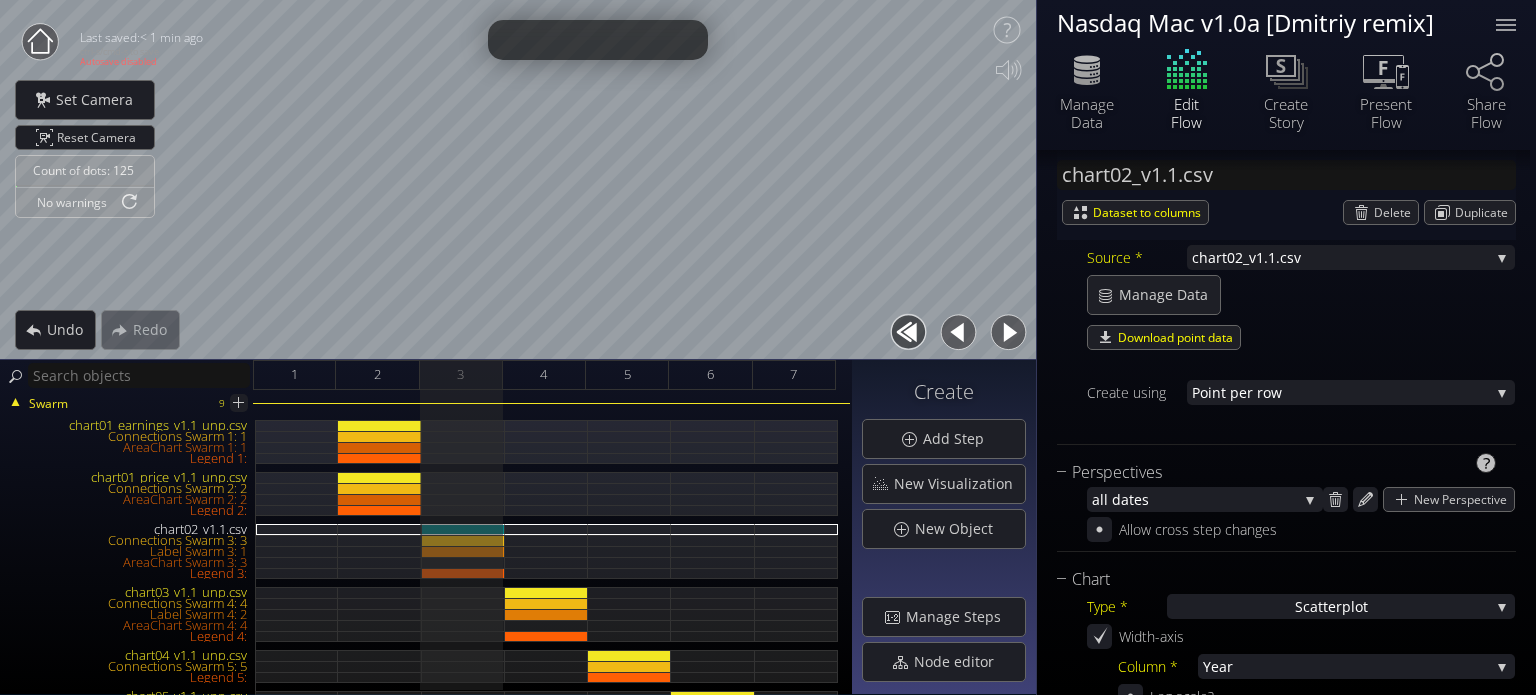 click on "s" at bounding box center [1220, 499] 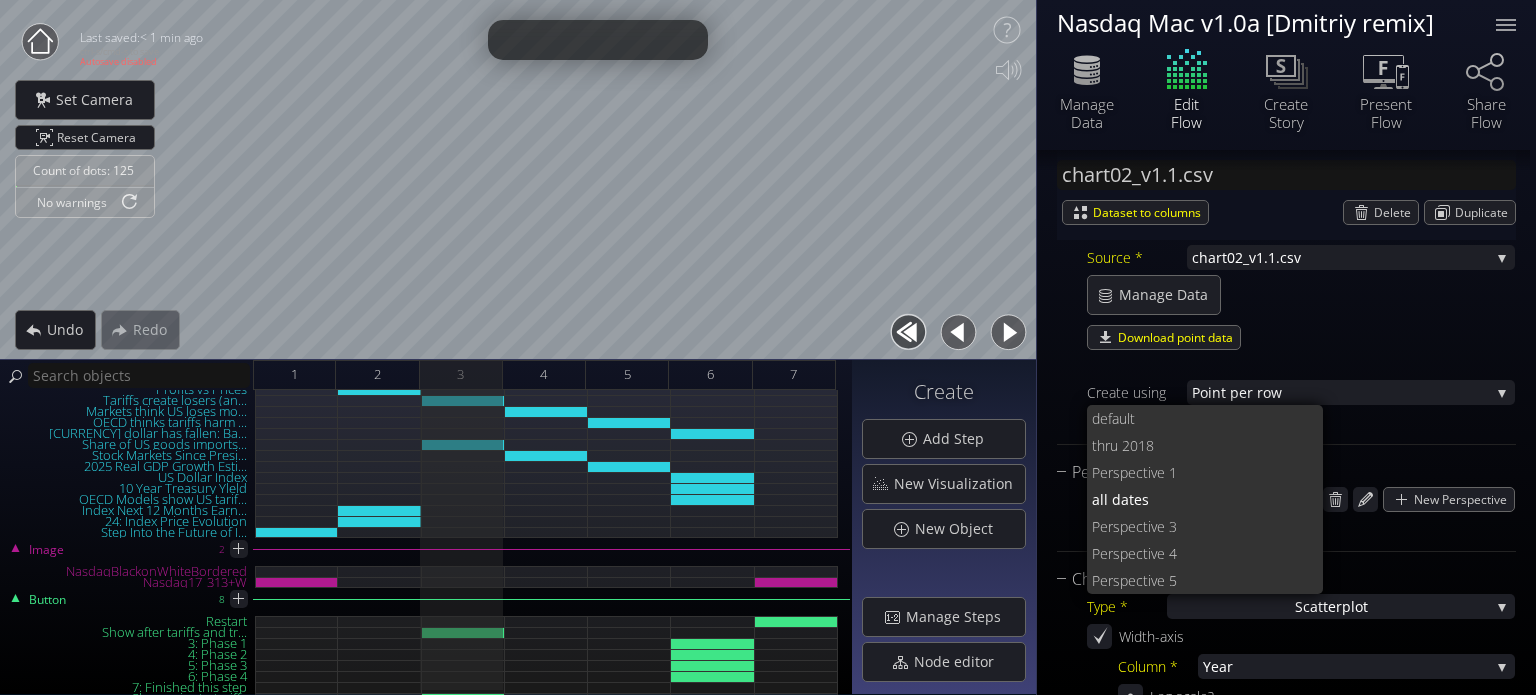scroll, scrollTop: 587, scrollLeft: 0, axis: vertical 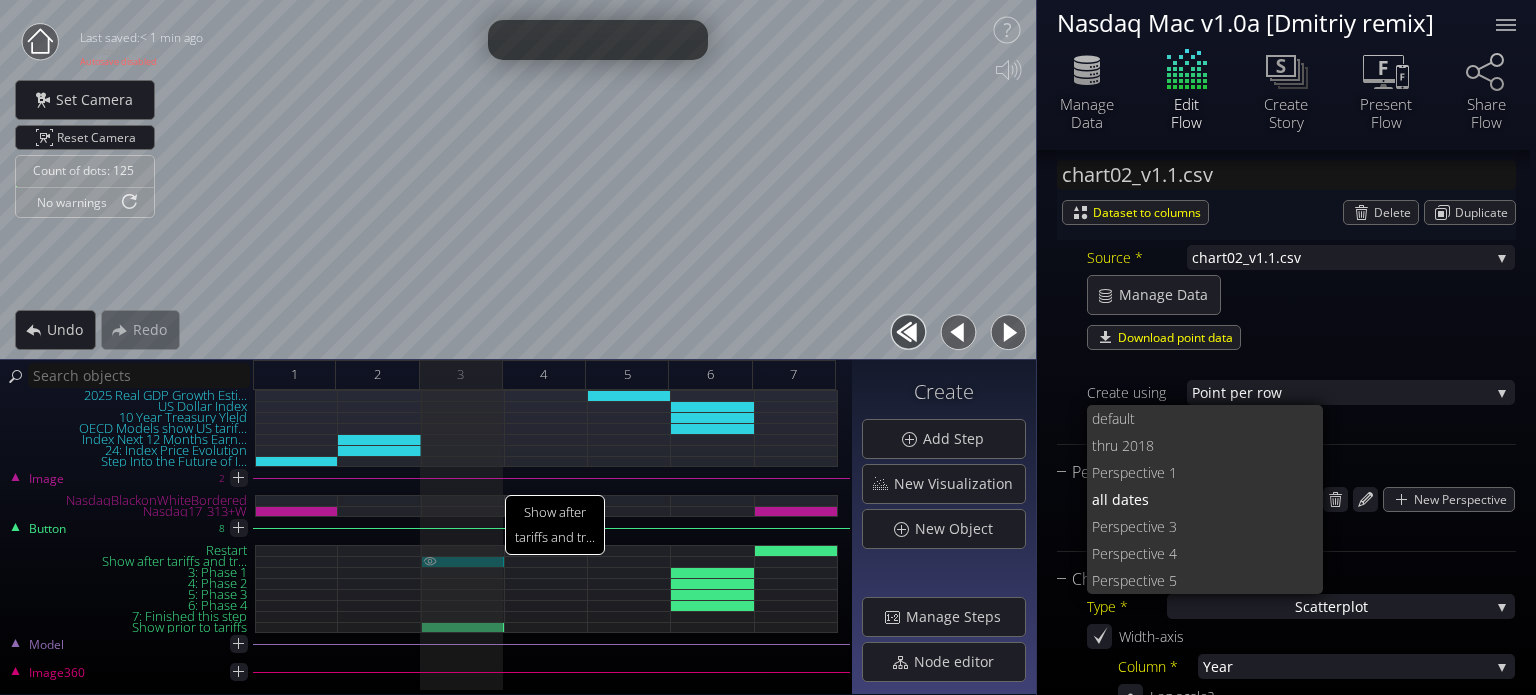 click on "2: Show after tariffs and tr..." at bounding box center [463, 561] 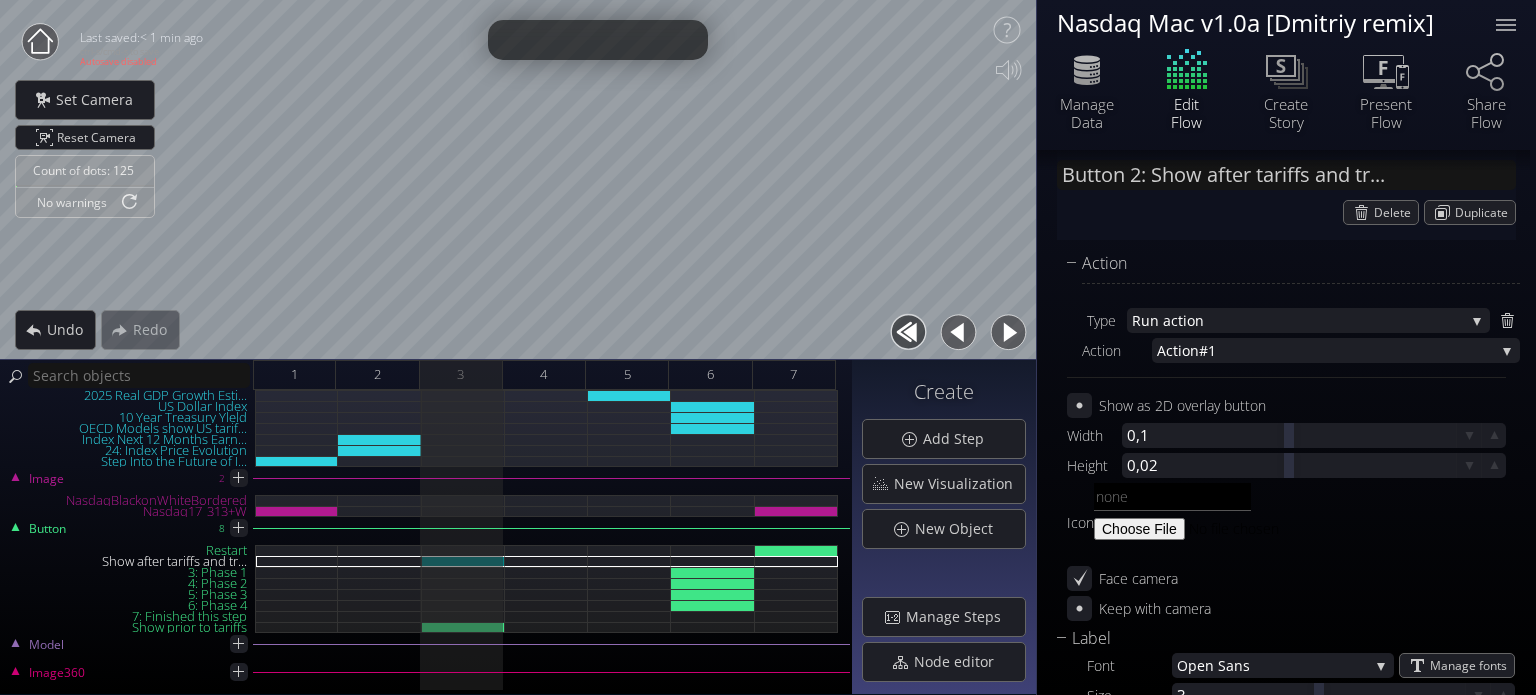 scroll, scrollTop: 80, scrollLeft: 0, axis: vertical 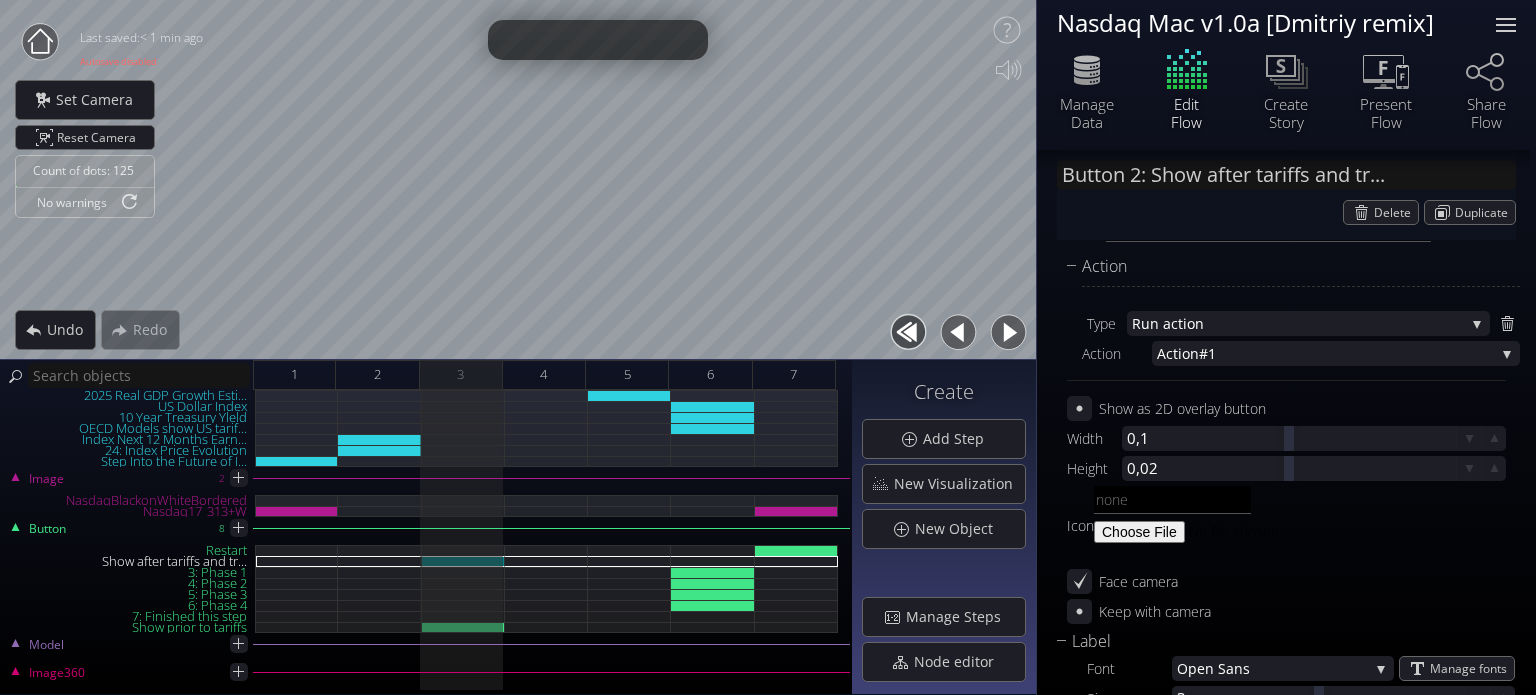 click at bounding box center [1506, 25] 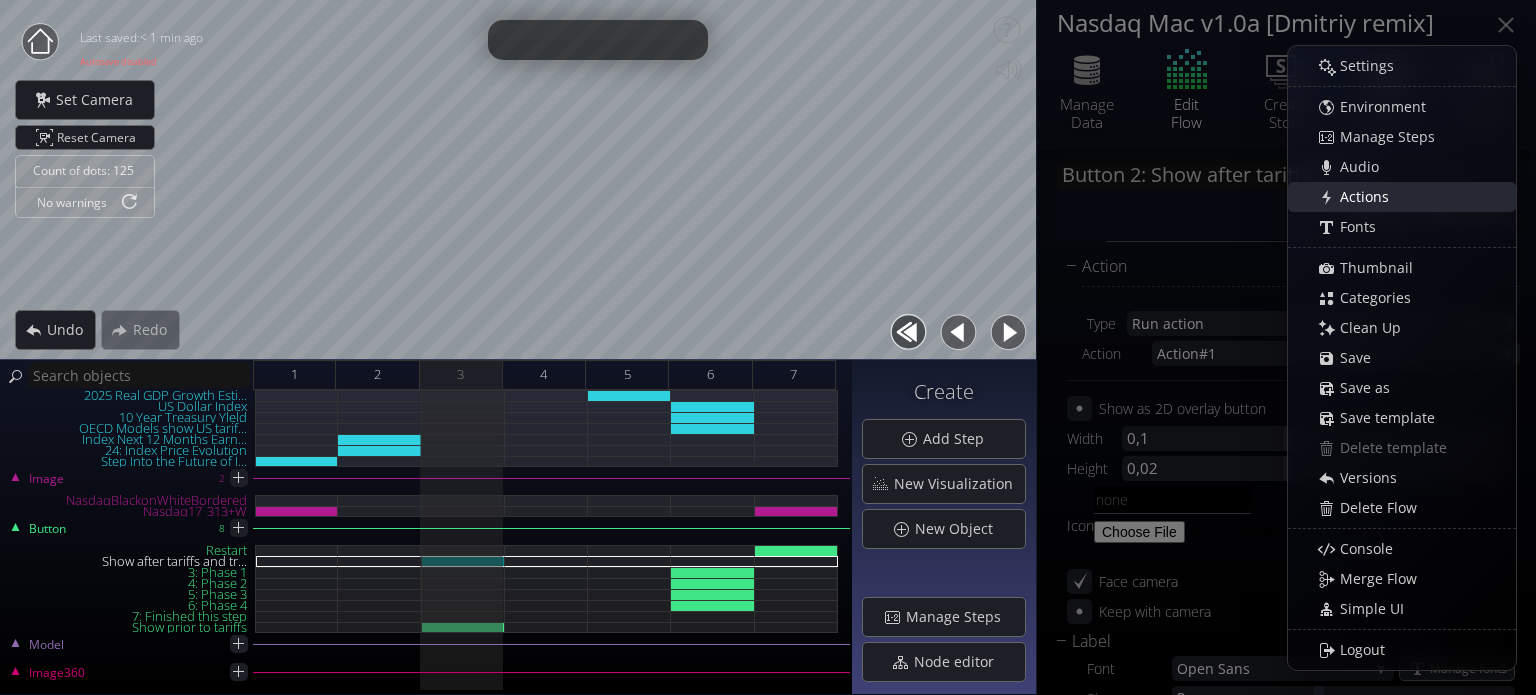 click on "Actions" at bounding box center (1370, 197) 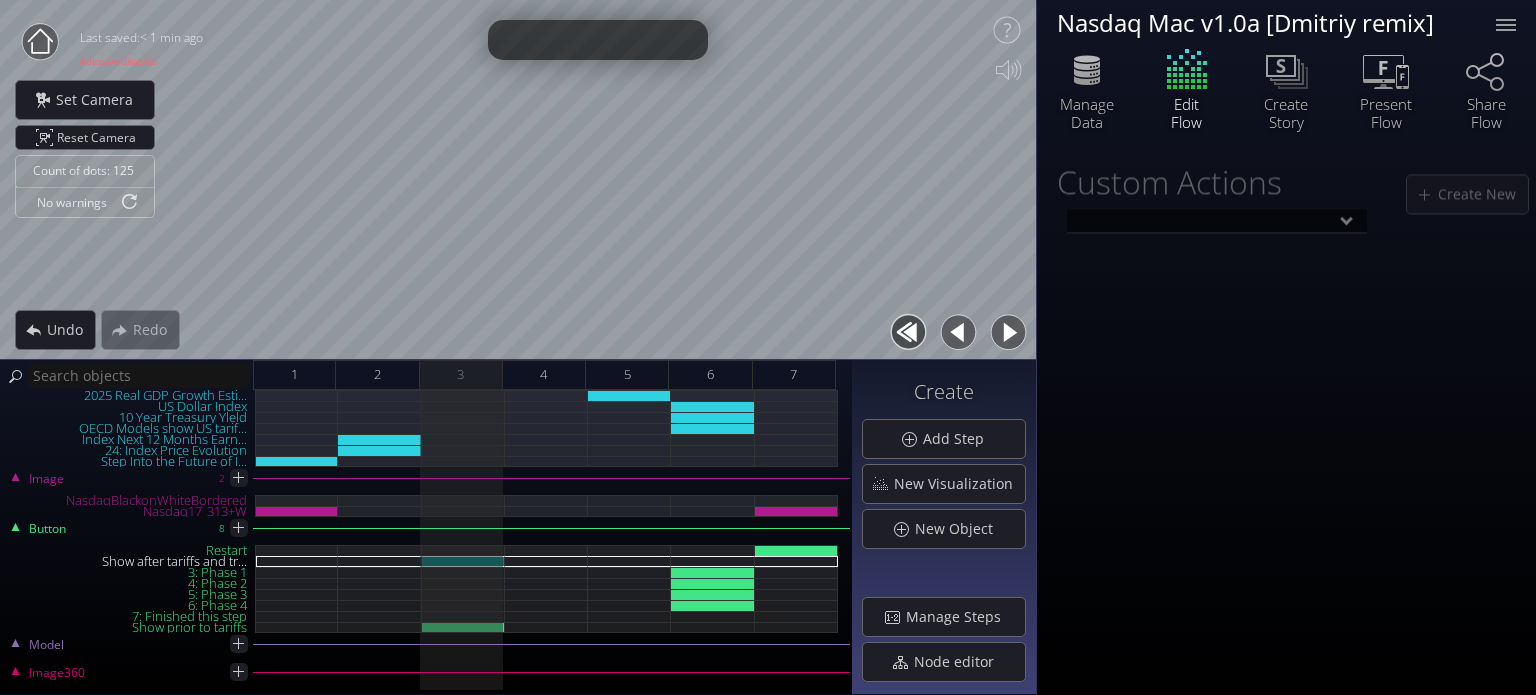 scroll, scrollTop: 0, scrollLeft: 0, axis: both 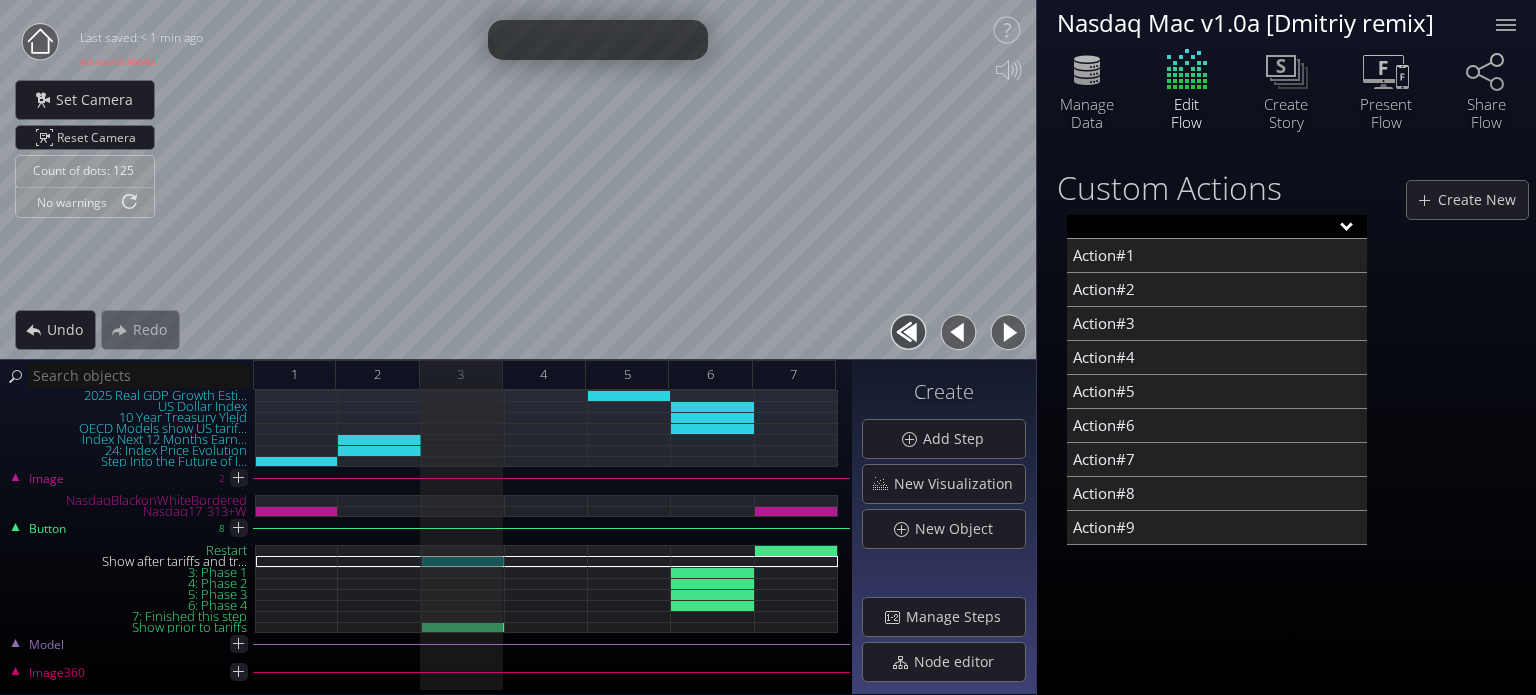 click at bounding box center [1217, 227] 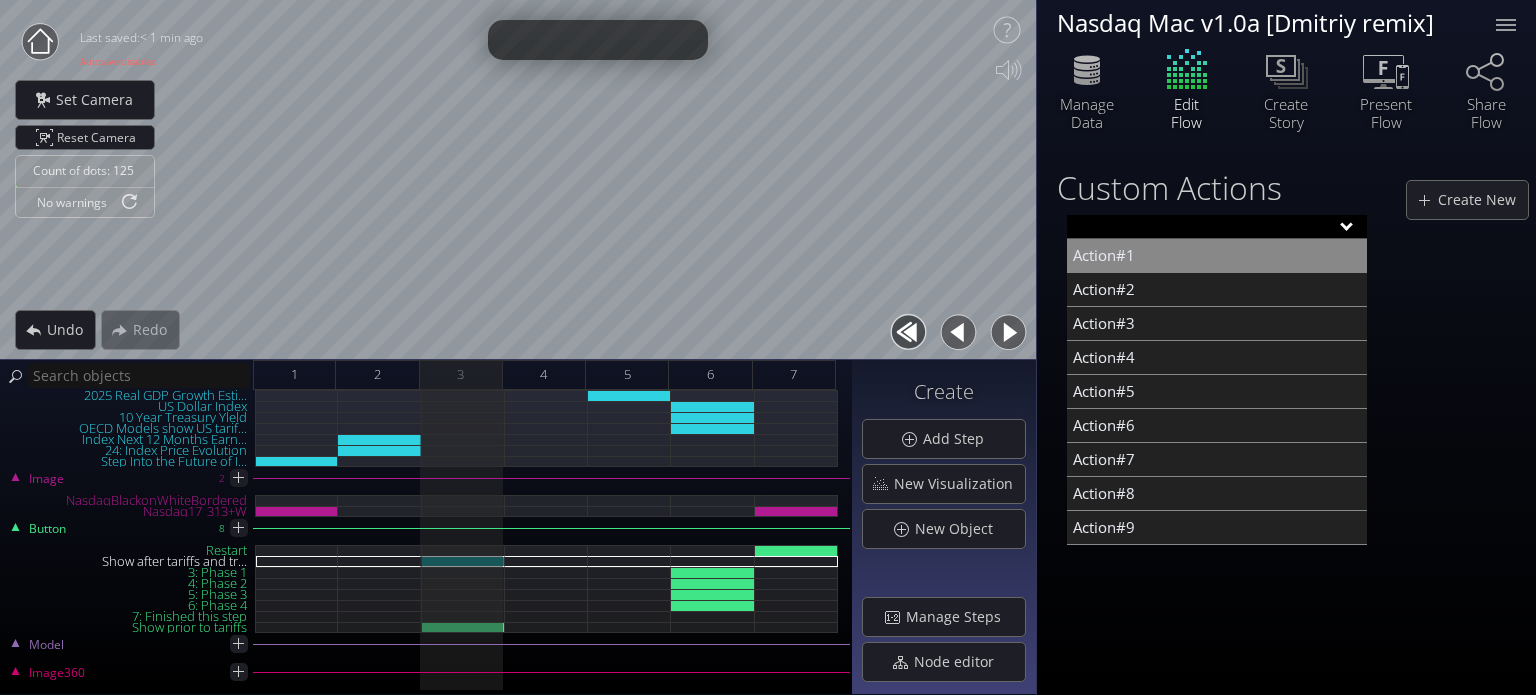click on "Action#1" at bounding box center (1217, 256) 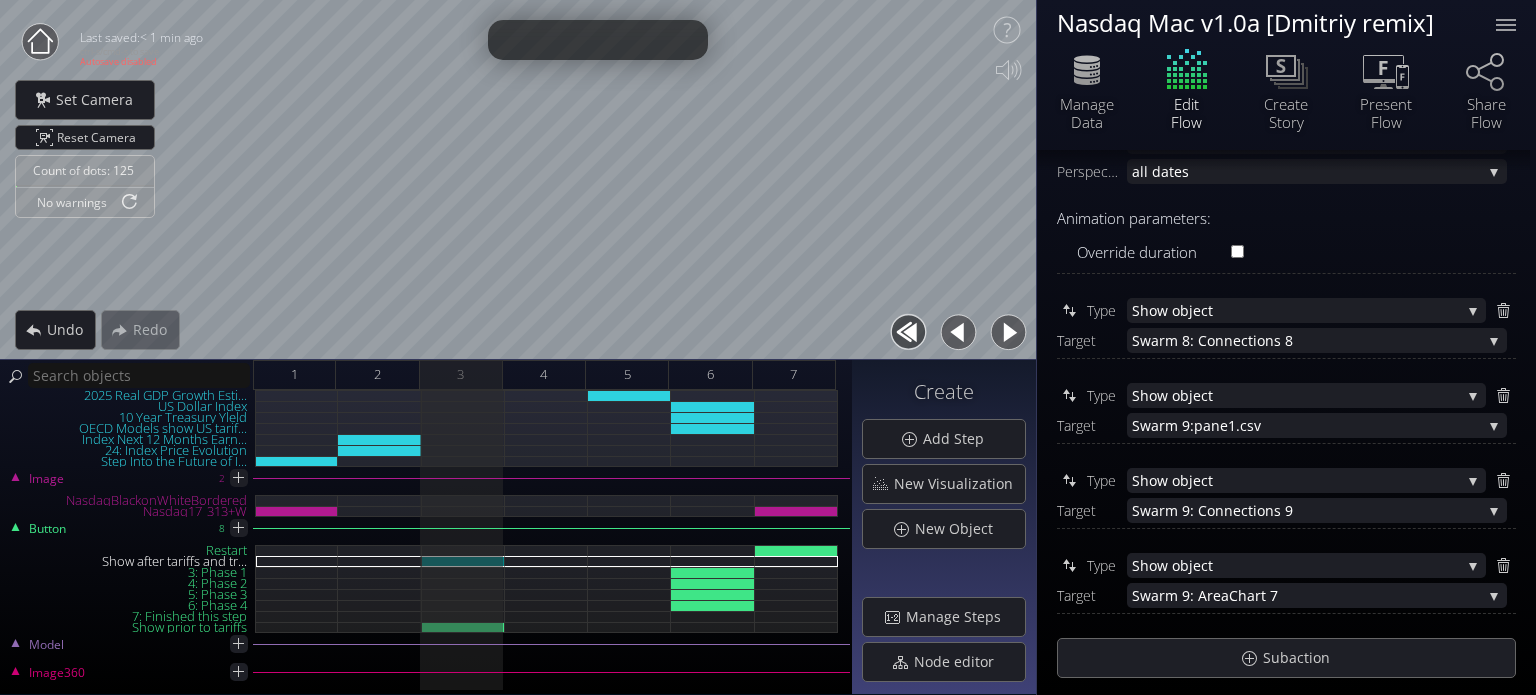 scroll, scrollTop: 334, scrollLeft: 0, axis: vertical 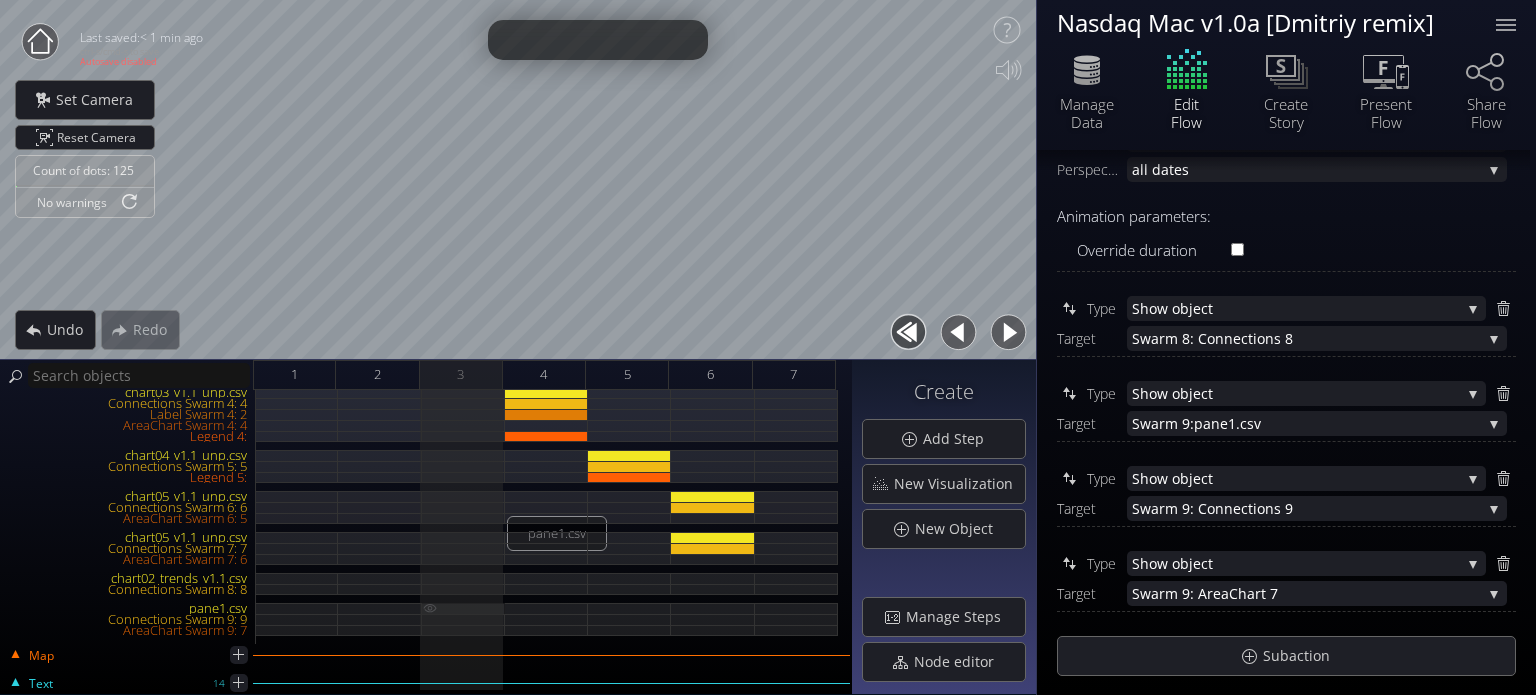 click at bounding box center (430, 608) 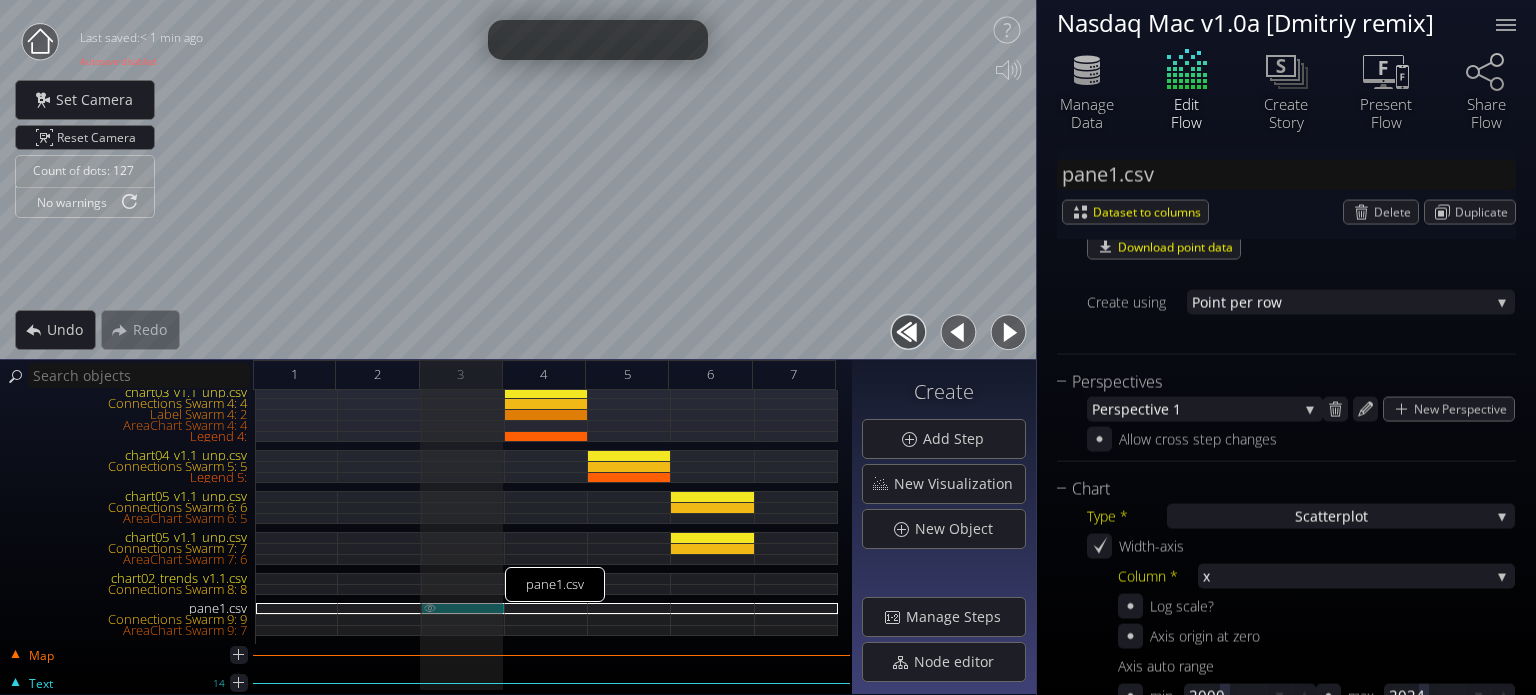 scroll, scrollTop: 0, scrollLeft: 0, axis: both 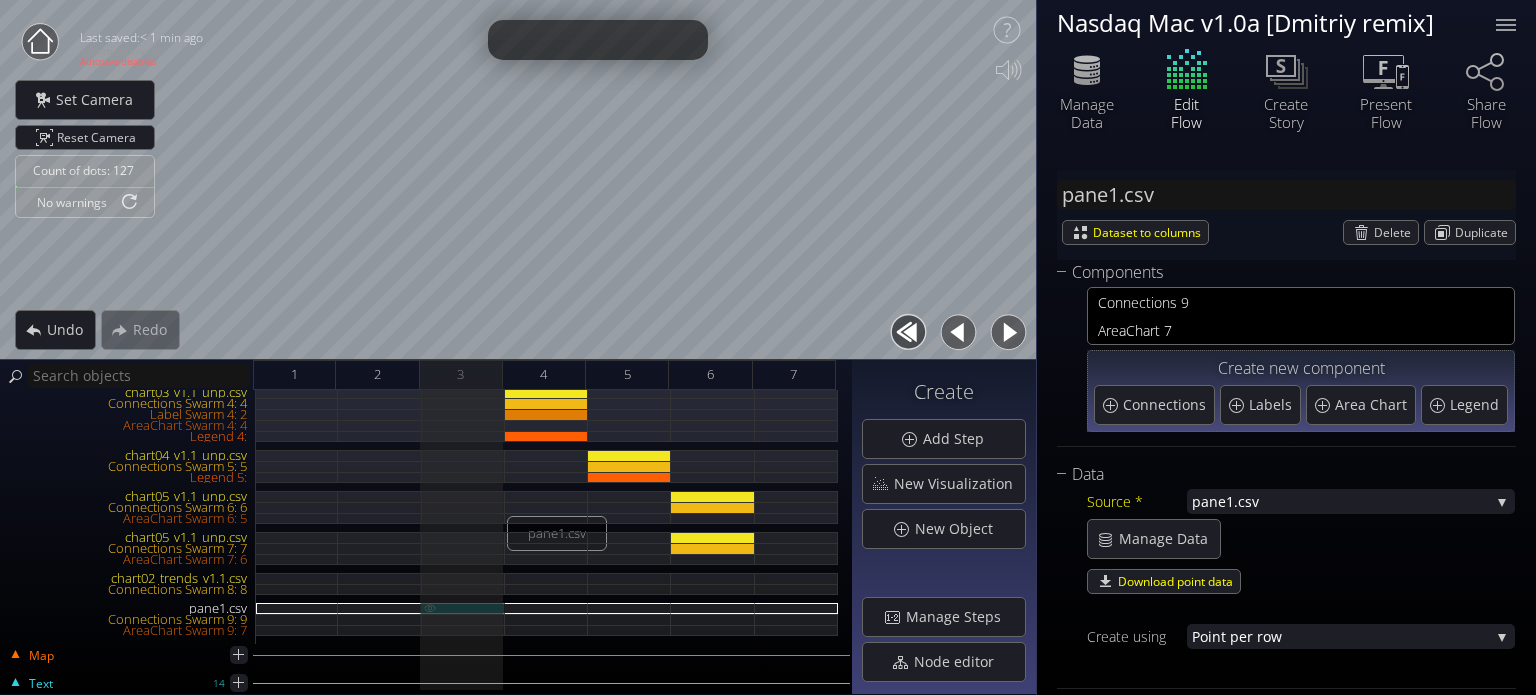click at bounding box center (430, 607) 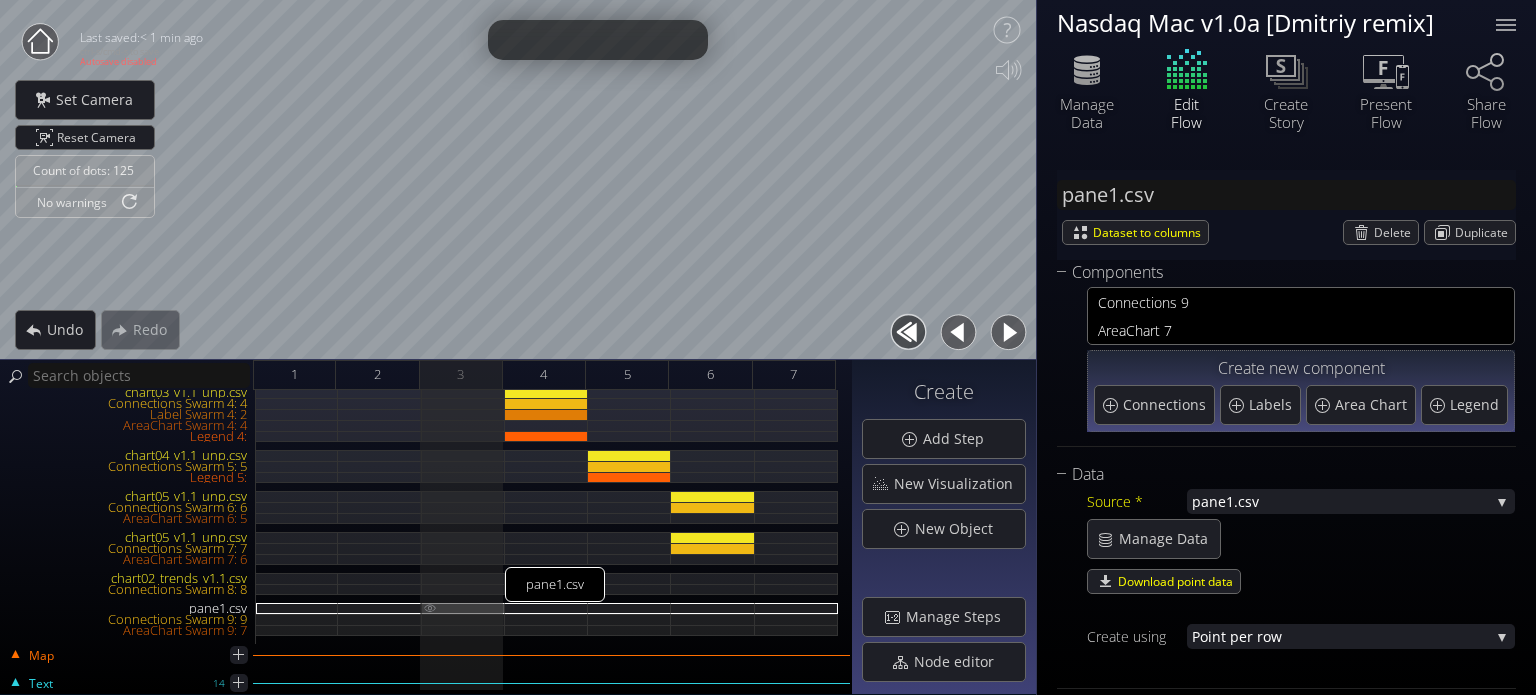 click at bounding box center [430, 607] 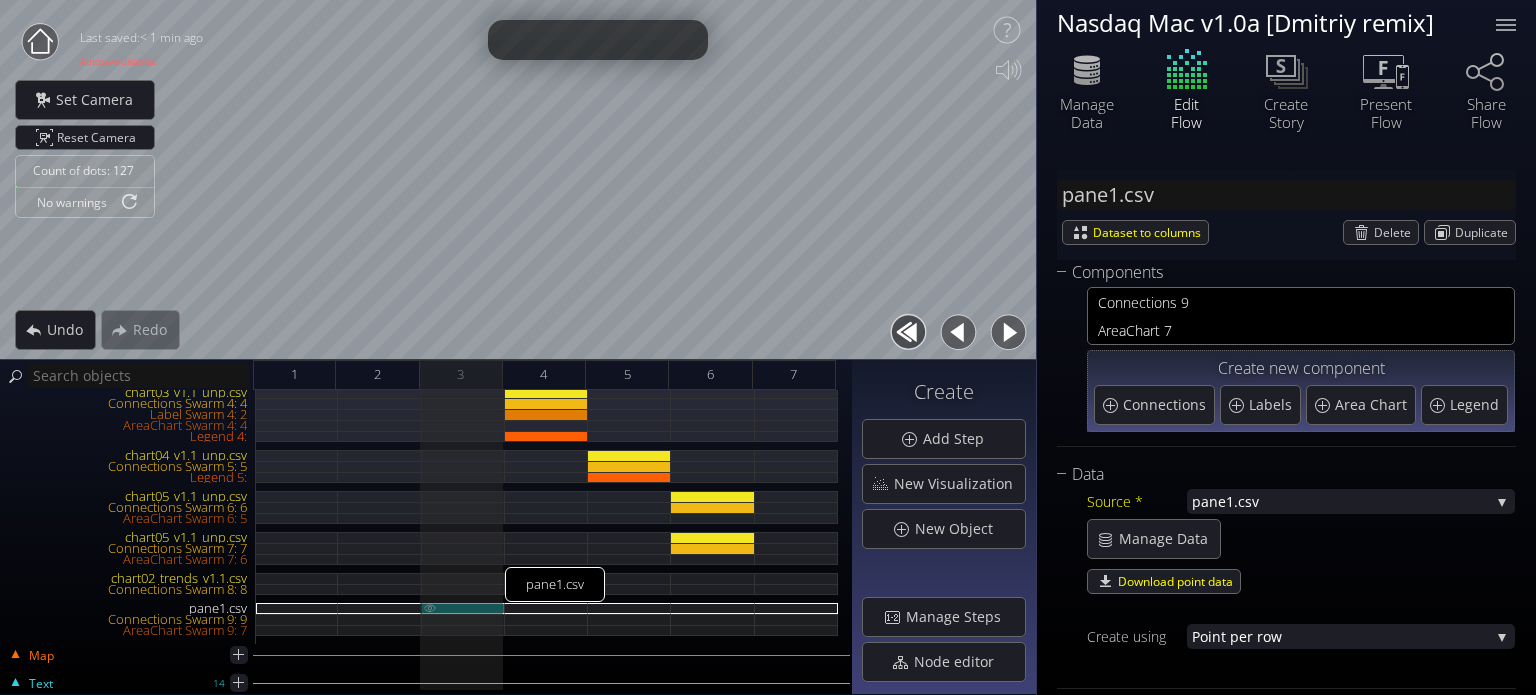click at bounding box center (430, 607) 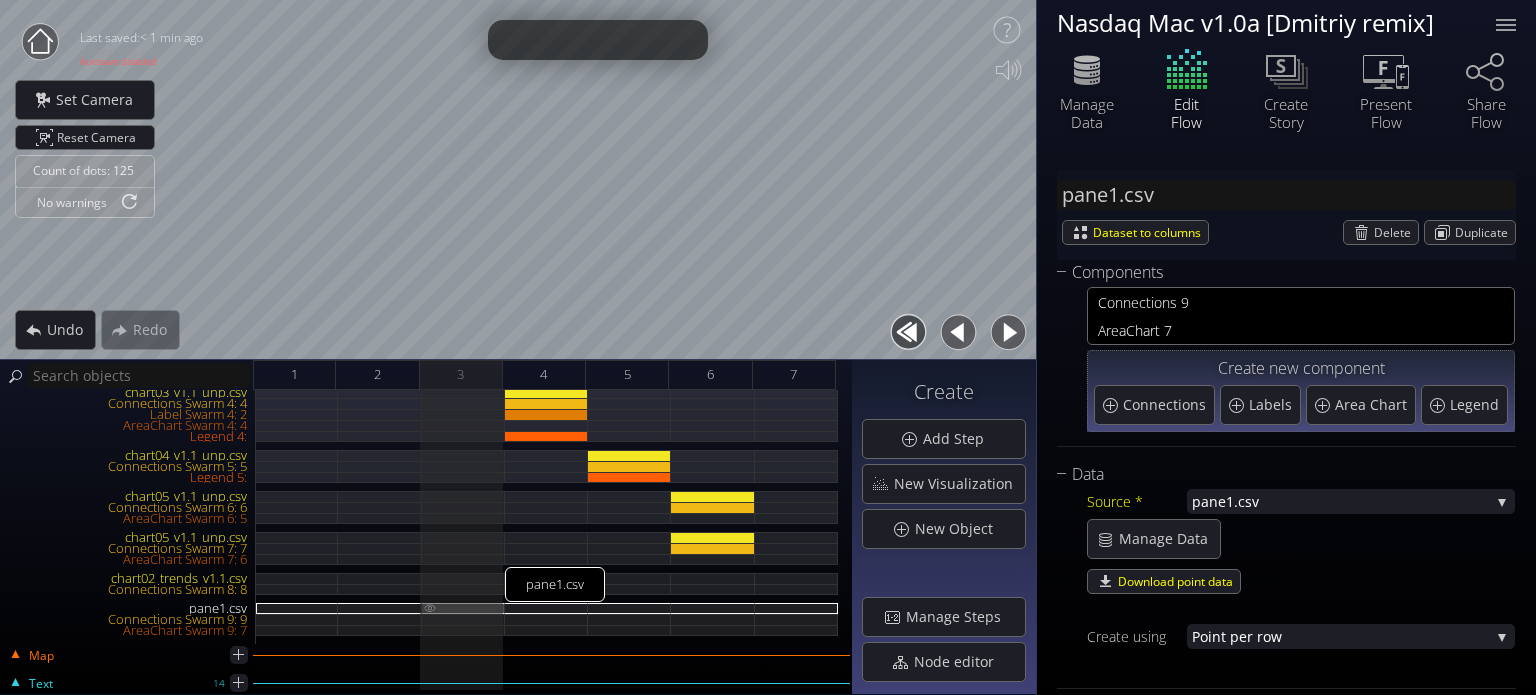 click at bounding box center (430, 607) 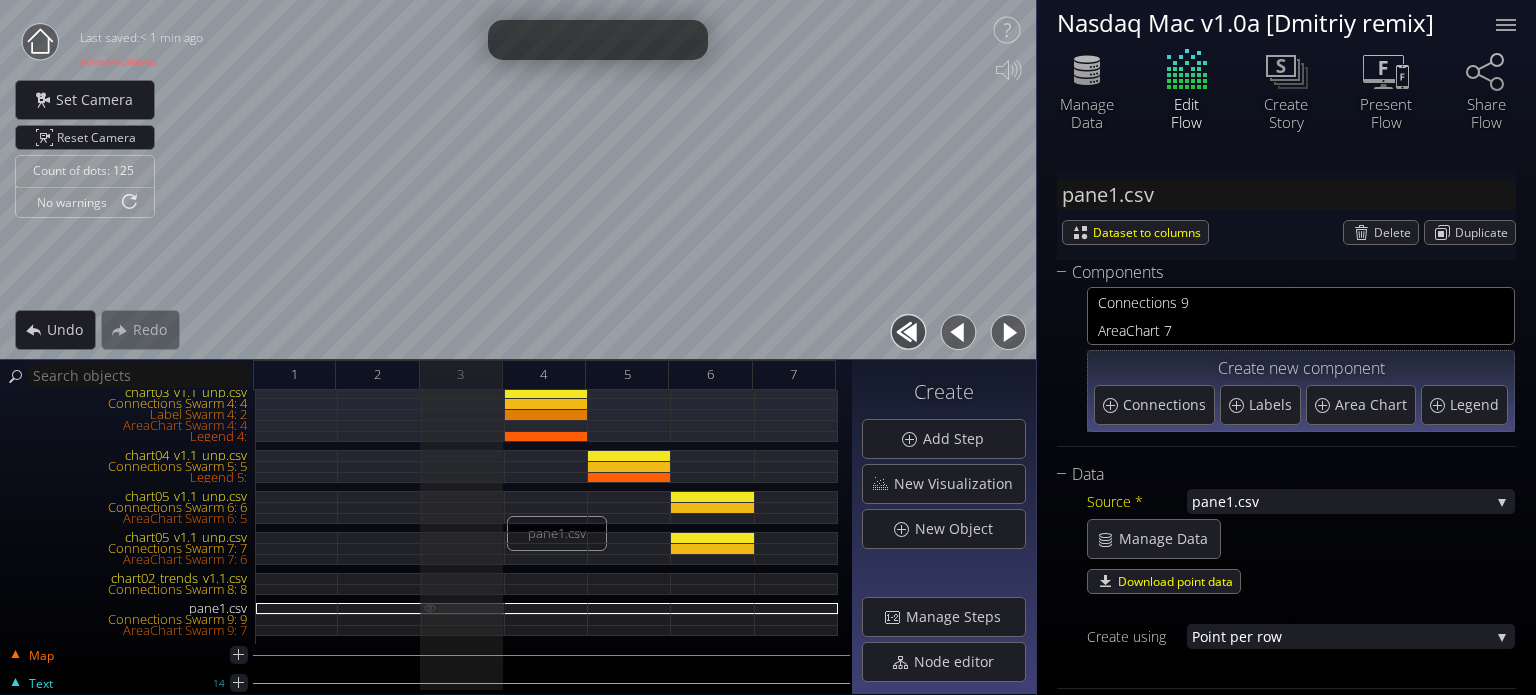 click at bounding box center [430, 607] 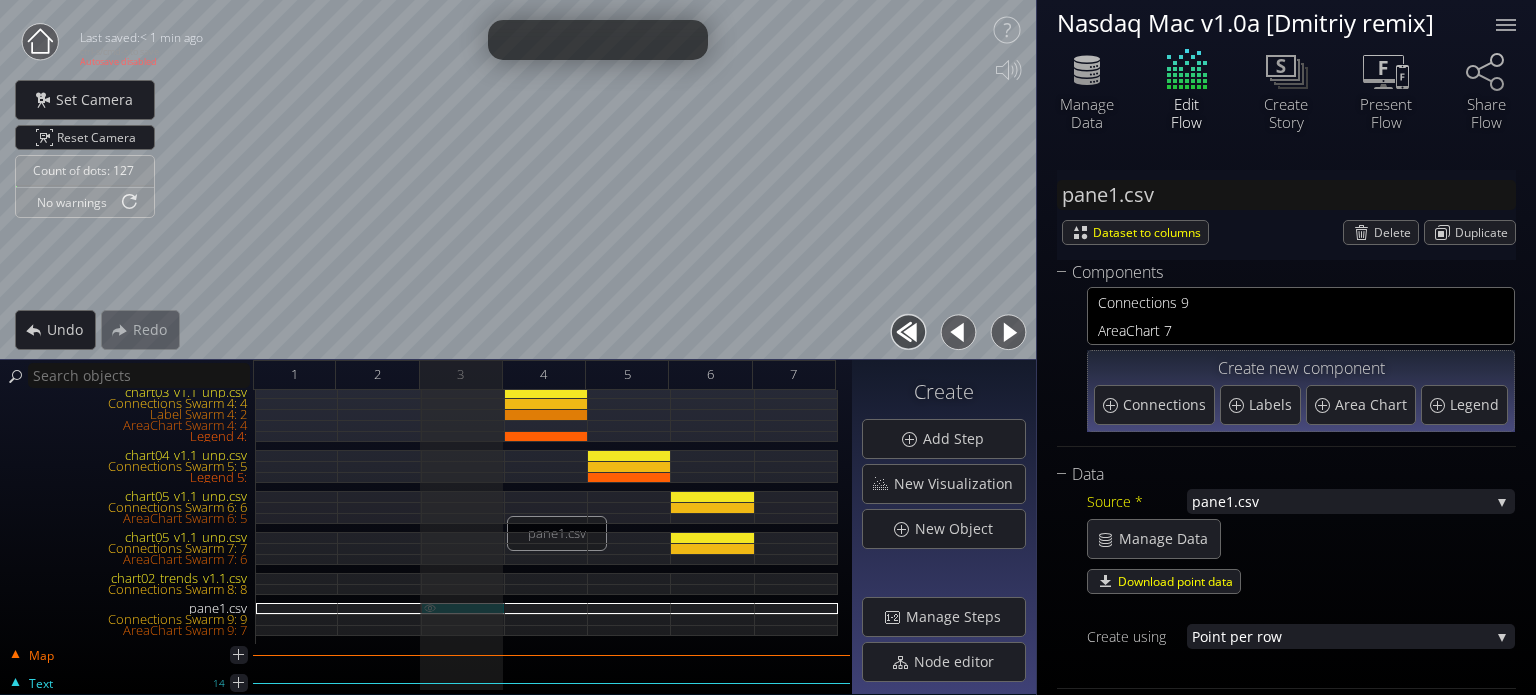 click at bounding box center (430, 607) 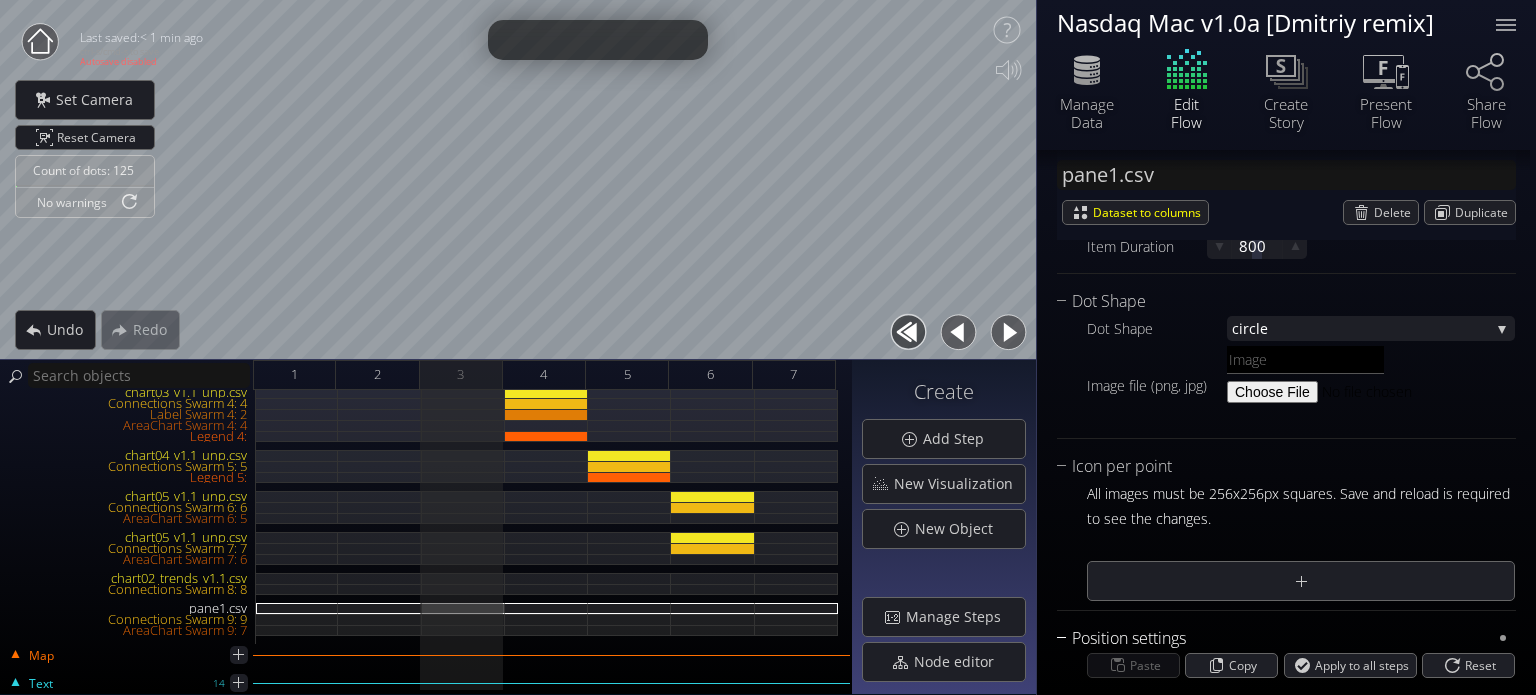 scroll, scrollTop: 2738, scrollLeft: 0, axis: vertical 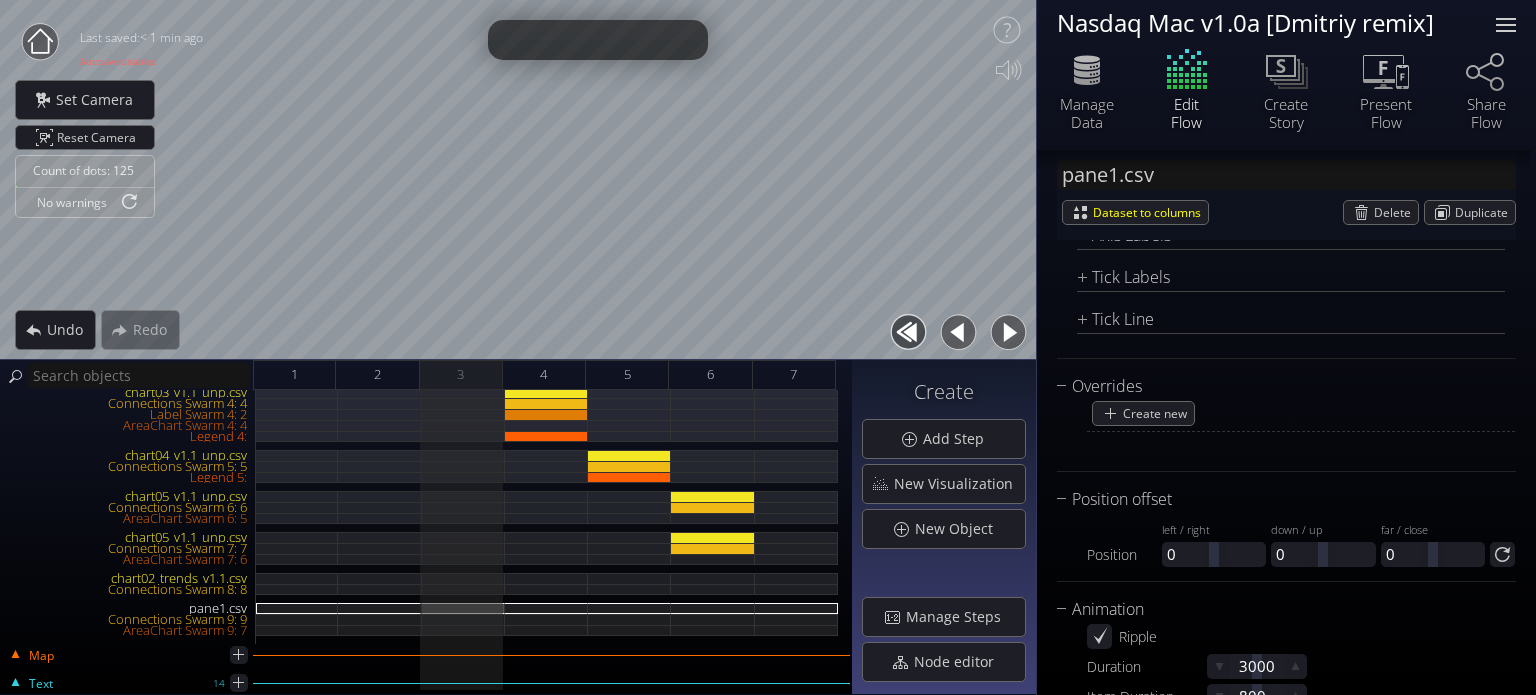 click at bounding box center (1506, 25) 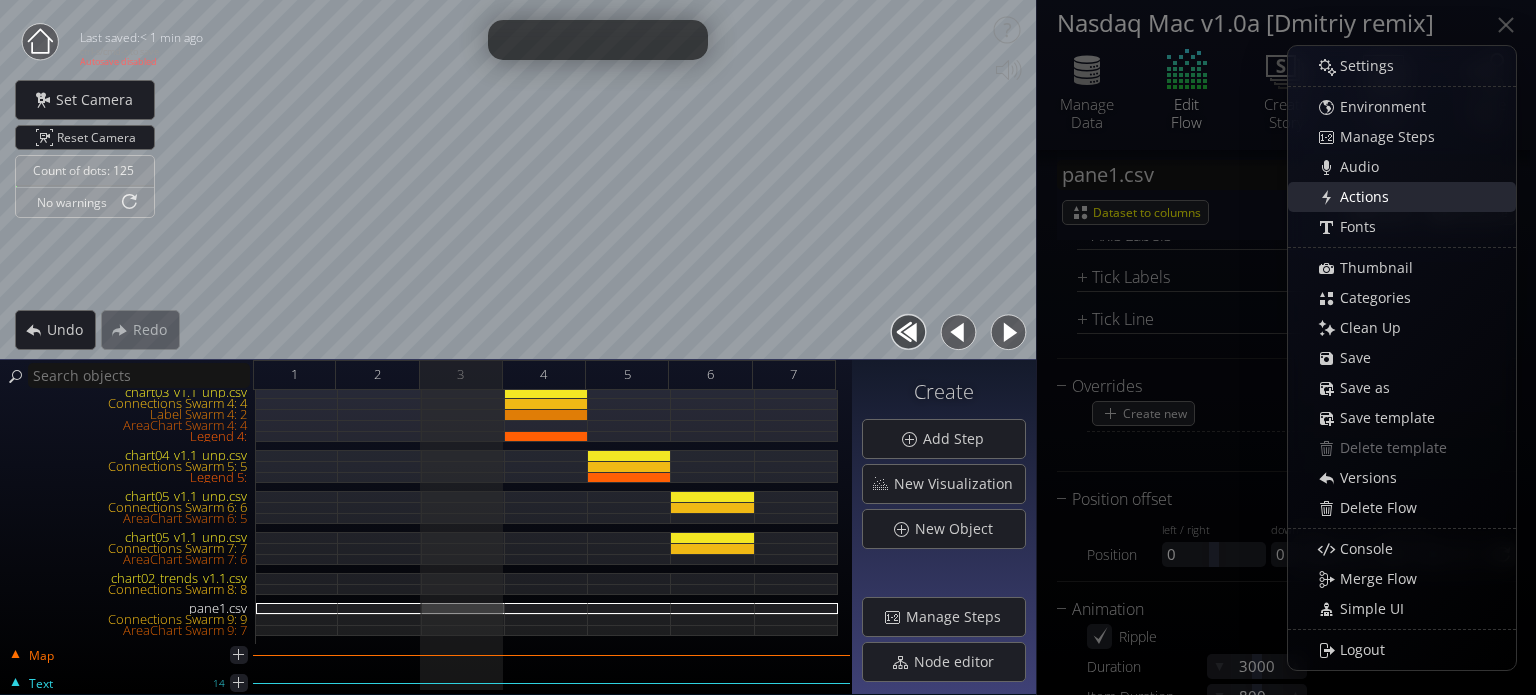 click on "Actions" at bounding box center [1370, 197] 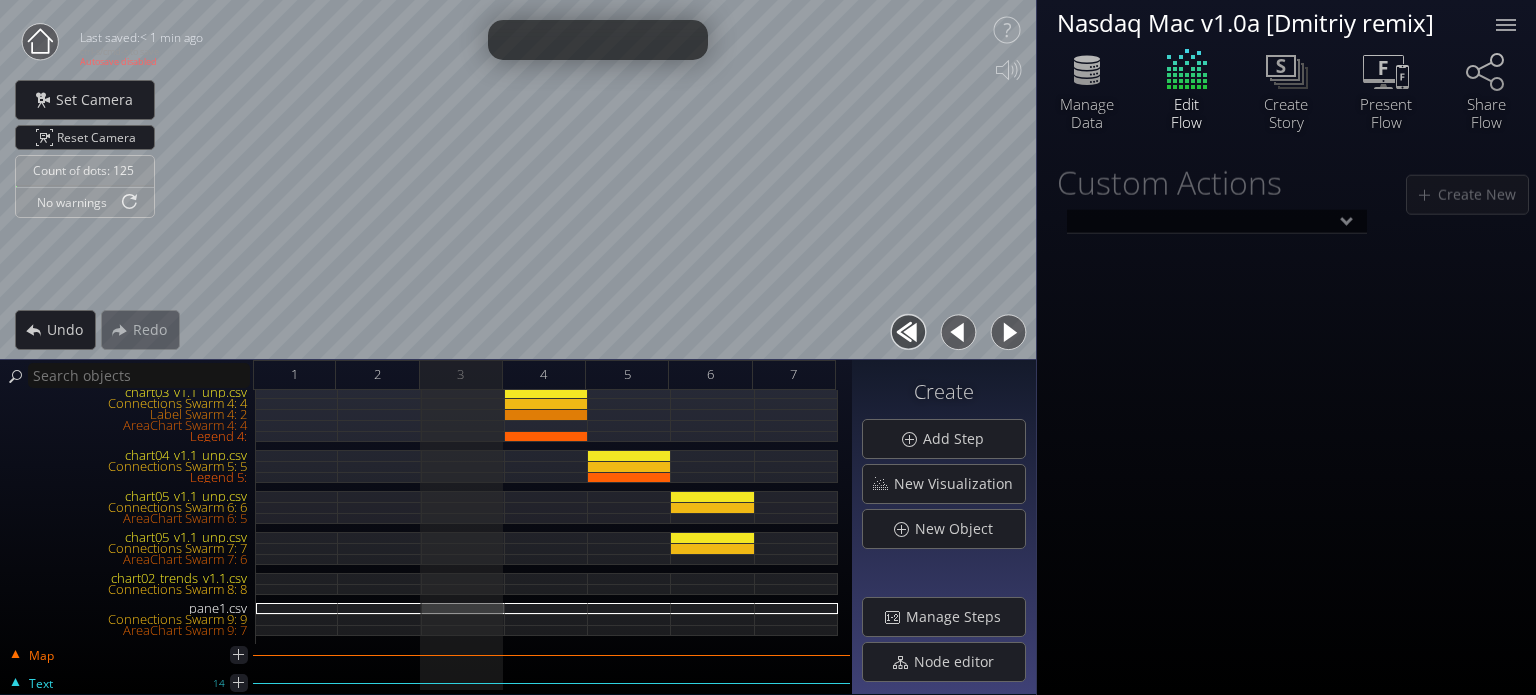 scroll, scrollTop: 0, scrollLeft: 0, axis: both 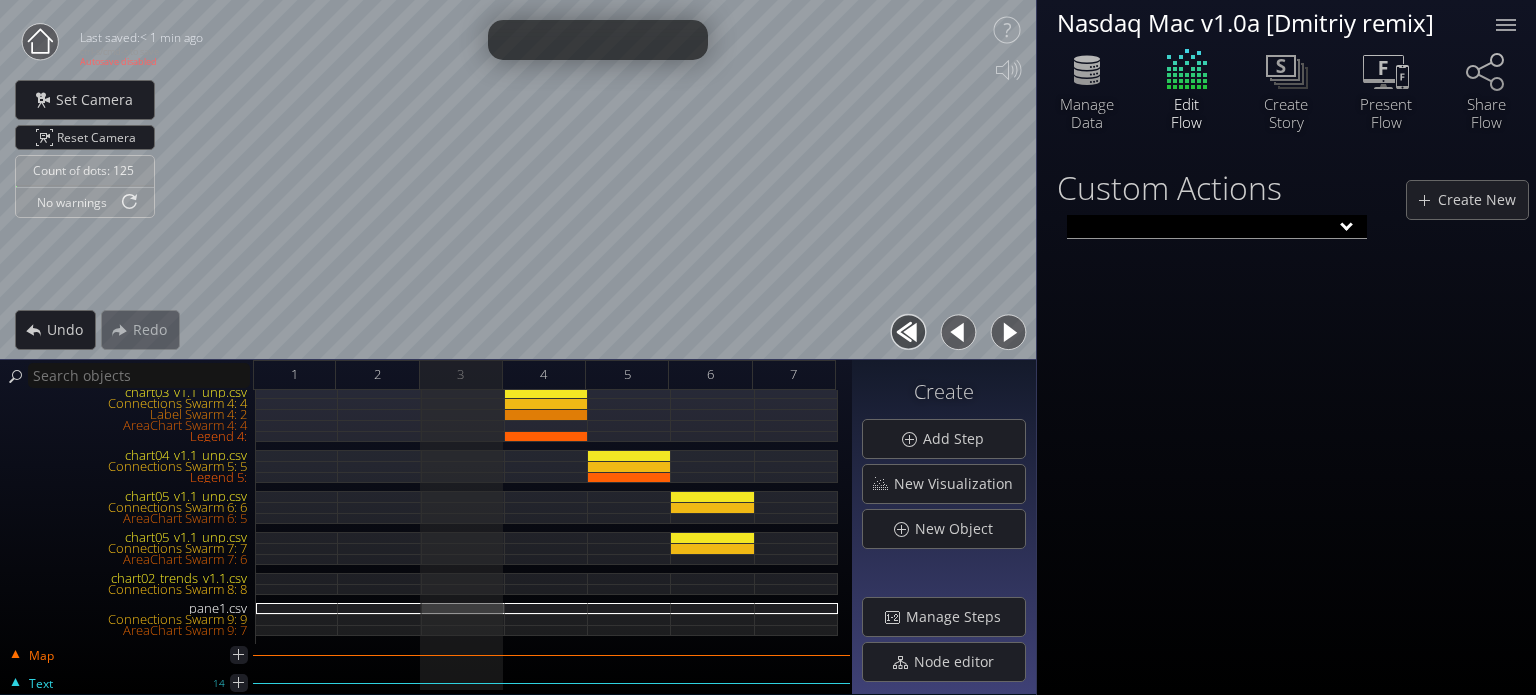 click at bounding box center [1217, 227] 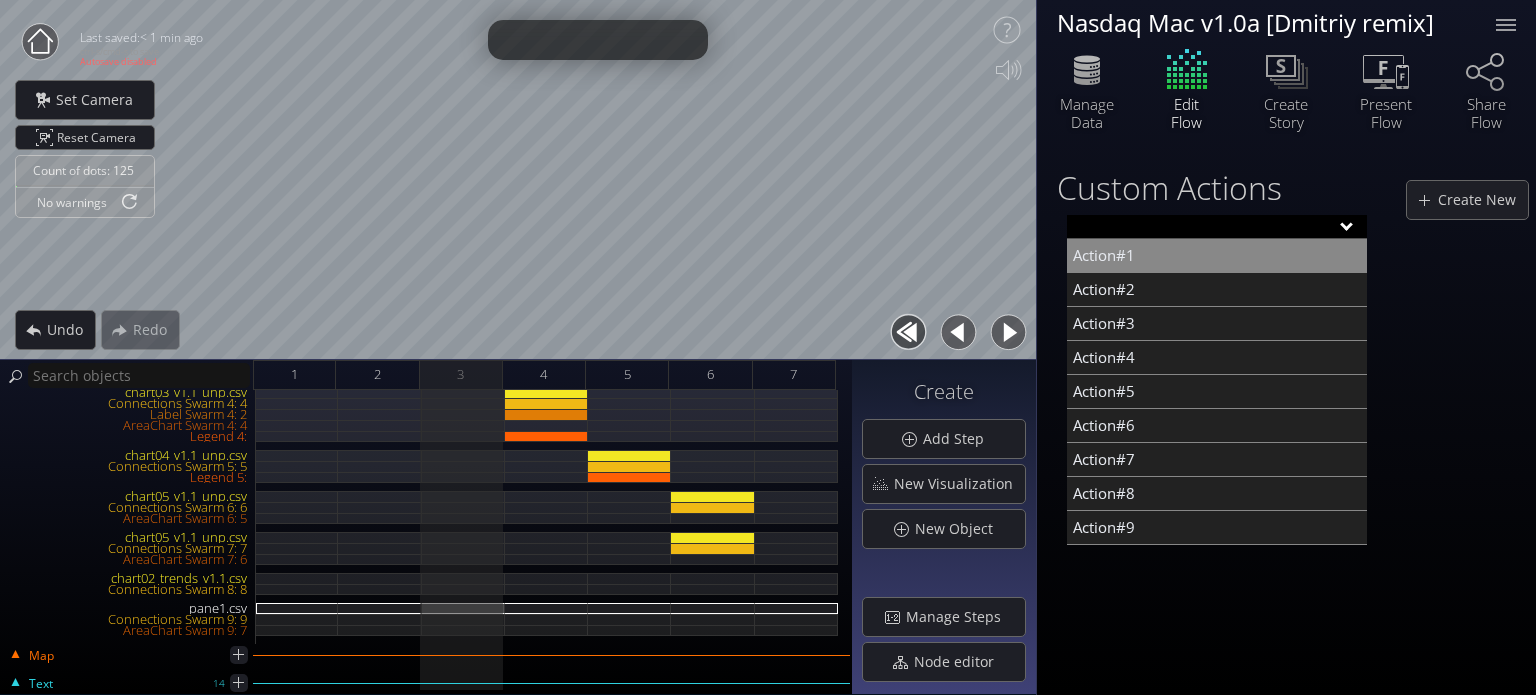 click on "Action#1" at bounding box center (1217, 256) 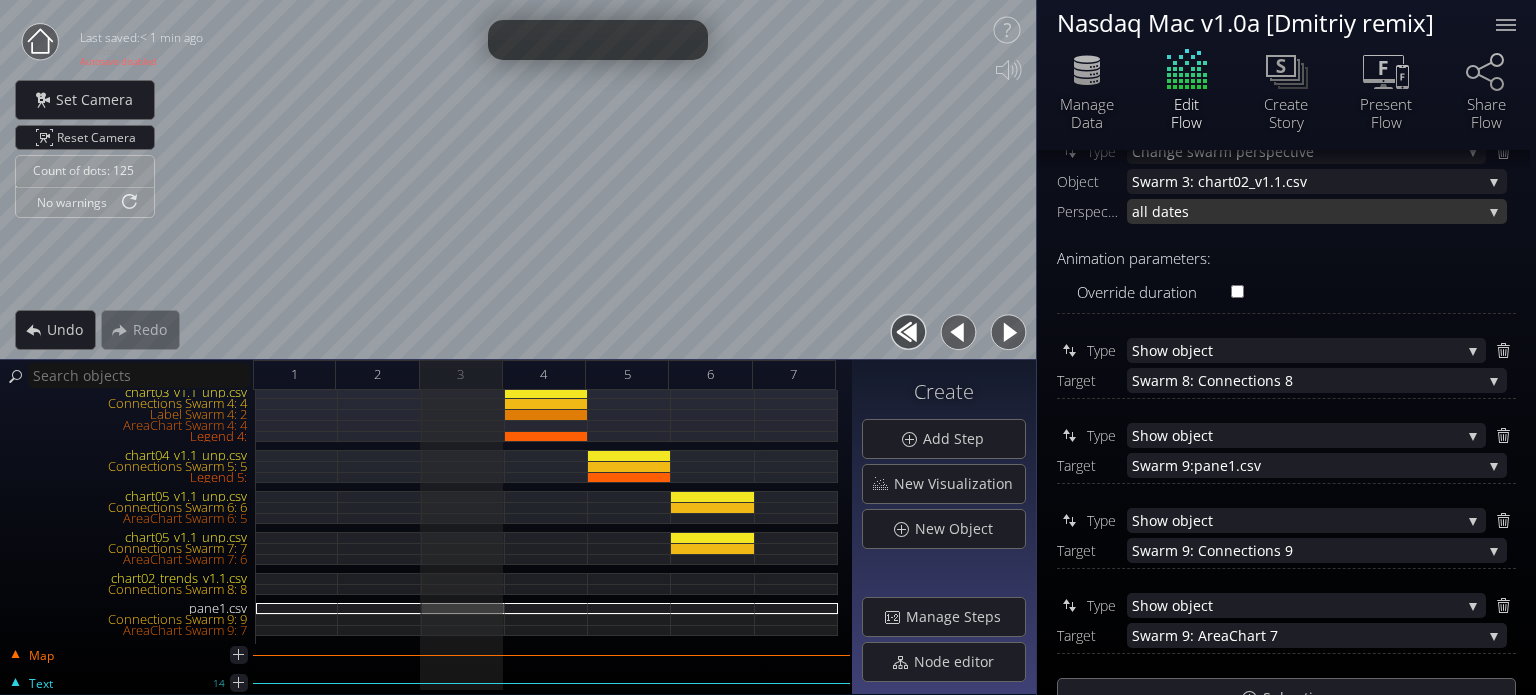 scroll, scrollTop: 300, scrollLeft: 0, axis: vertical 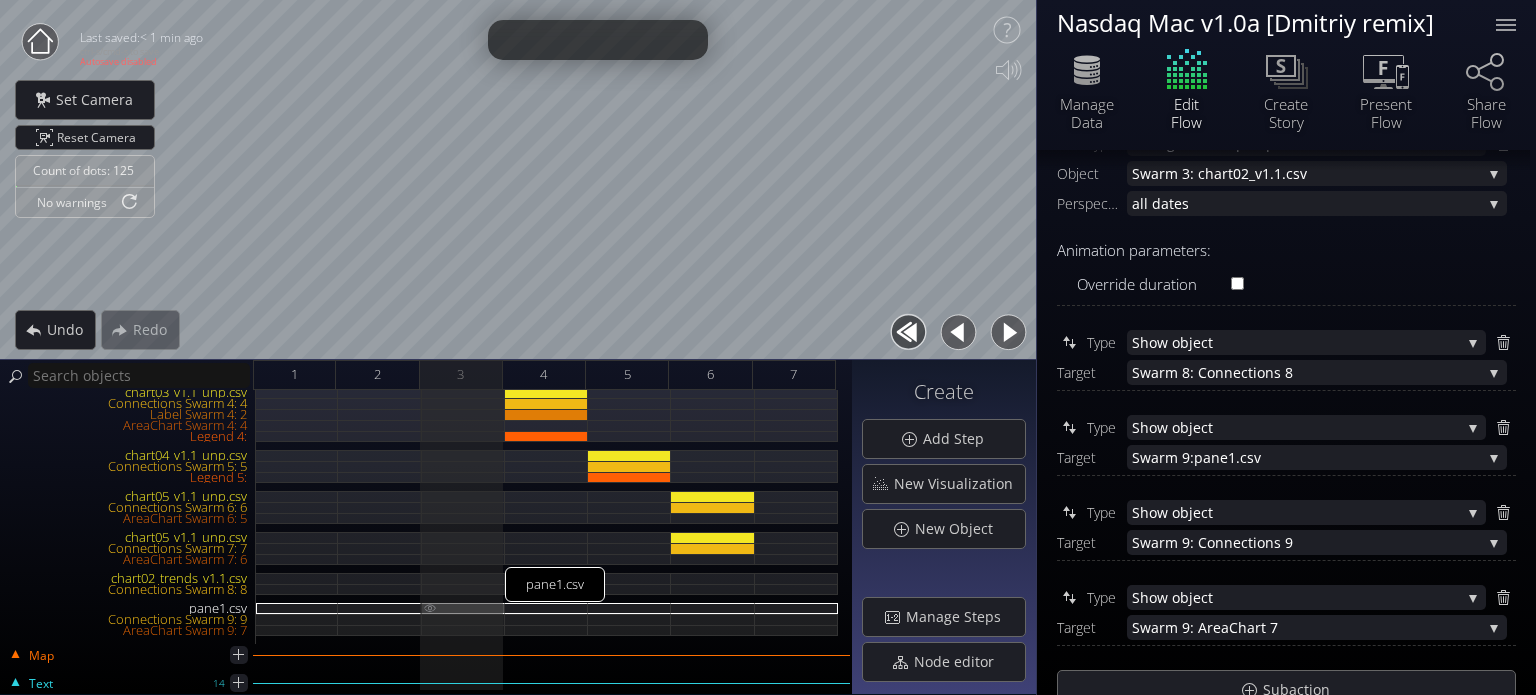 click at bounding box center (430, 606) 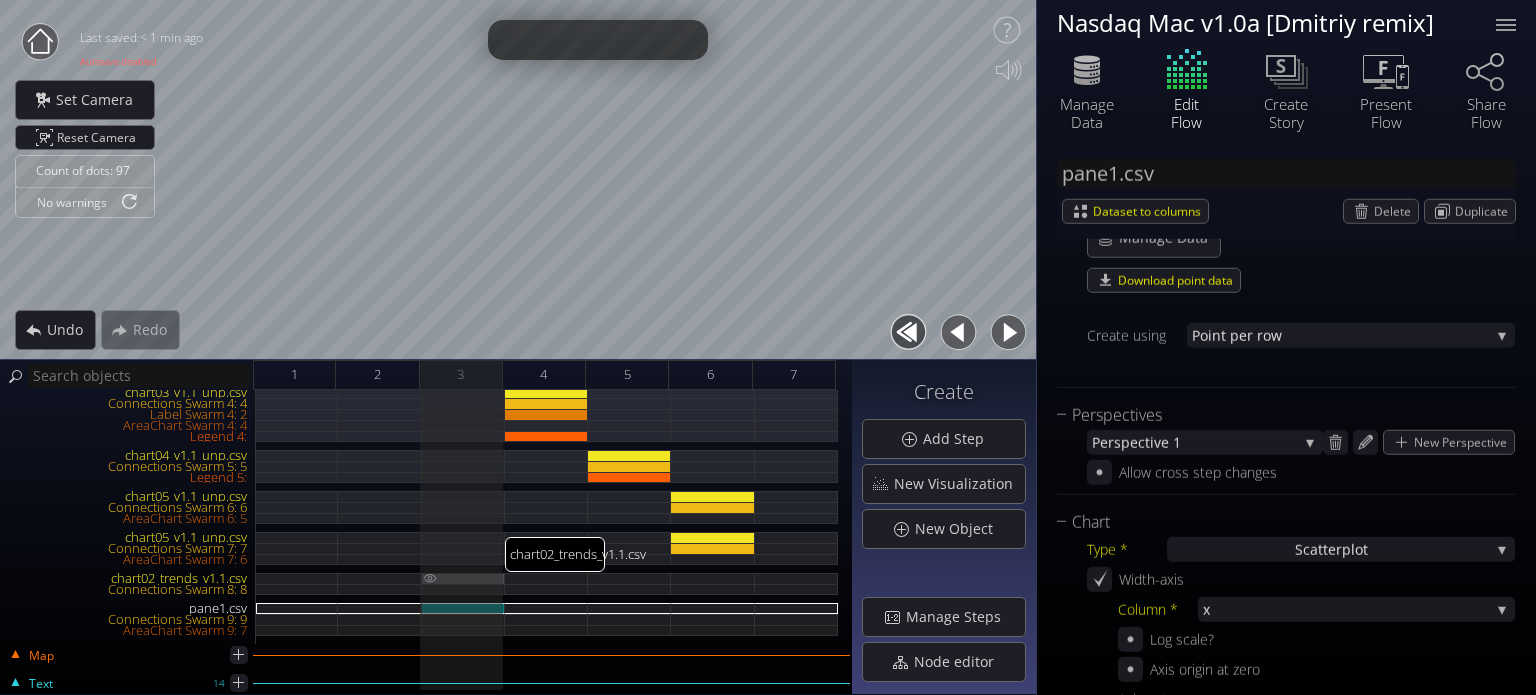 scroll, scrollTop: 0, scrollLeft: 0, axis: both 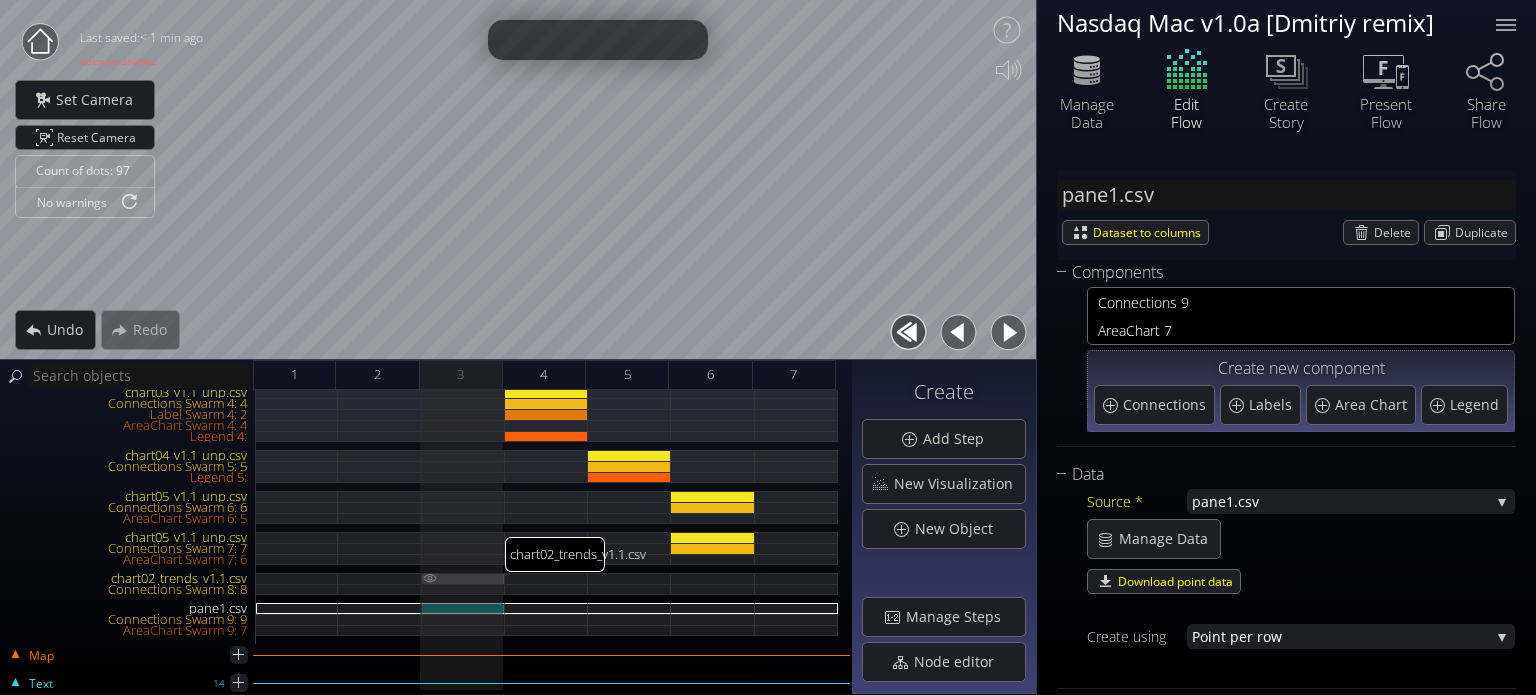 click at bounding box center [430, 578] 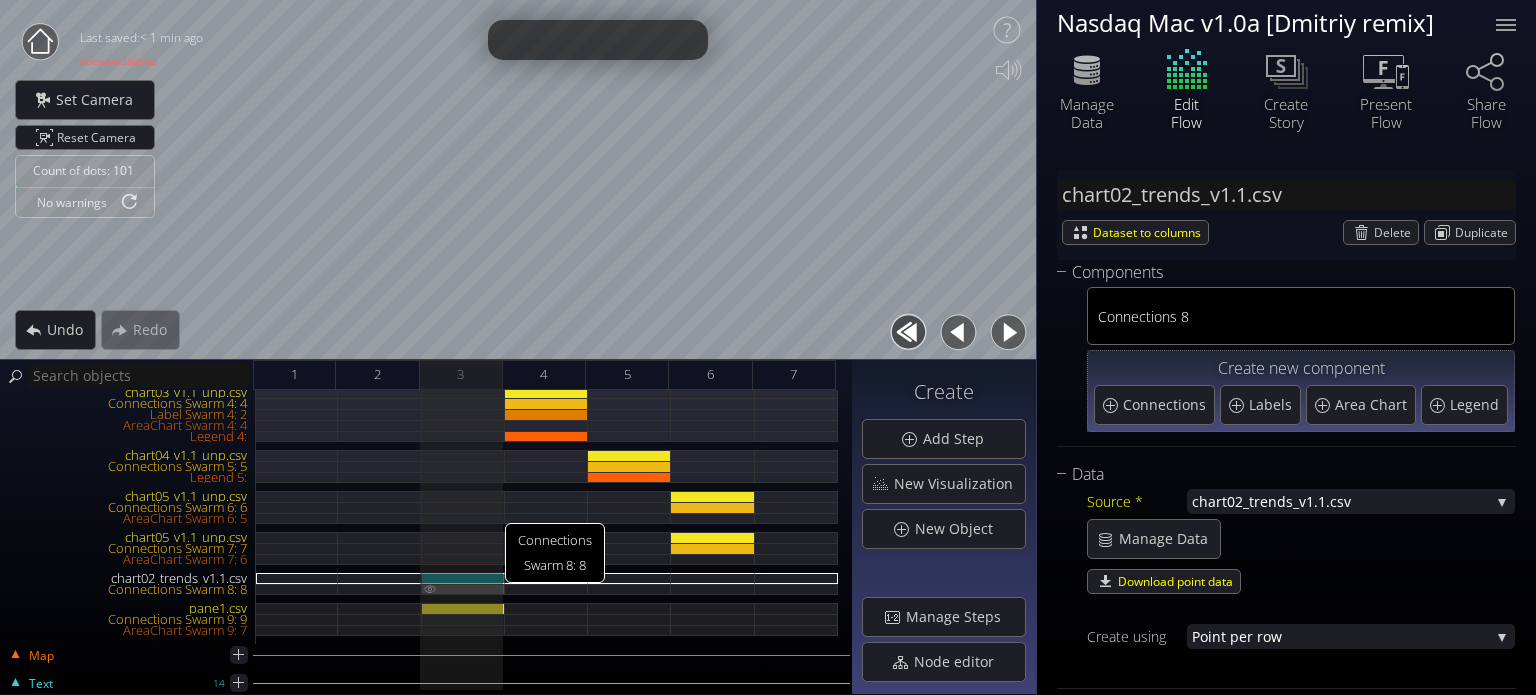 click at bounding box center [430, 588] 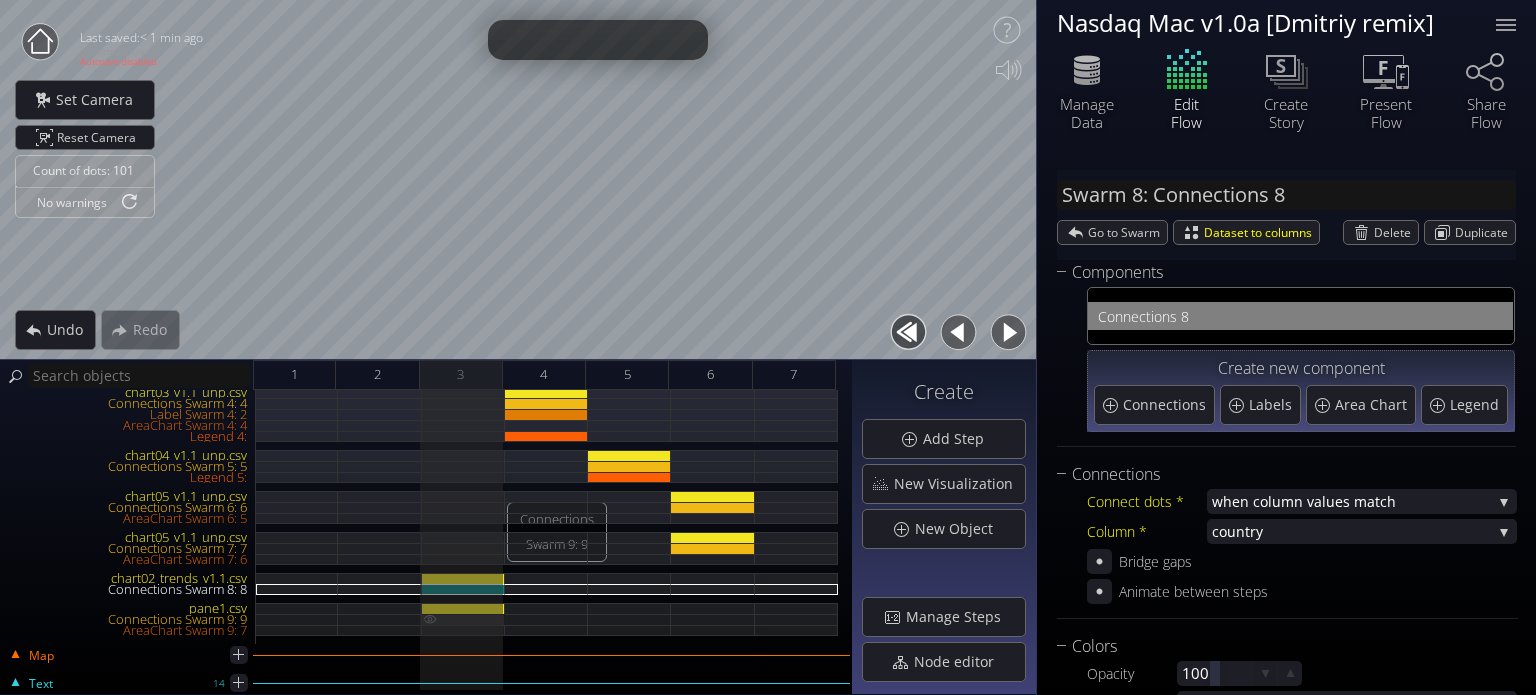 click at bounding box center (430, 619) 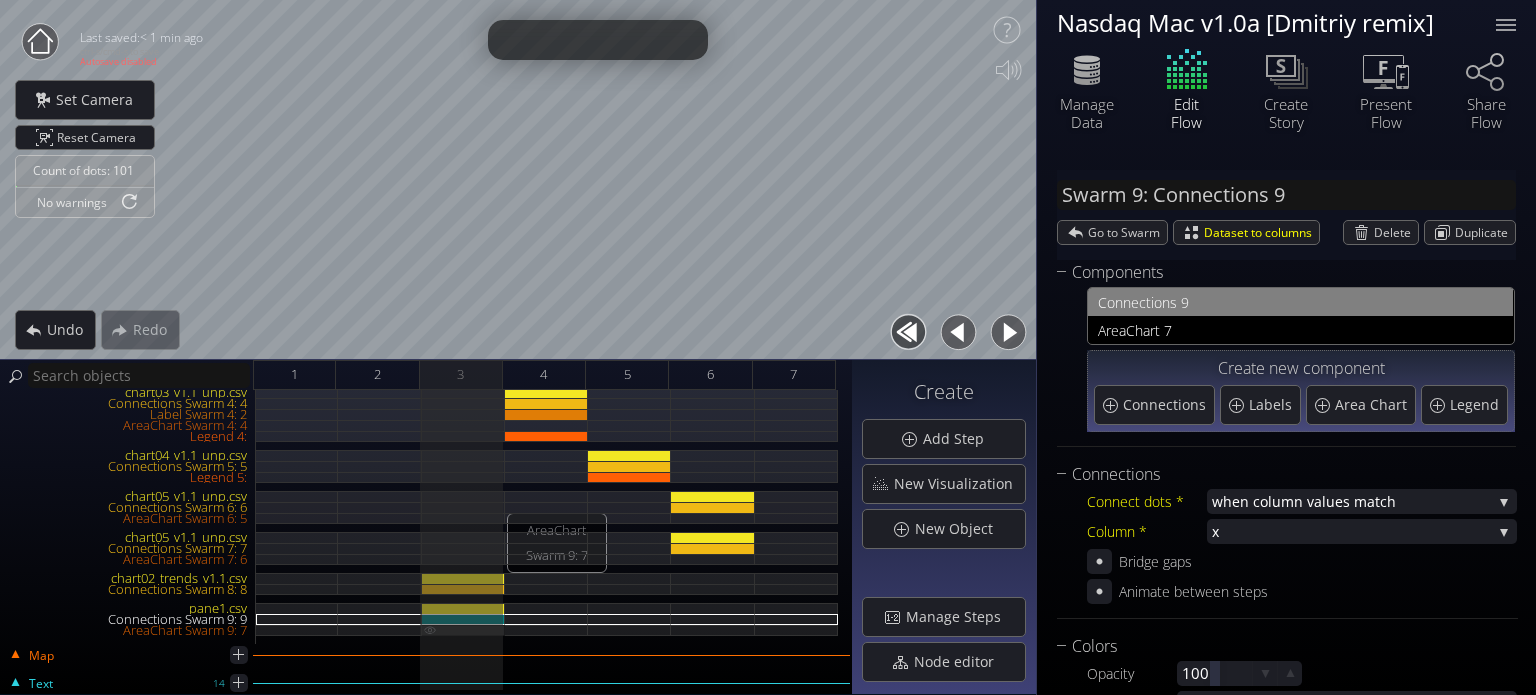 click at bounding box center (430, 629) 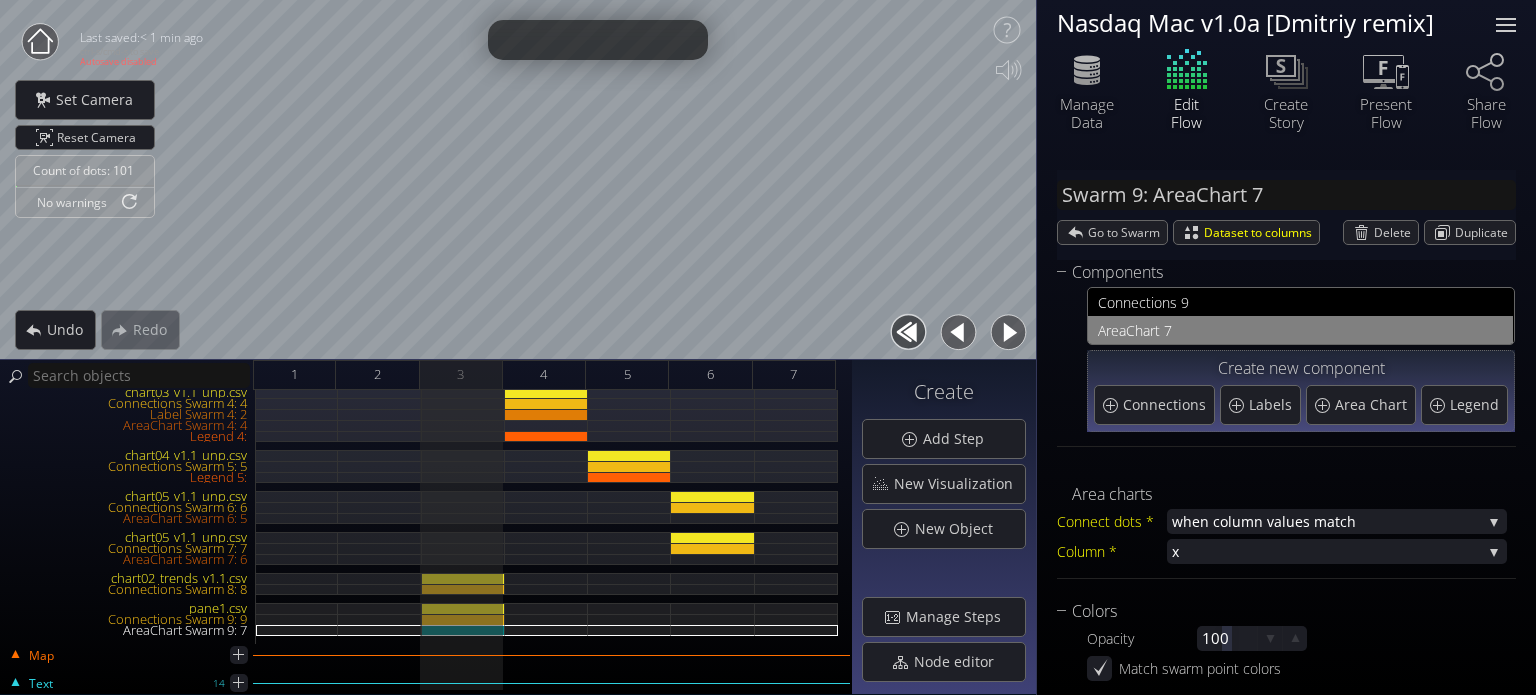 click at bounding box center (1506, 25) 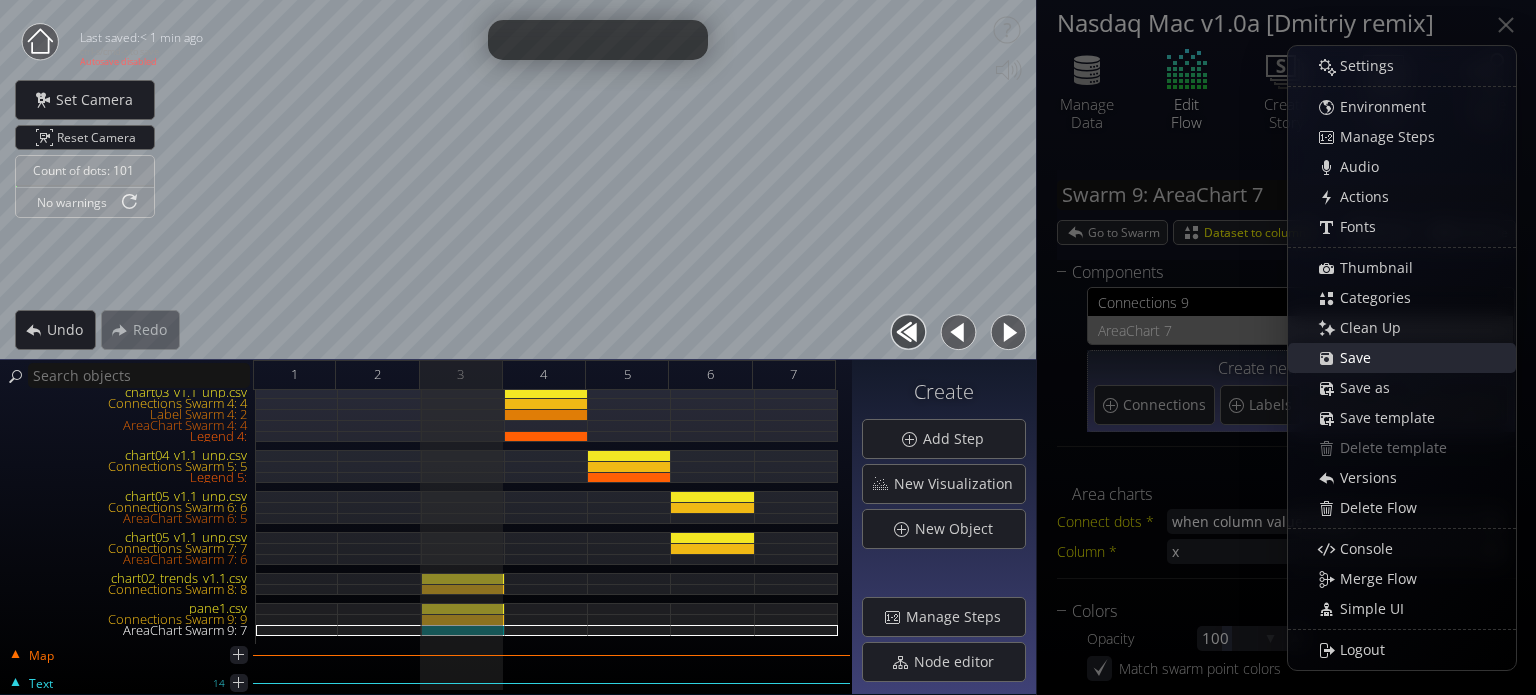 click on "Save" at bounding box center (1361, 358) 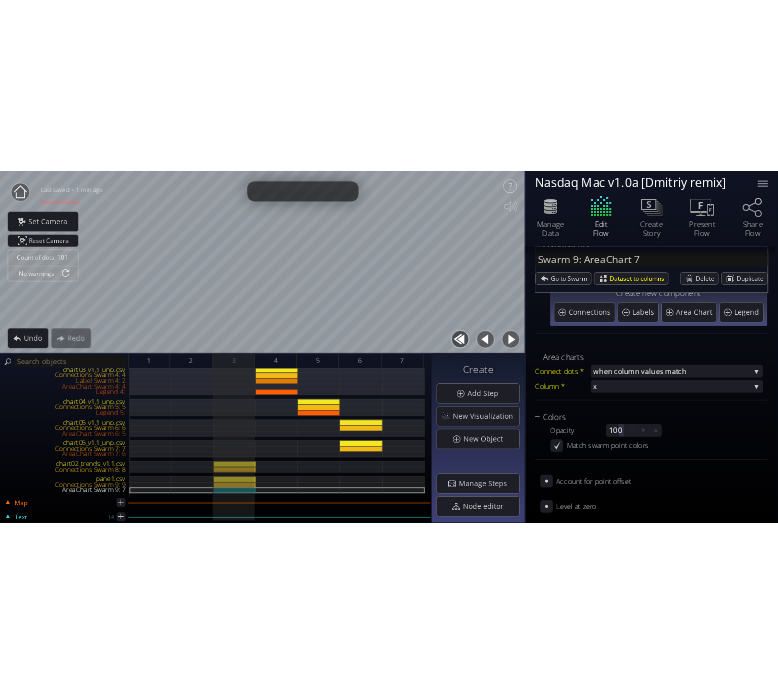 scroll, scrollTop: 140, scrollLeft: 0, axis: vertical 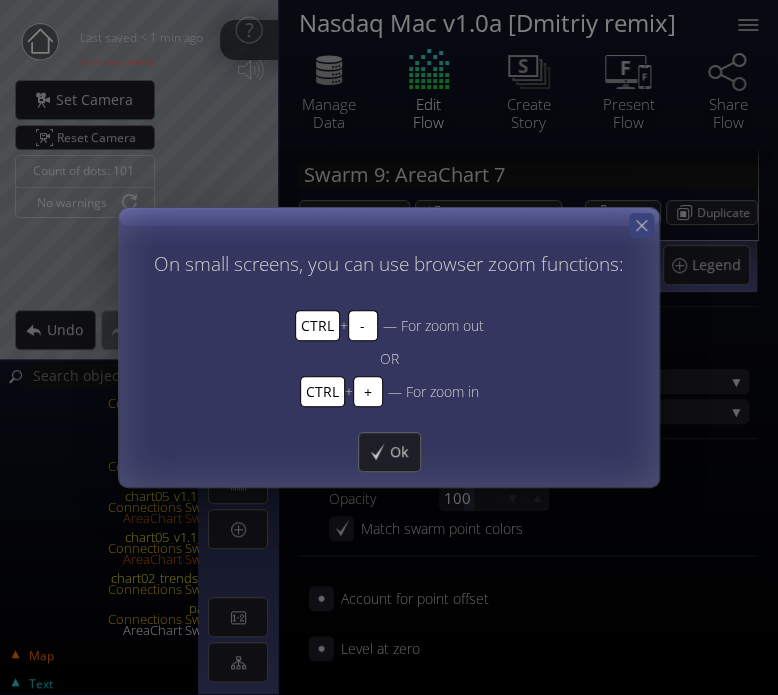 click 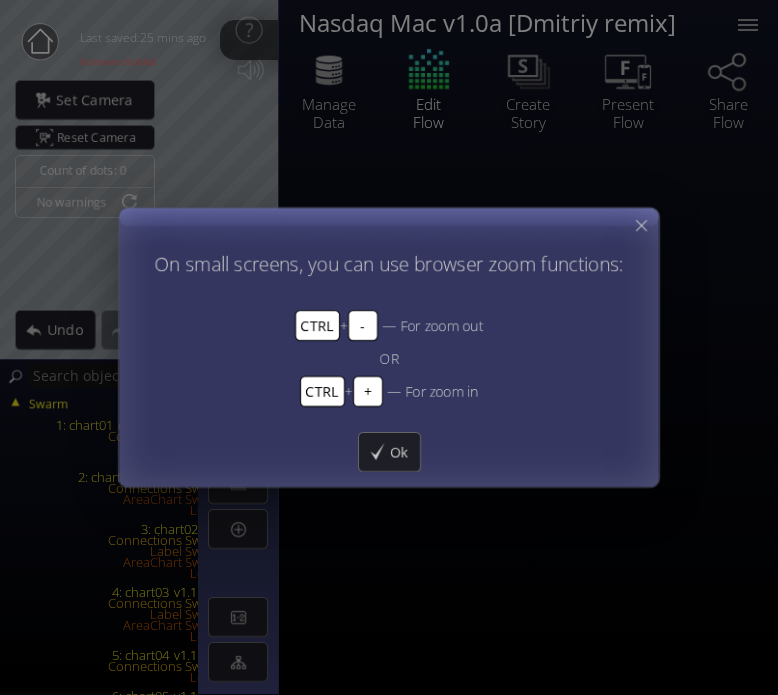 scroll, scrollTop: 0, scrollLeft: 0, axis: both 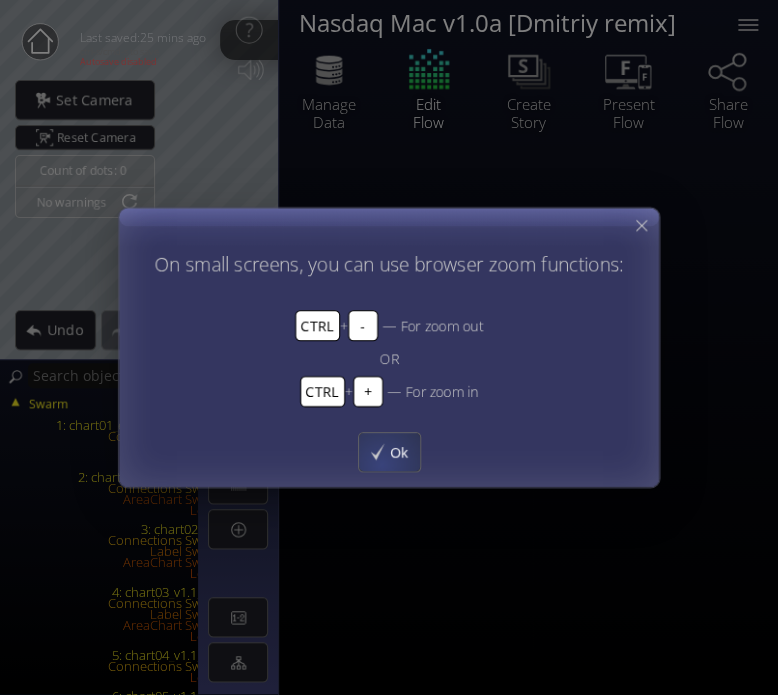 click on "Ok" at bounding box center [389, 452] 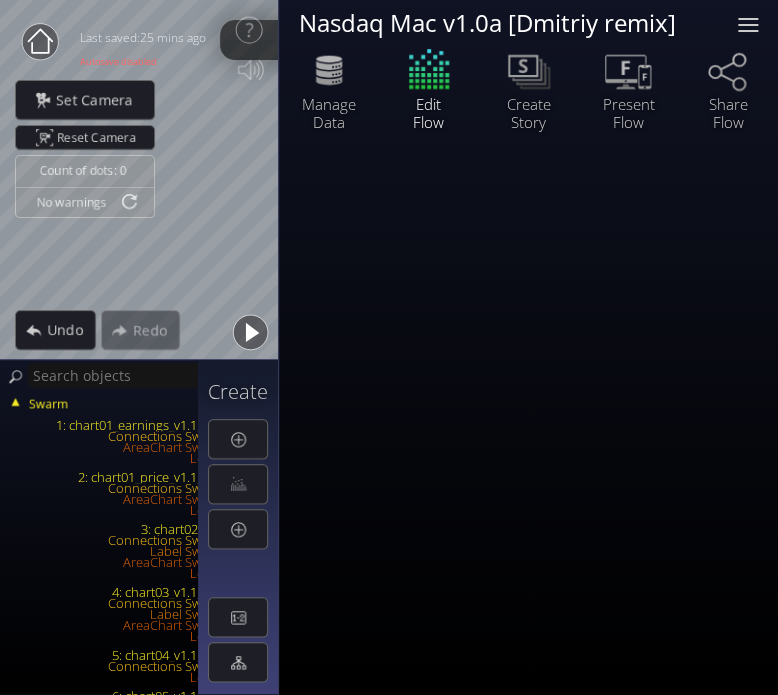 click at bounding box center [748, 31] 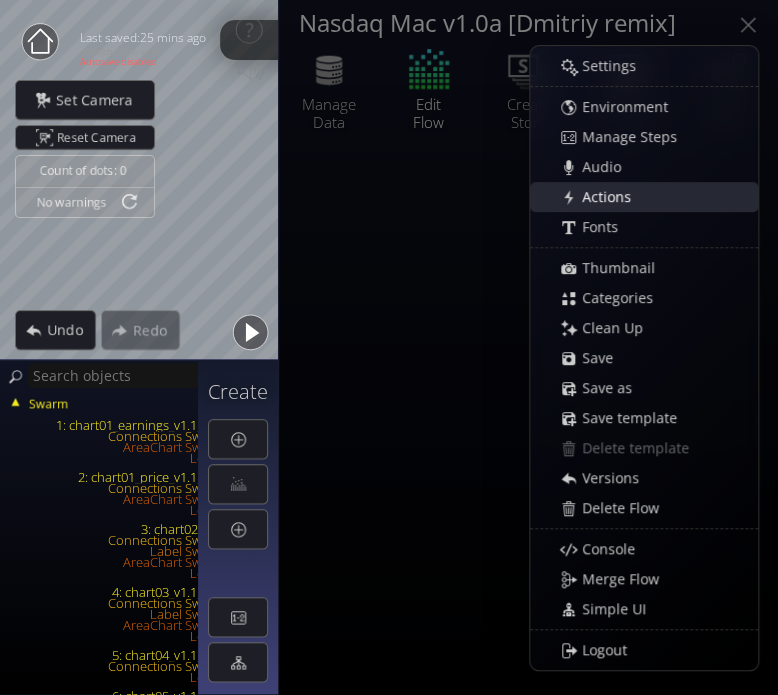 click on "Actions" at bounding box center [612, 197] 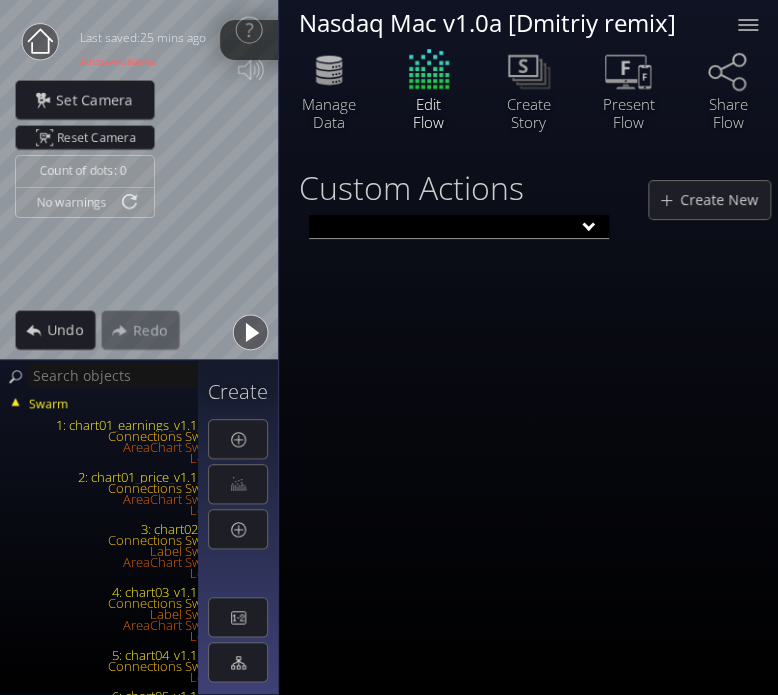 drag, startPoint x: 619, startPoint y: 223, endPoint x: 574, endPoint y: 223, distance: 45 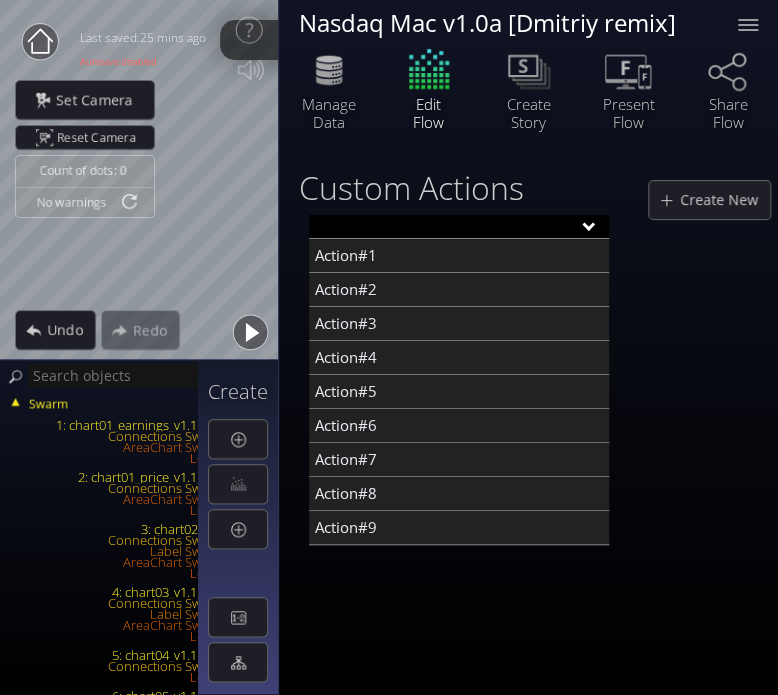 click at bounding box center [459, 227] 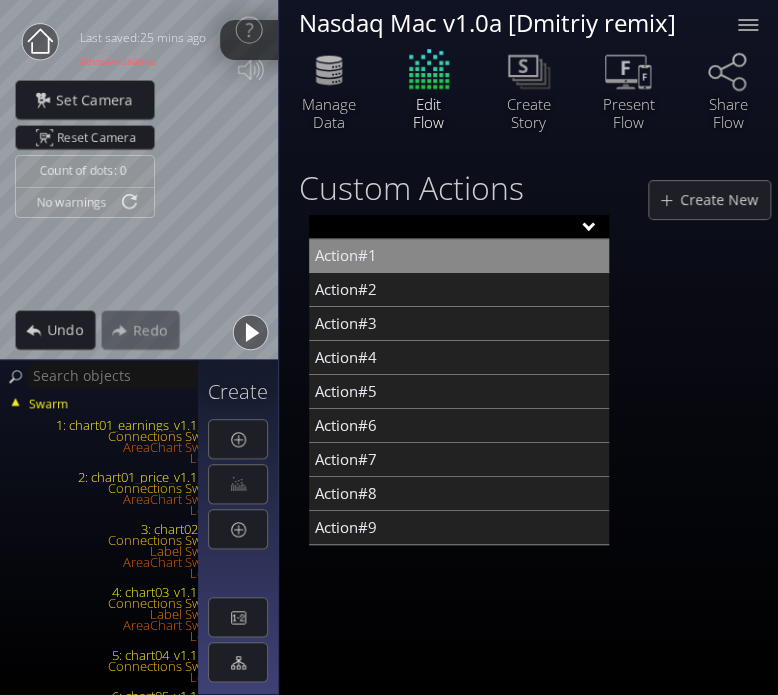 click on "Action#1" at bounding box center (459, 256) 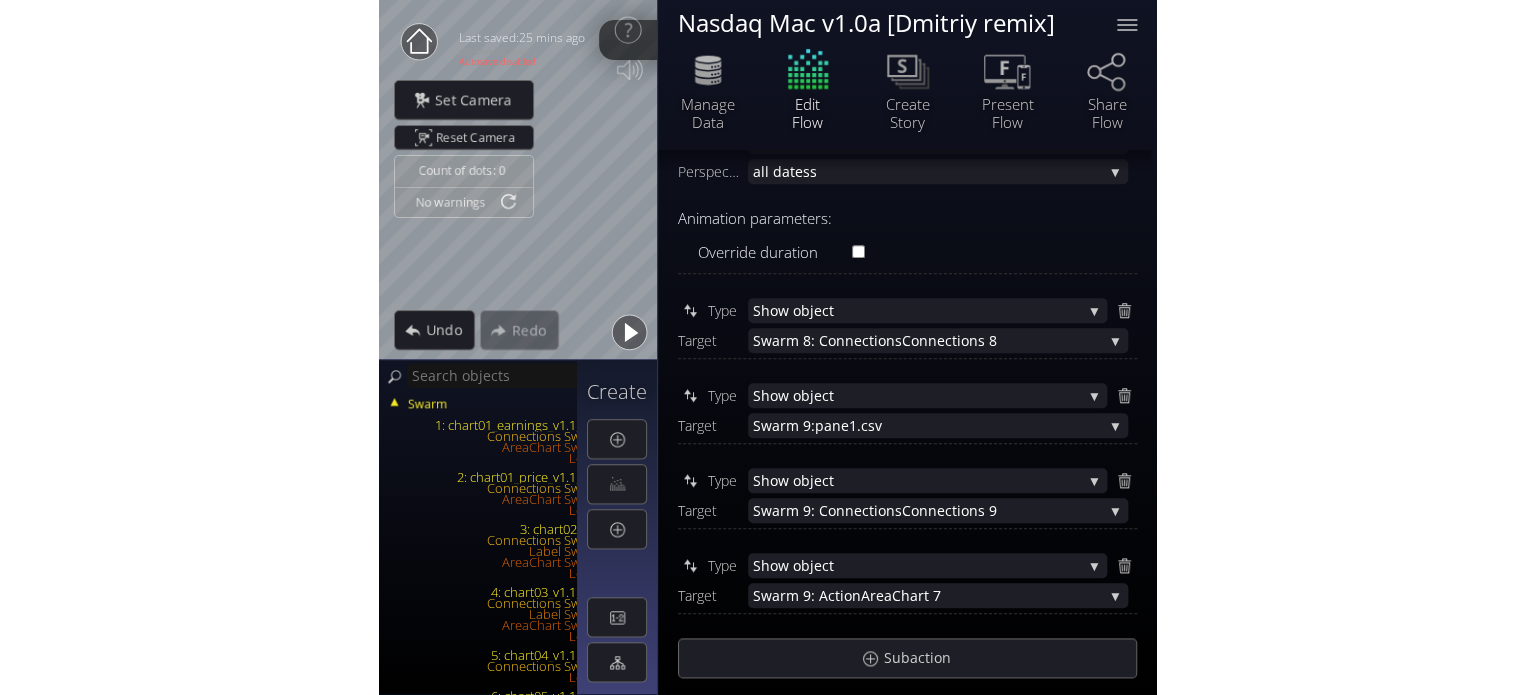 scroll, scrollTop: 334, scrollLeft: 0, axis: vertical 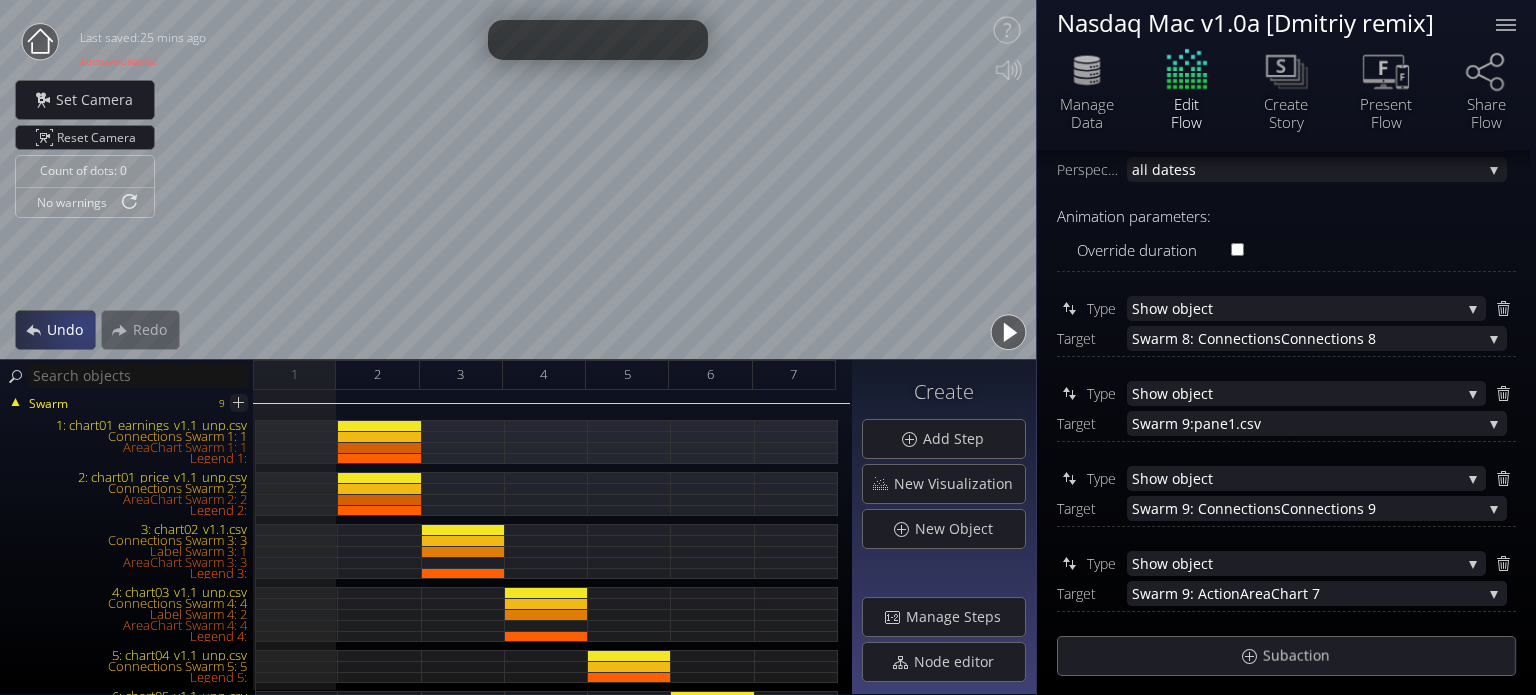 click on "Undo" at bounding box center [70, 330] 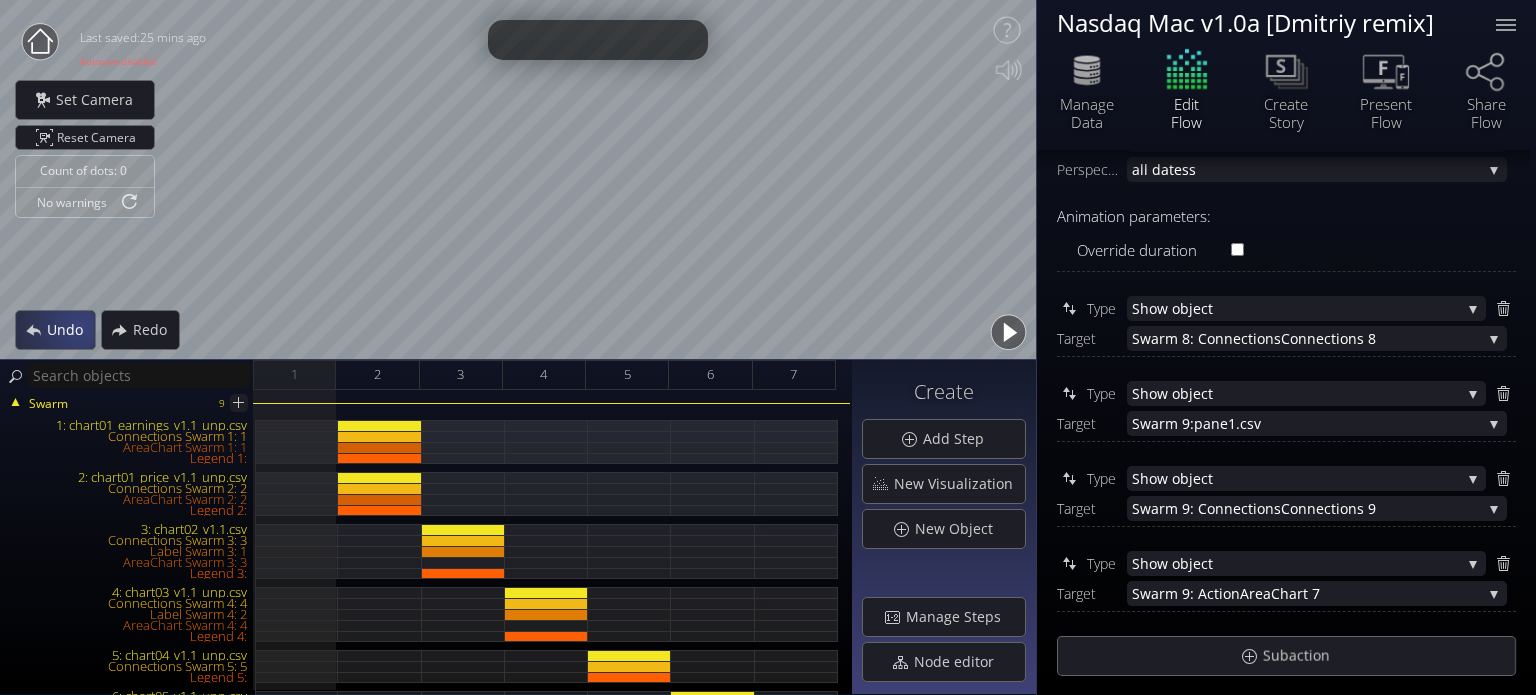 click on "Undo" at bounding box center [70, 330] 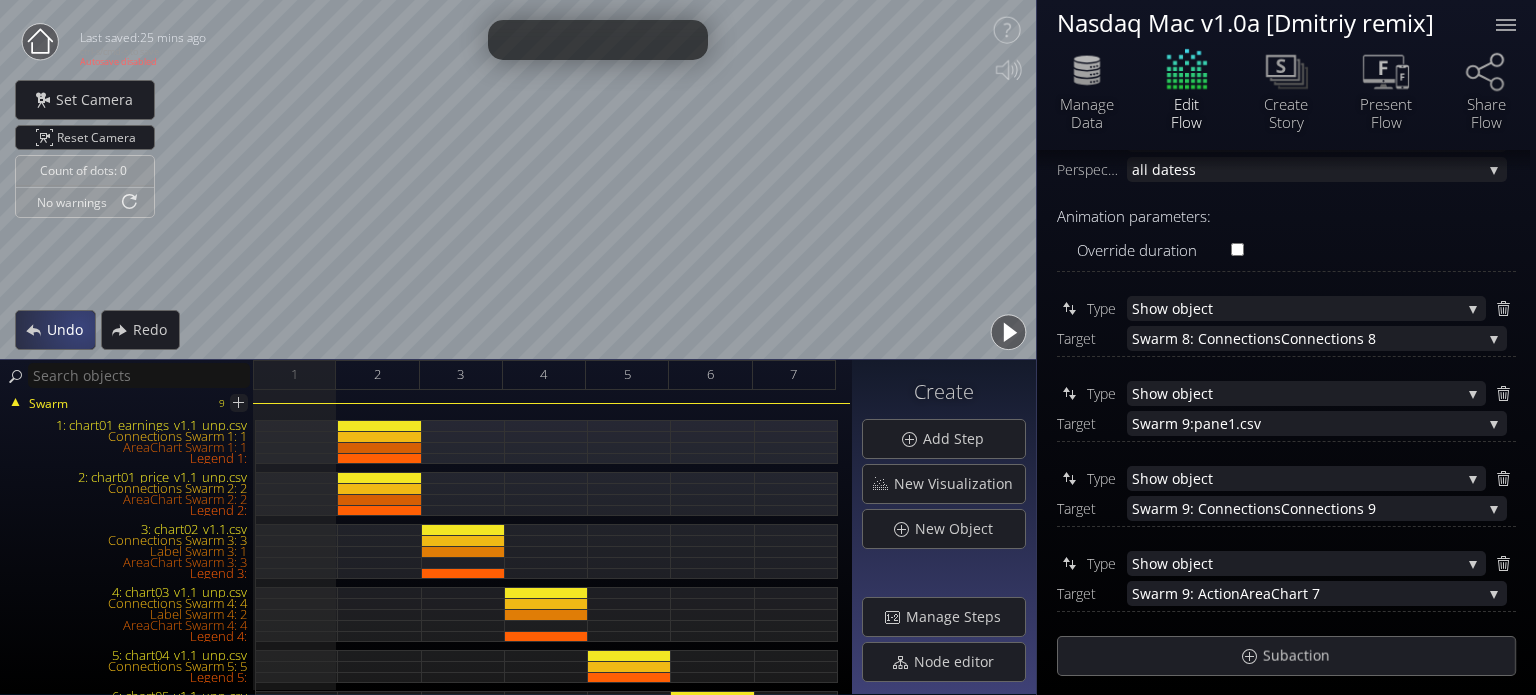click on "Undo" at bounding box center (70, 330) 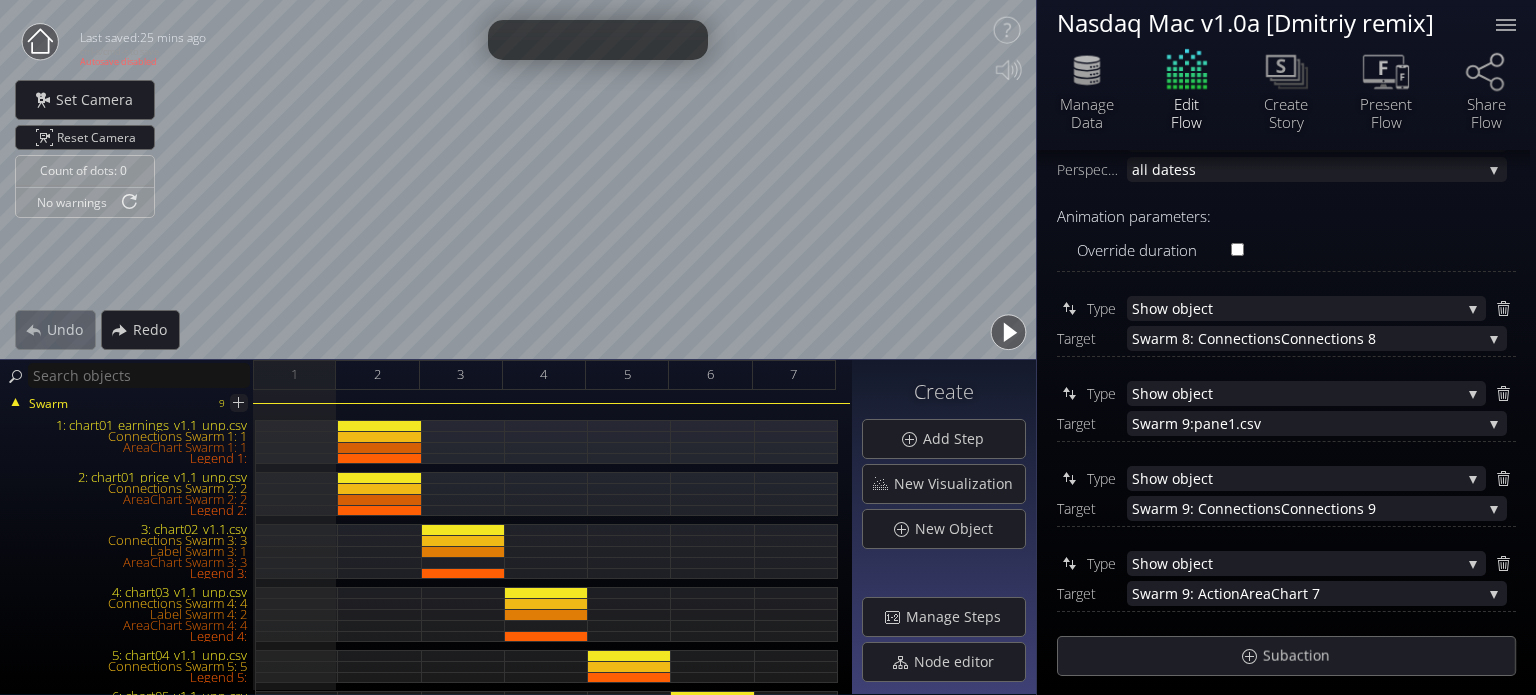 click on "Undo" at bounding box center [55, 330] 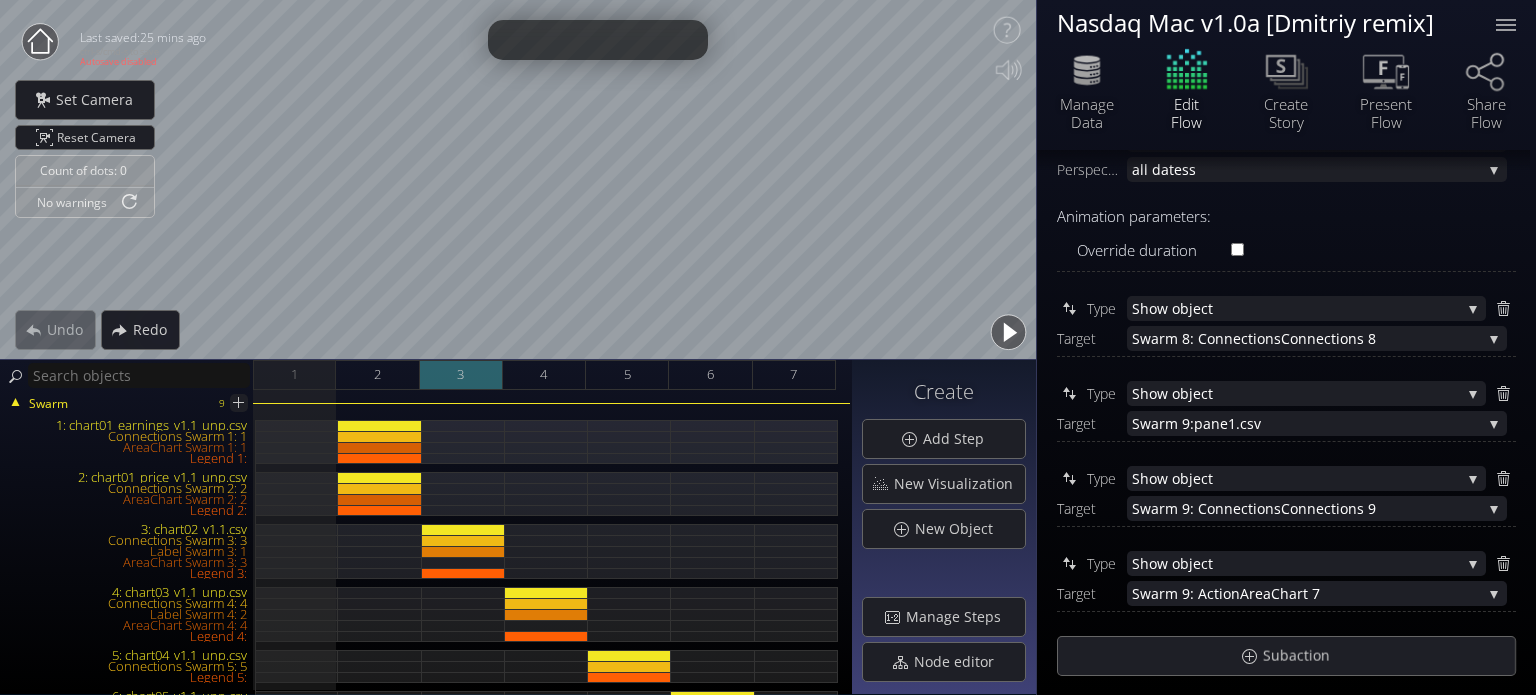 click on "3" at bounding box center (461, 375) 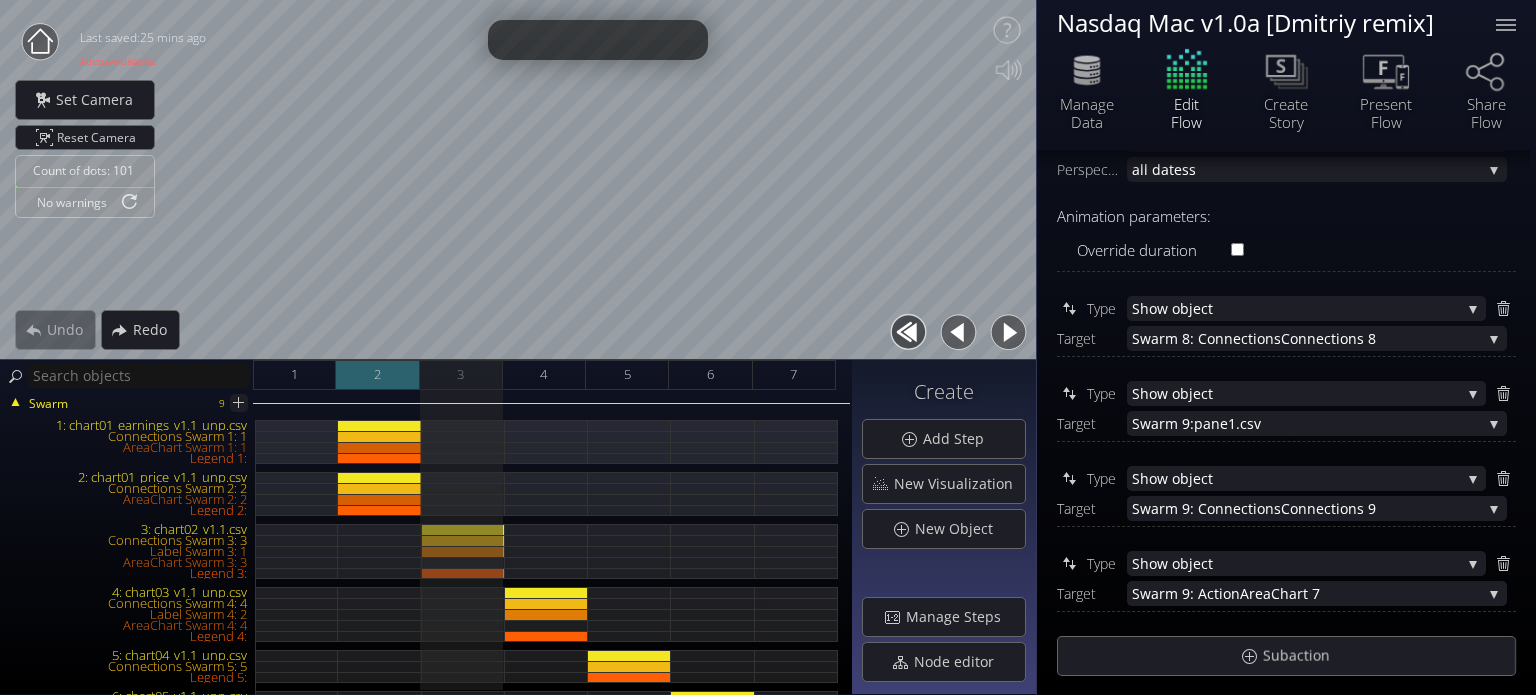 click on "2" at bounding box center [377, 374] 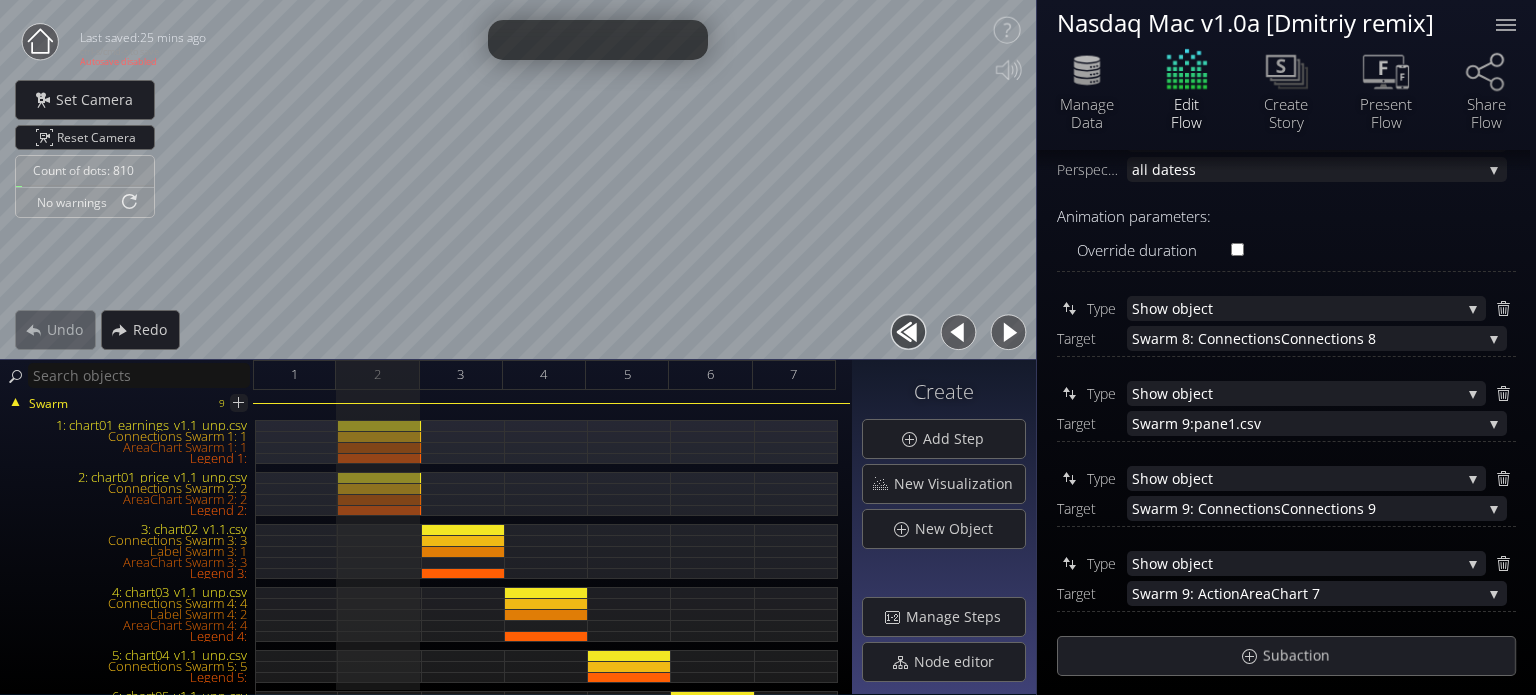 click at bounding box center [1008, 332] 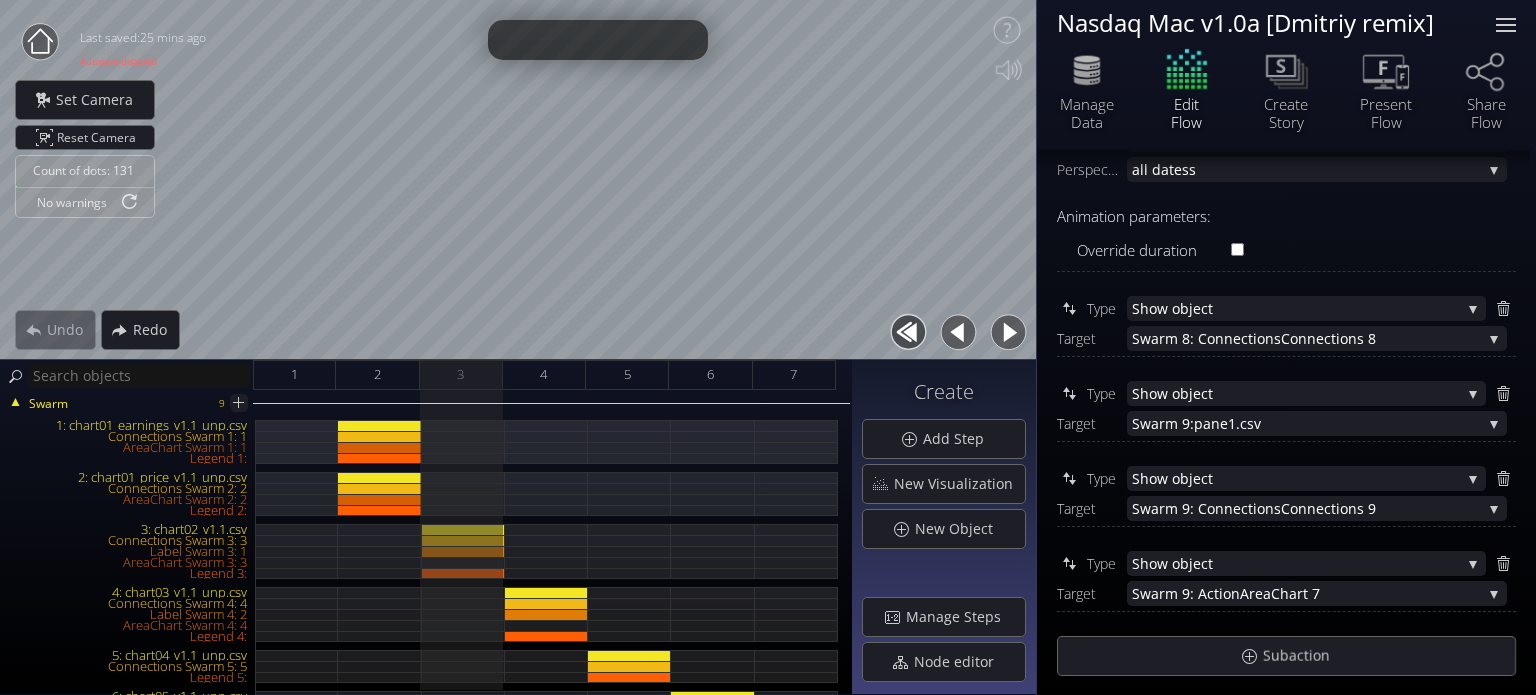 click at bounding box center [1506, 25] 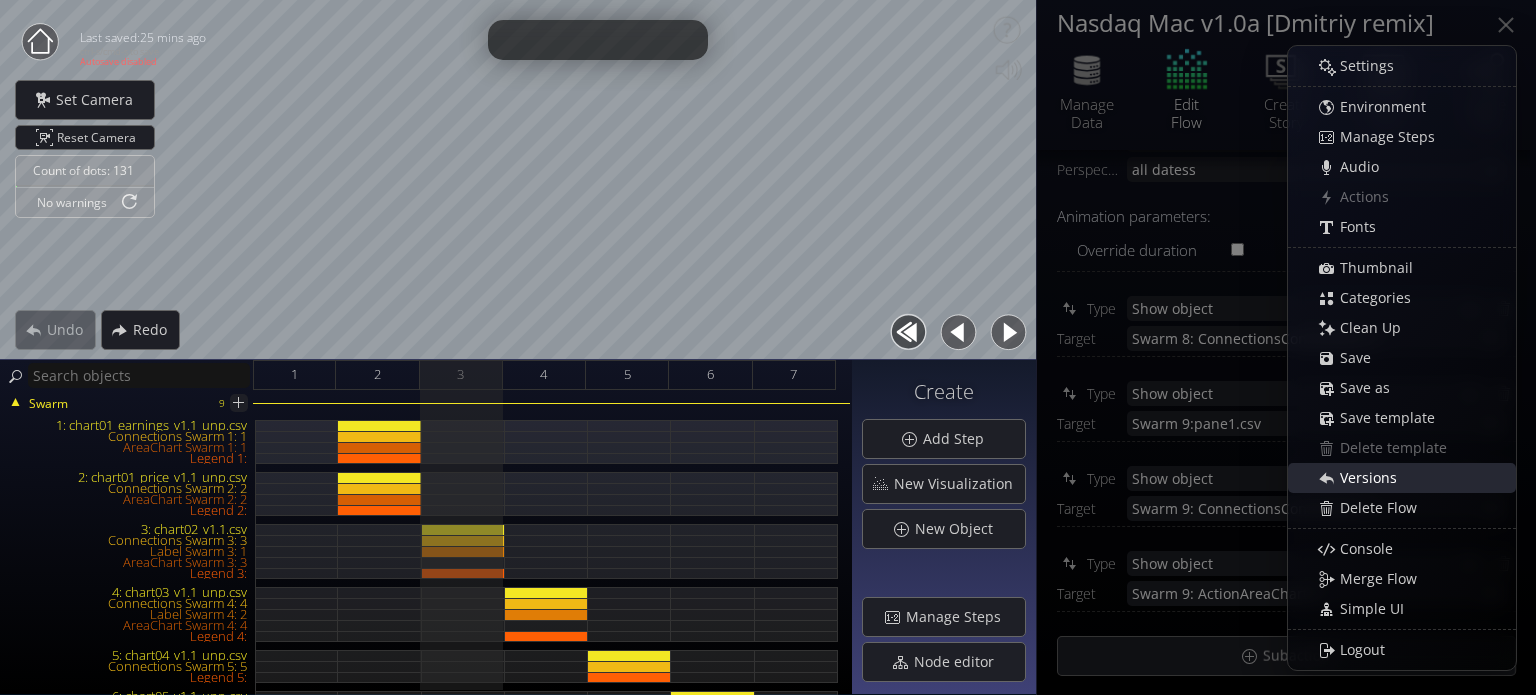 click on "Versions" at bounding box center [1374, 478] 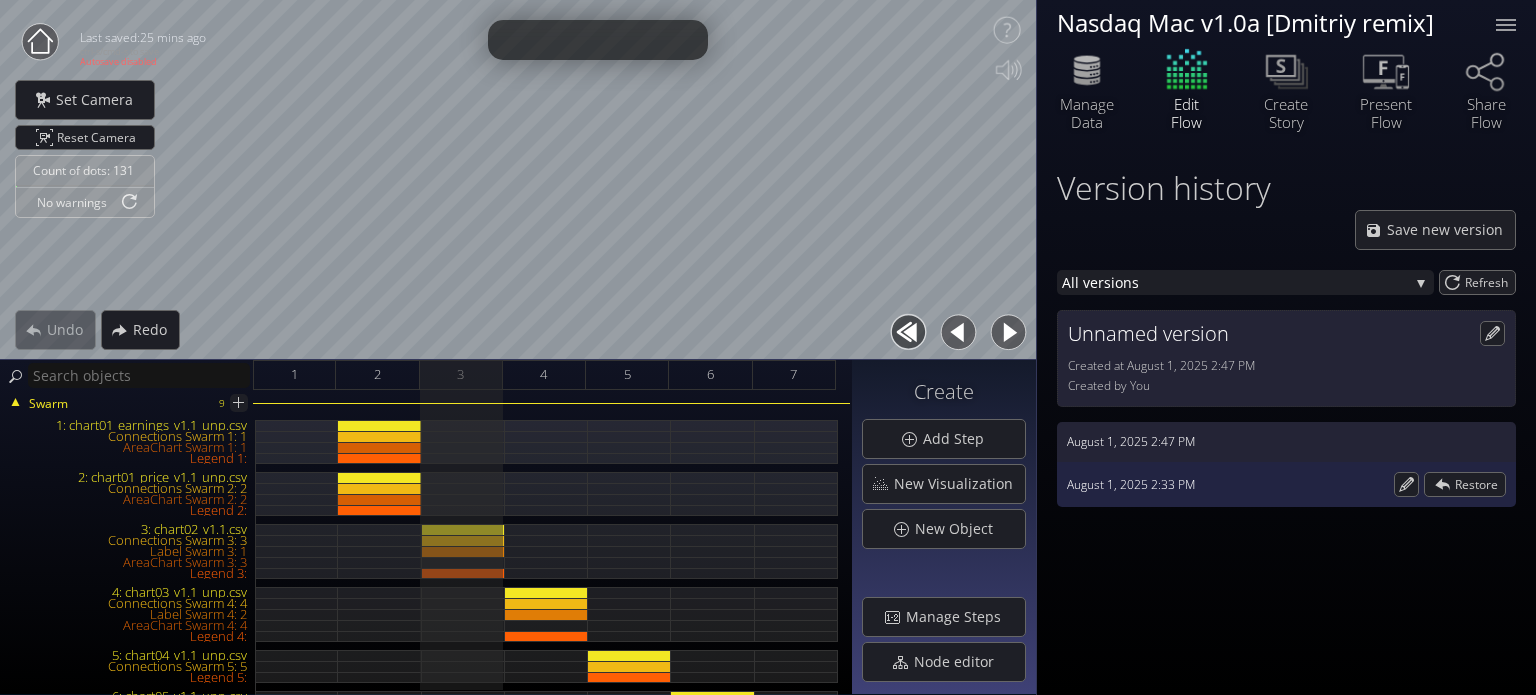 click on "August 1, 2025 2:33 PM" at bounding box center [1228, 485] 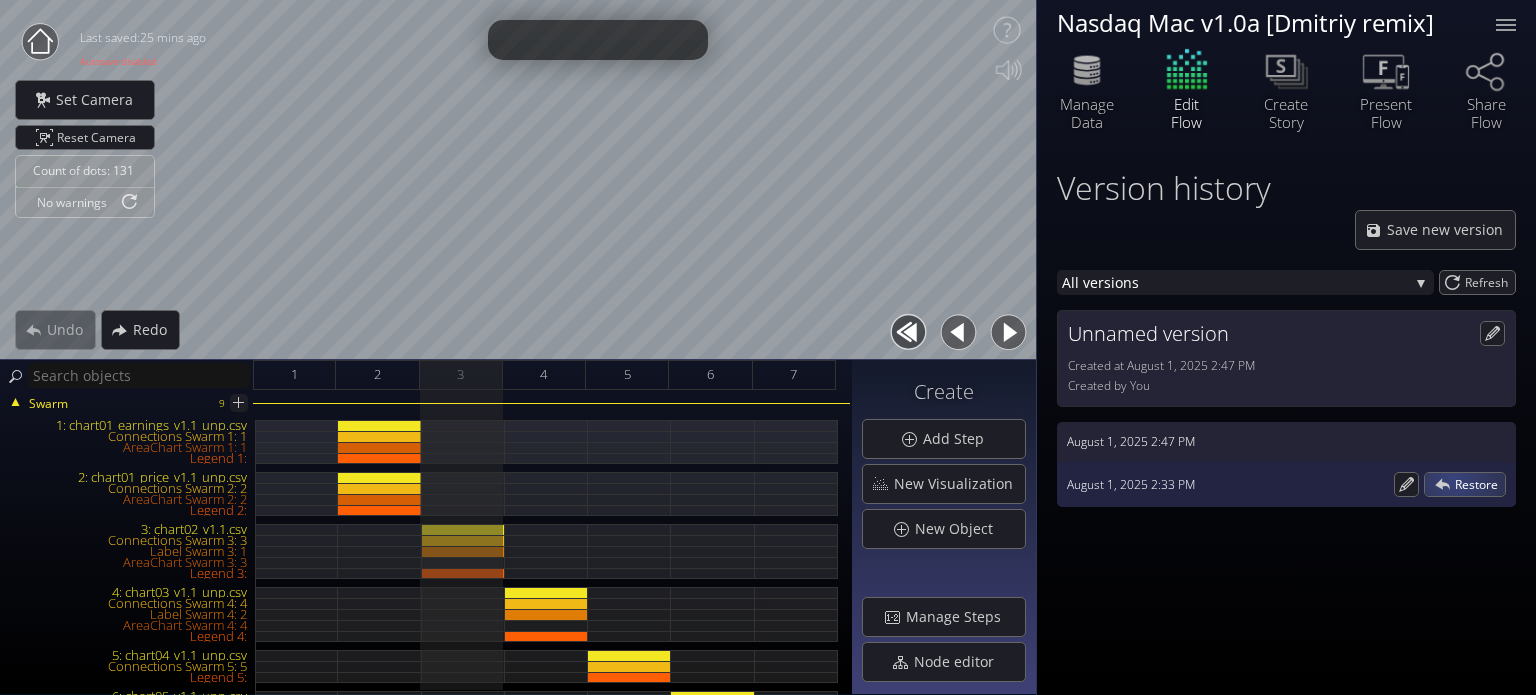 click on "Restore" at bounding box center (1480, 484) 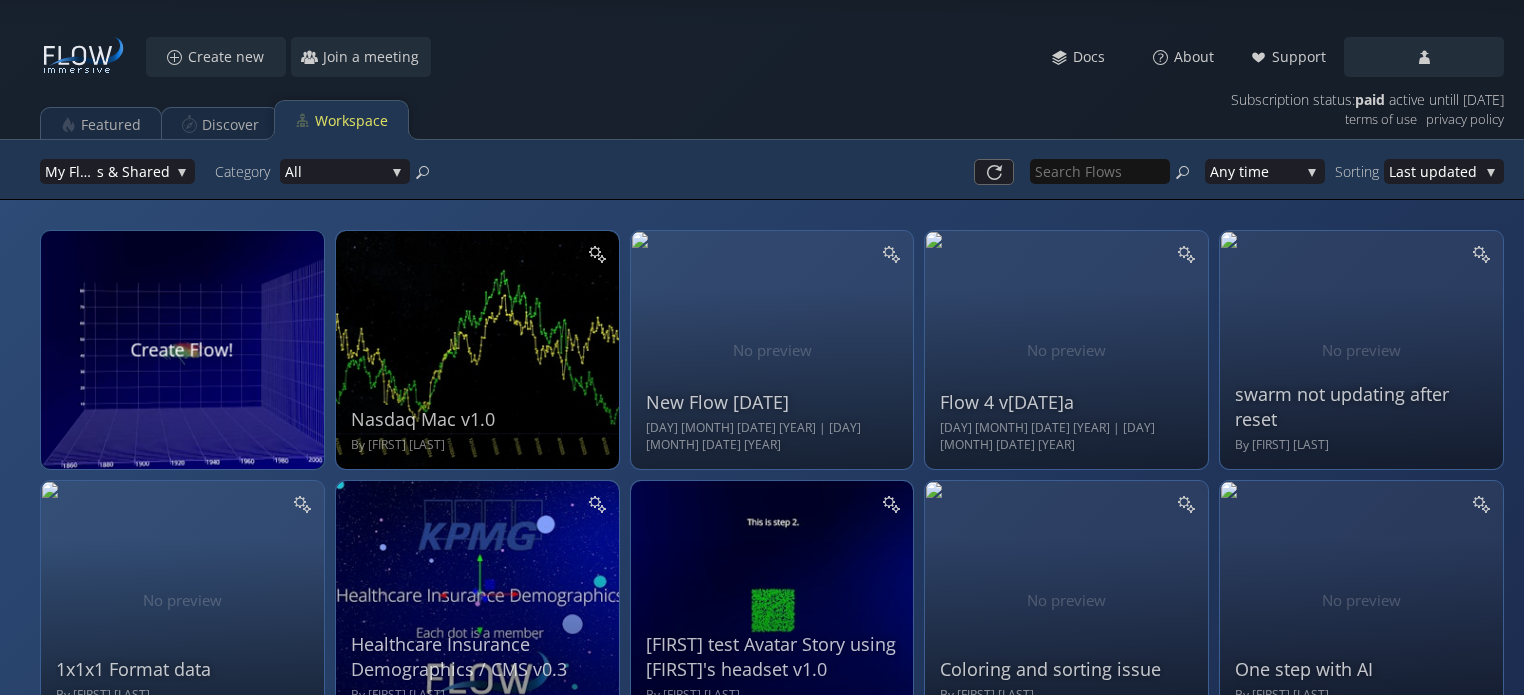 scroll, scrollTop: 600, scrollLeft: 0, axis: vertical 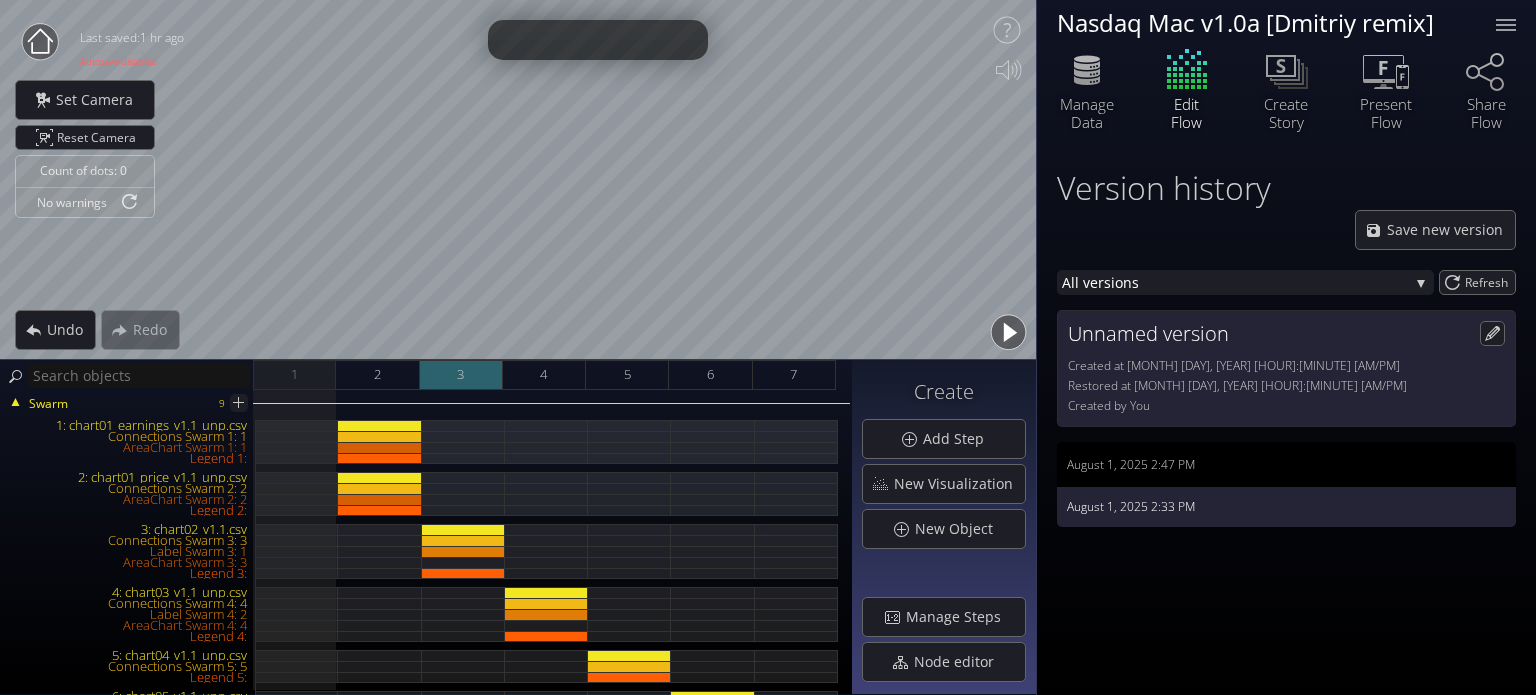 click on "3" at bounding box center [460, 374] 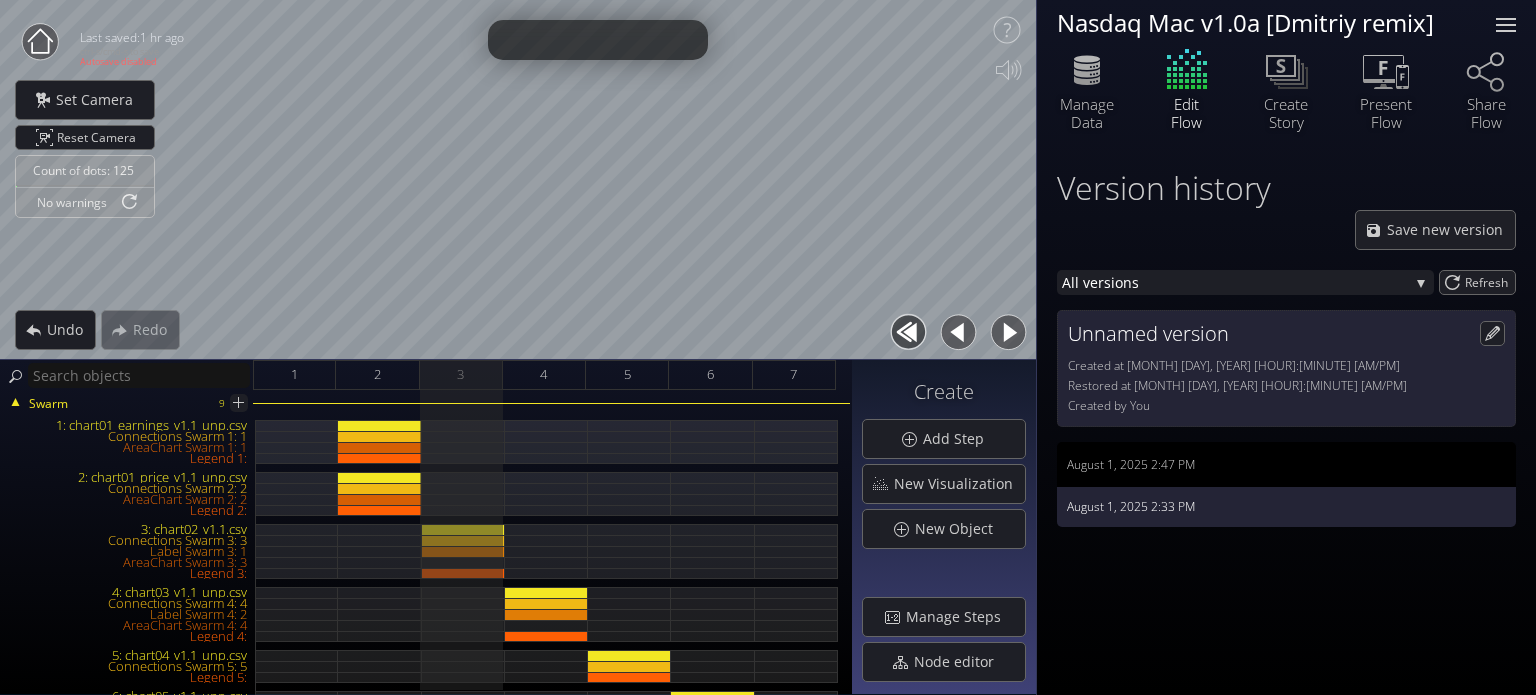 click at bounding box center [1506, 25] 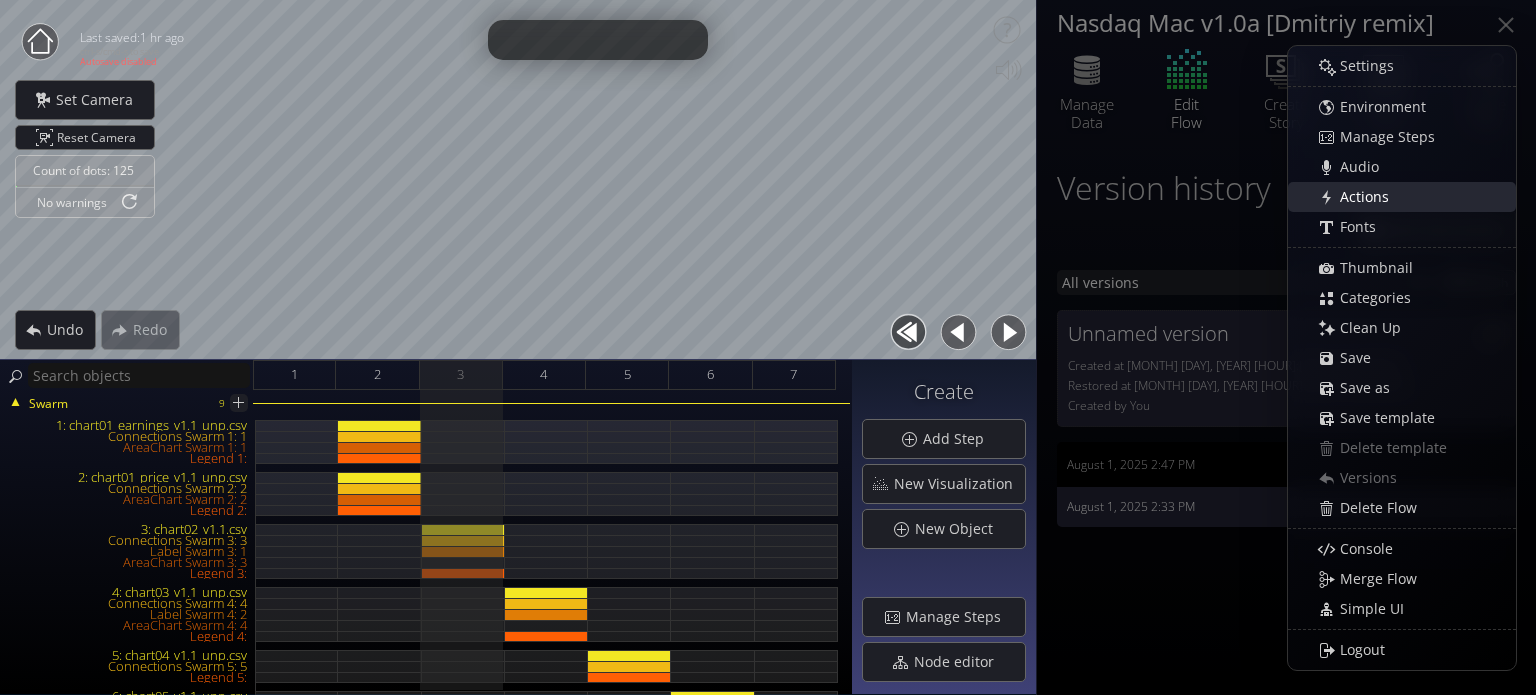 click on "Actions" at bounding box center (1412, 197) 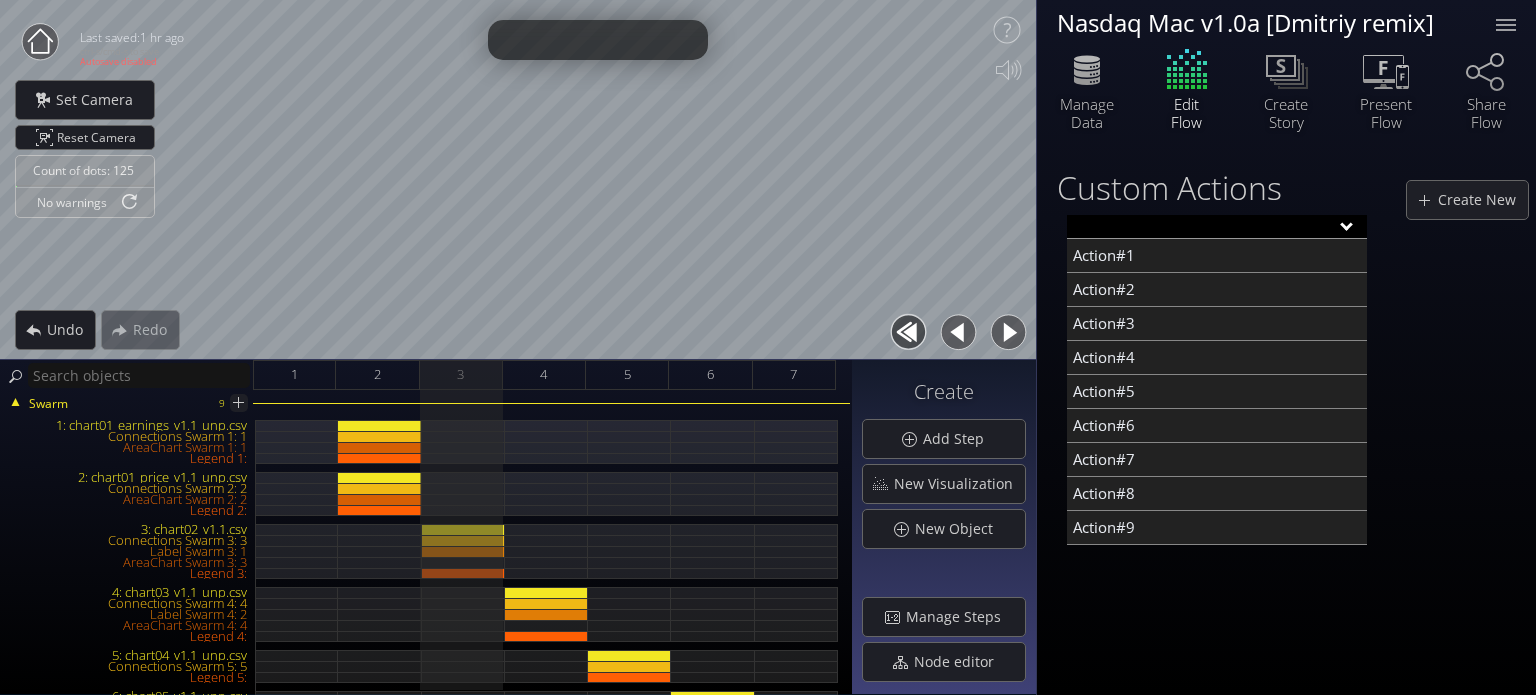 click at bounding box center (1217, 227) 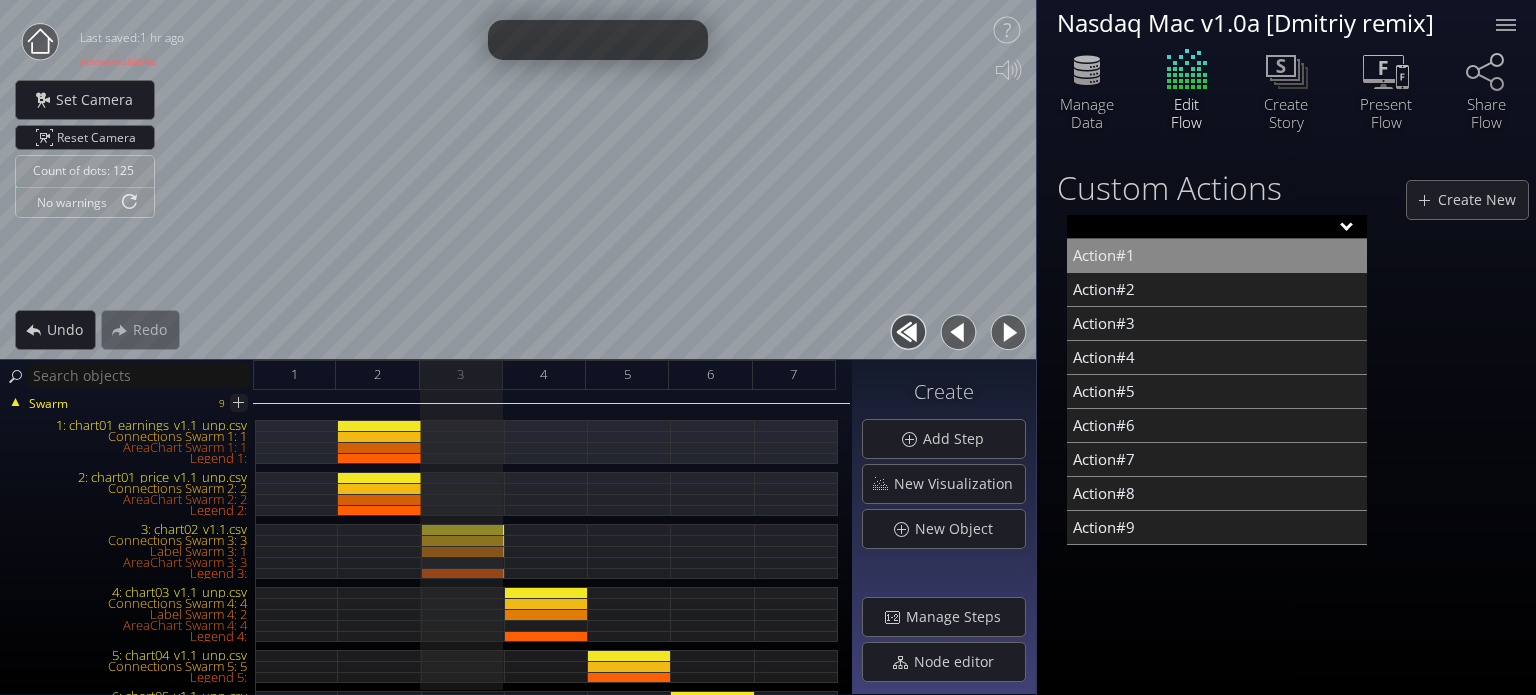 click on "Action#1" at bounding box center (1217, 256) 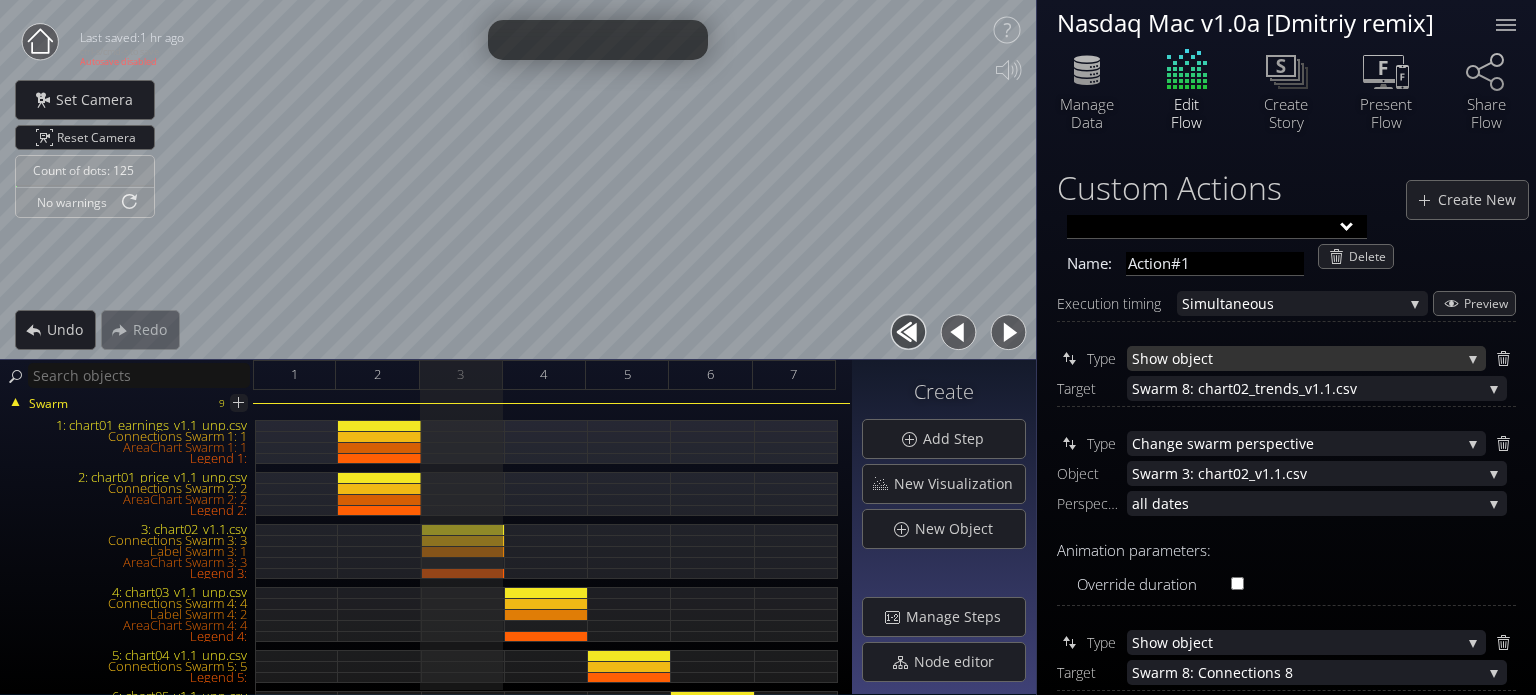 click on "how object" at bounding box center [1300, 358] 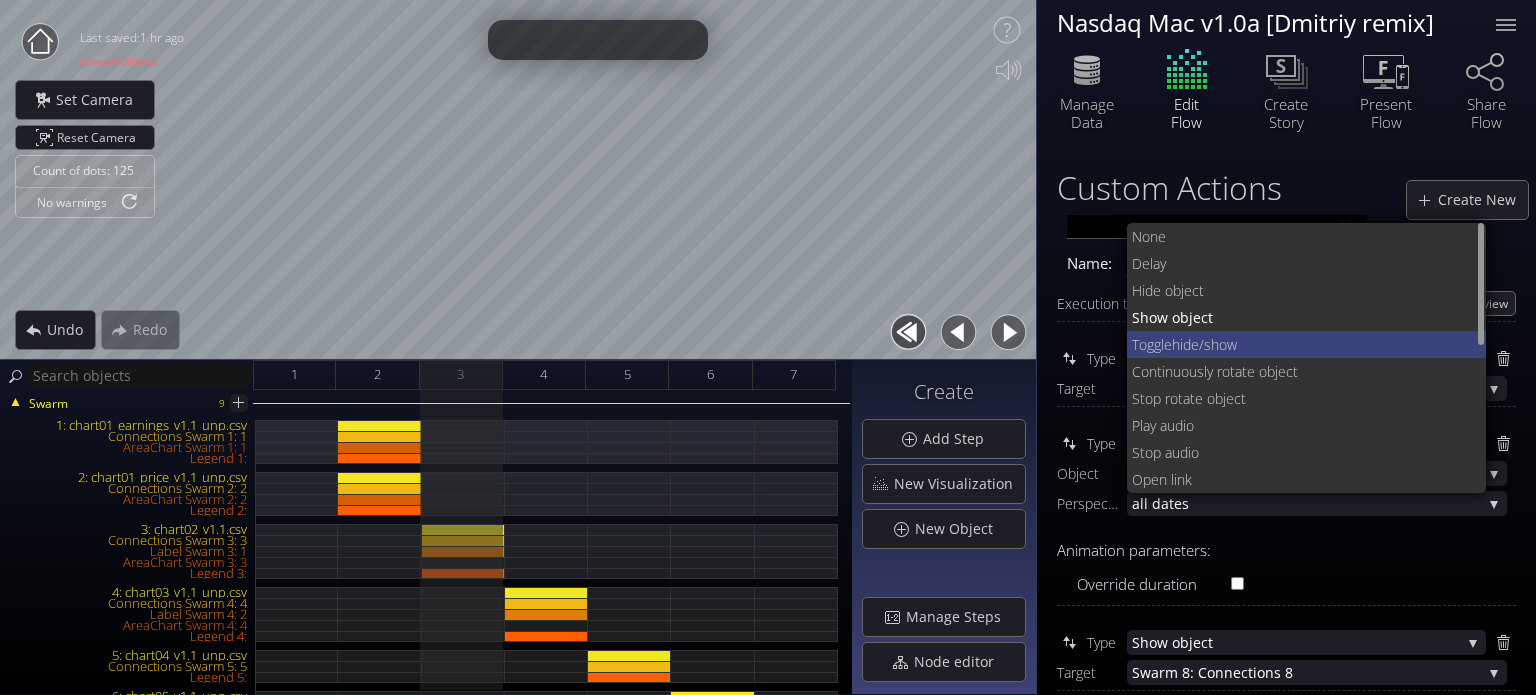 click on "hide/show" at bounding box center (1321, 344) 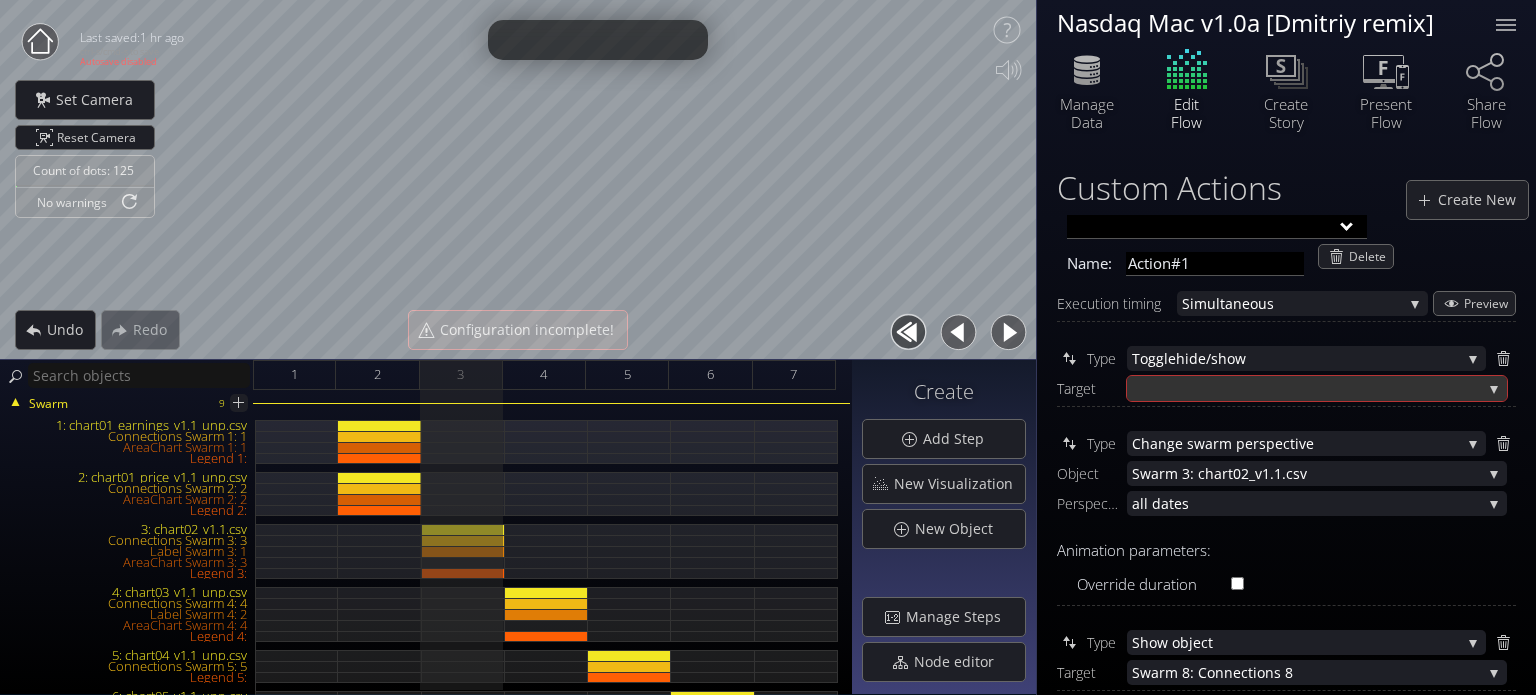 click at bounding box center (1307, 388) 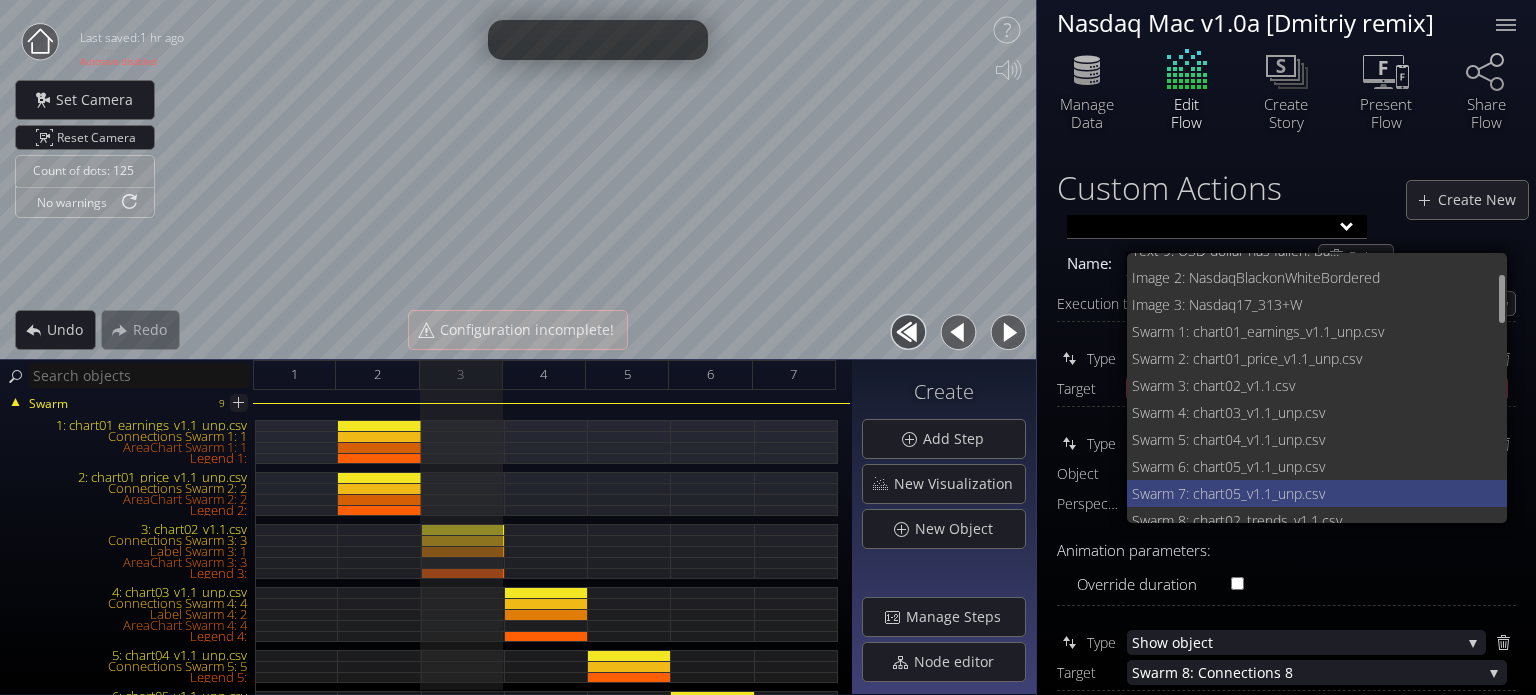 scroll, scrollTop: 148, scrollLeft: 0, axis: vertical 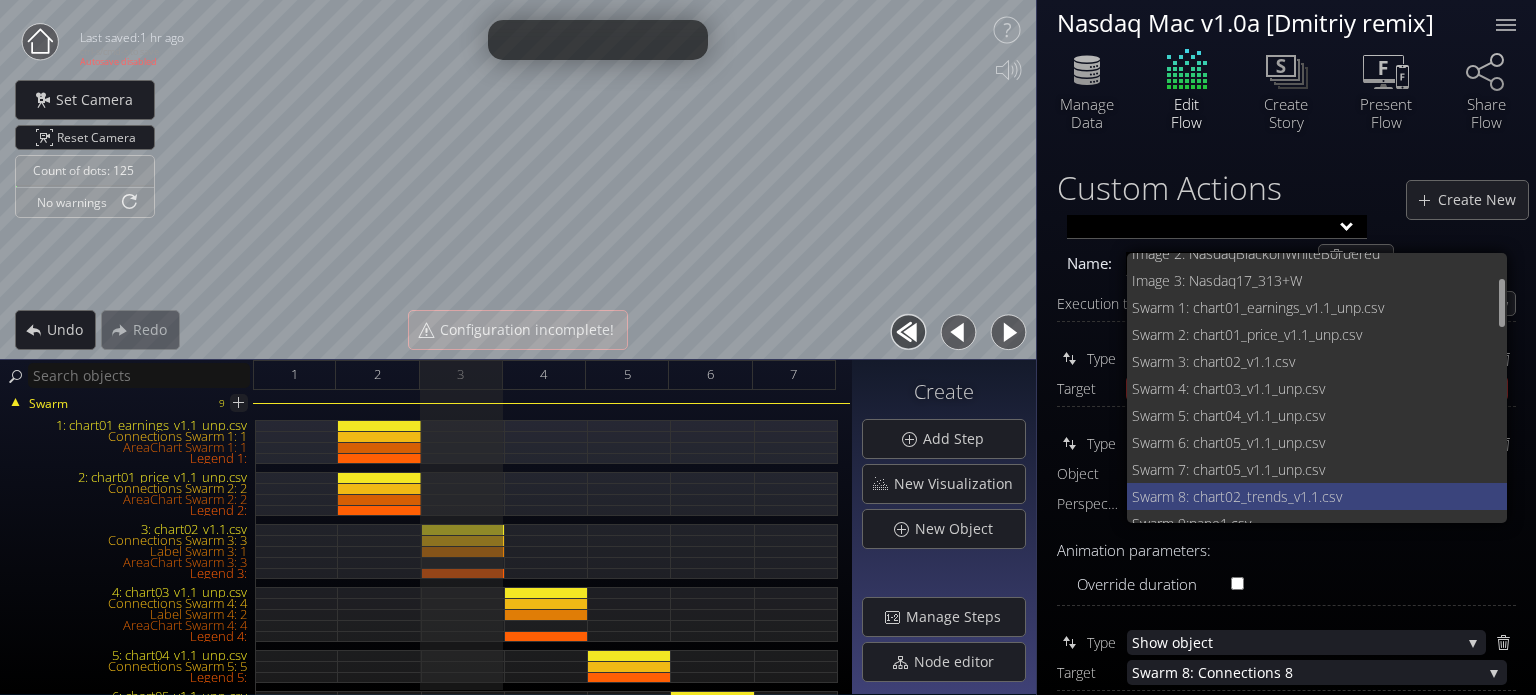click on "Swarm 8: chart02_trend" at bounding box center (1206, 496) 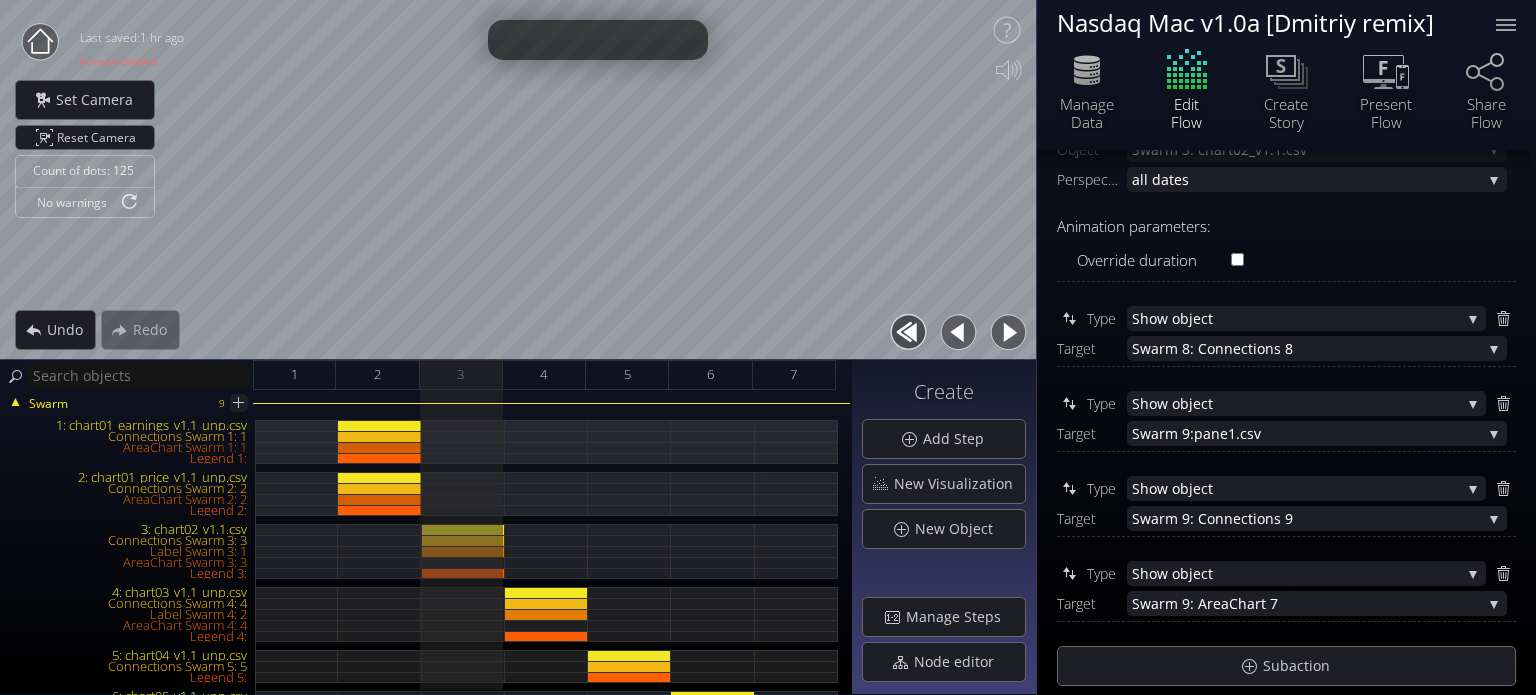 scroll, scrollTop: 334, scrollLeft: 0, axis: vertical 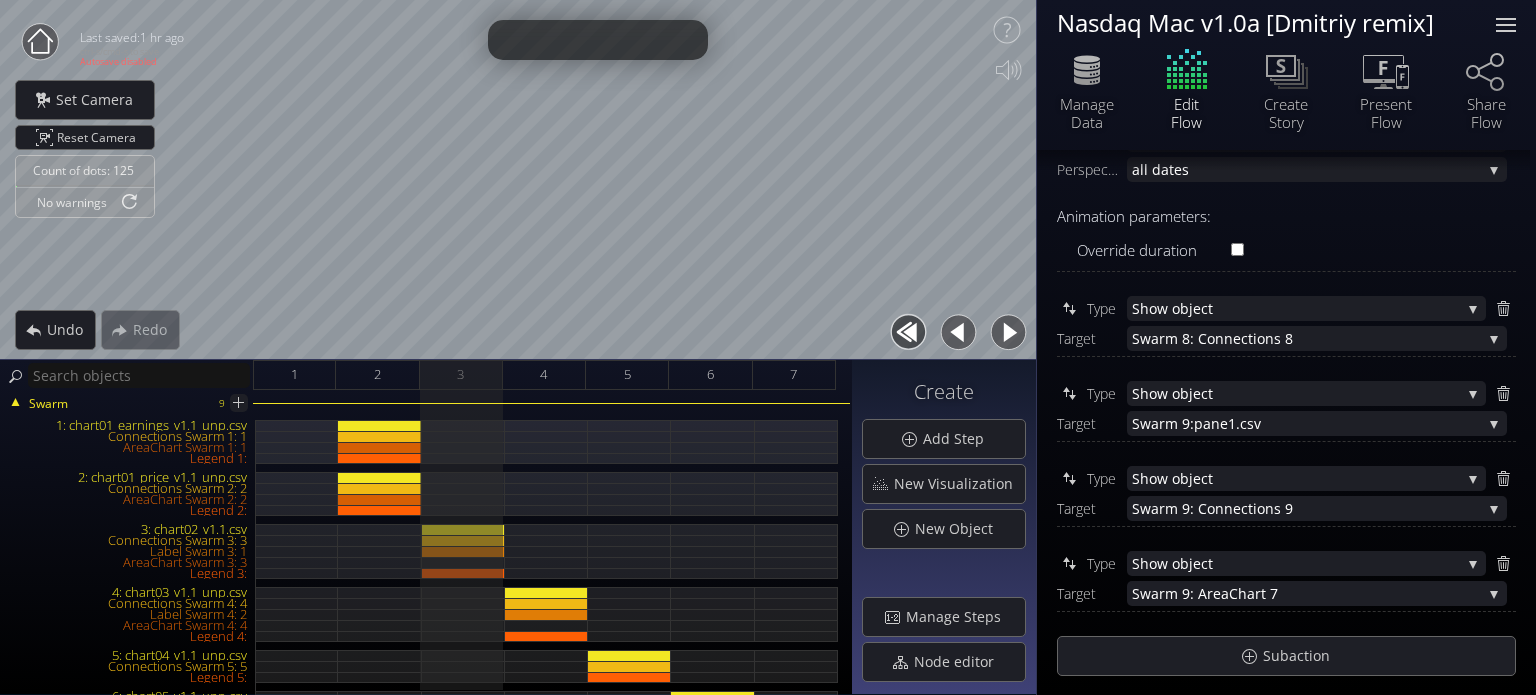 click at bounding box center [1506, 25] 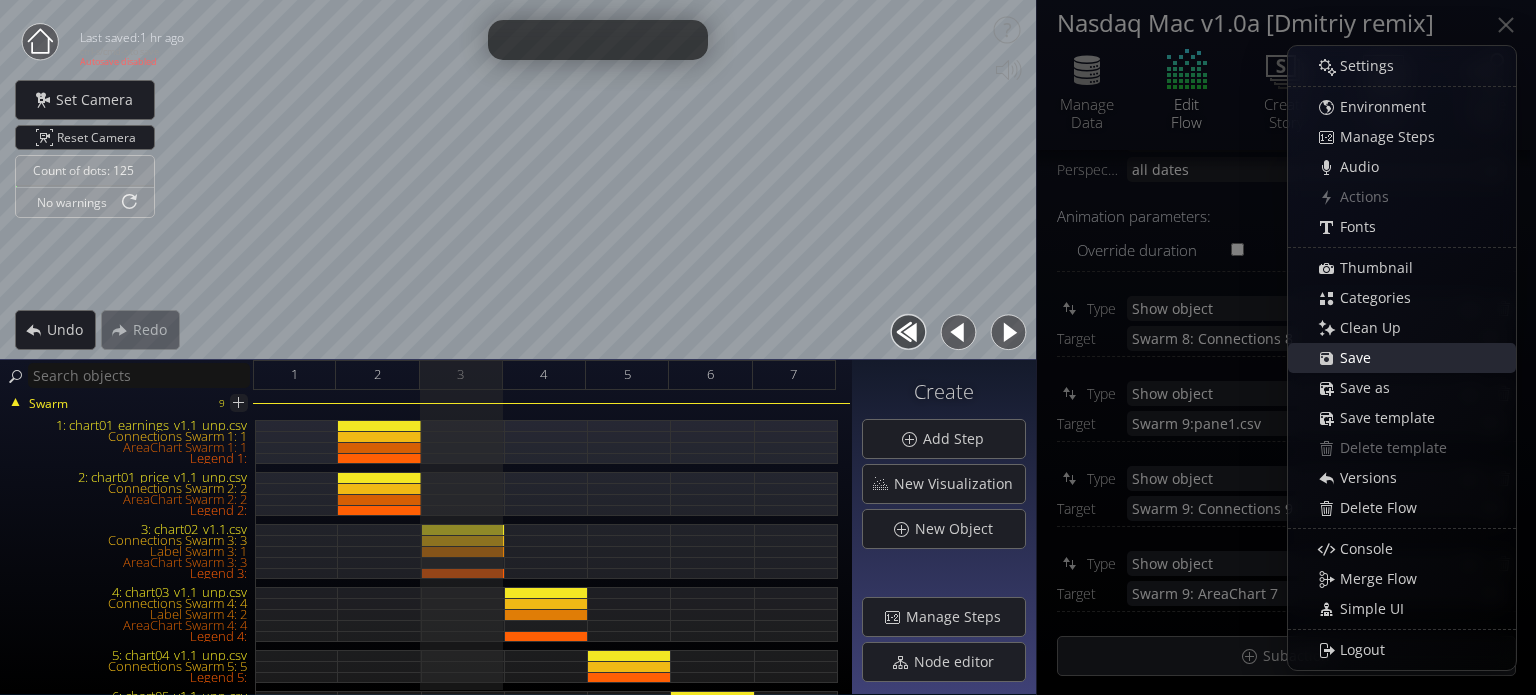 click on "Save" at bounding box center [1412, 358] 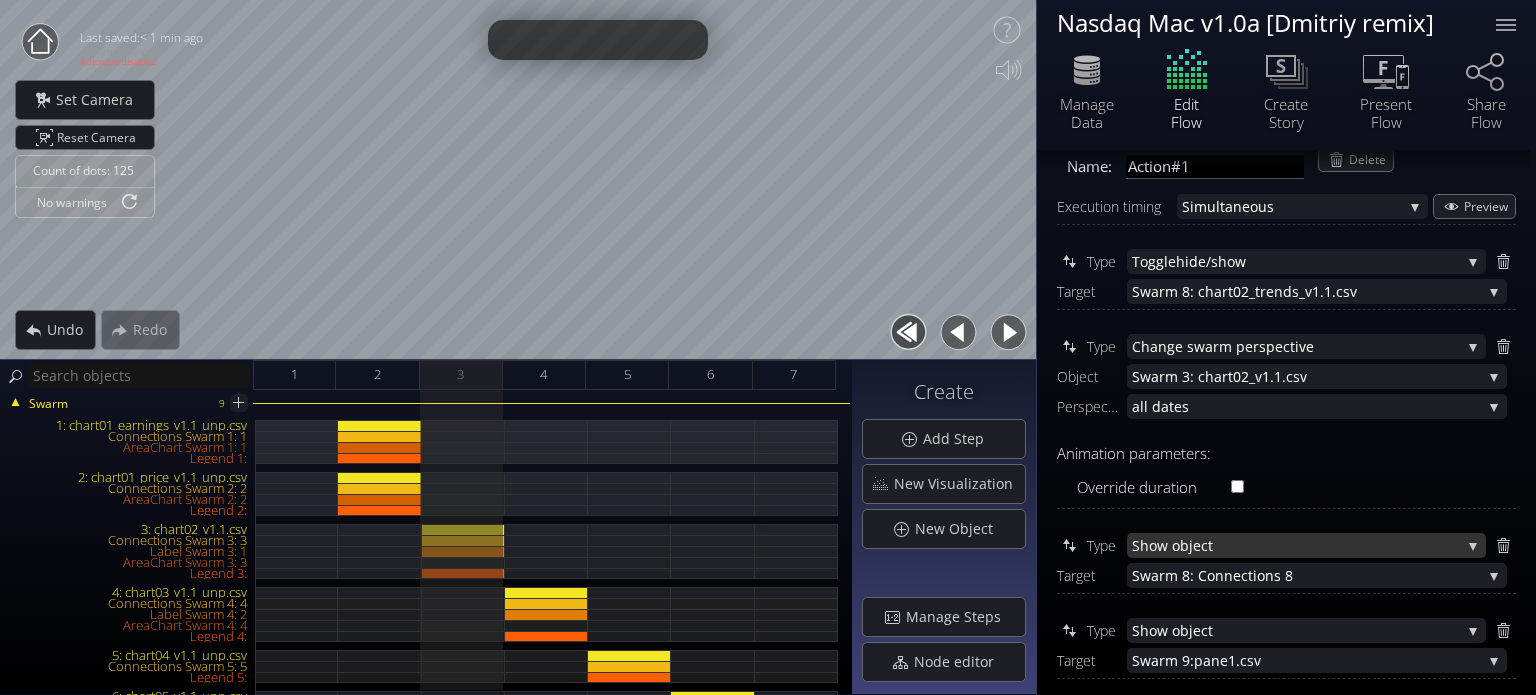 scroll, scrollTop: 34, scrollLeft: 0, axis: vertical 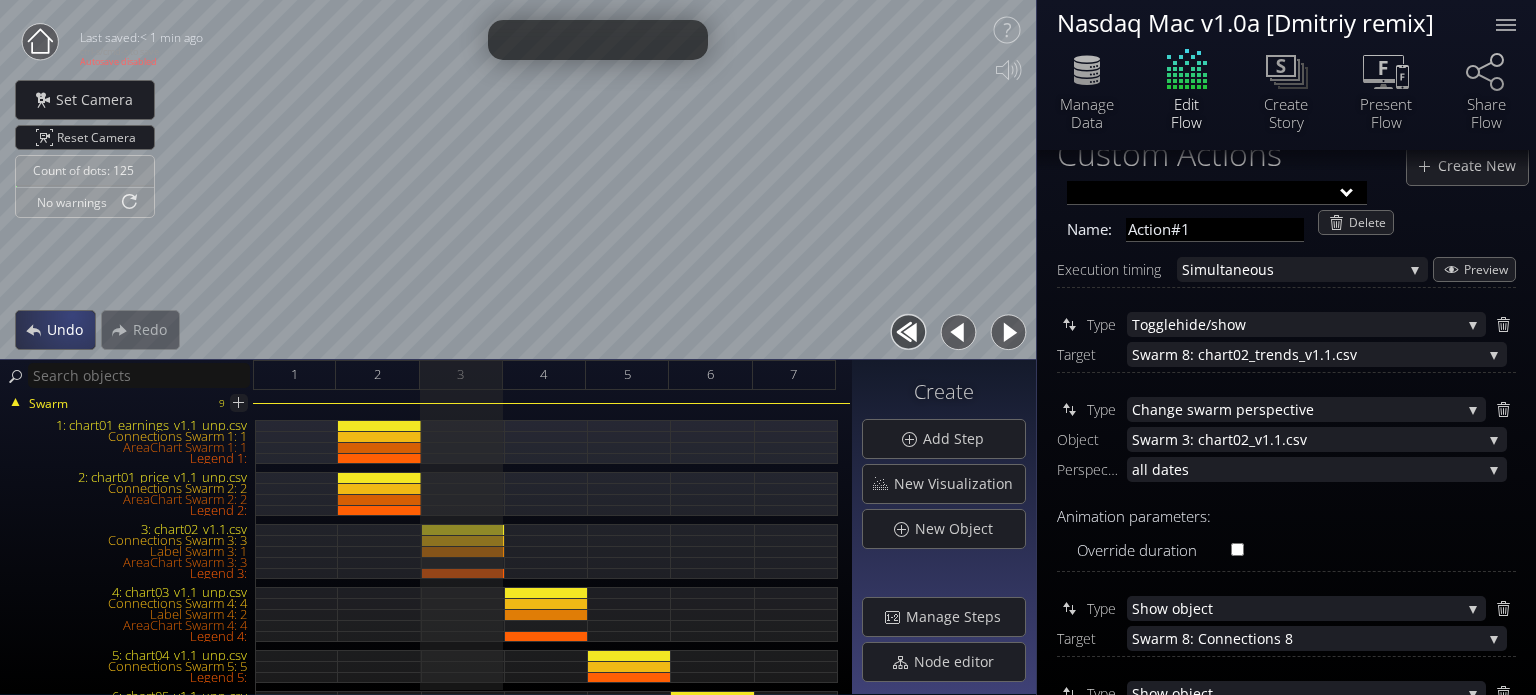 click on "Undo" at bounding box center (55, 330) 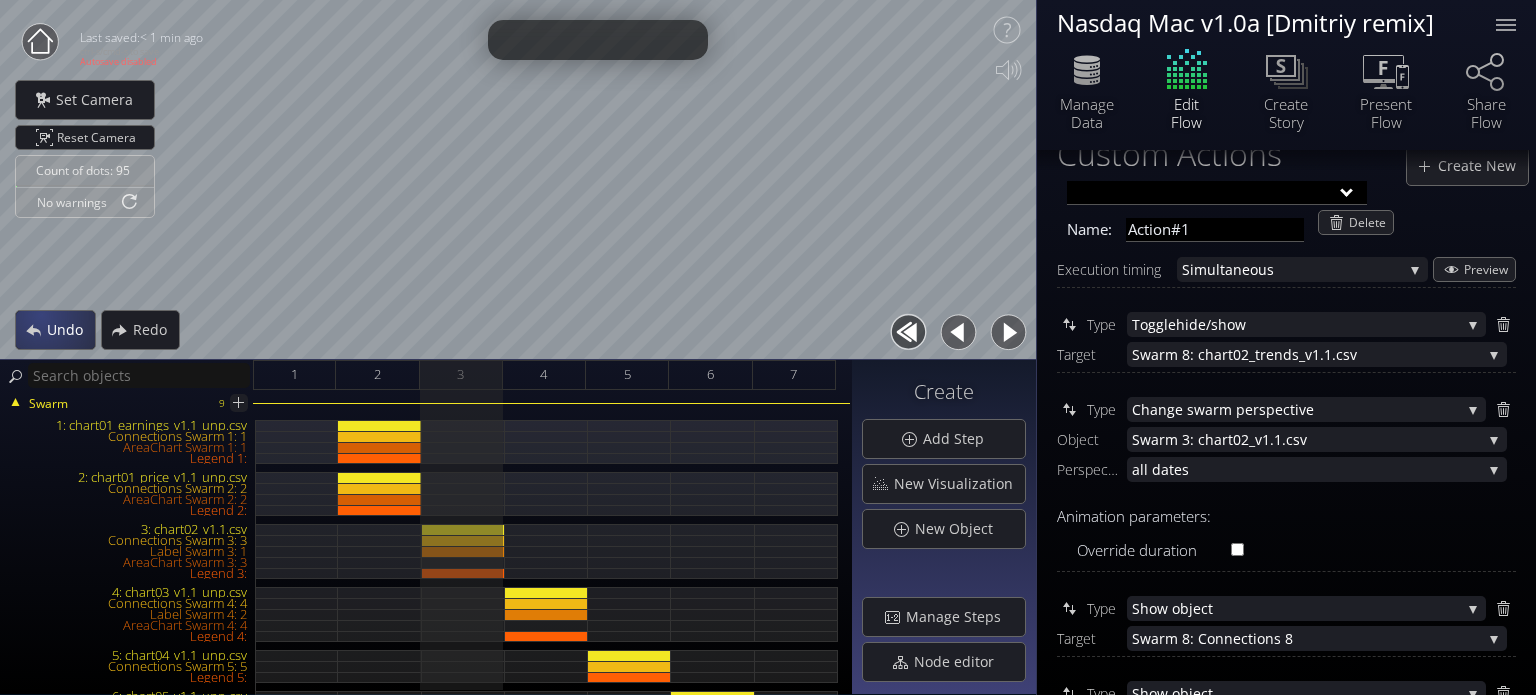 click on "Undo" at bounding box center (55, 330) 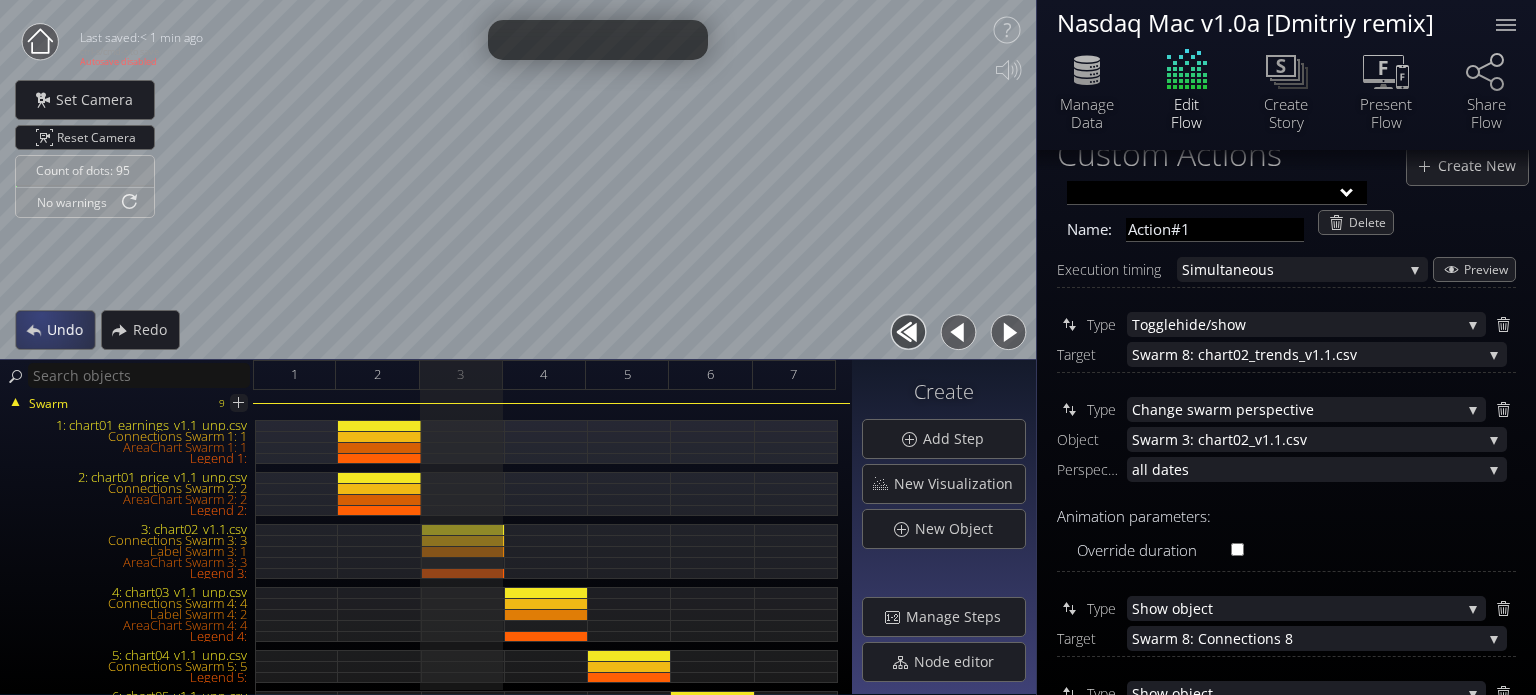 click on "Undo" at bounding box center (55, 330) 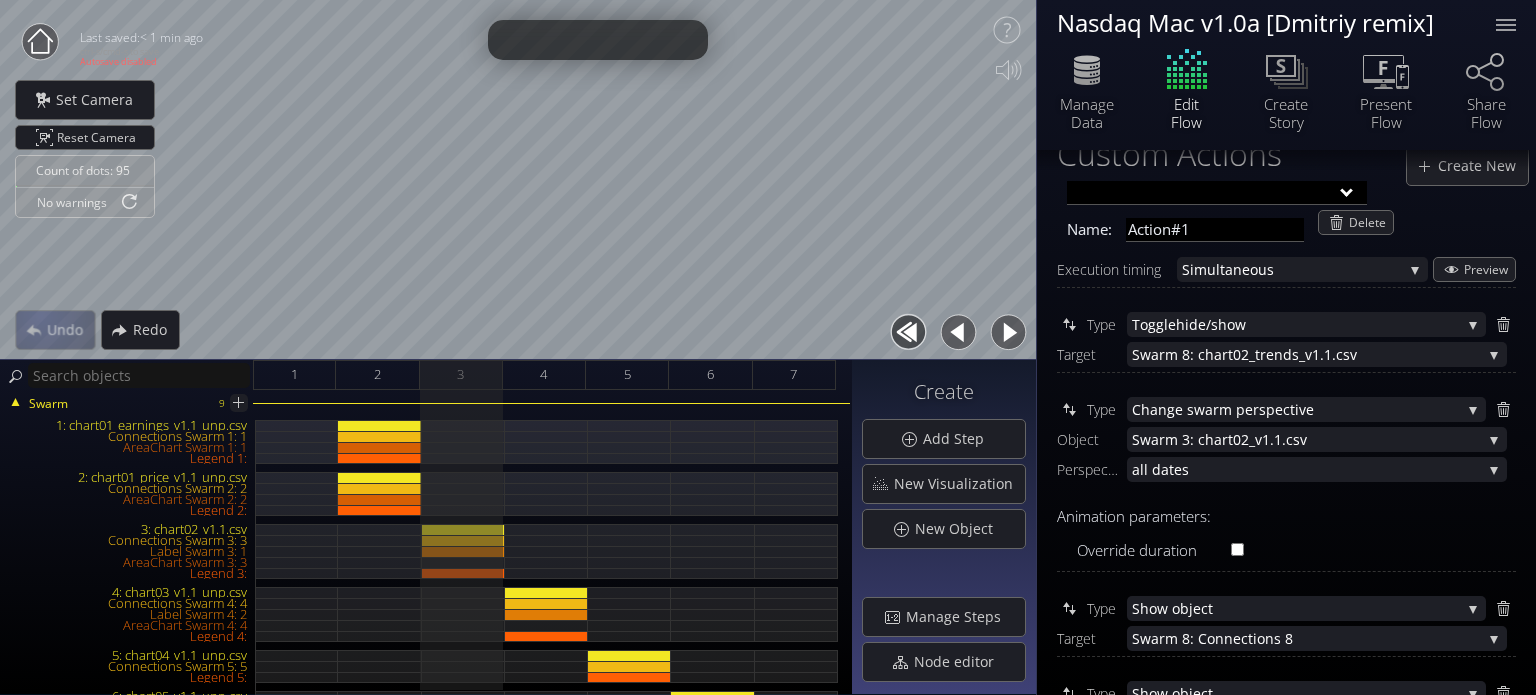 click on "Undo" at bounding box center (55, 330) 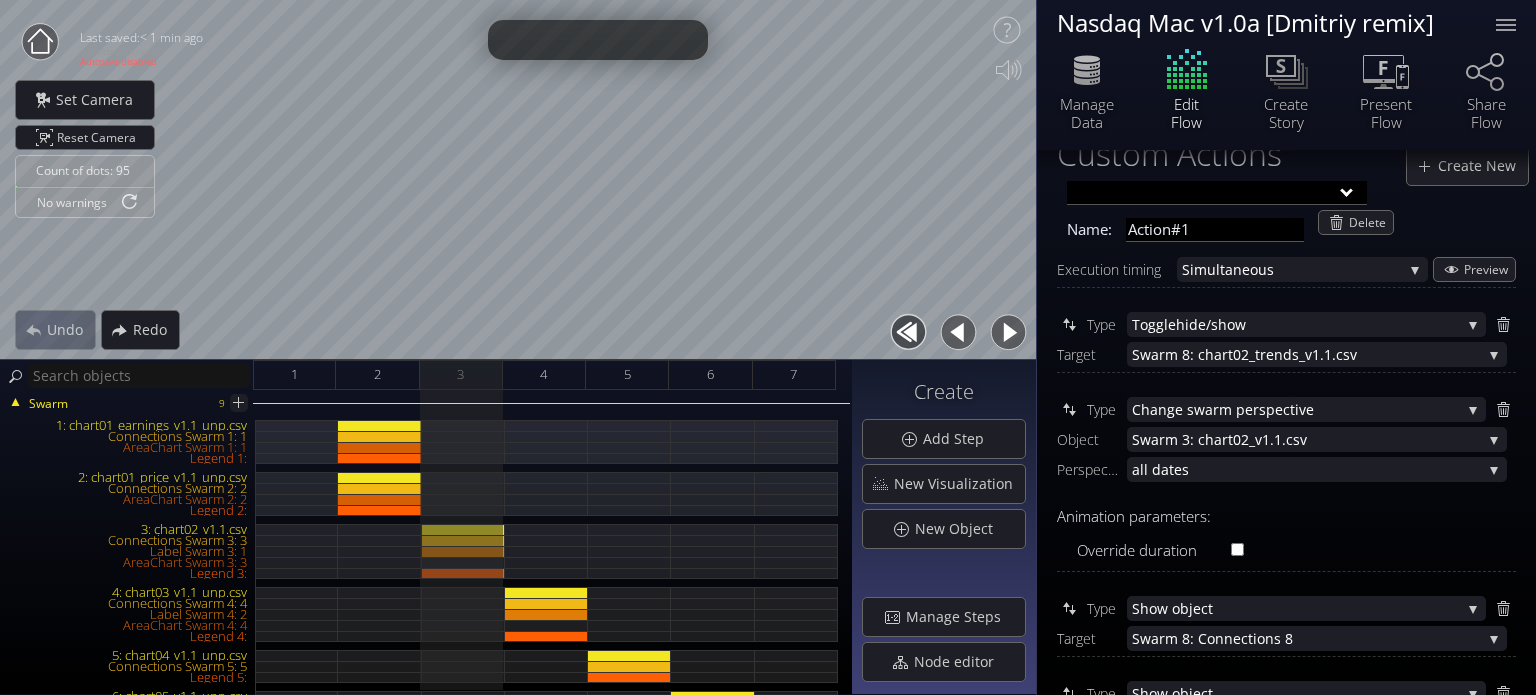 click on "Undo" at bounding box center (55, 330) 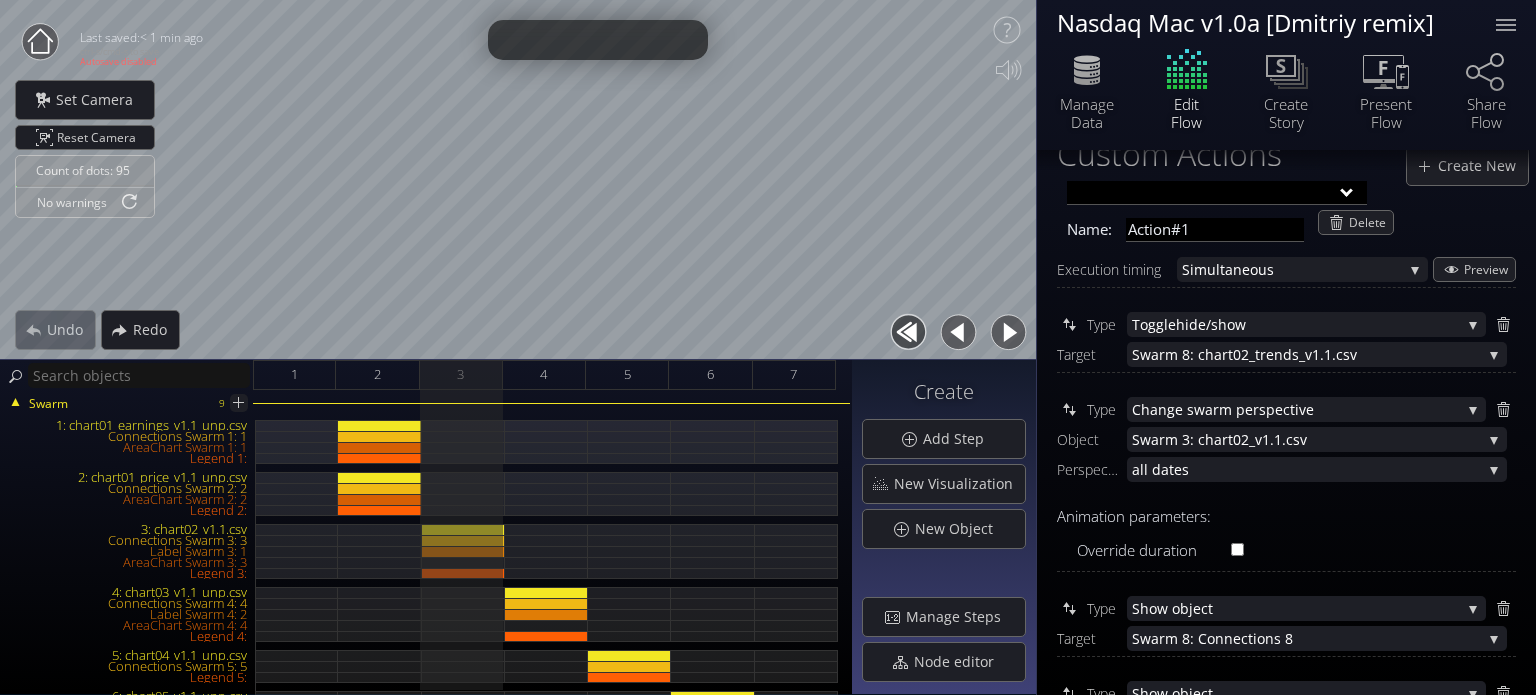 click on "Undo" at bounding box center [55, 330] 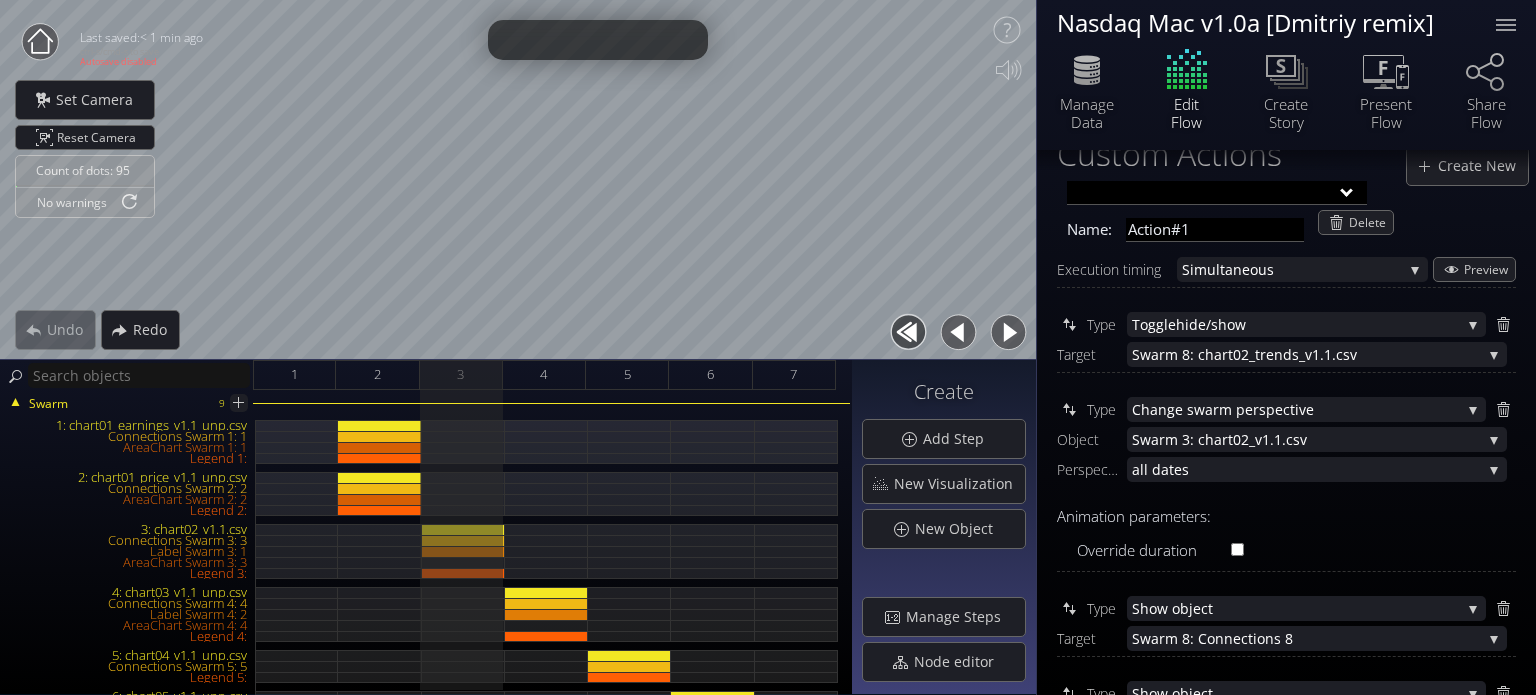 click on "Undo" at bounding box center (55, 330) 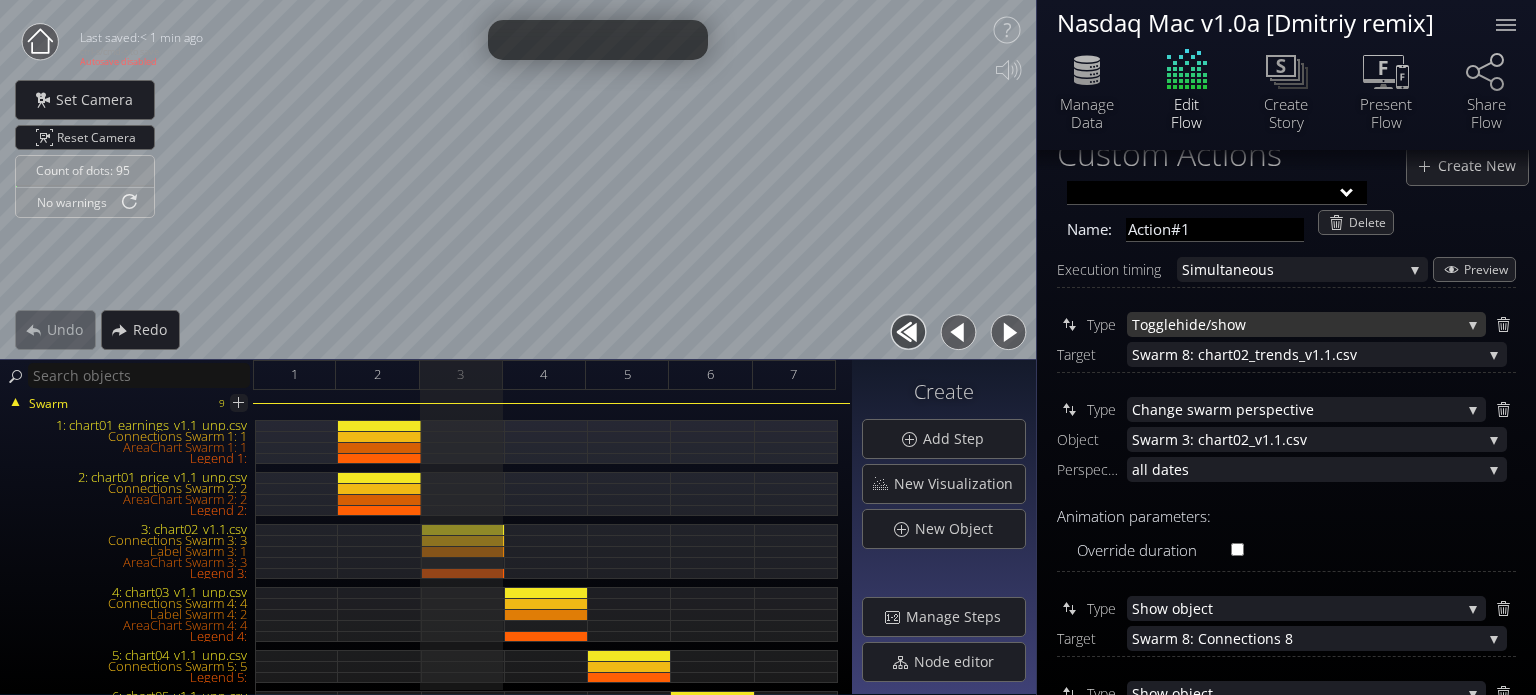 click on "hide/show" at bounding box center (1318, 324) 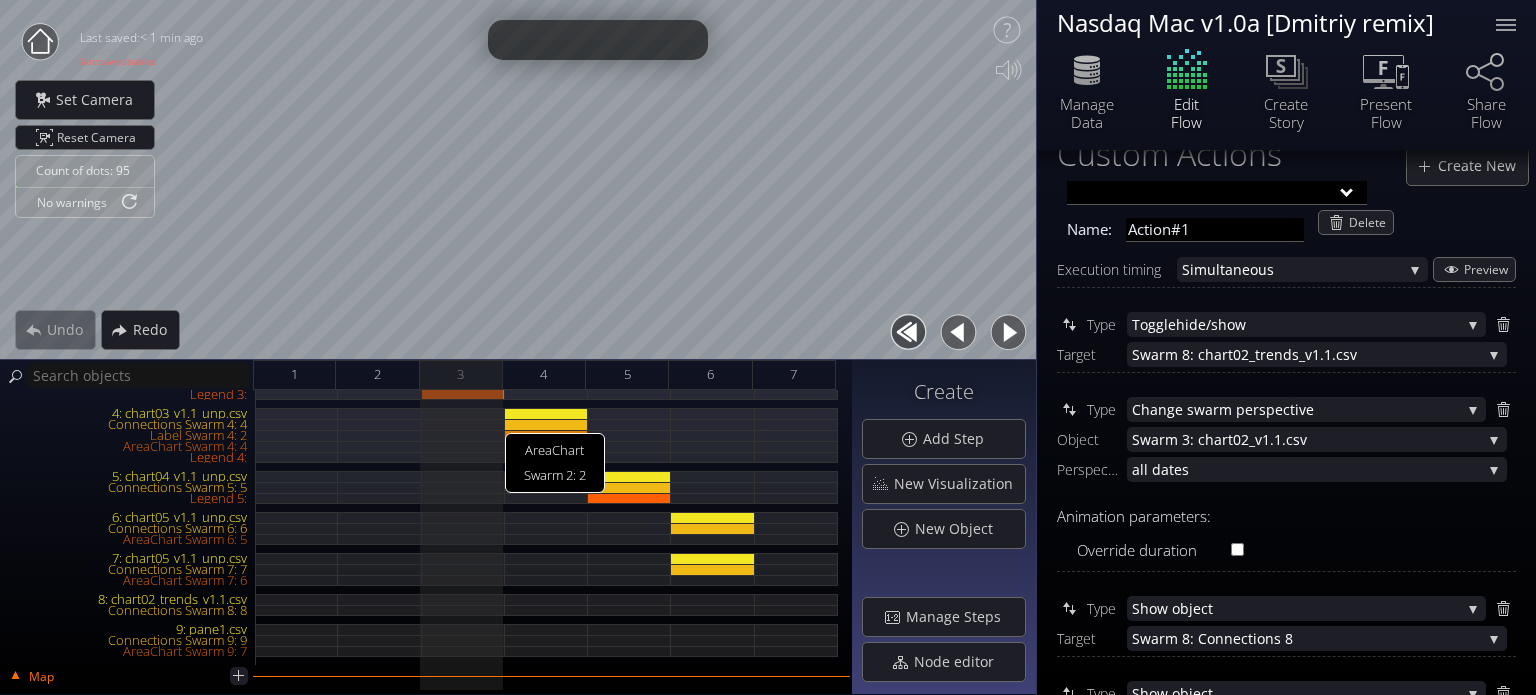 scroll, scrollTop: 200, scrollLeft: 0, axis: vertical 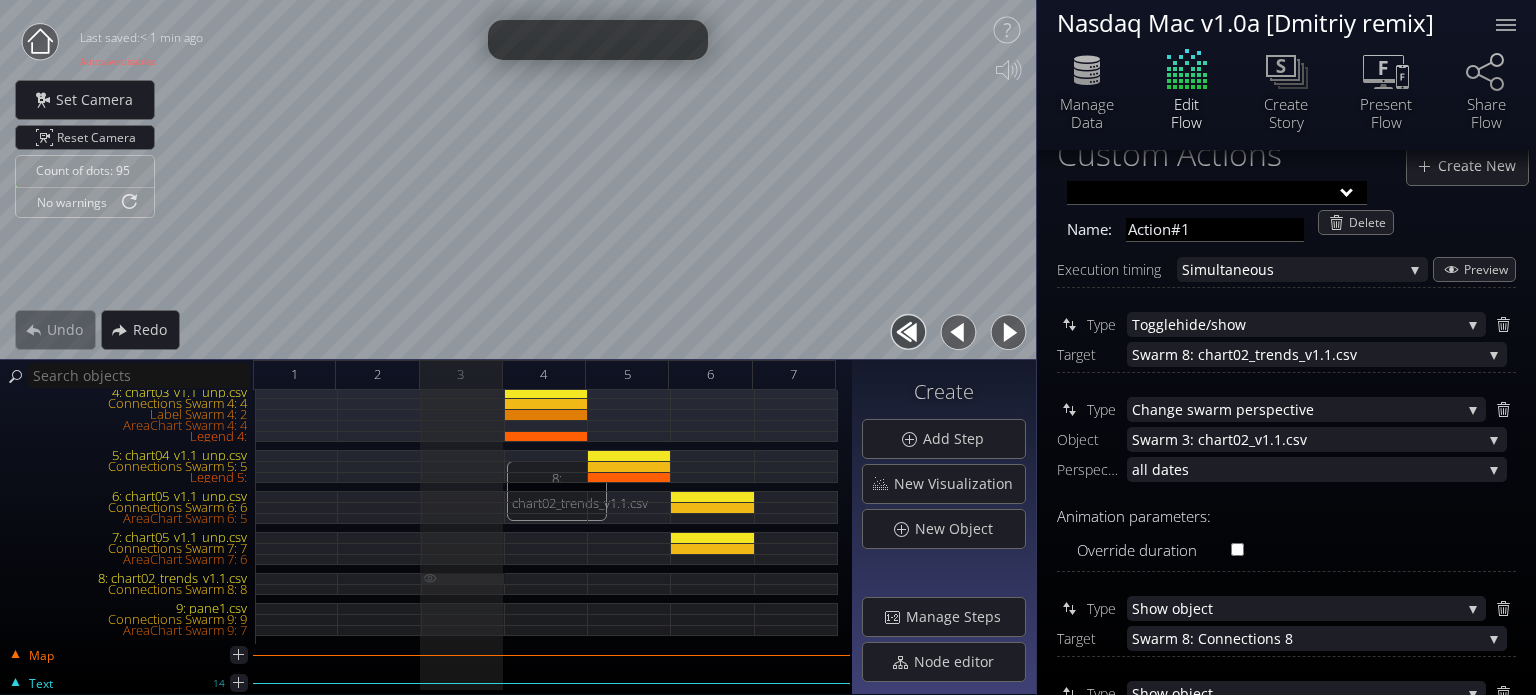 click at bounding box center (430, 578) 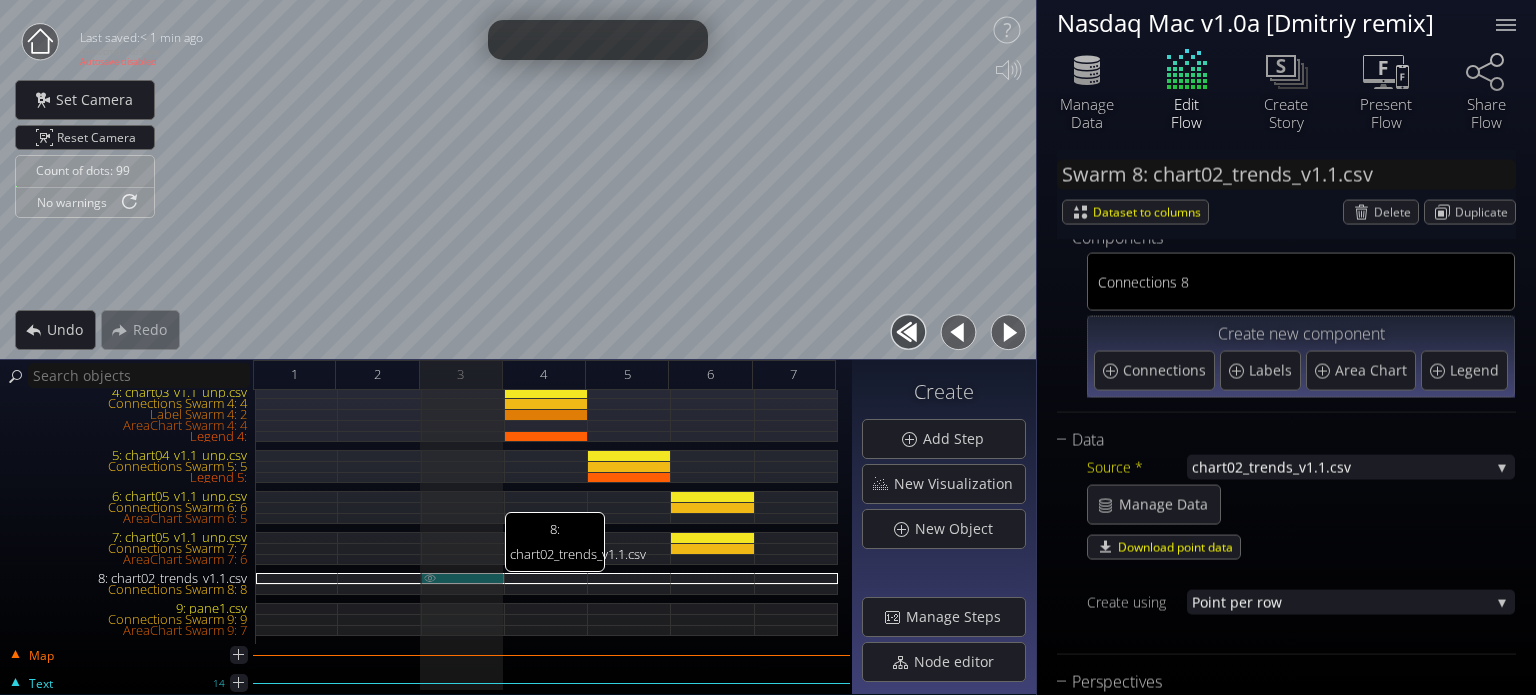 scroll, scrollTop: 0, scrollLeft: 0, axis: both 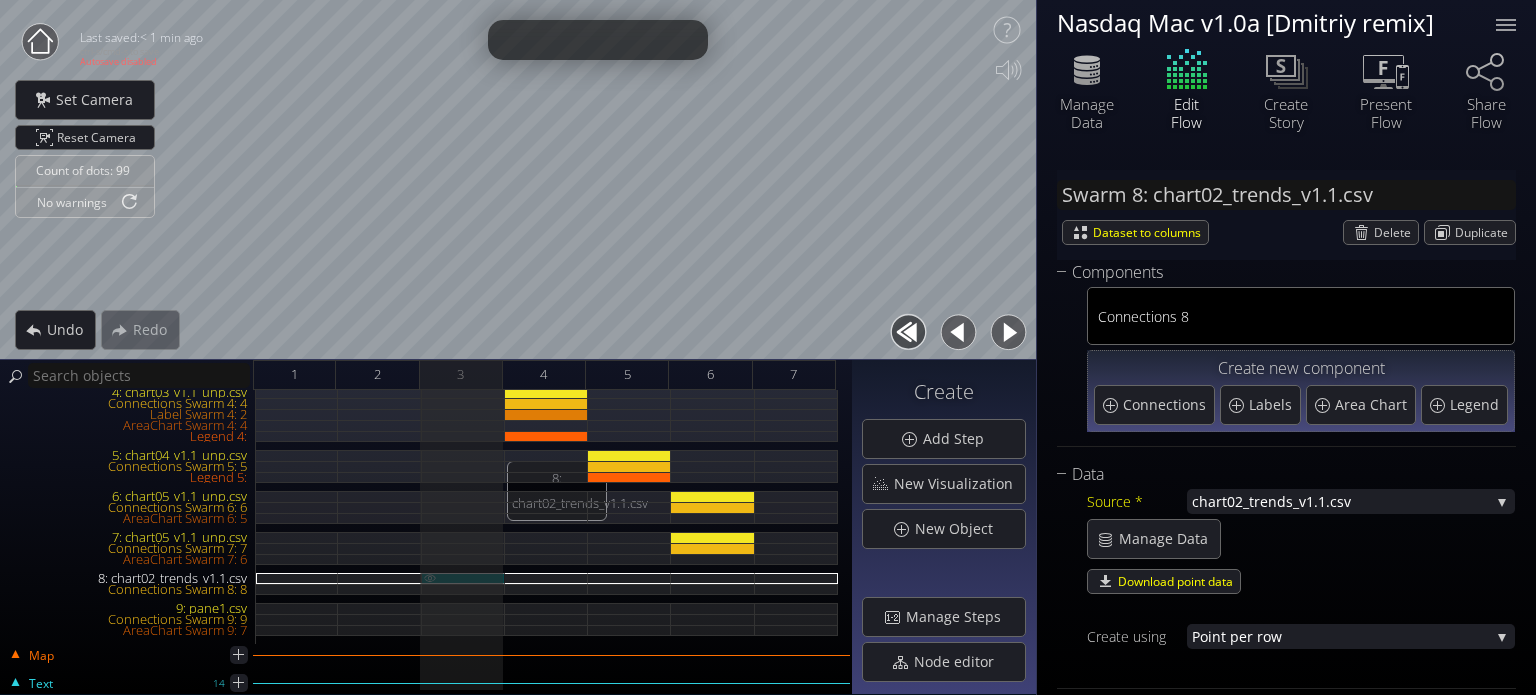 click at bounding box center [430, 577] 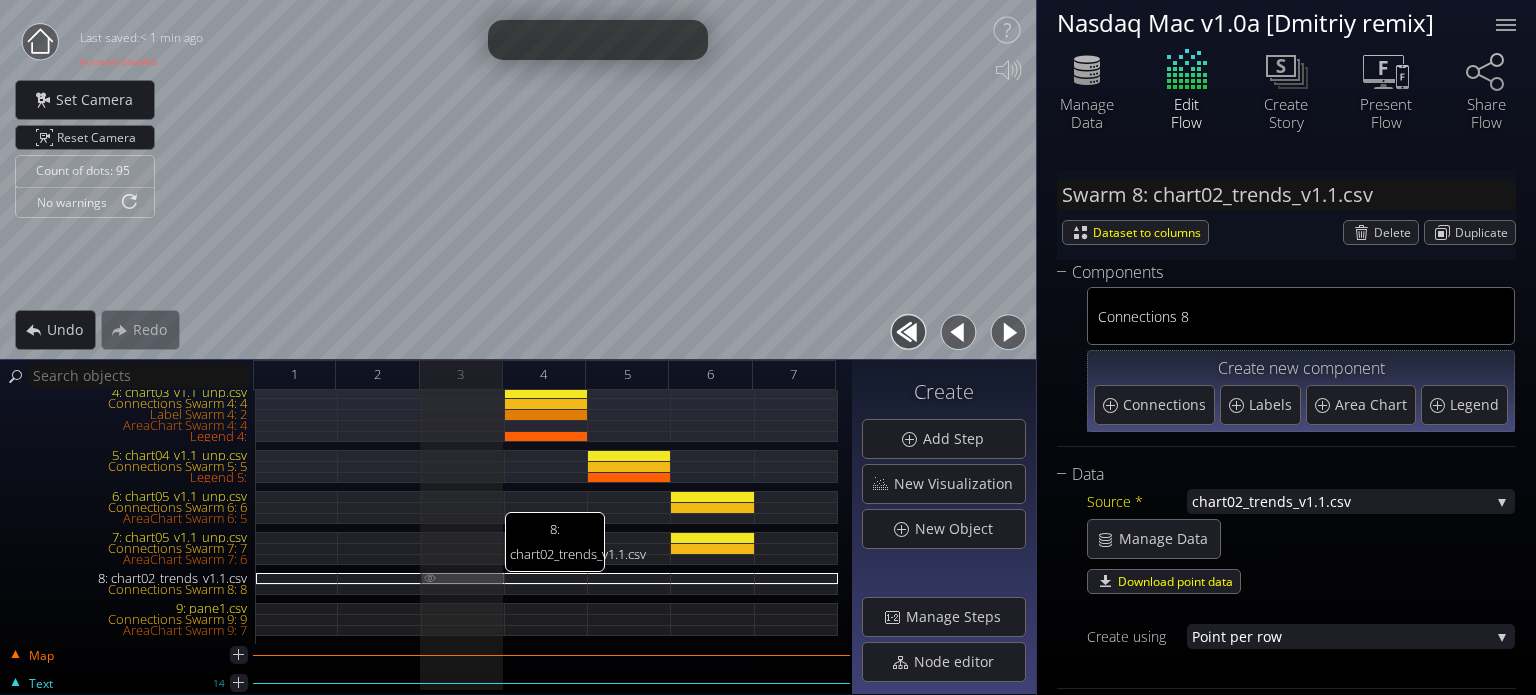 click at bounding box center (430, 577) 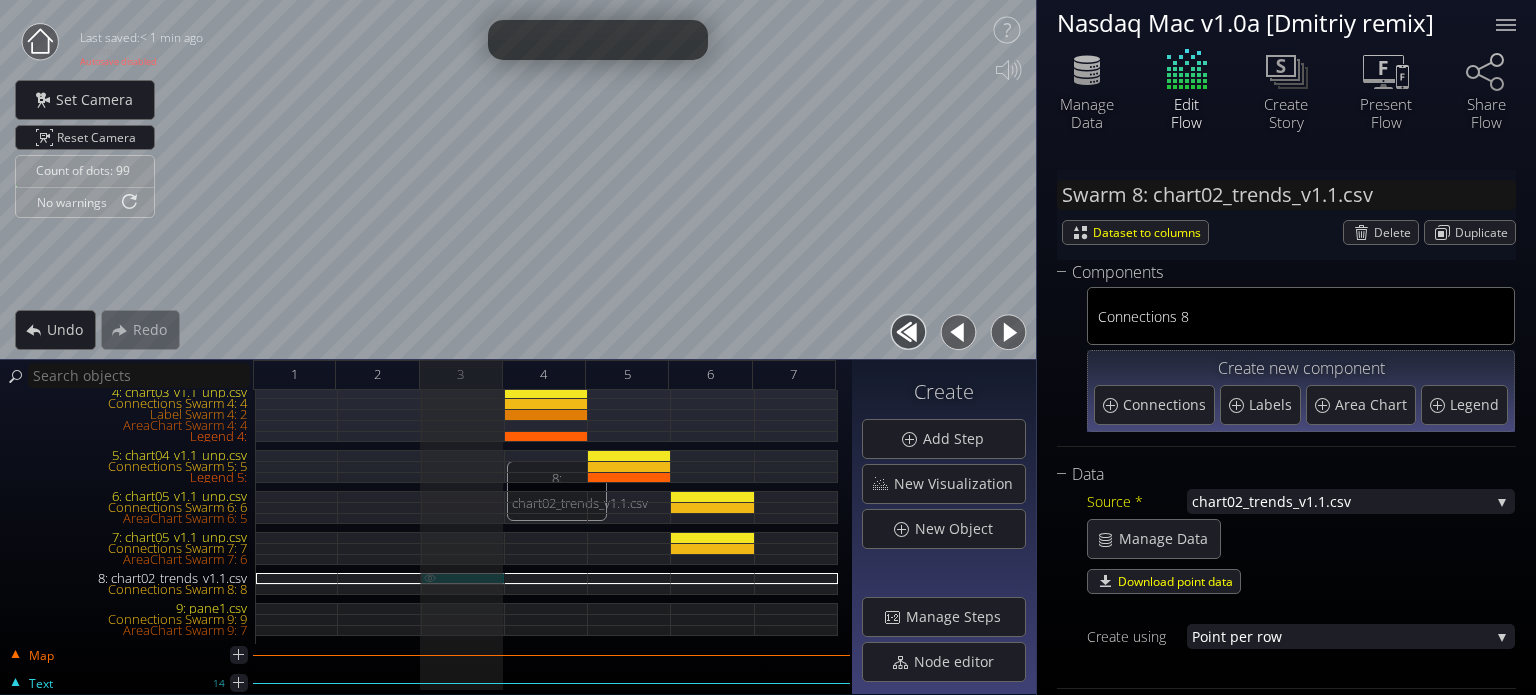 click at bounding box center (430, 577) 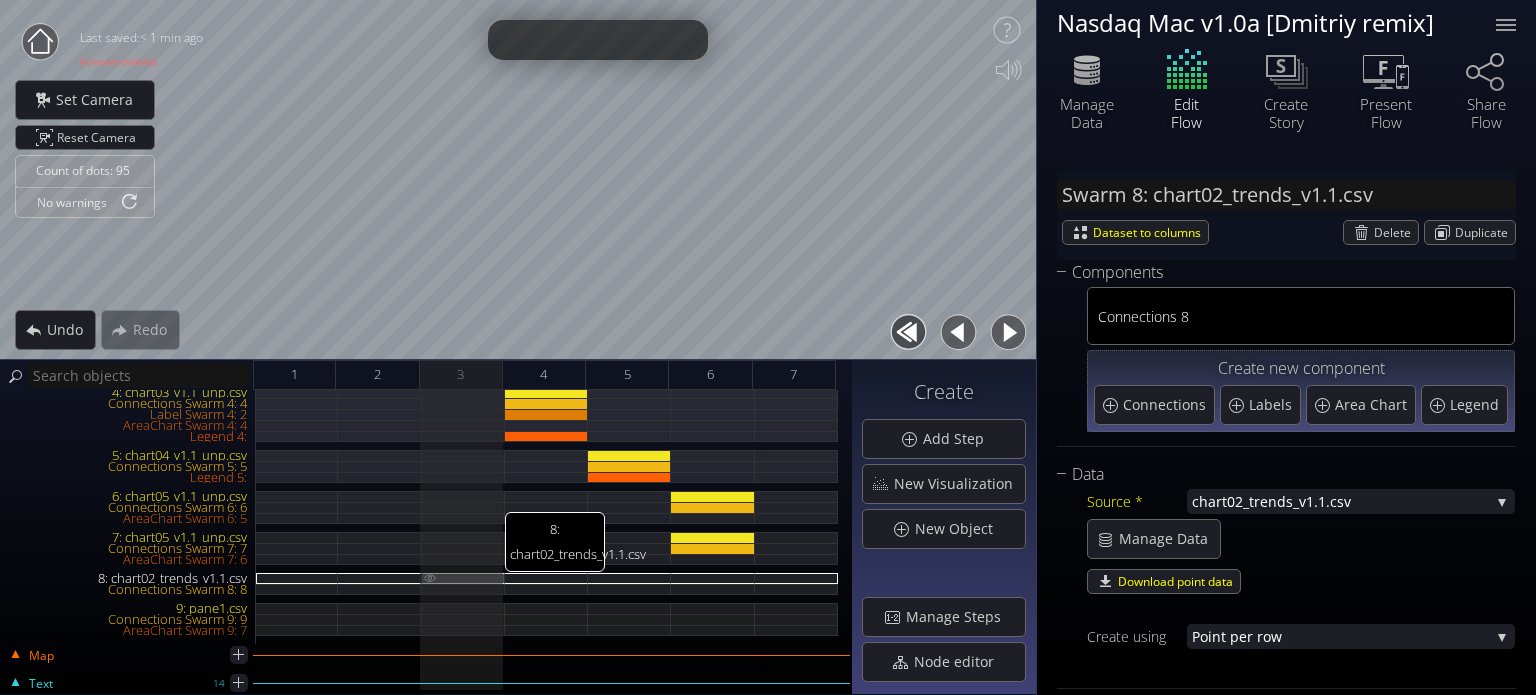click at bounding box center [430, 577] 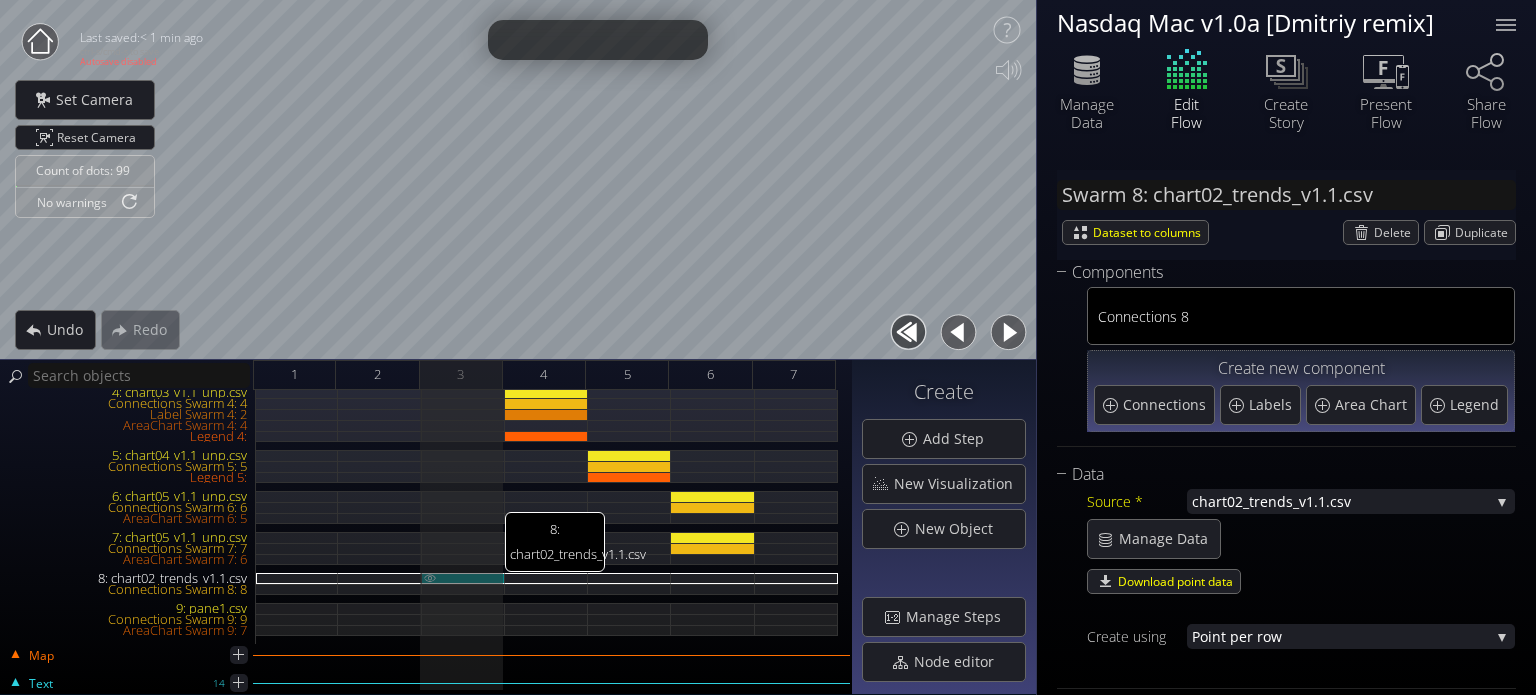 click at bounding box center (430, 577) 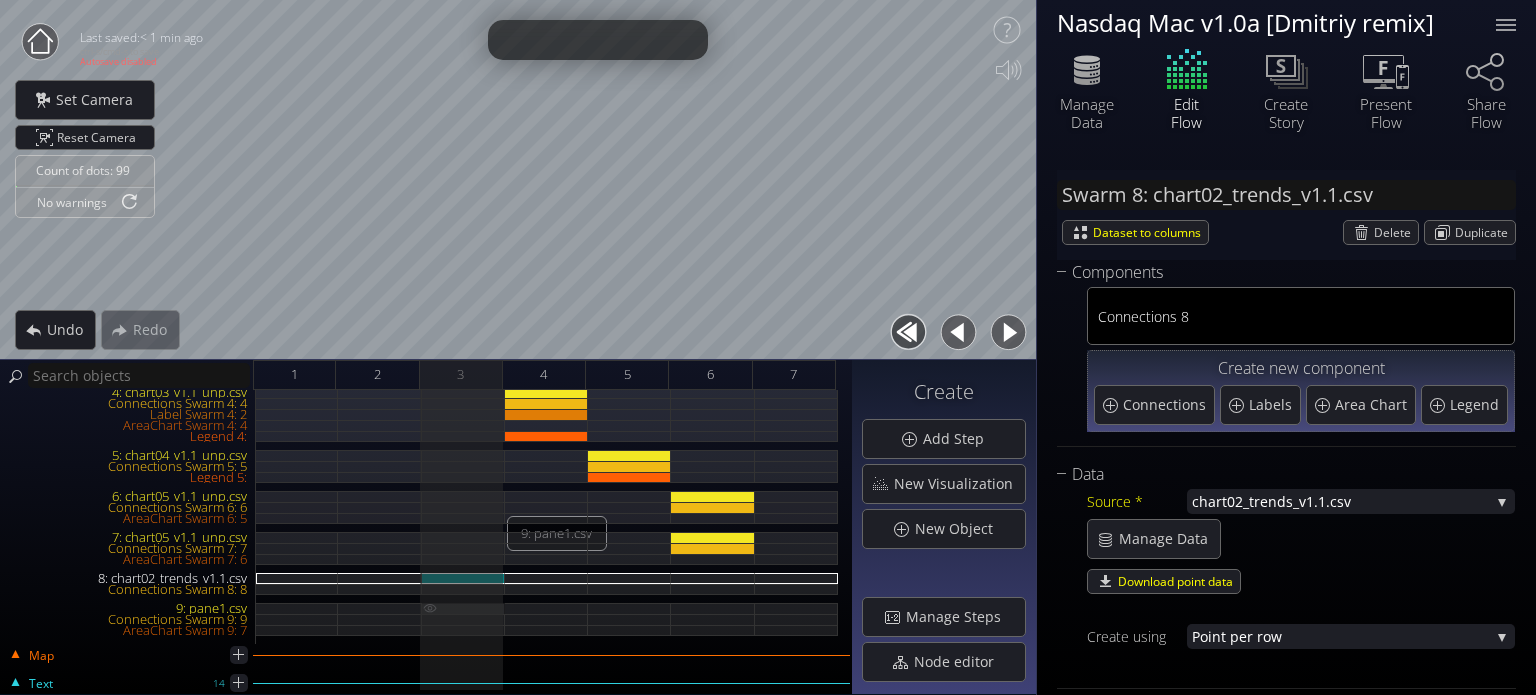 click at bounding box center [430, 608] 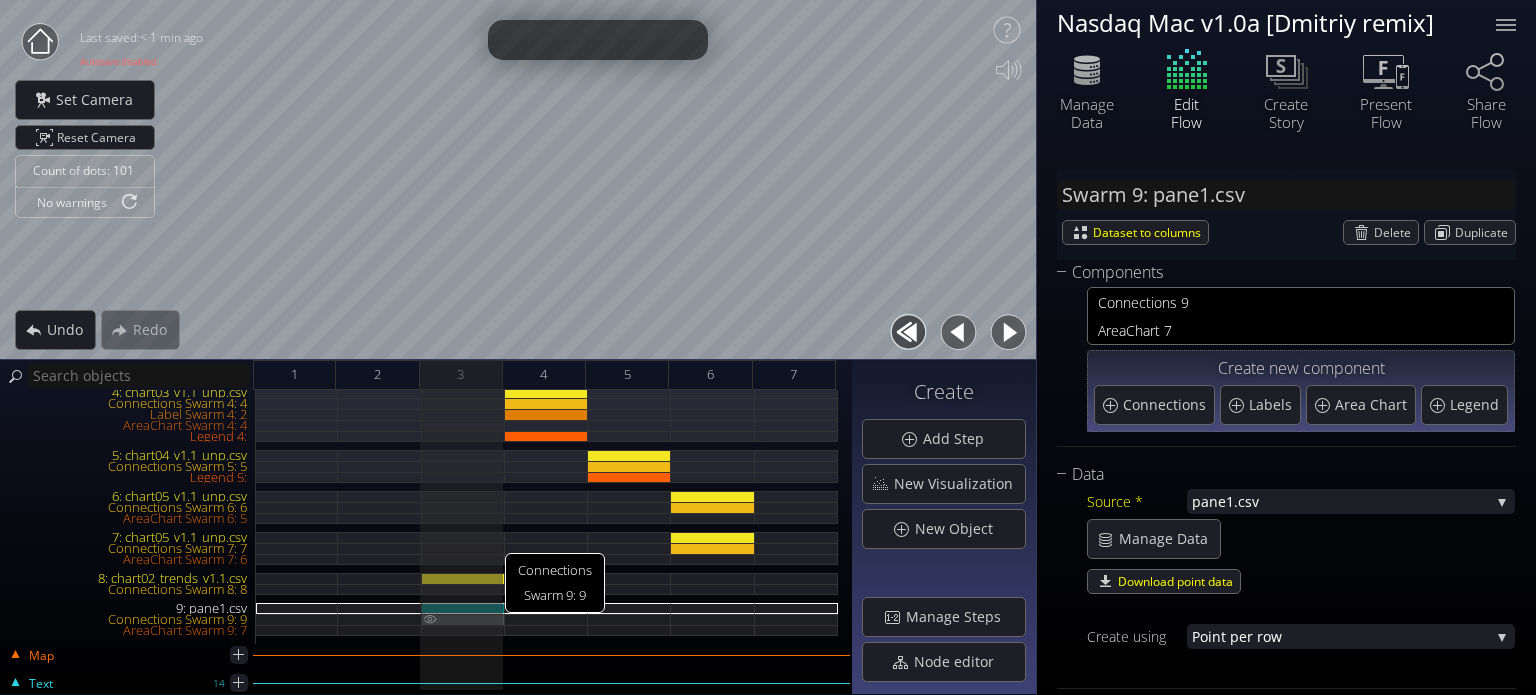 click at bounding box center (430, 619) 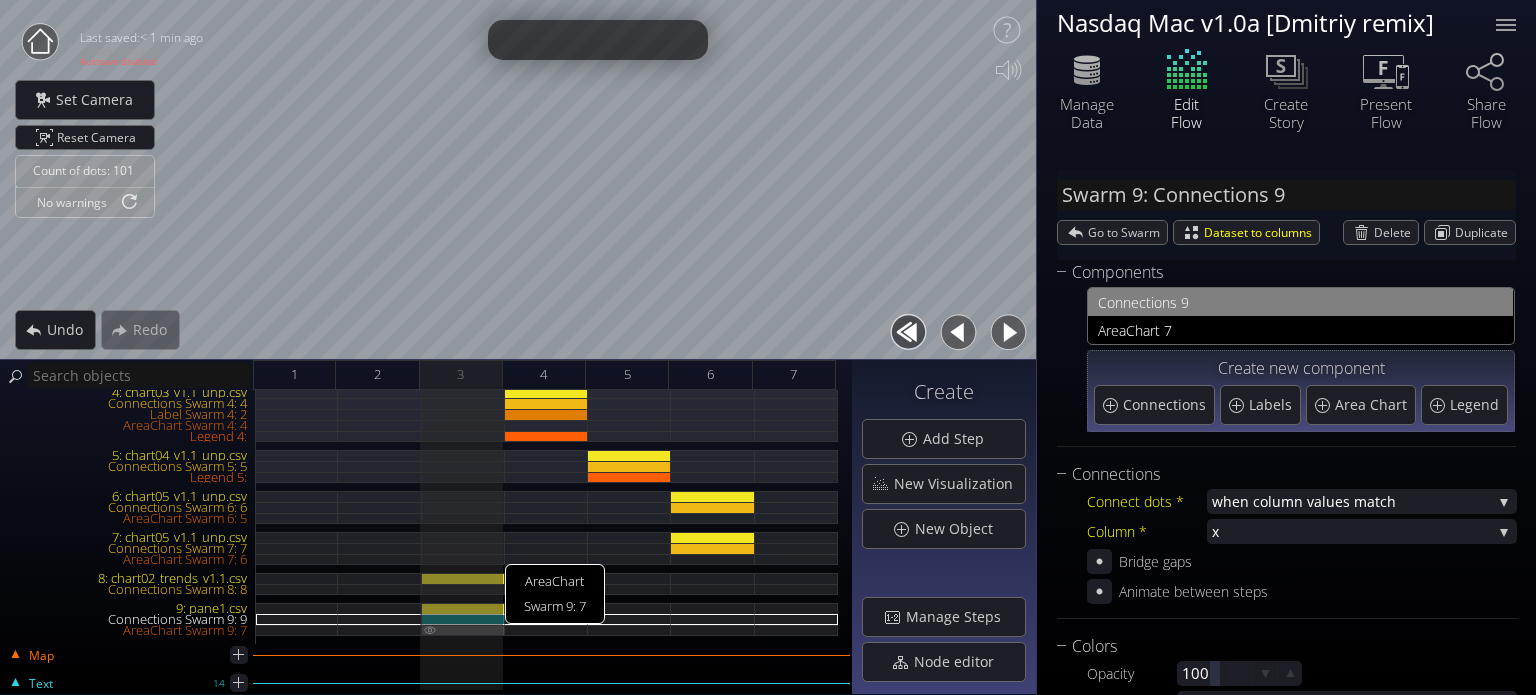 click at bounding box center (430, 629) 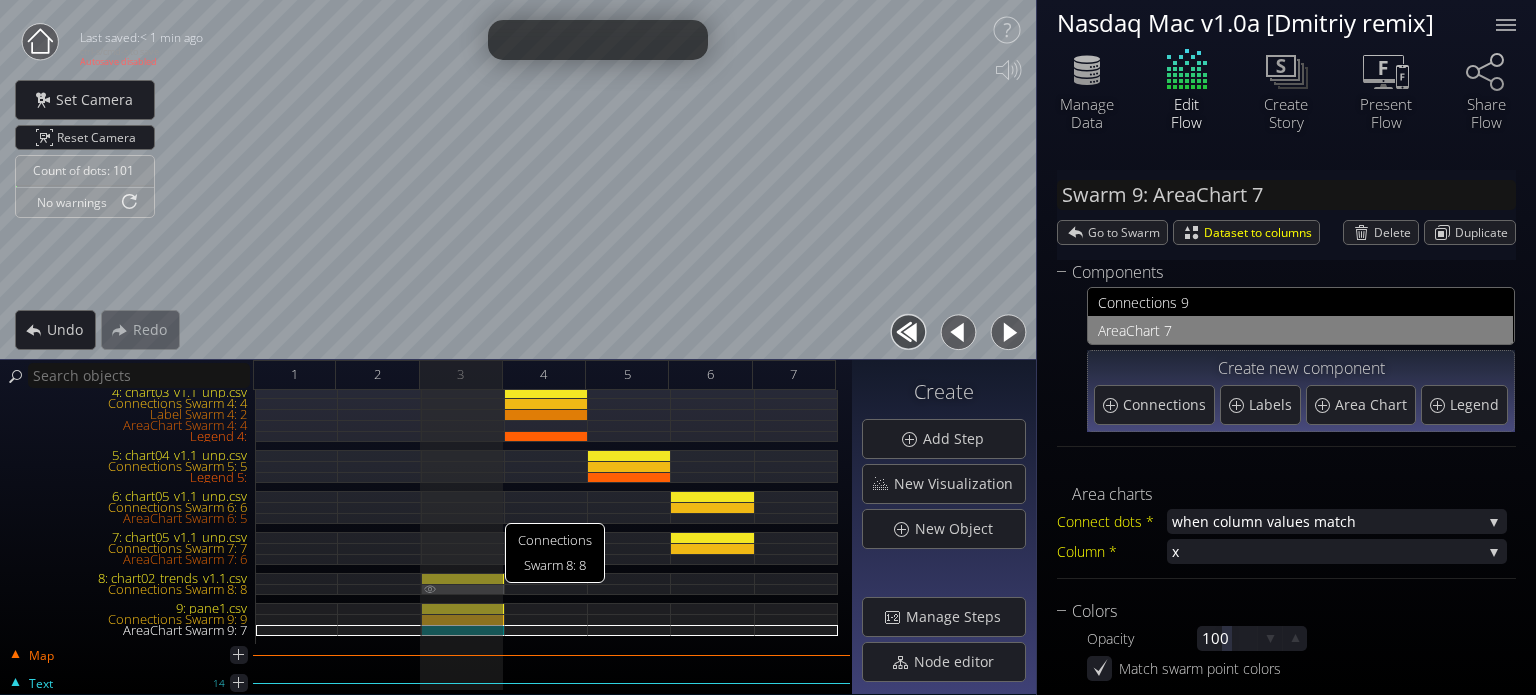 click at bounding box center [430, 588] 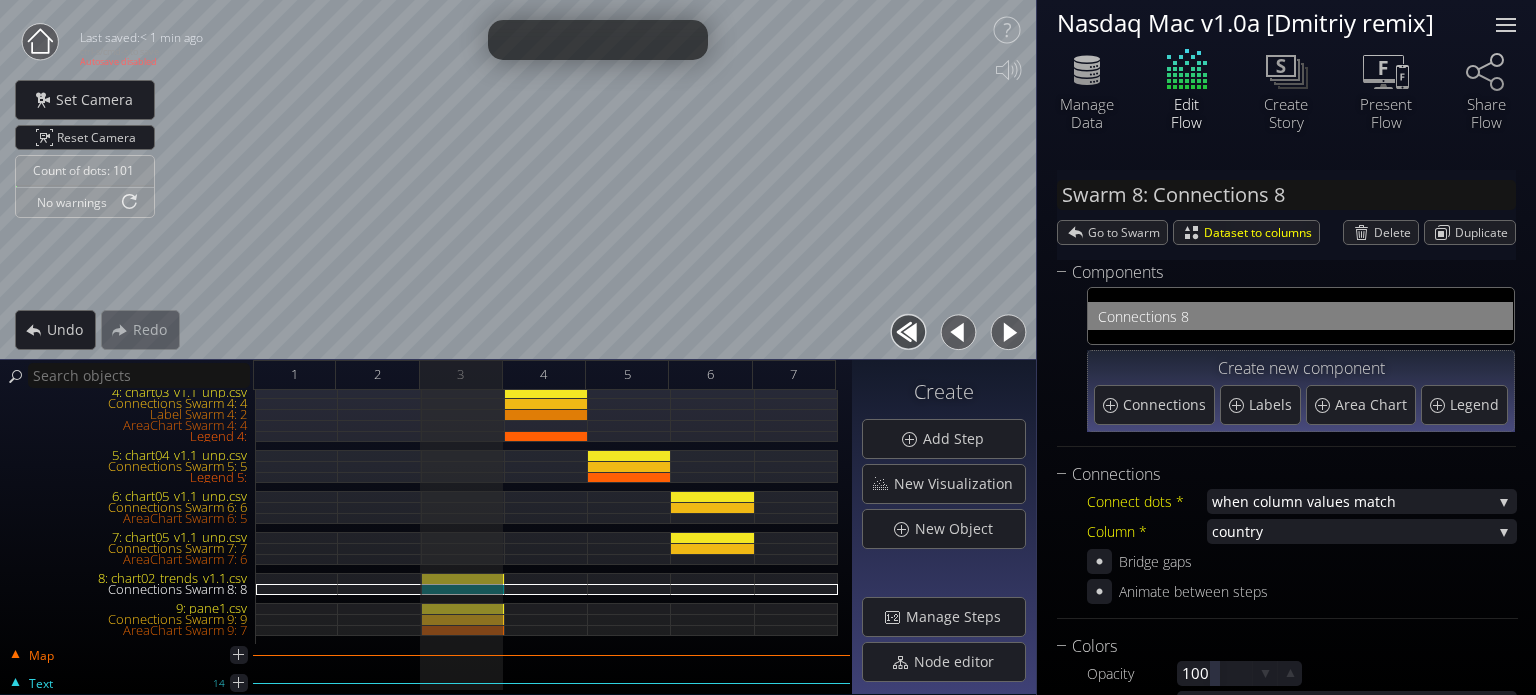 click at bounding box center [1506, 25] 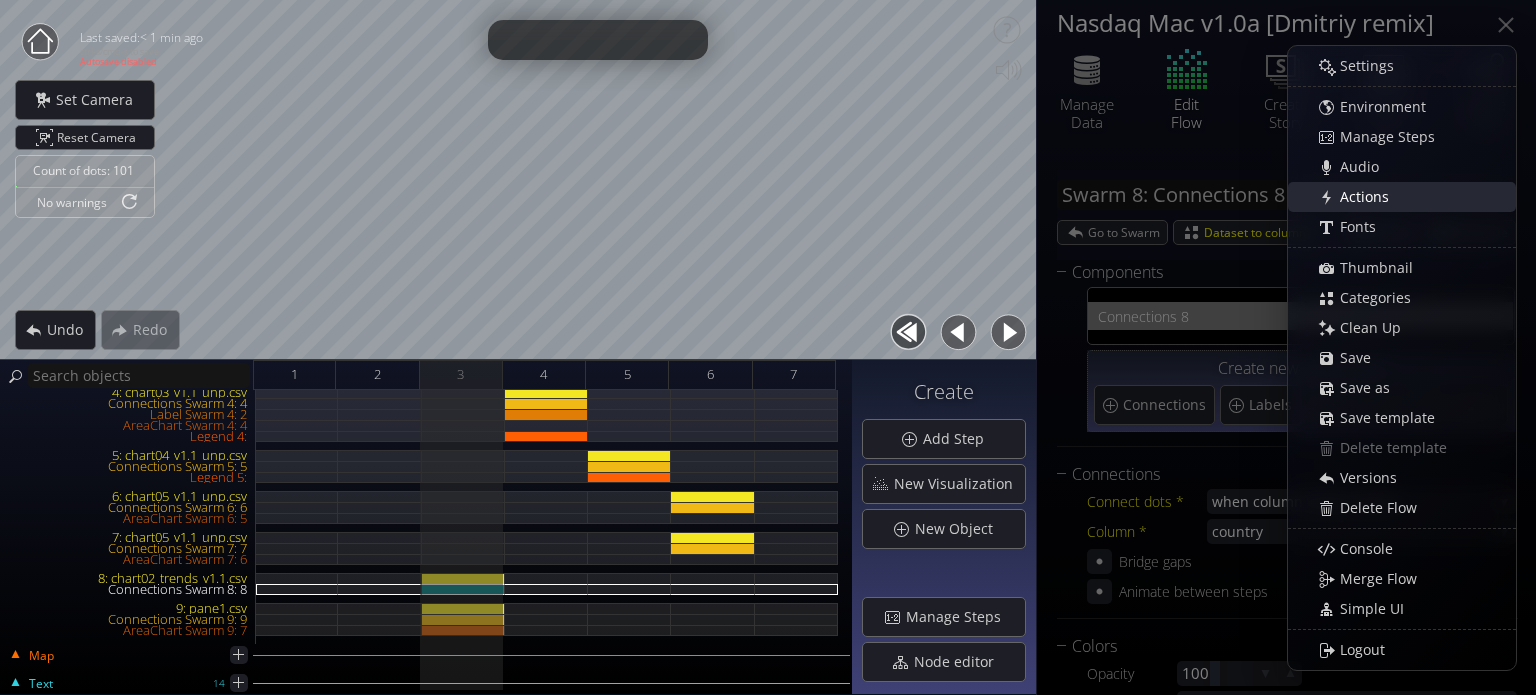 click on "Actions" at bounding box center [1370, 197] 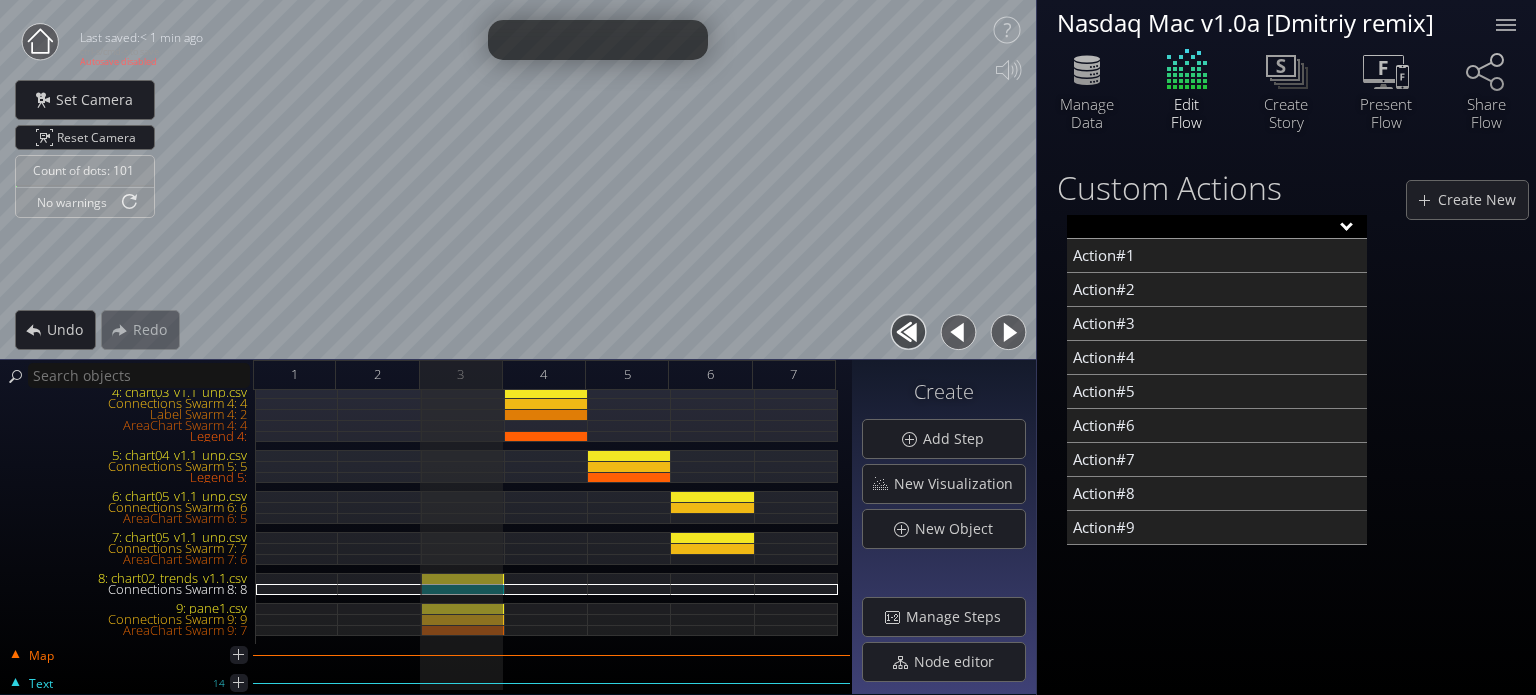 click at bounding box center [1217, 227] 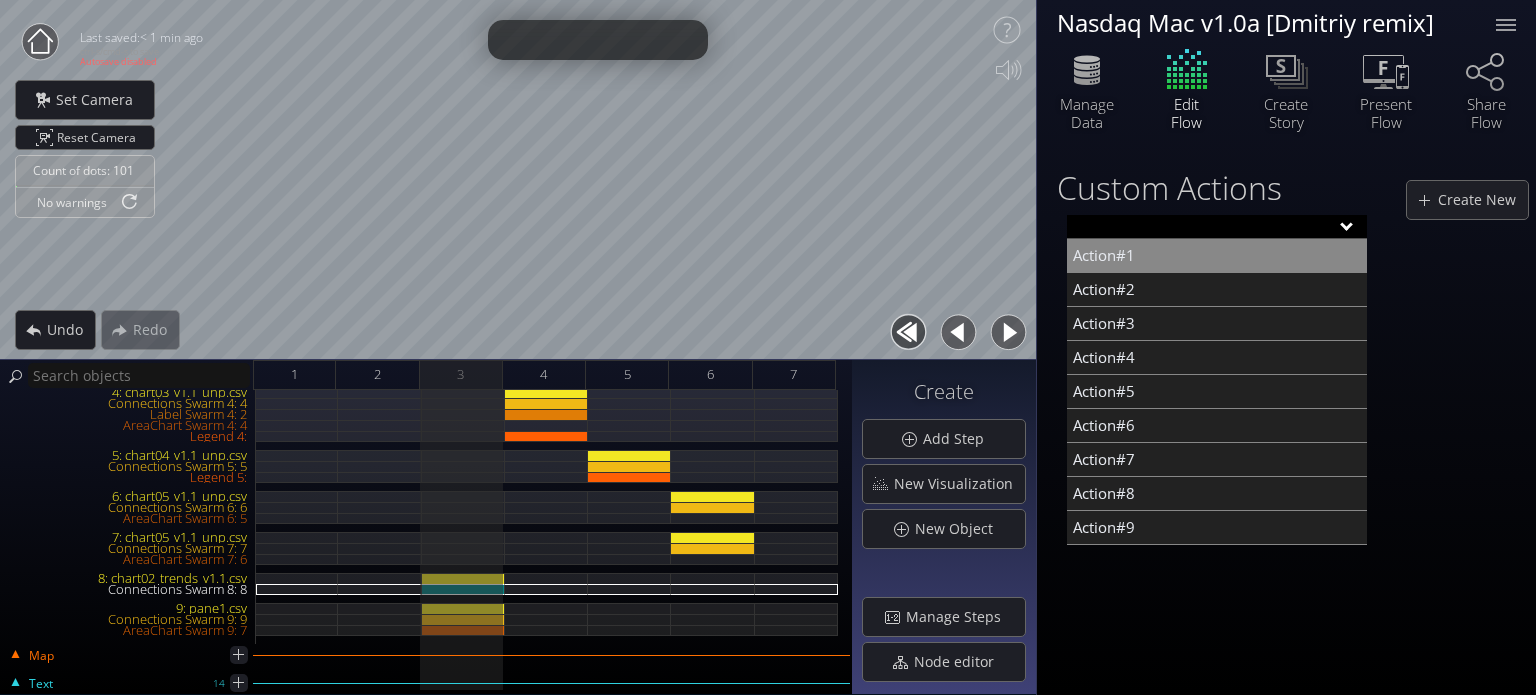 click on "Action#1" at bounding box center (1217, 256) 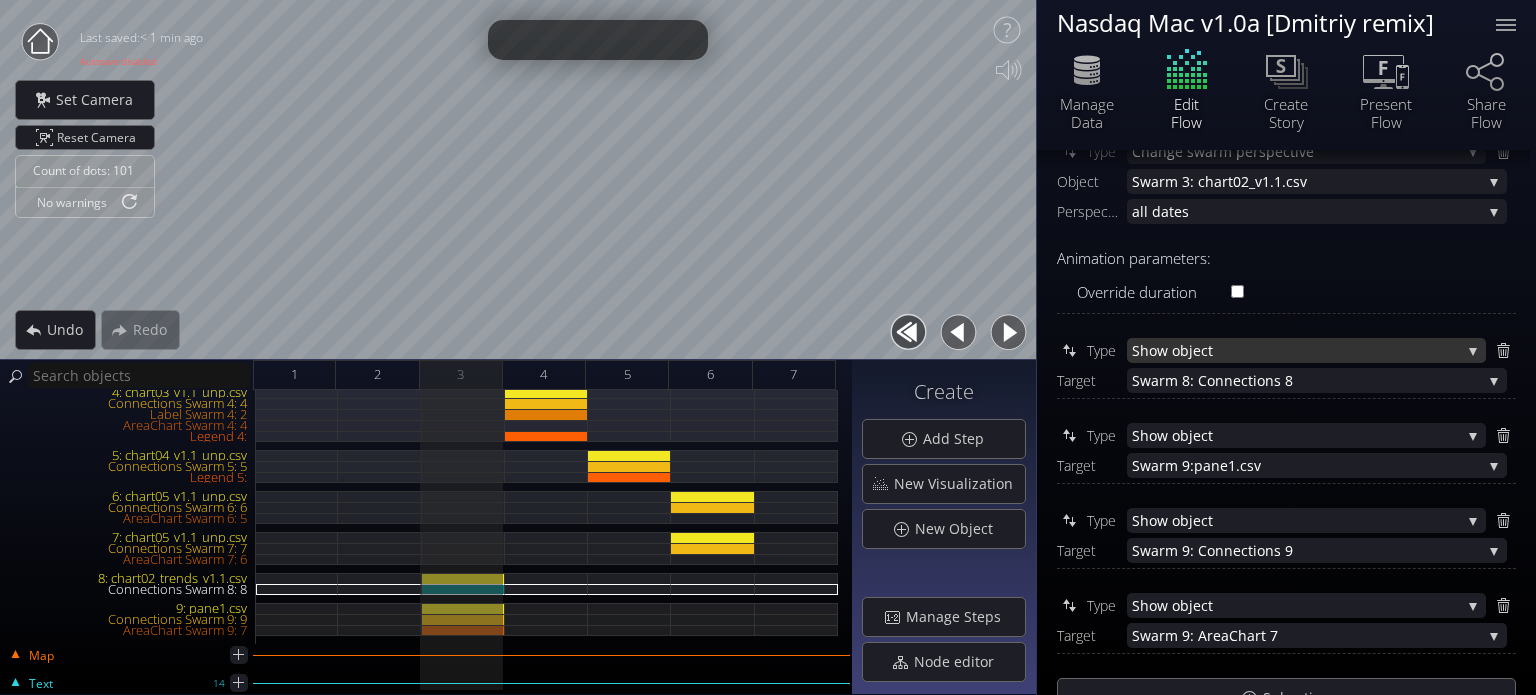 scroll, scrollTop: 300, scrollLeft: 0, axis: vertical 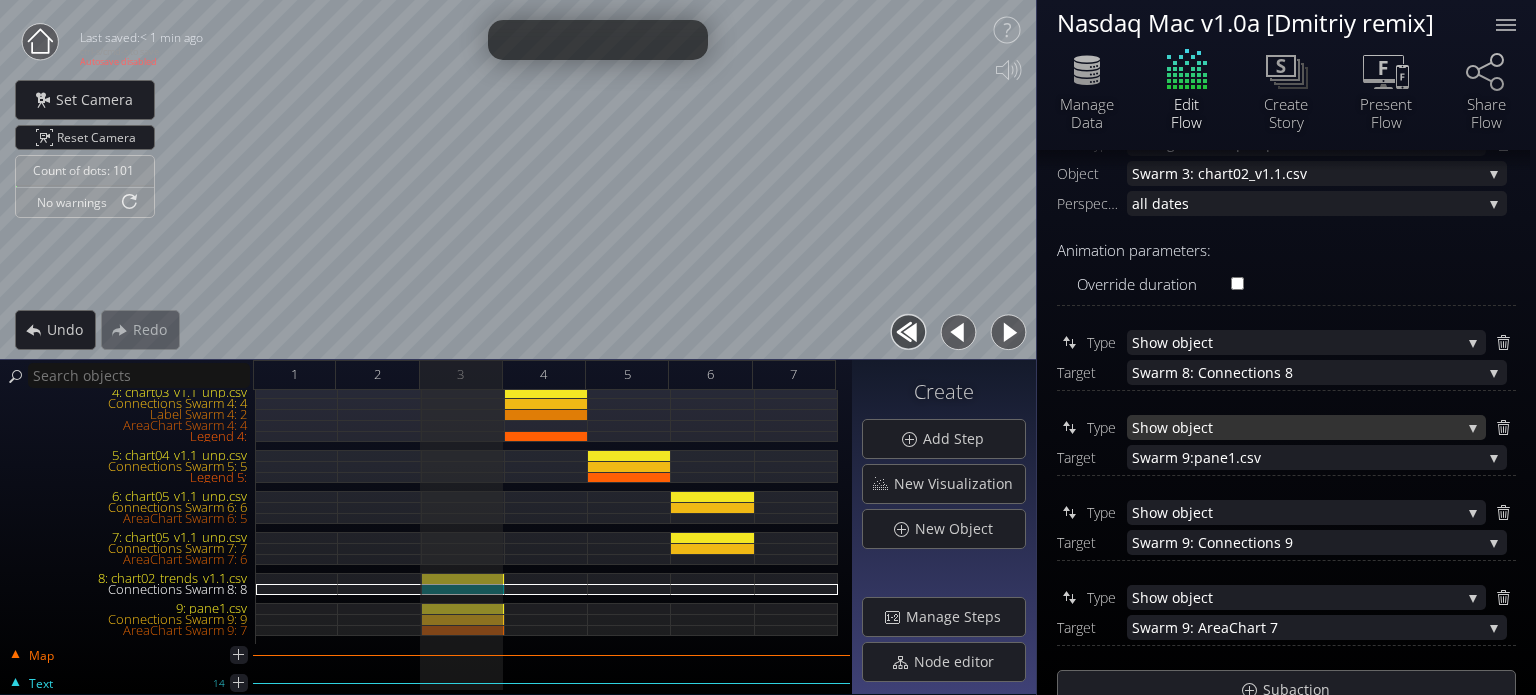 click on "how object" at bounding box center [1300, 427] 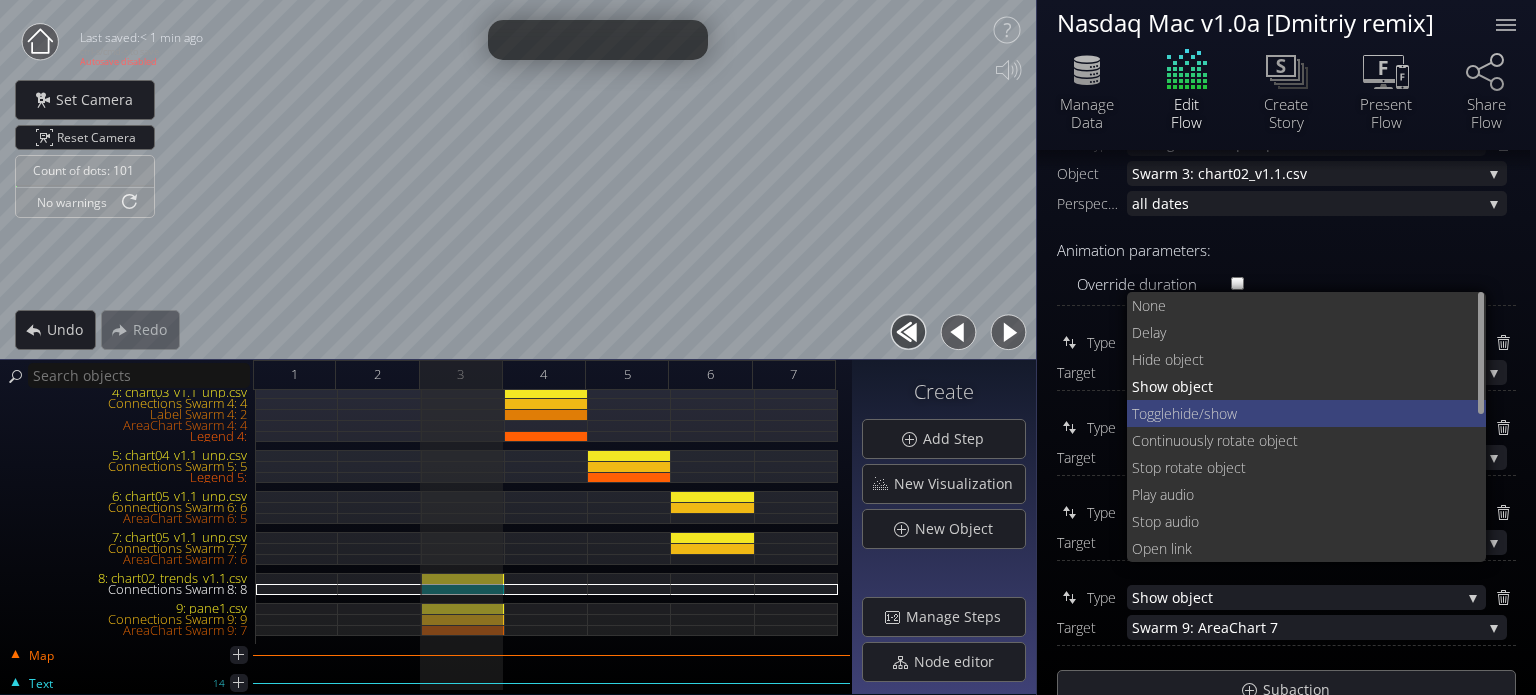 click on "hide/show" at bounding box center (1321, 413) 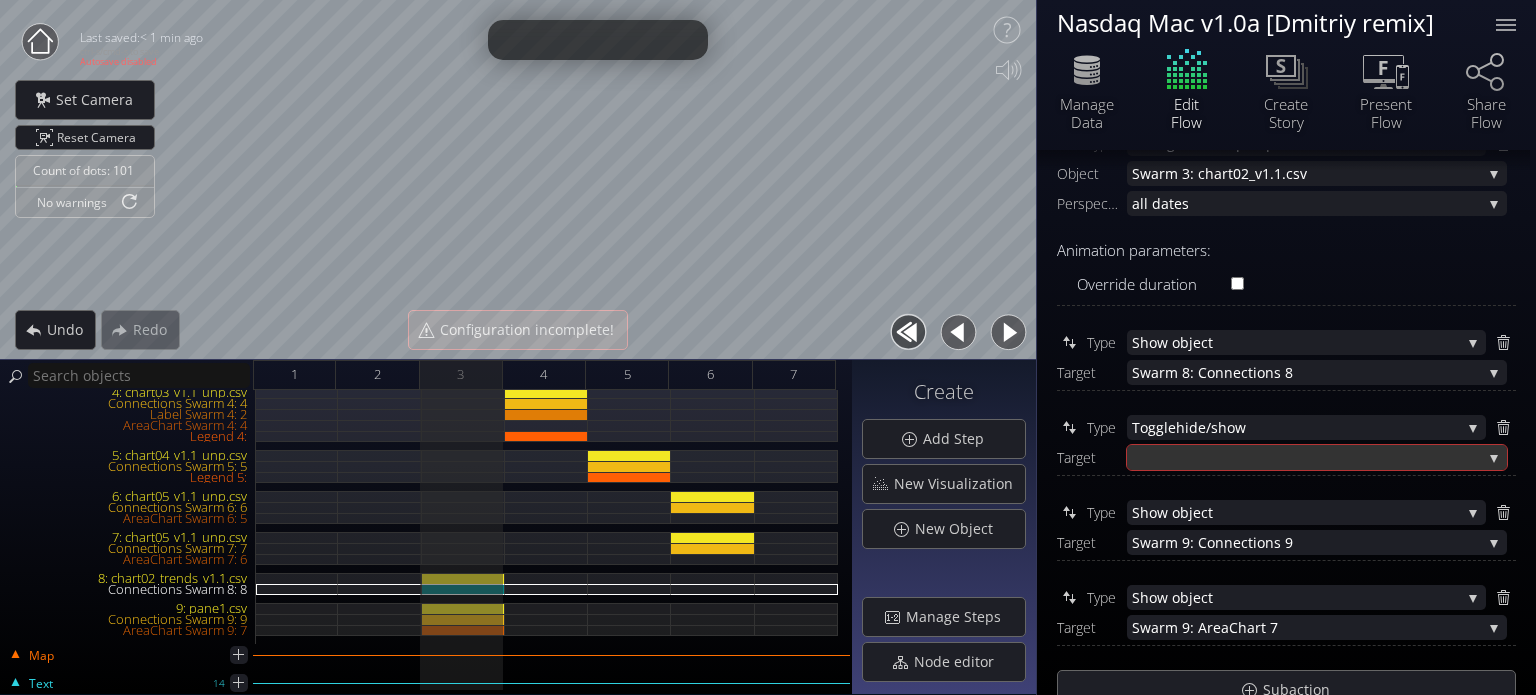 click at bounding box center [1307, 457] 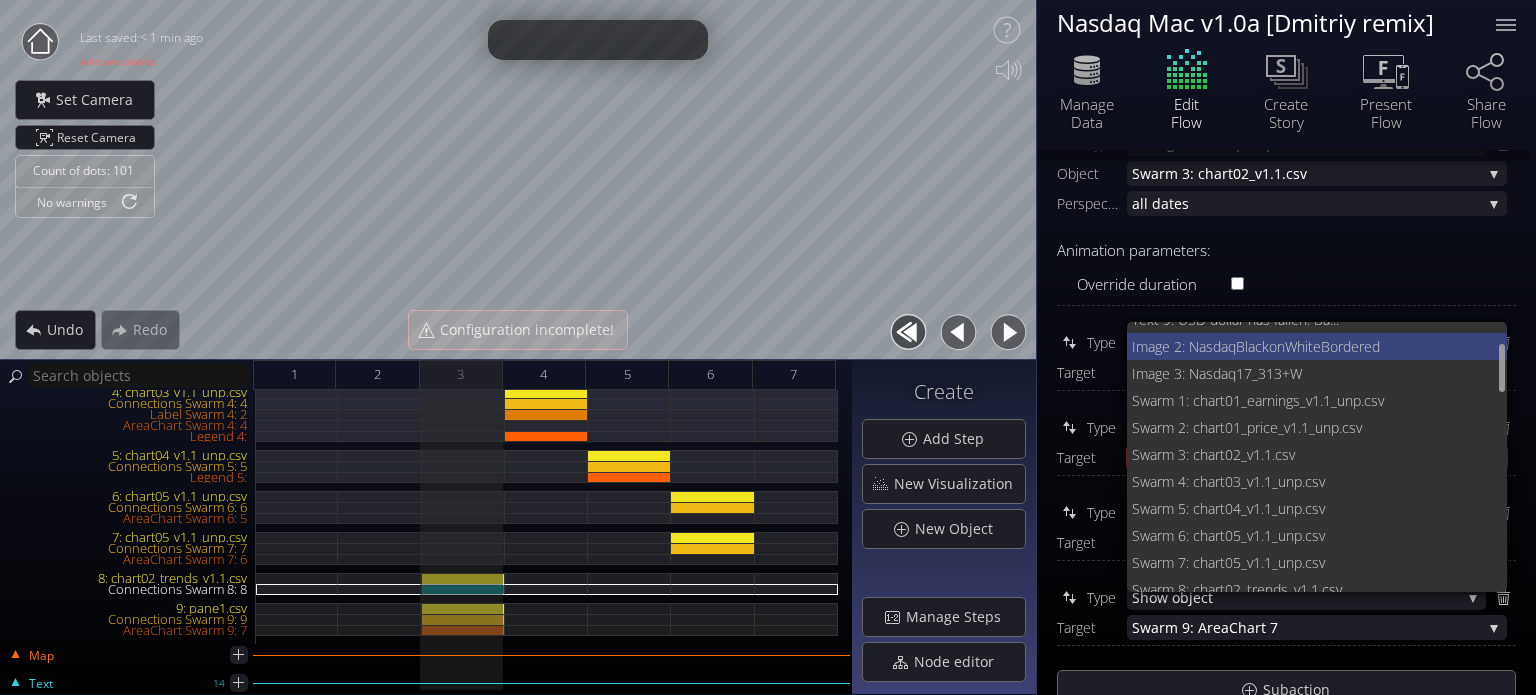 scroll, scrollTop: 173, scrollLeft: 0, axis: vertical 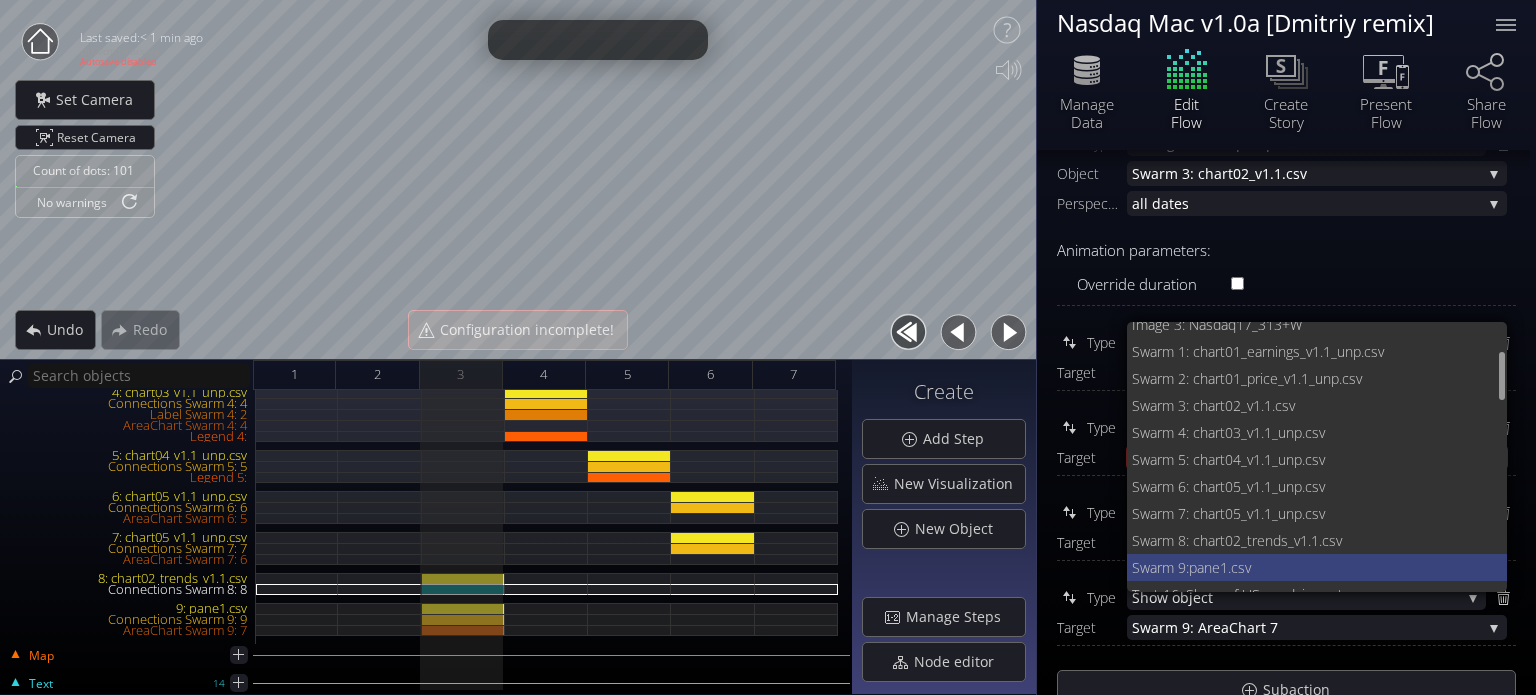 click on "pane1.csv" at bounding box center [1340, 567] 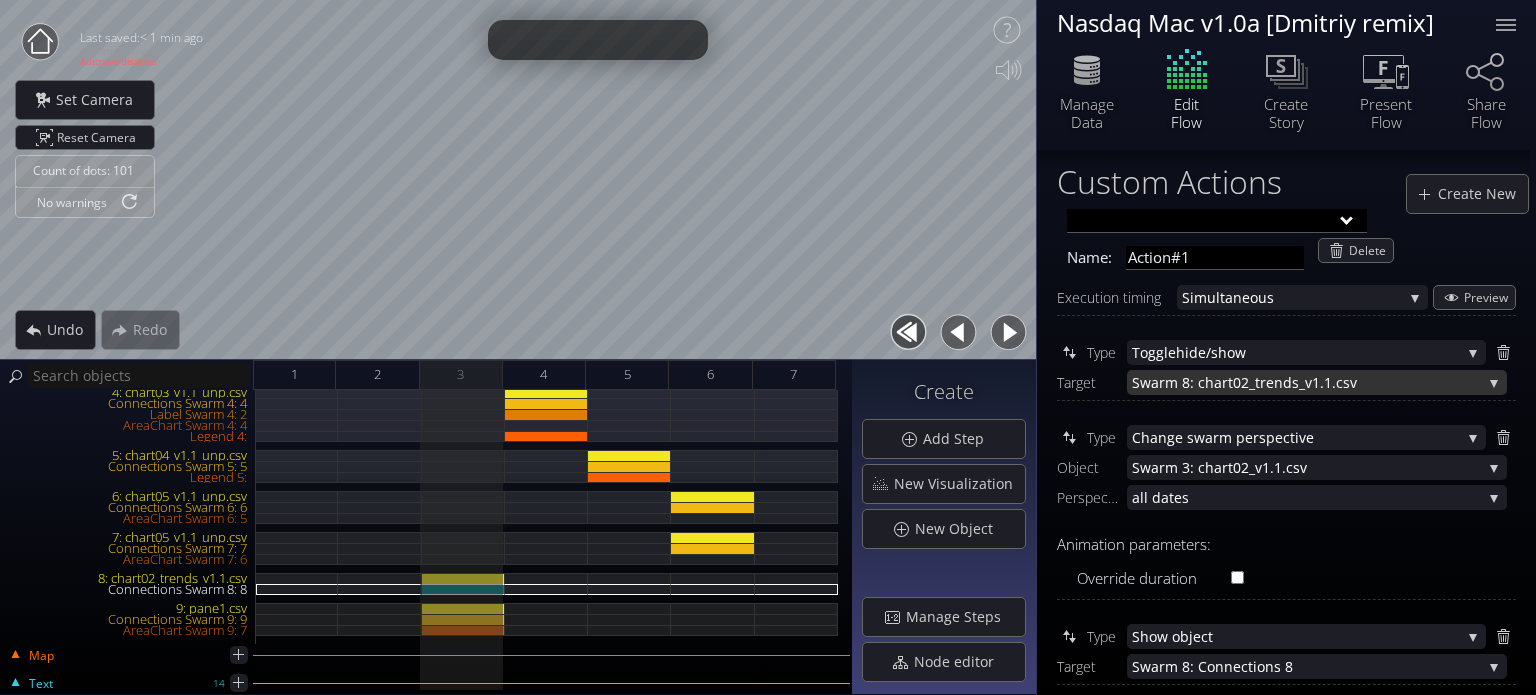 scroll, scrollTop: 0, scrollLeft: 0, axis: both 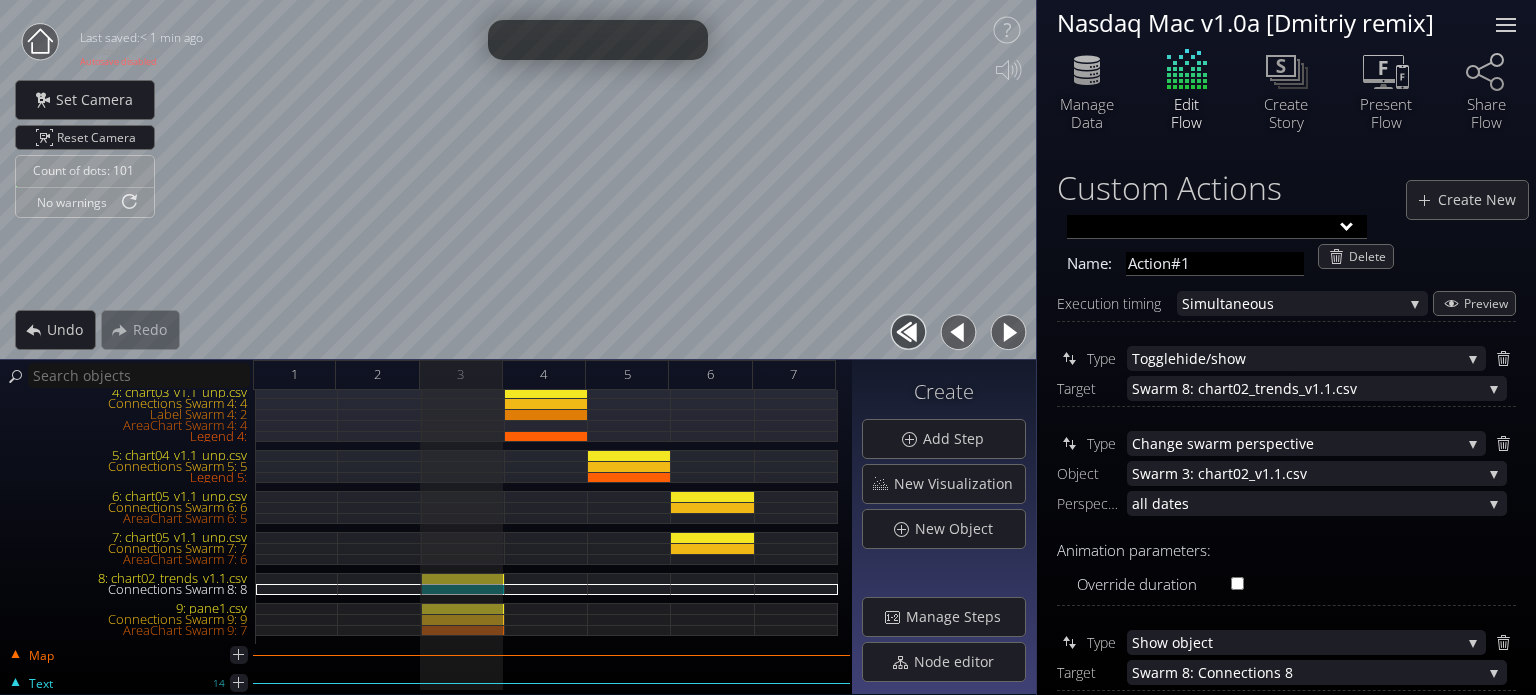 click at bounding box center [1506, 25] 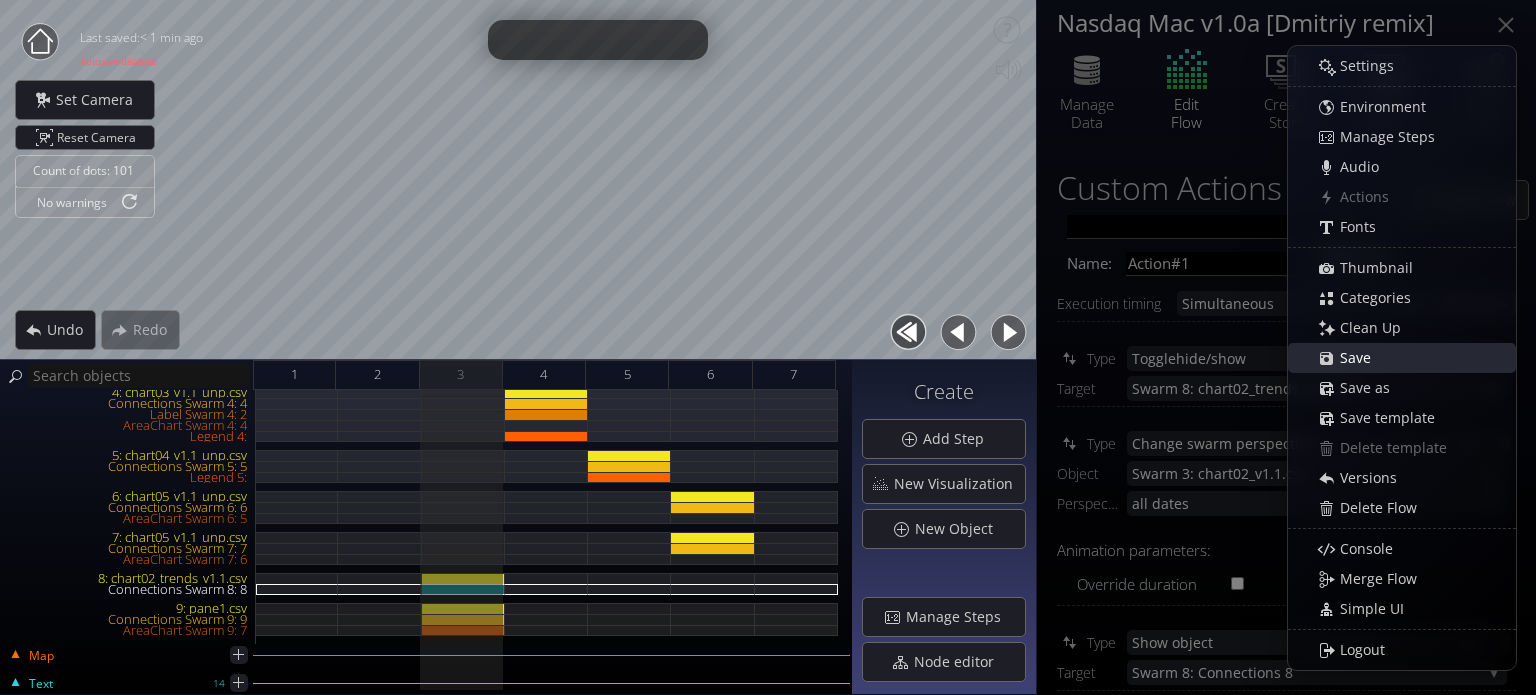 click on "Save" at bounding box center [1361, 358] 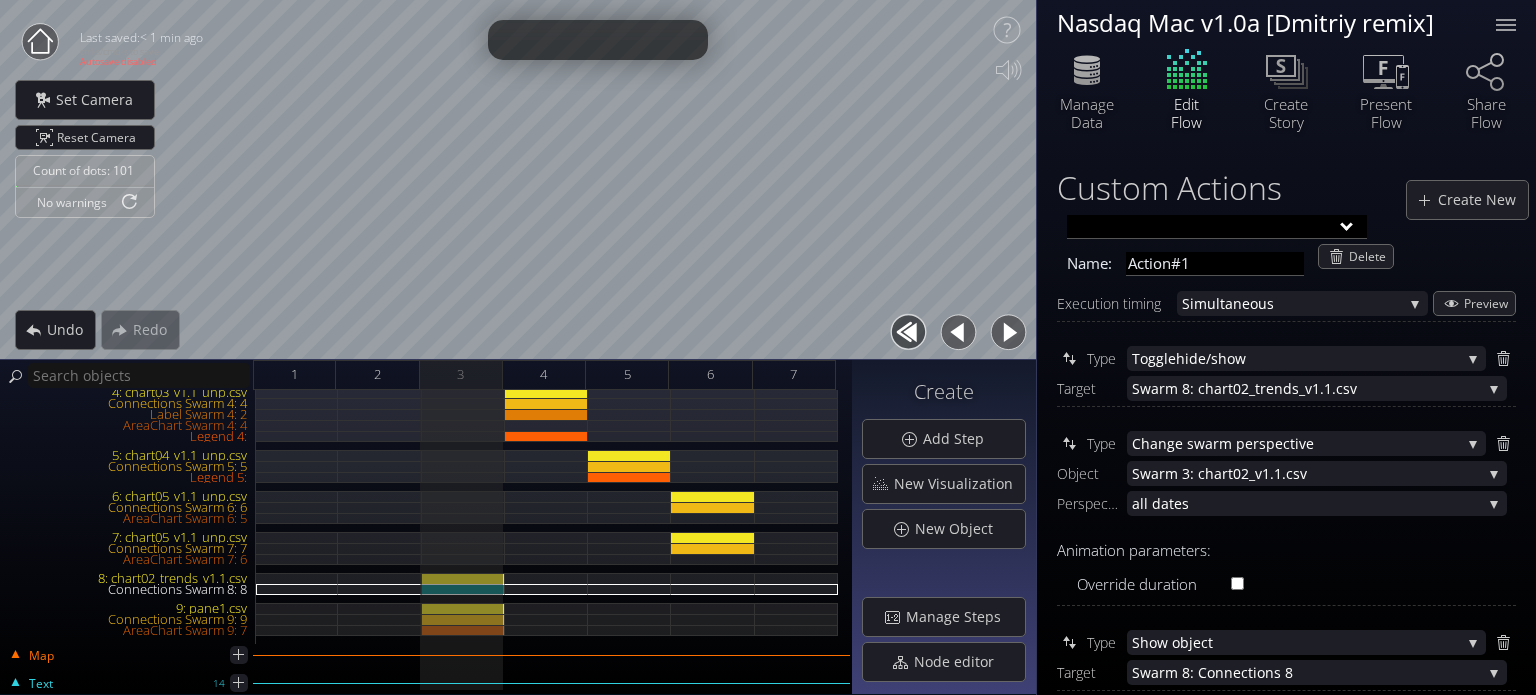 click at bounding box center (958, 332) 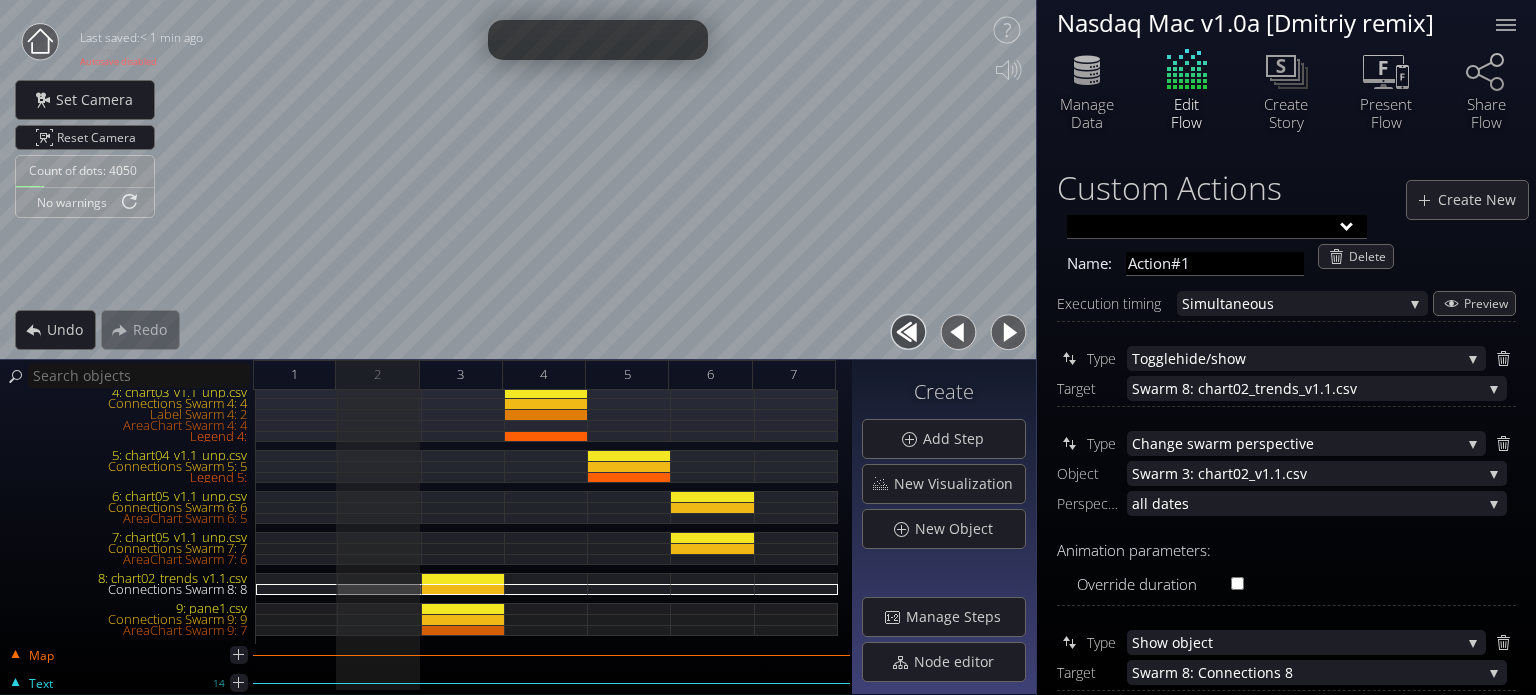 click at bounding box center [1008, 332] 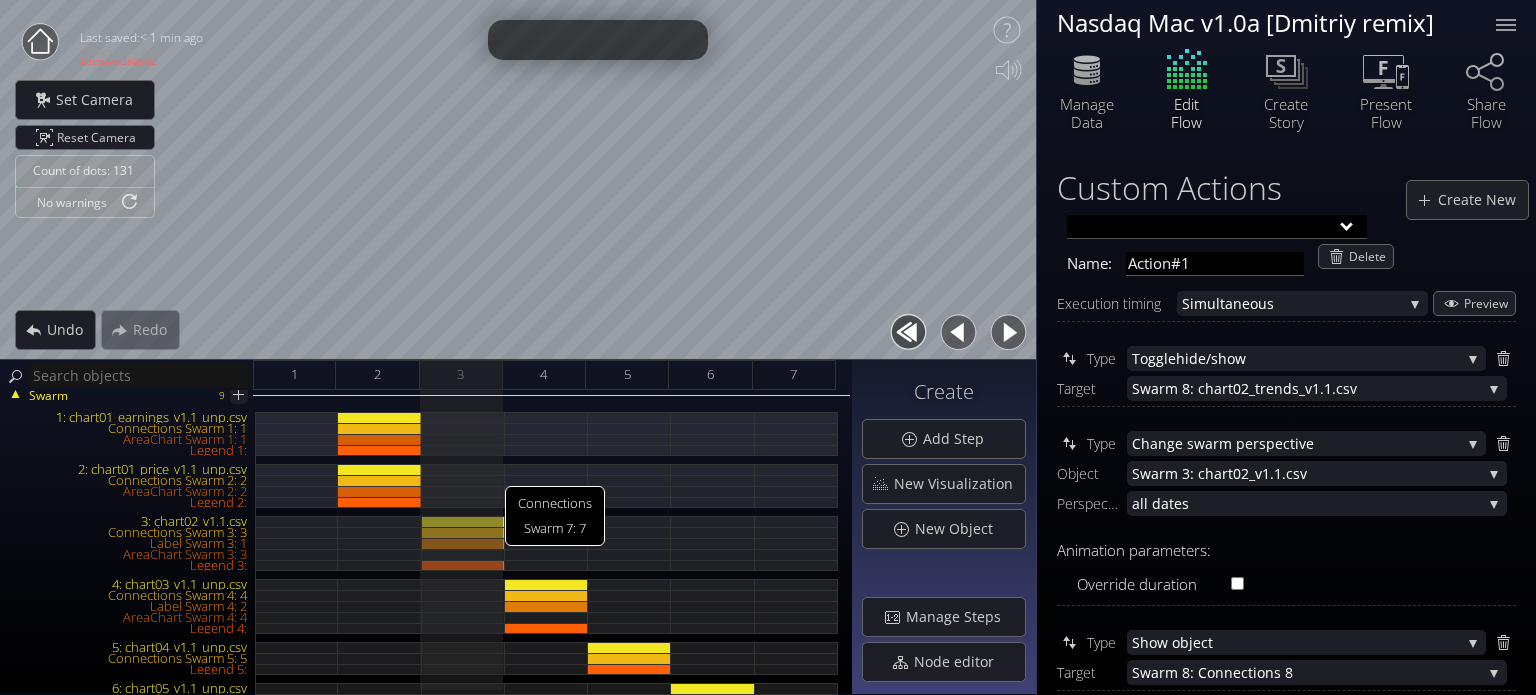 scroll, scrollTop: 0, scrollLeft: 0, axis: both 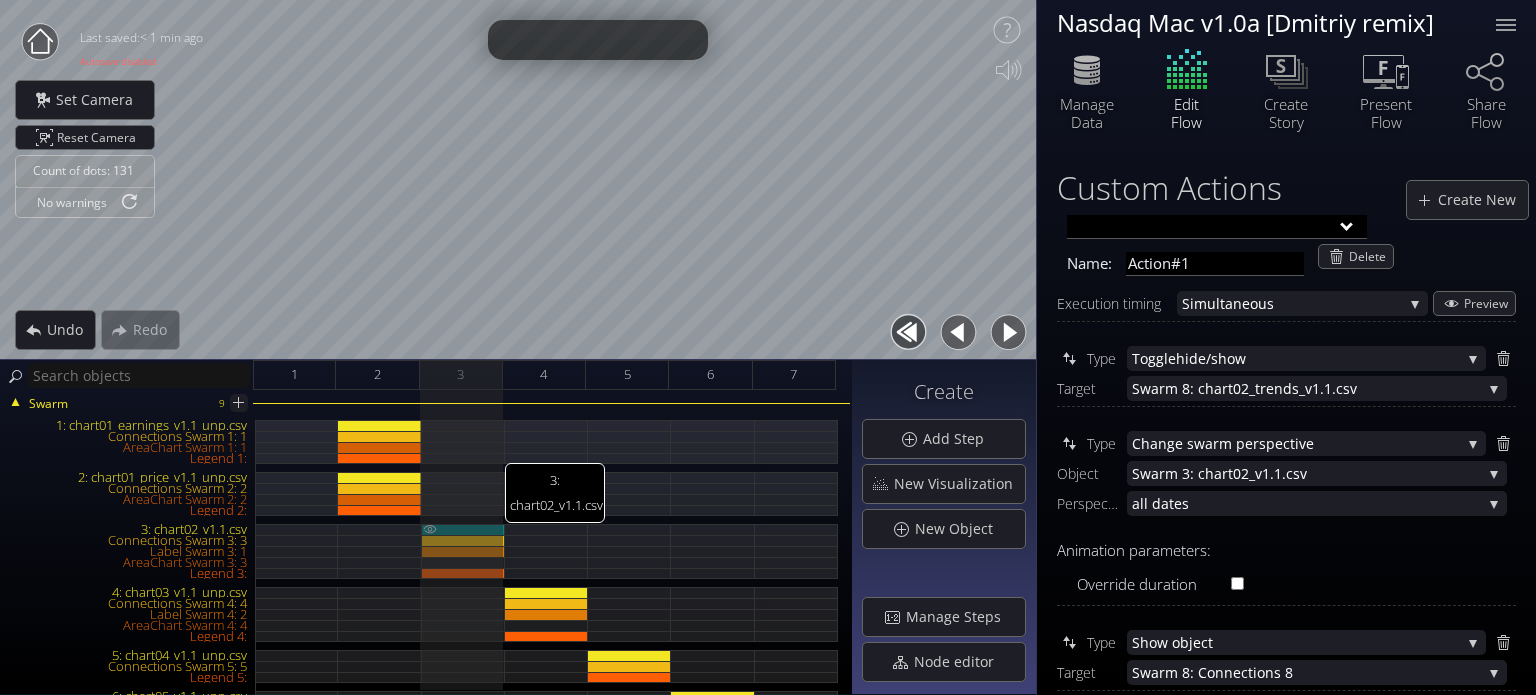 click on "3: chart02_v1.1.csv" at bounding box center [463, 529] 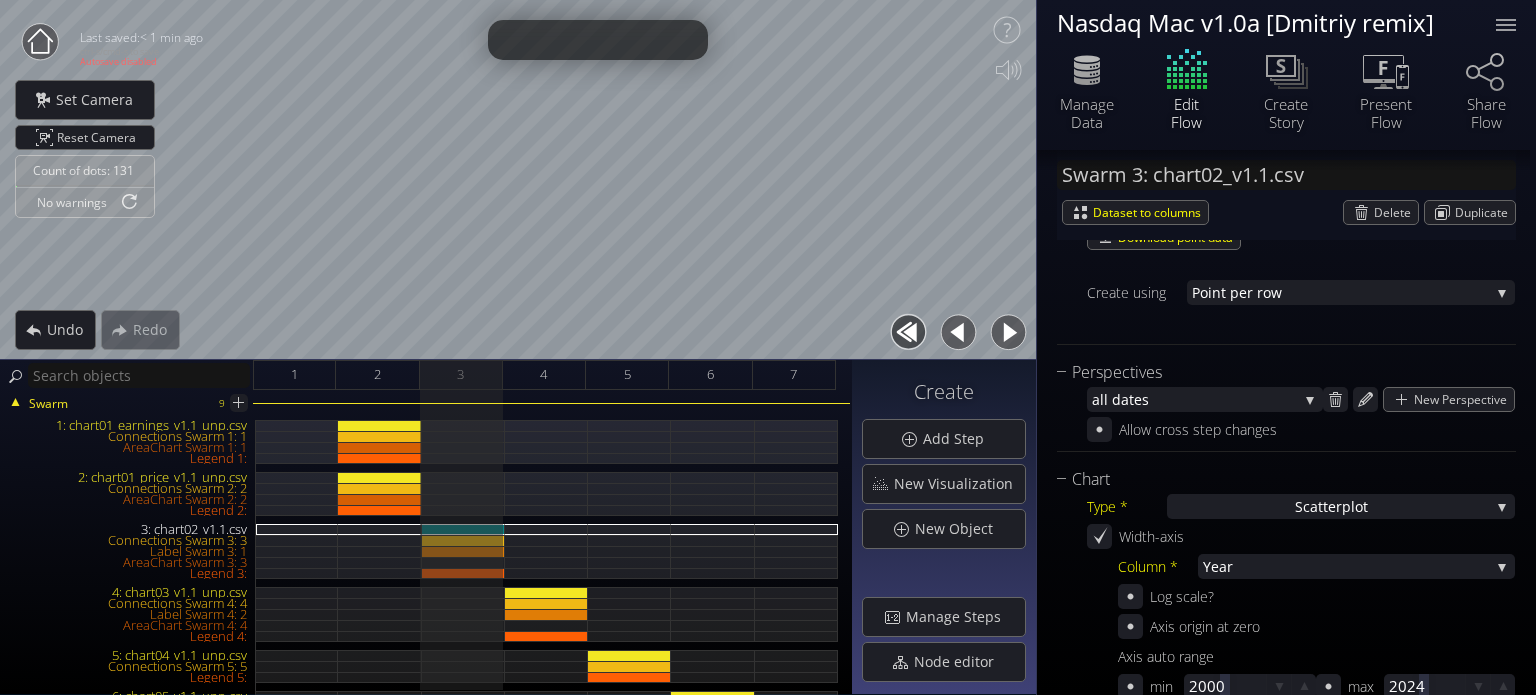 scroll, scrollTop: 300, scrollLeft: 0, axis: vertical 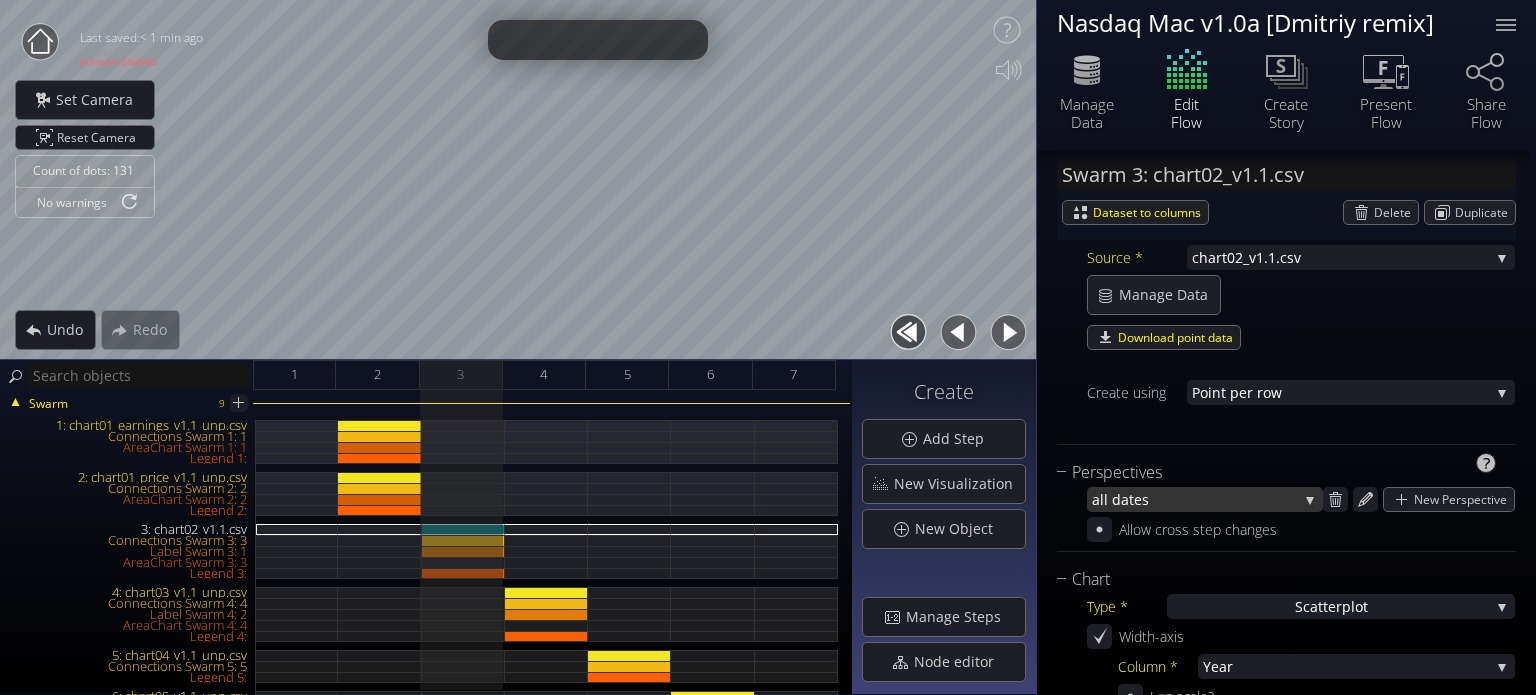click on "s" at bounding box center (1220, 499) 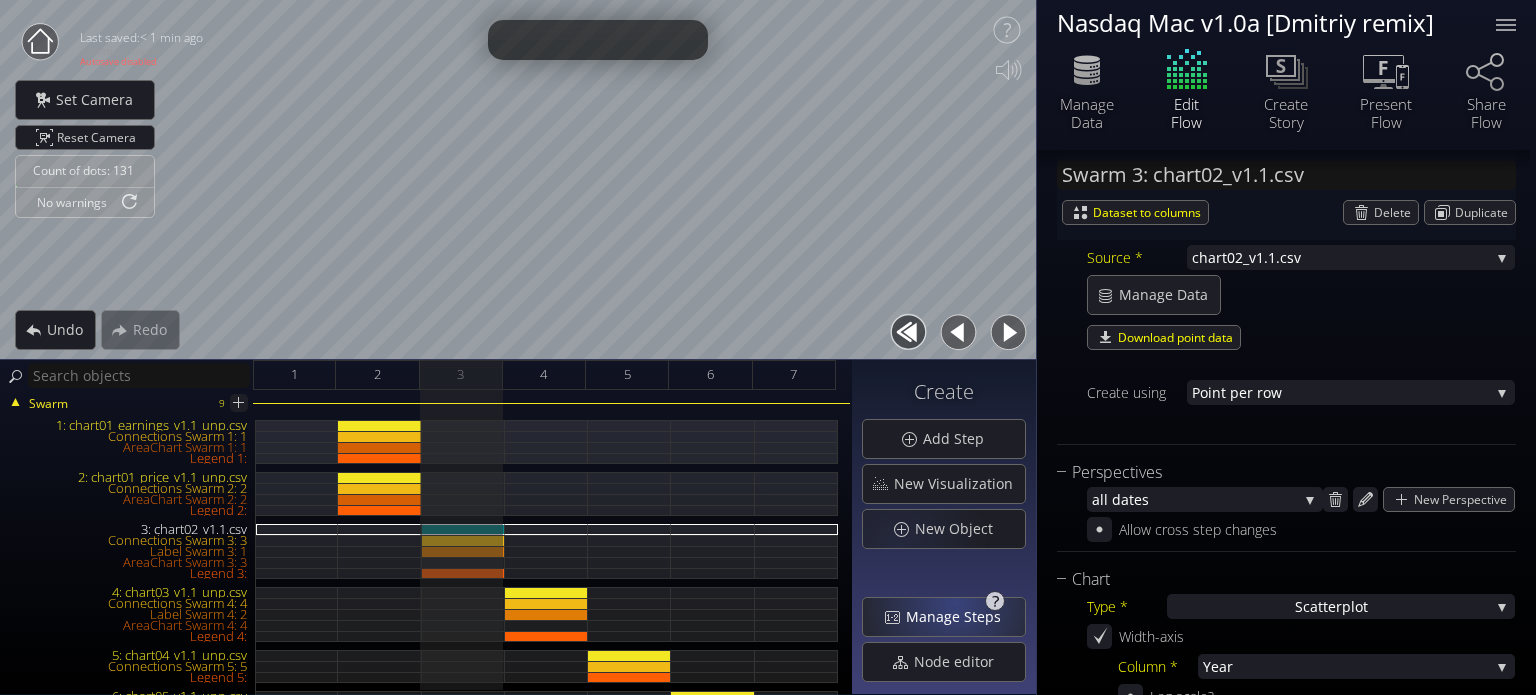 click on "Manage Steps" at bounding box center [959, 617] 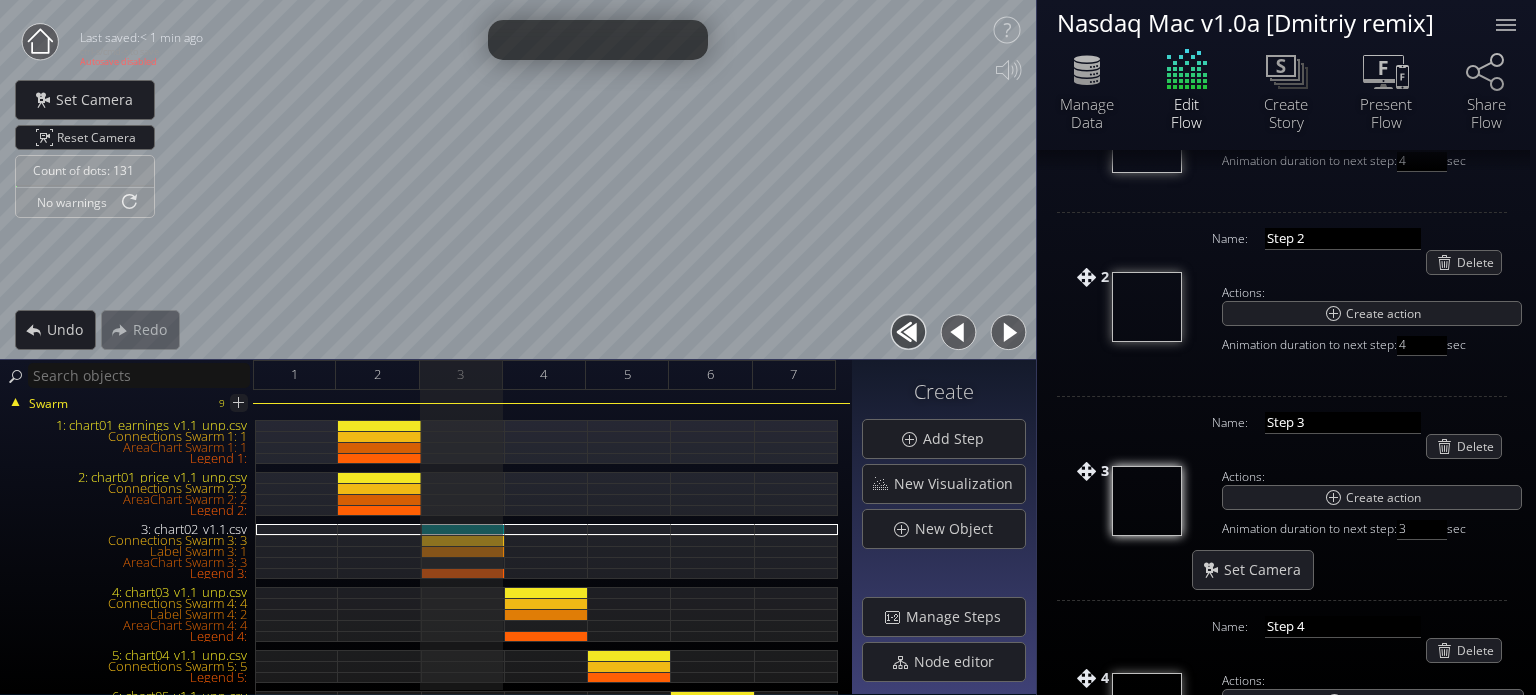 scroll, scrollTop: 300, scrollLeft: 0, axis: vertical 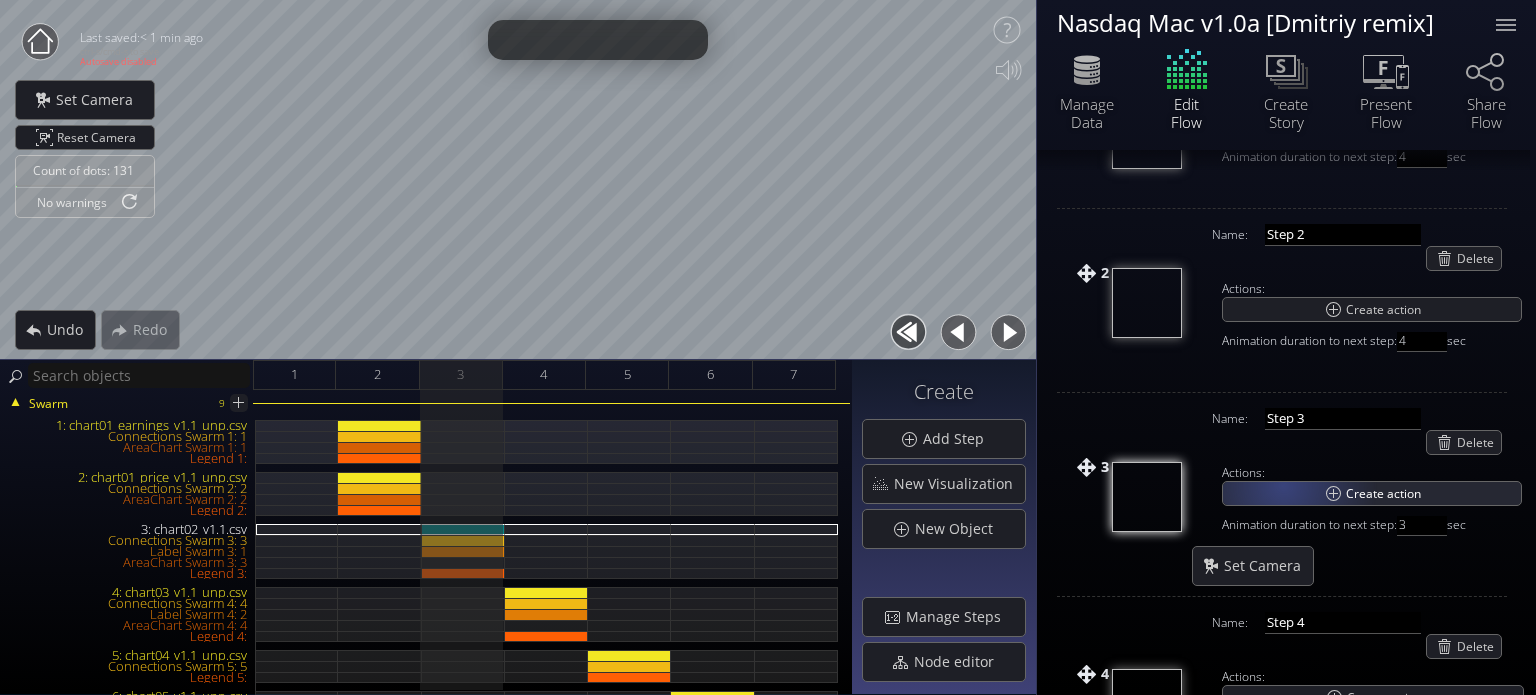 click on "Create action" at bounding box center (1372, 493) 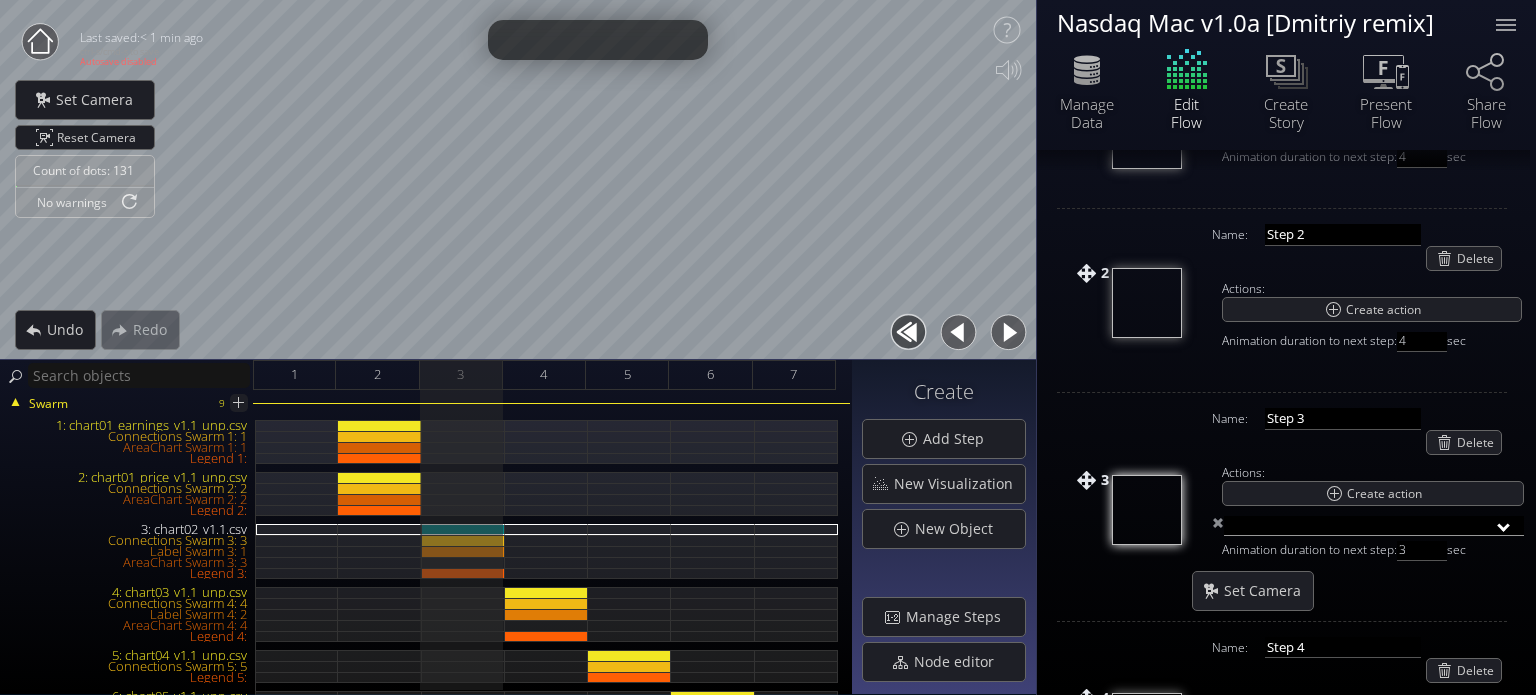 click at bounding box center [1374, 526] 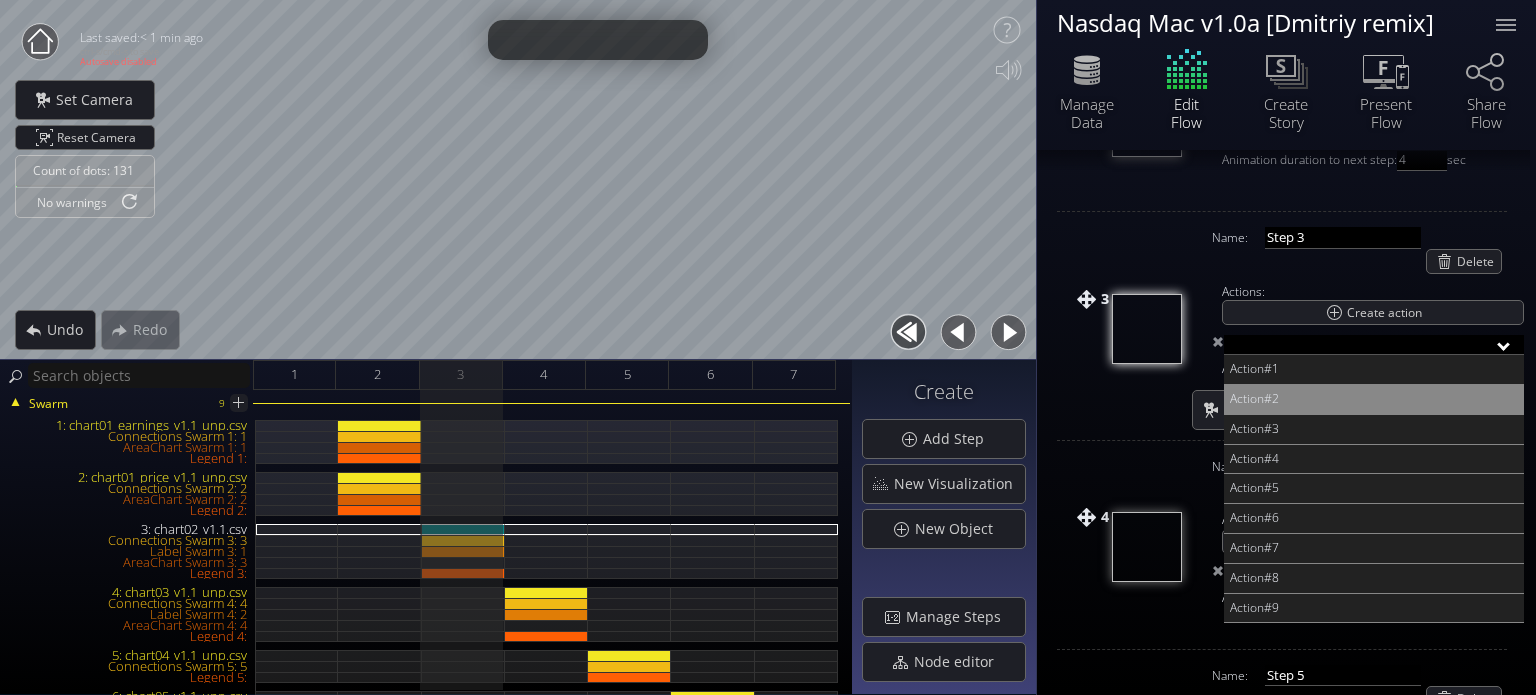 scroll, scrollTop: 500, scrollLeft: 0, axis: vertical 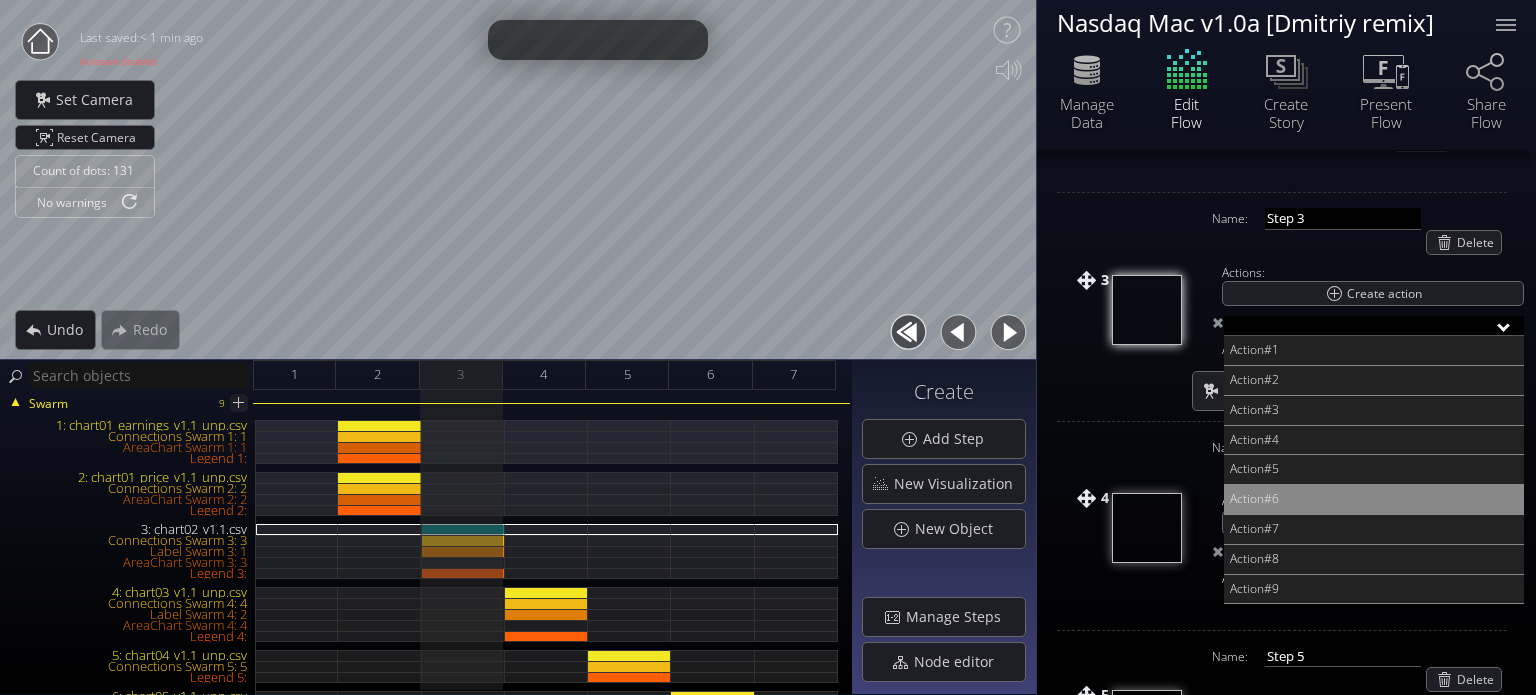 click on "Action#6" at bounding box center (1374, 500) 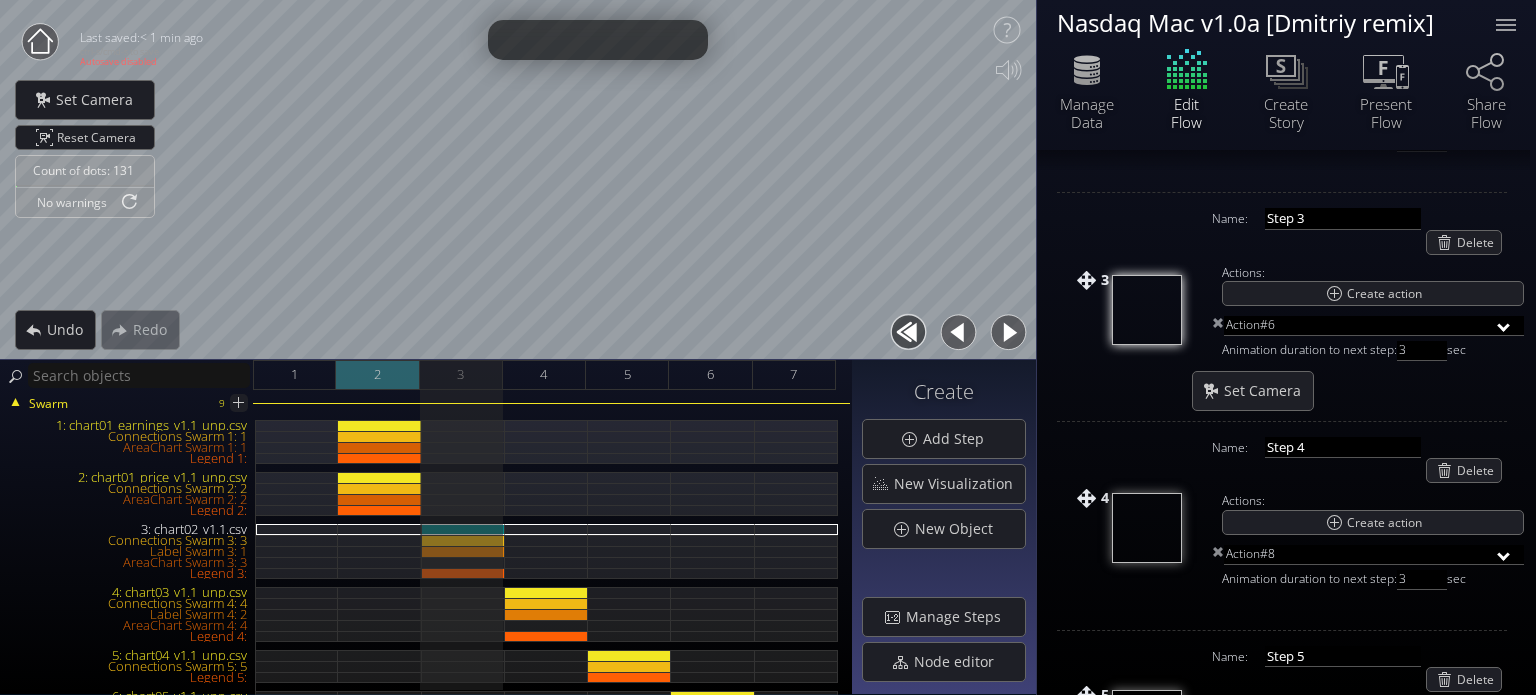 click on "2" at bounding box center (377, 374) 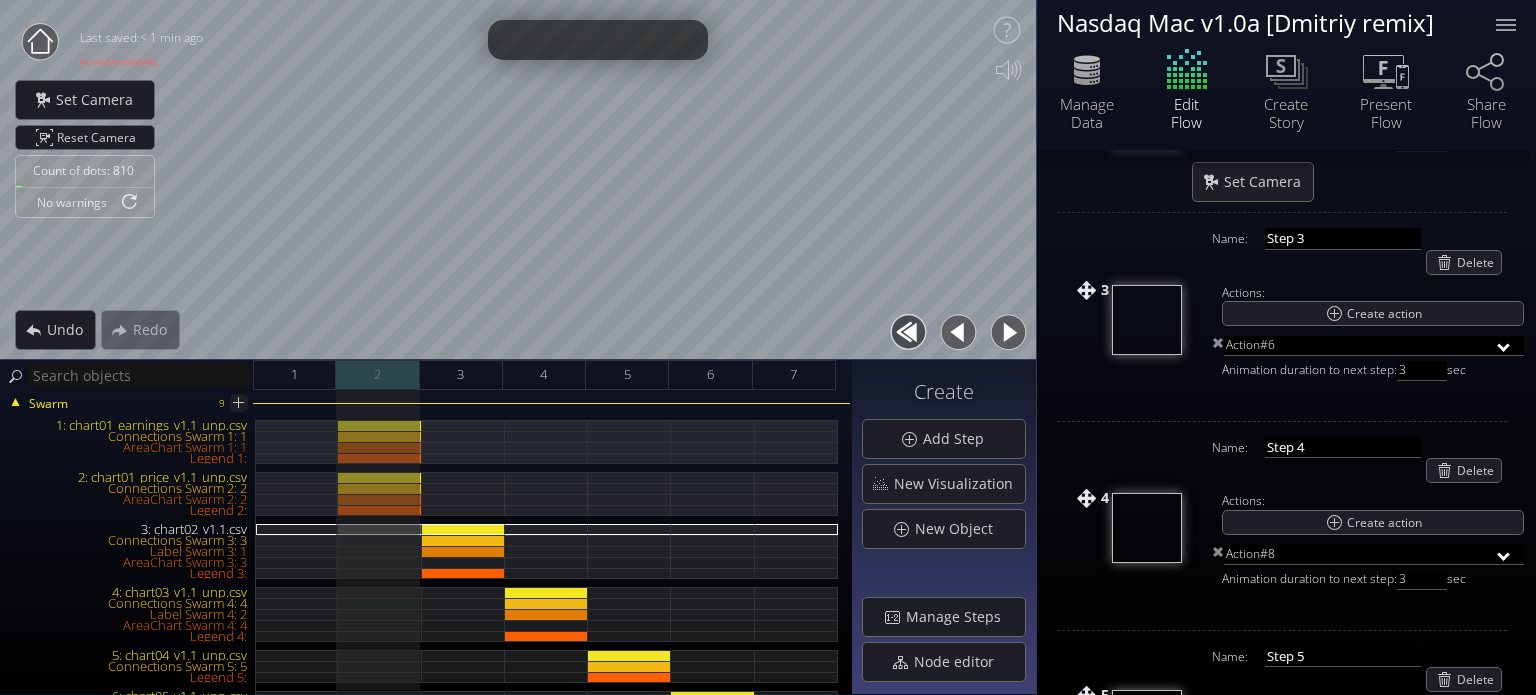 scroll, scrollTop: 412, scrollLeft: 0, axis: vertical 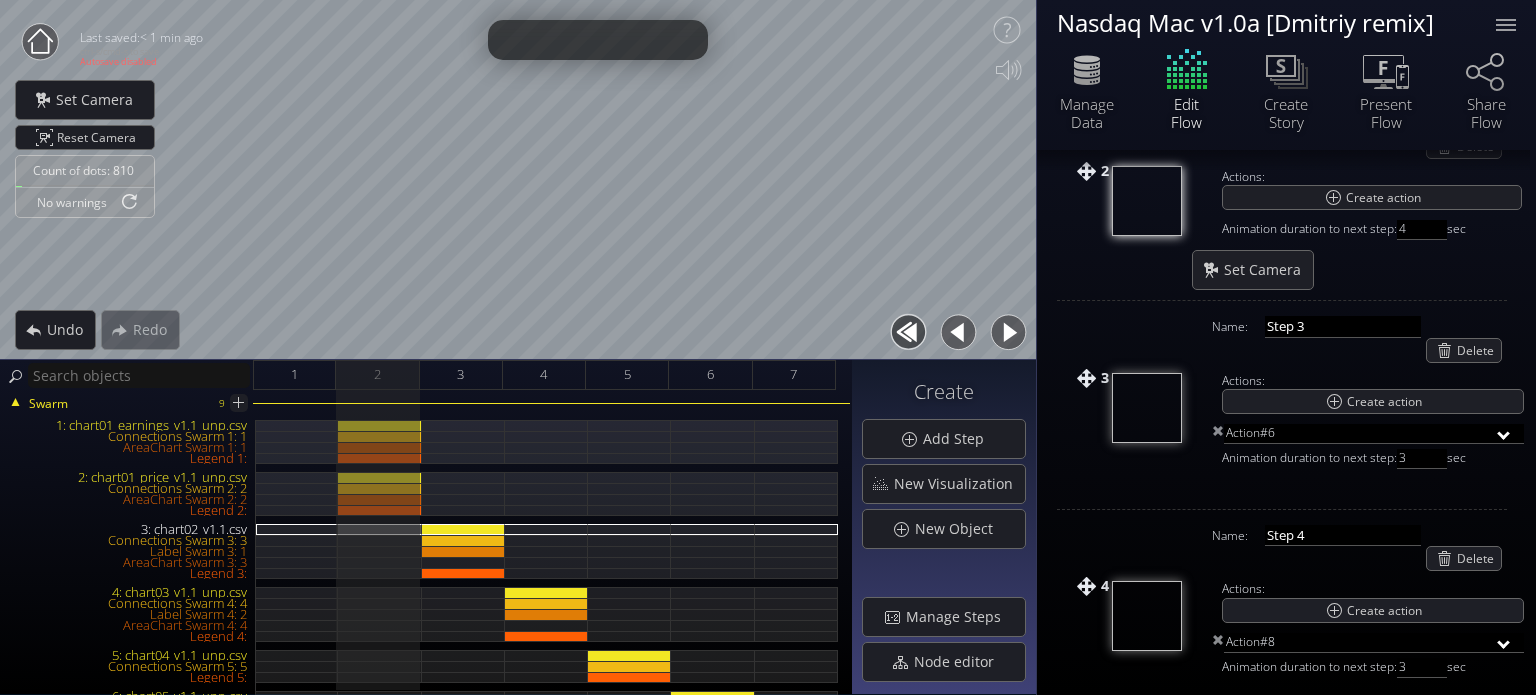 click at bounding box center (1008, 332) 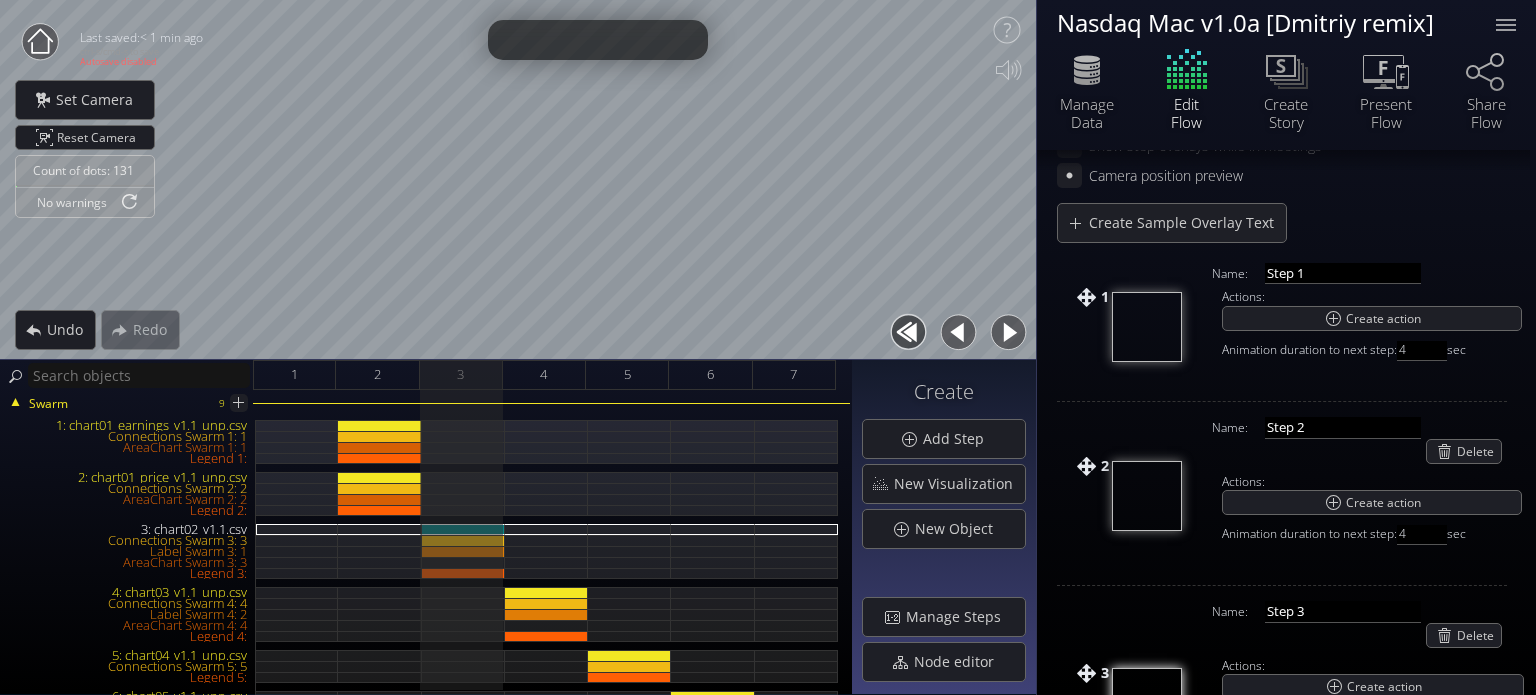 scroll, scrollTop: 103, scrollLeft: 0, axis: vertical 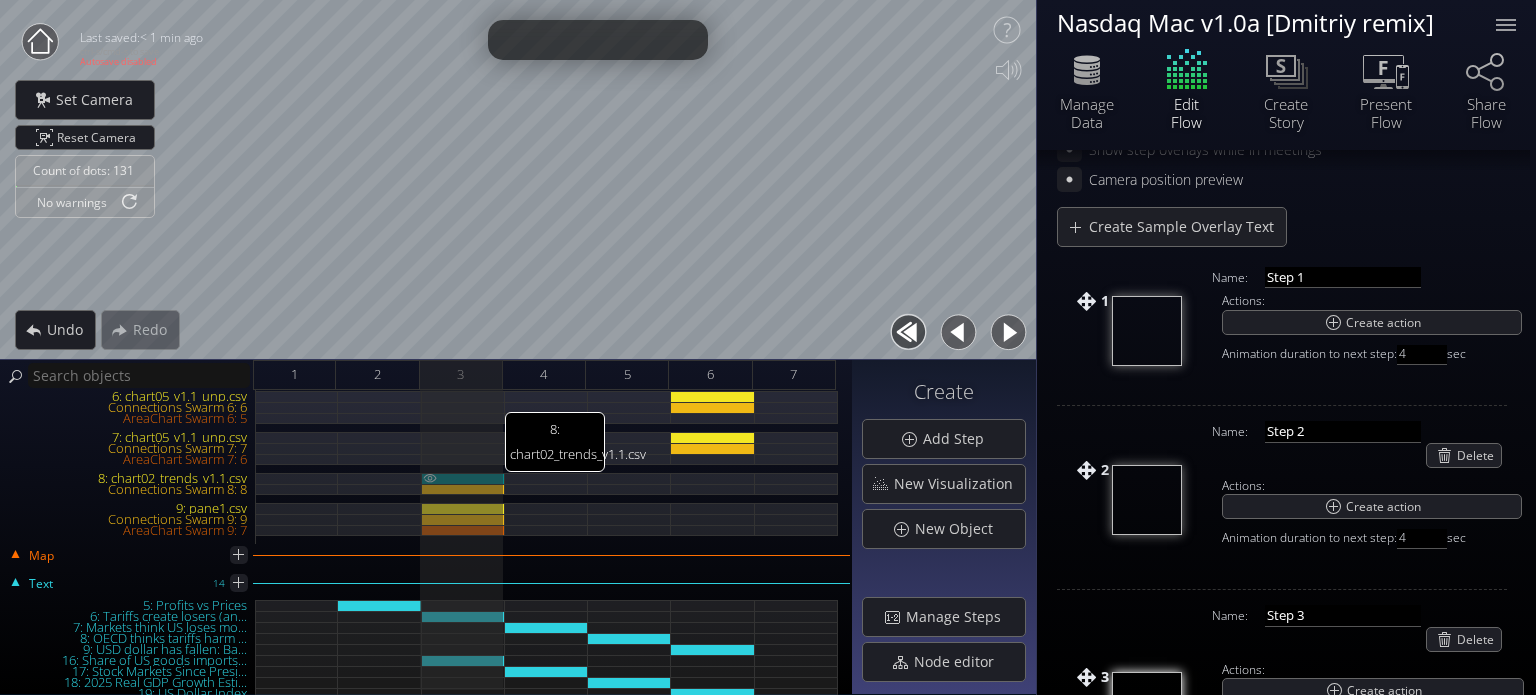 click at bounding box center (430, 478) 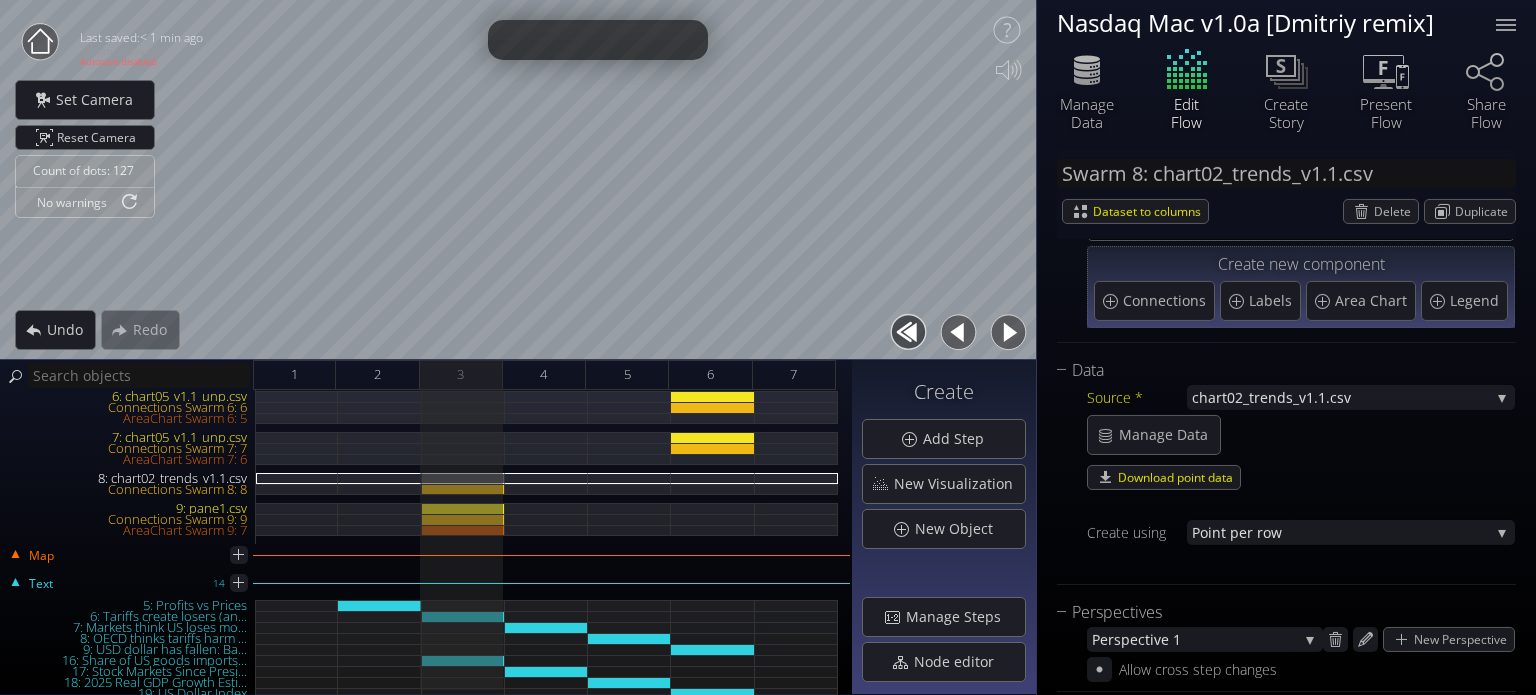 scroll, scrollTop: 0, scrollLeft: 0, axis: both 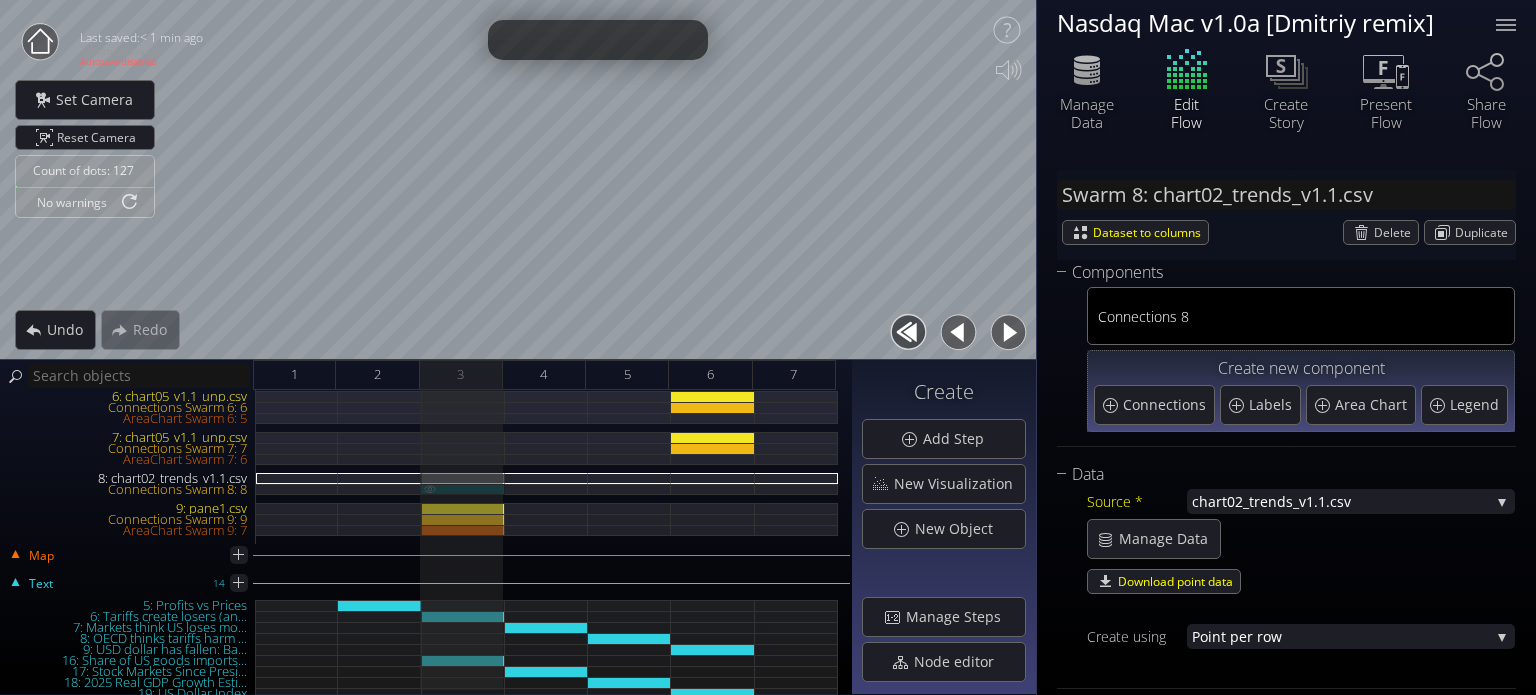 click at bounding box center [430, 488] 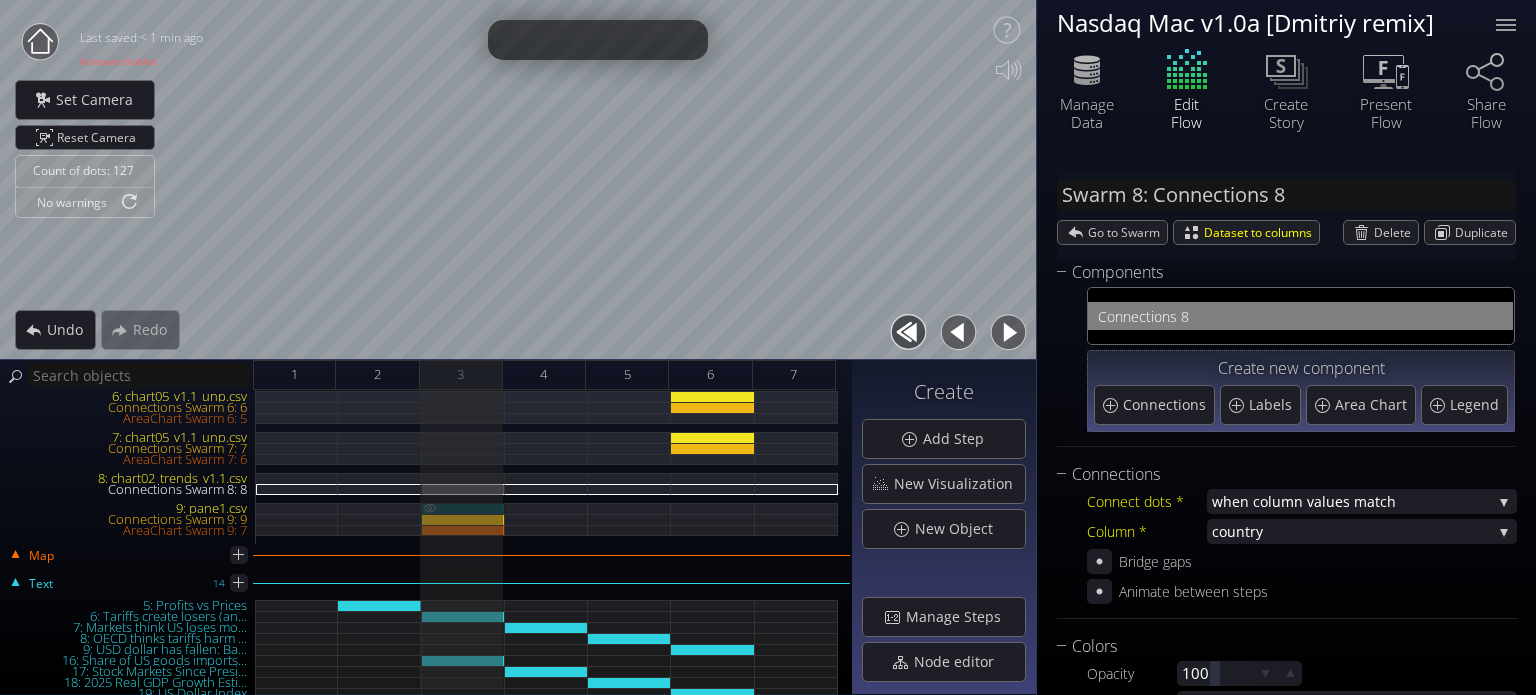 click at bounding box center (430, 508) 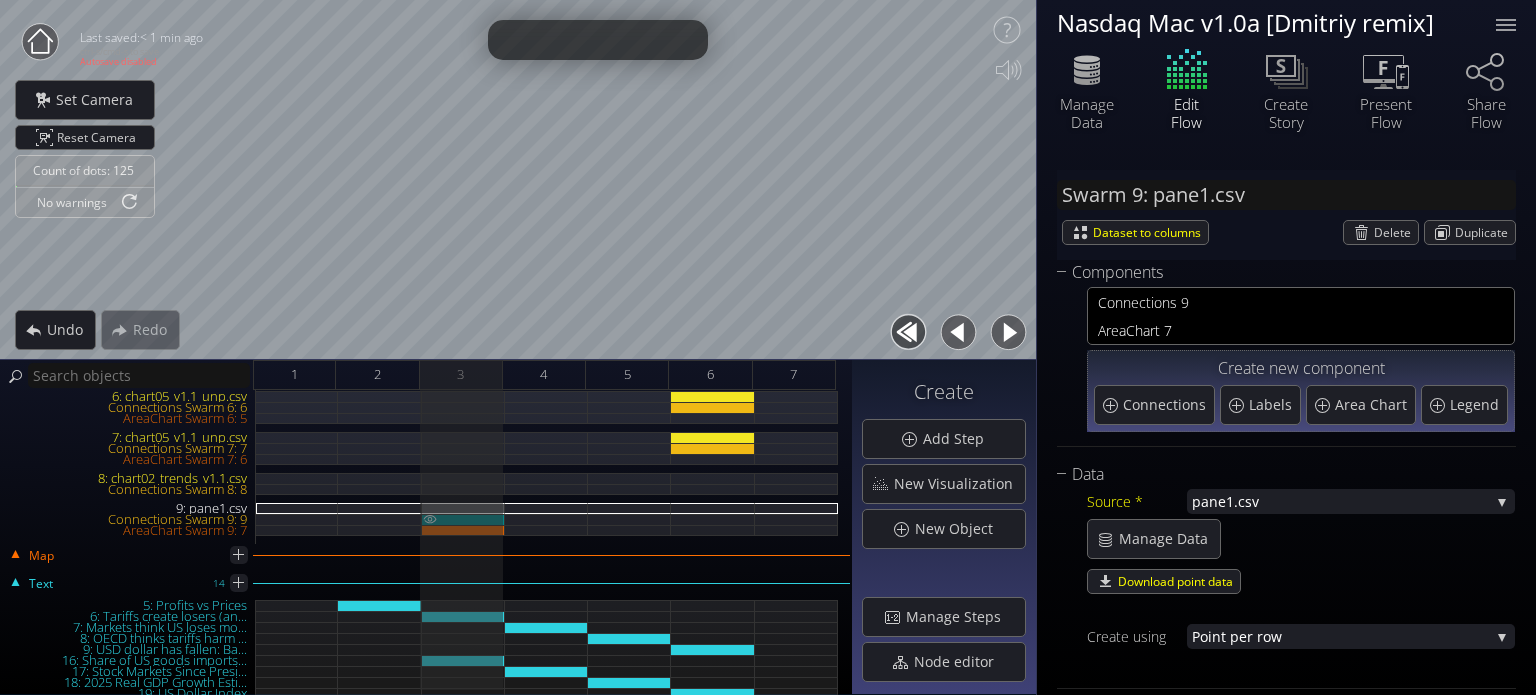 click at bounding box center [430, 519] 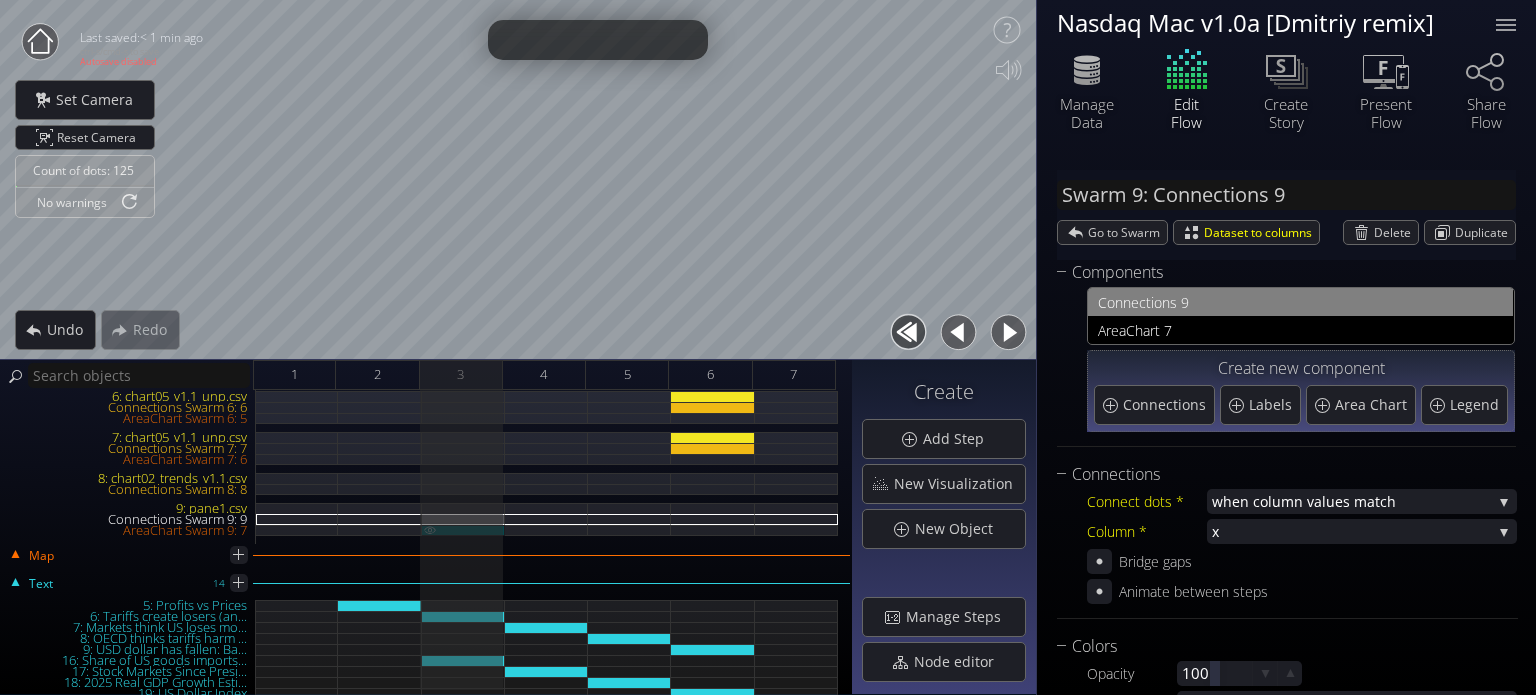 click at bounding box center (430, 529) 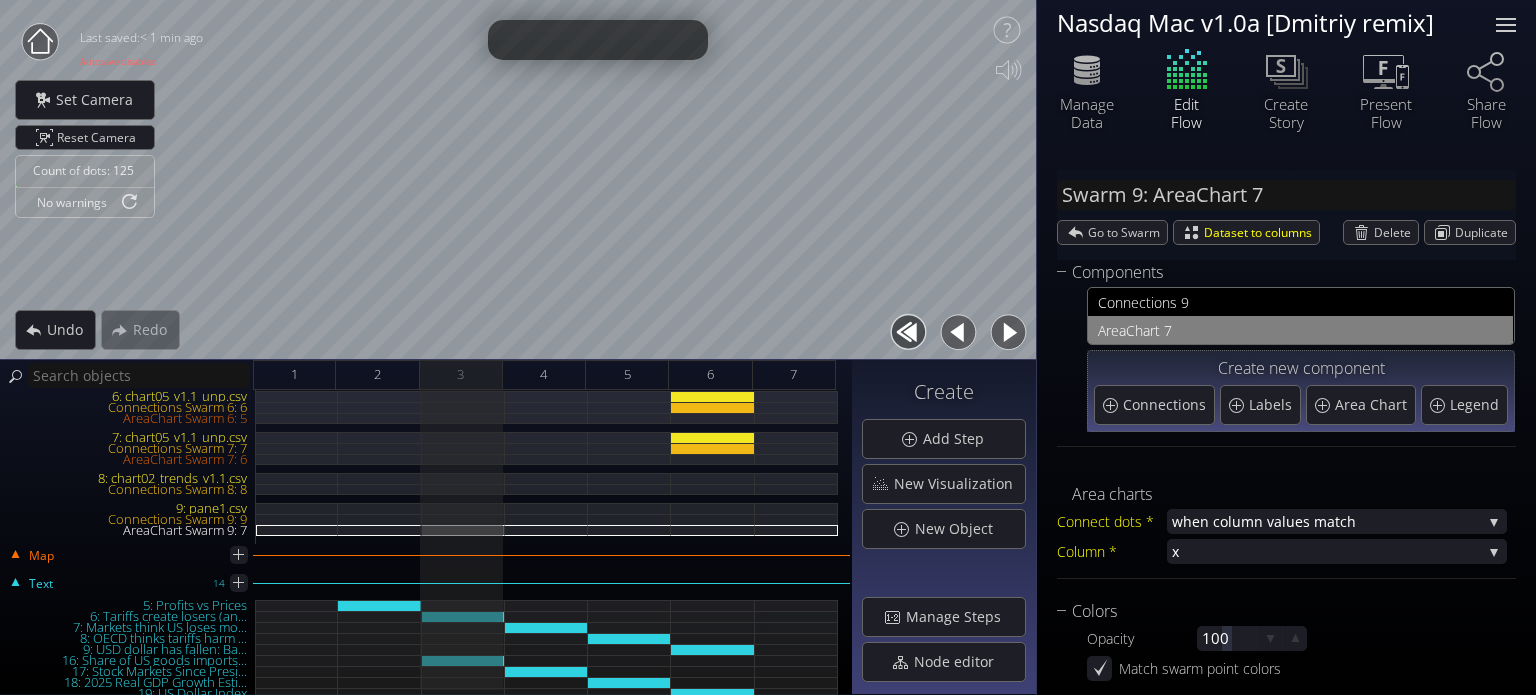 click at bounding box center (1506, 31) 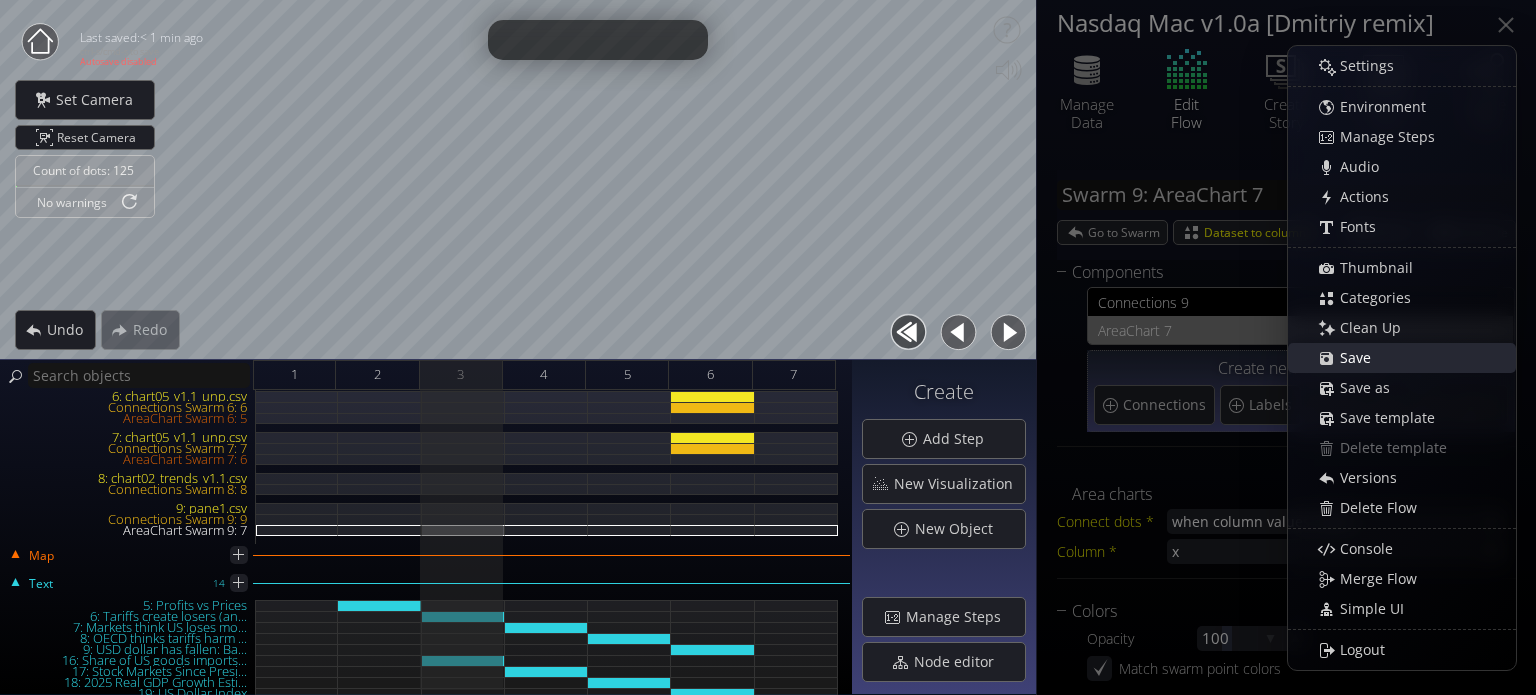 click on "Save" at bounding box center [1361, 358] 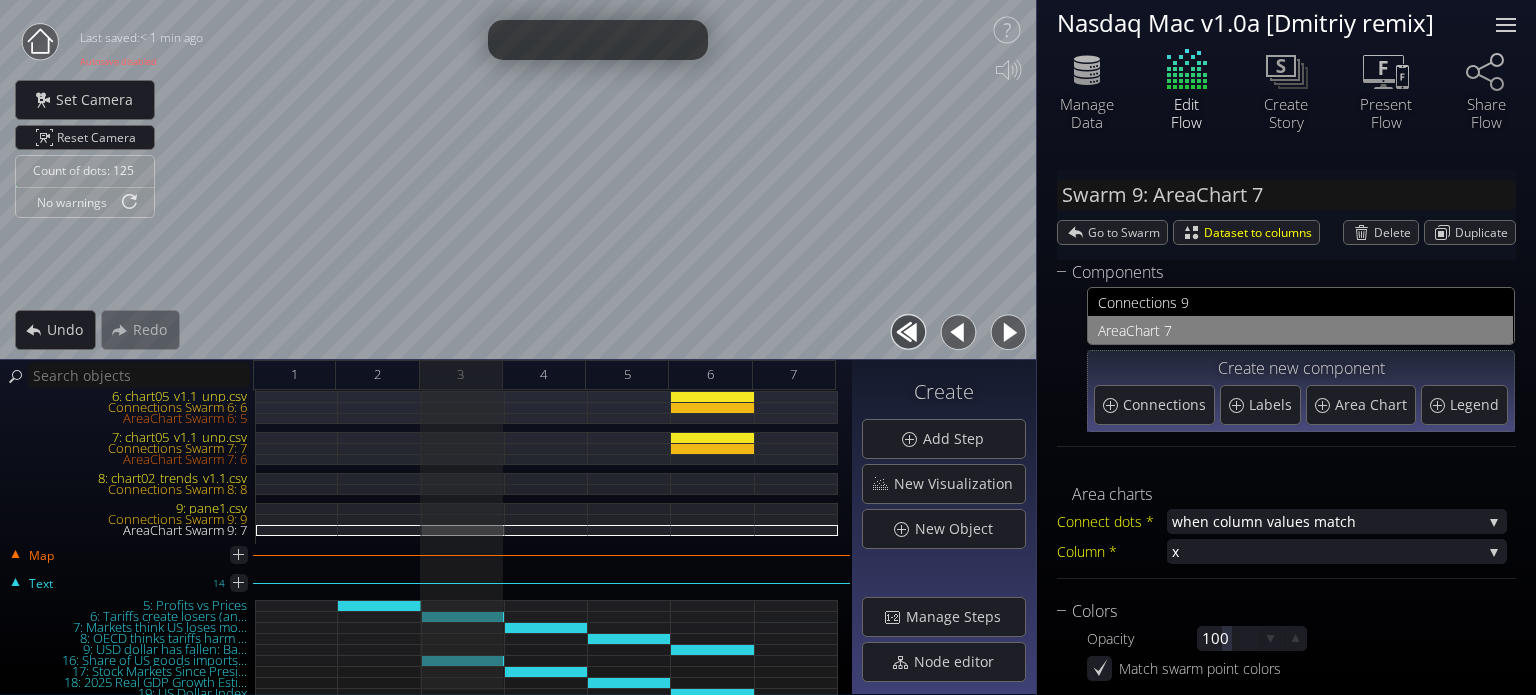 click at bounding box center (1506, 31) 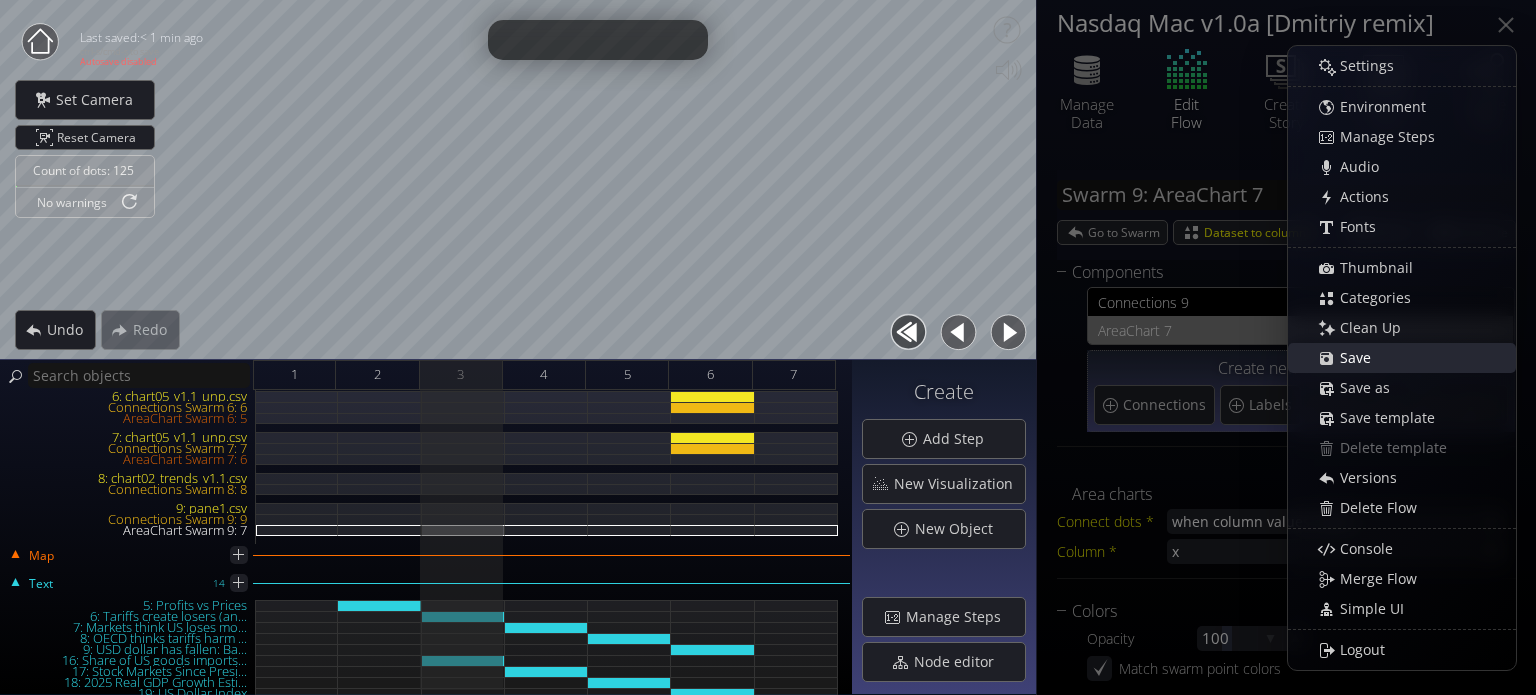 click on "Save" at bounding box center (1361, 358) 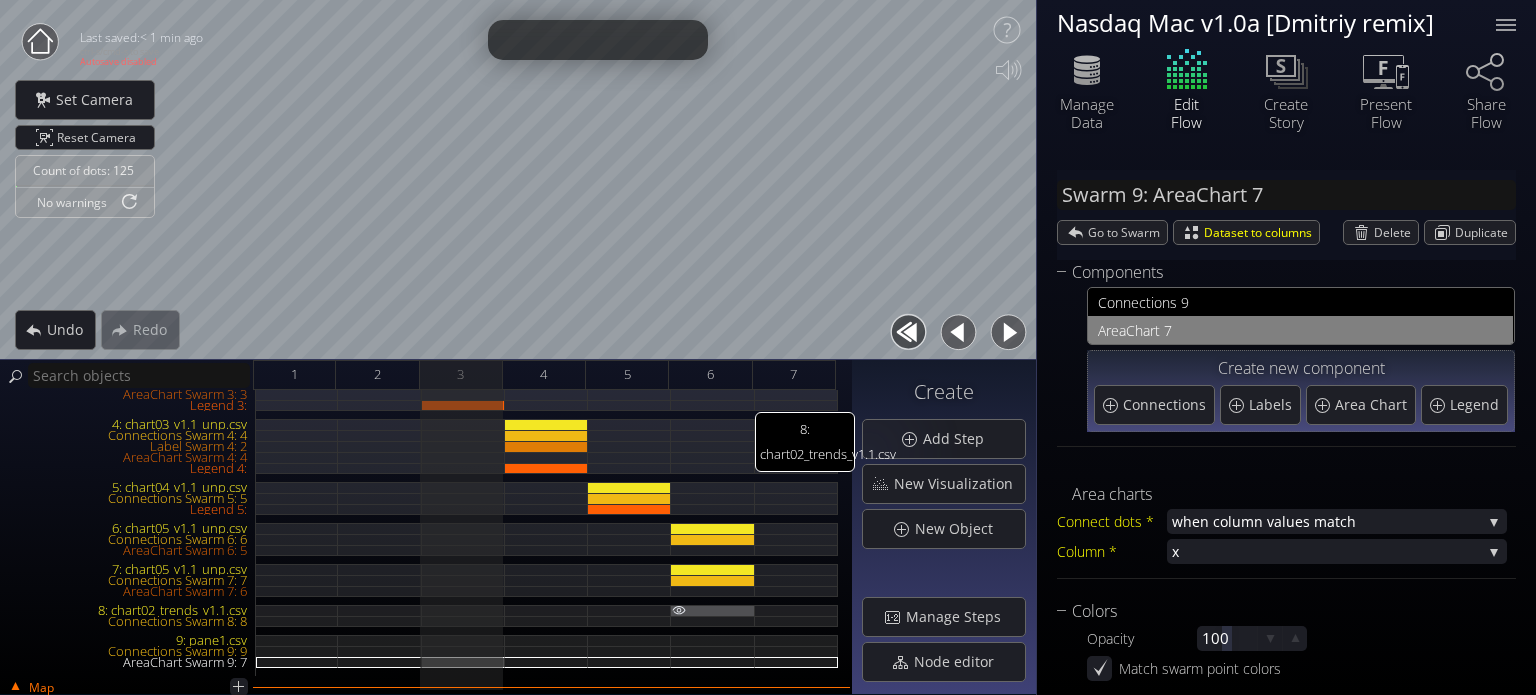 scroll, scrollTop: 0, scrollLeft: 0, axis: both 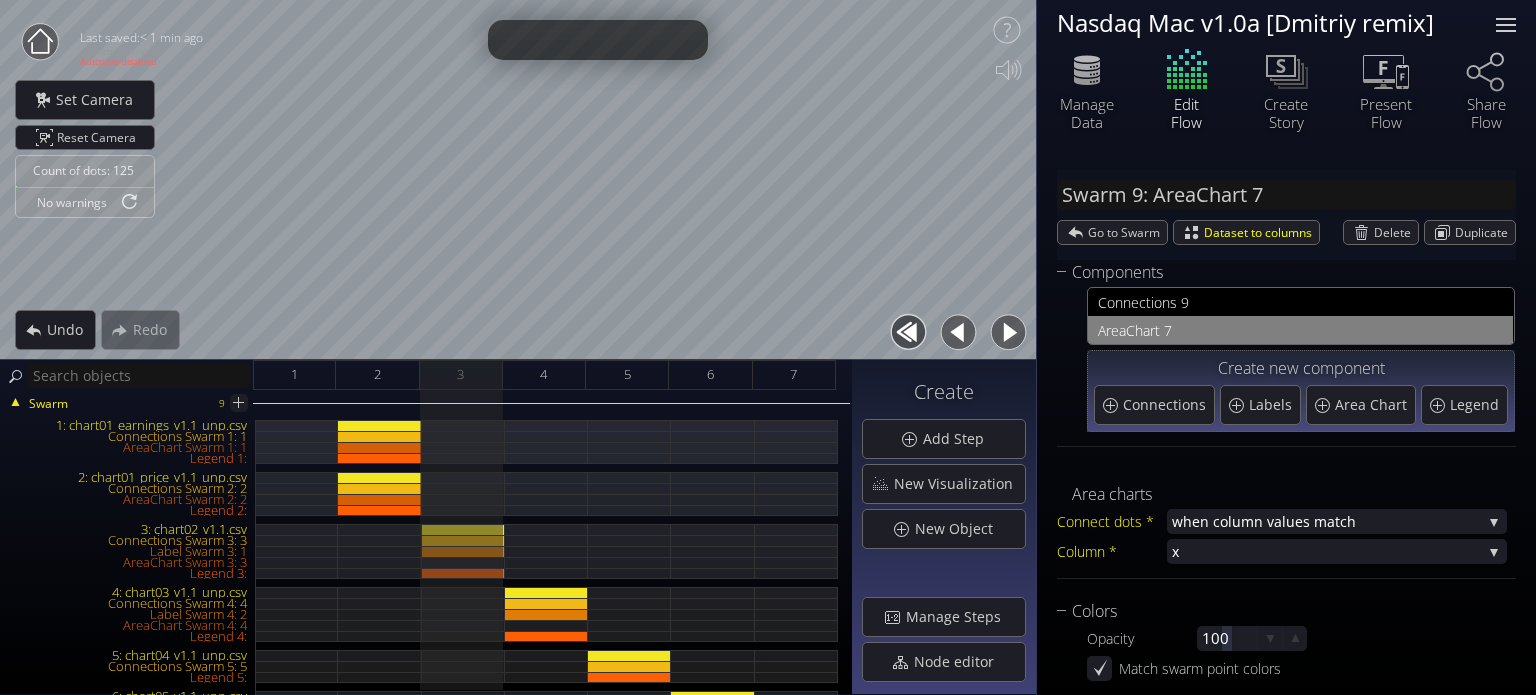 click at bounding box center (1506, 25) 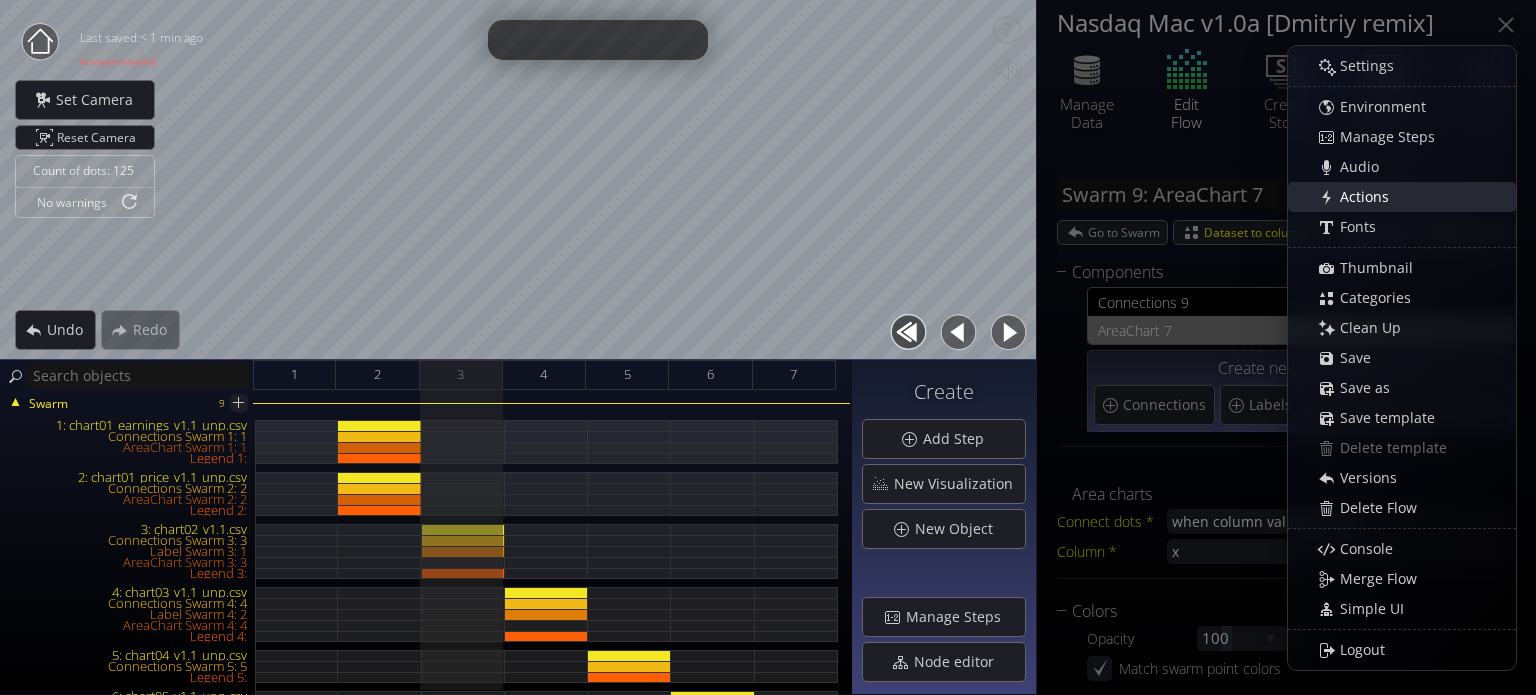 click on "Actions" at bounding box center [1412, 197] 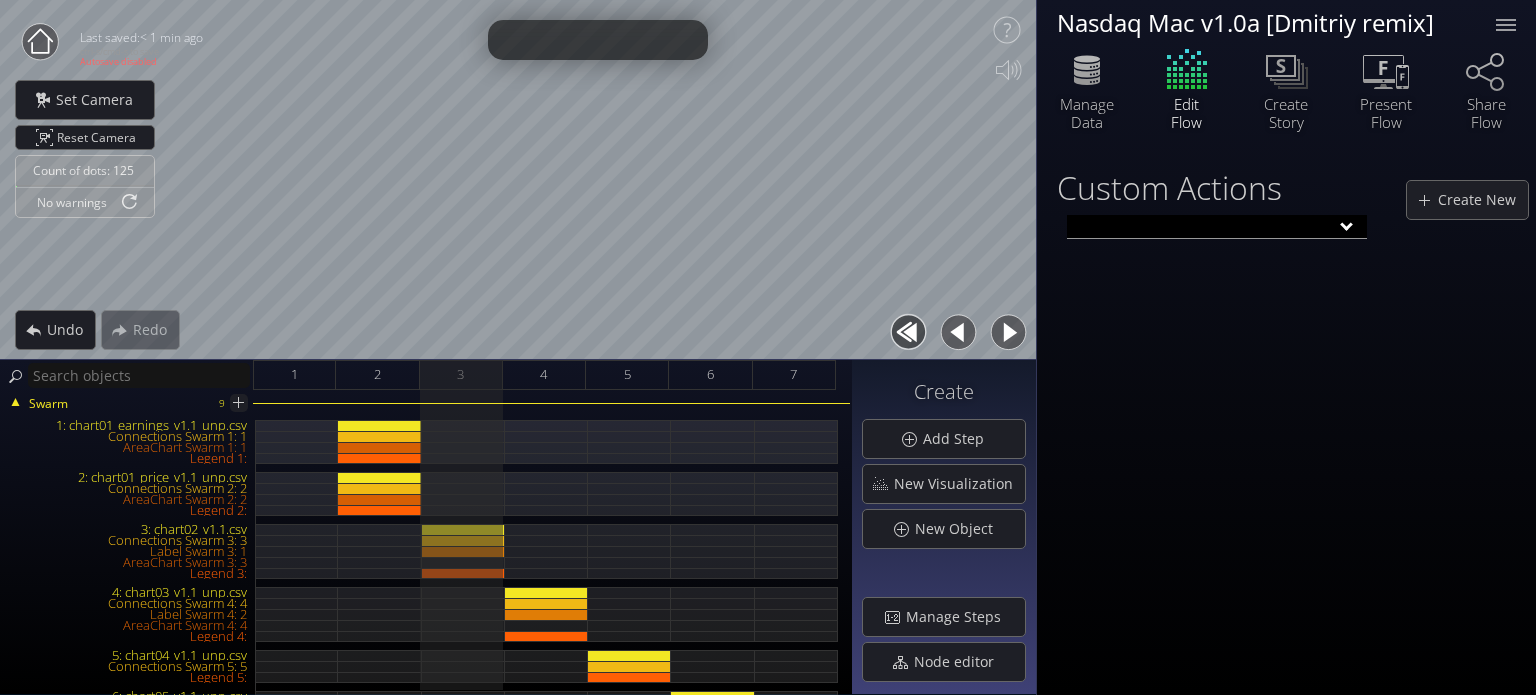 click at bounding box center [1217, 227] 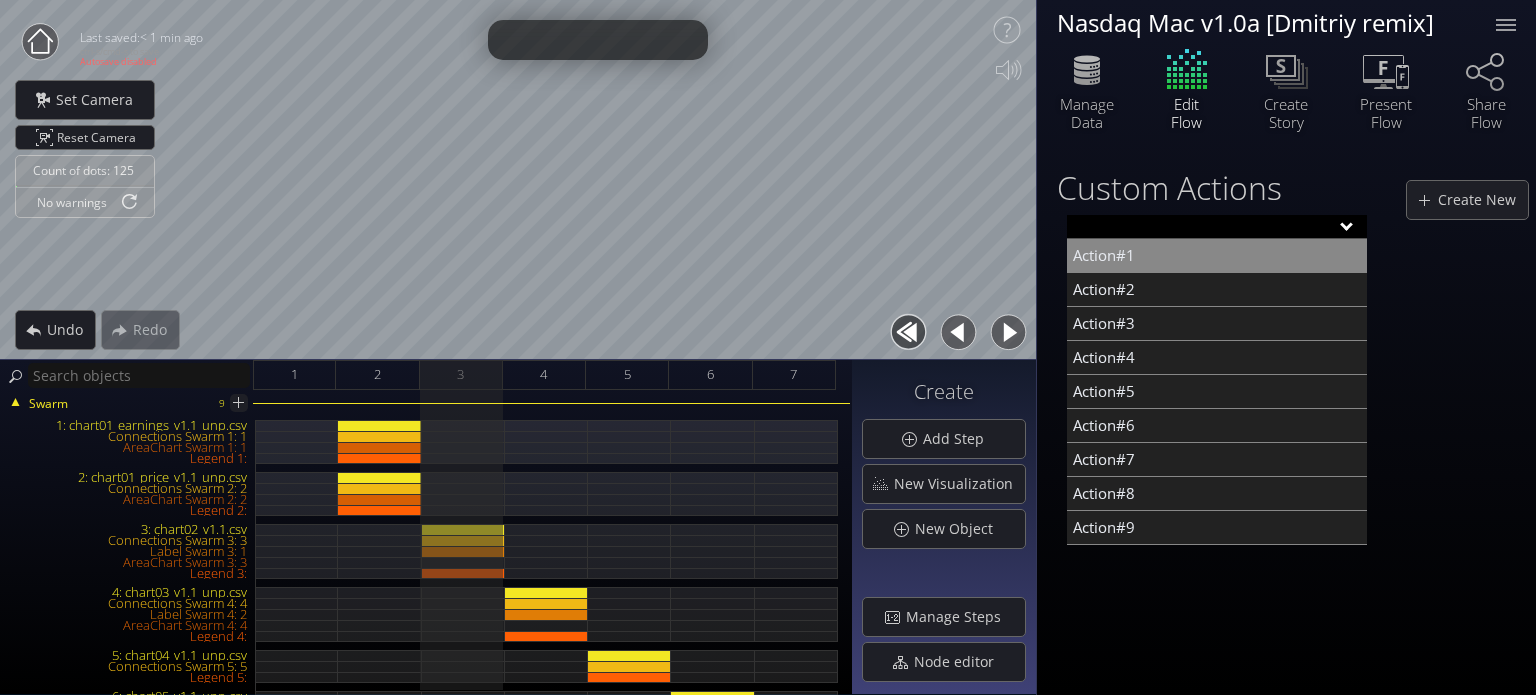 click on "Action#1" at bounding box center (1217, 256) 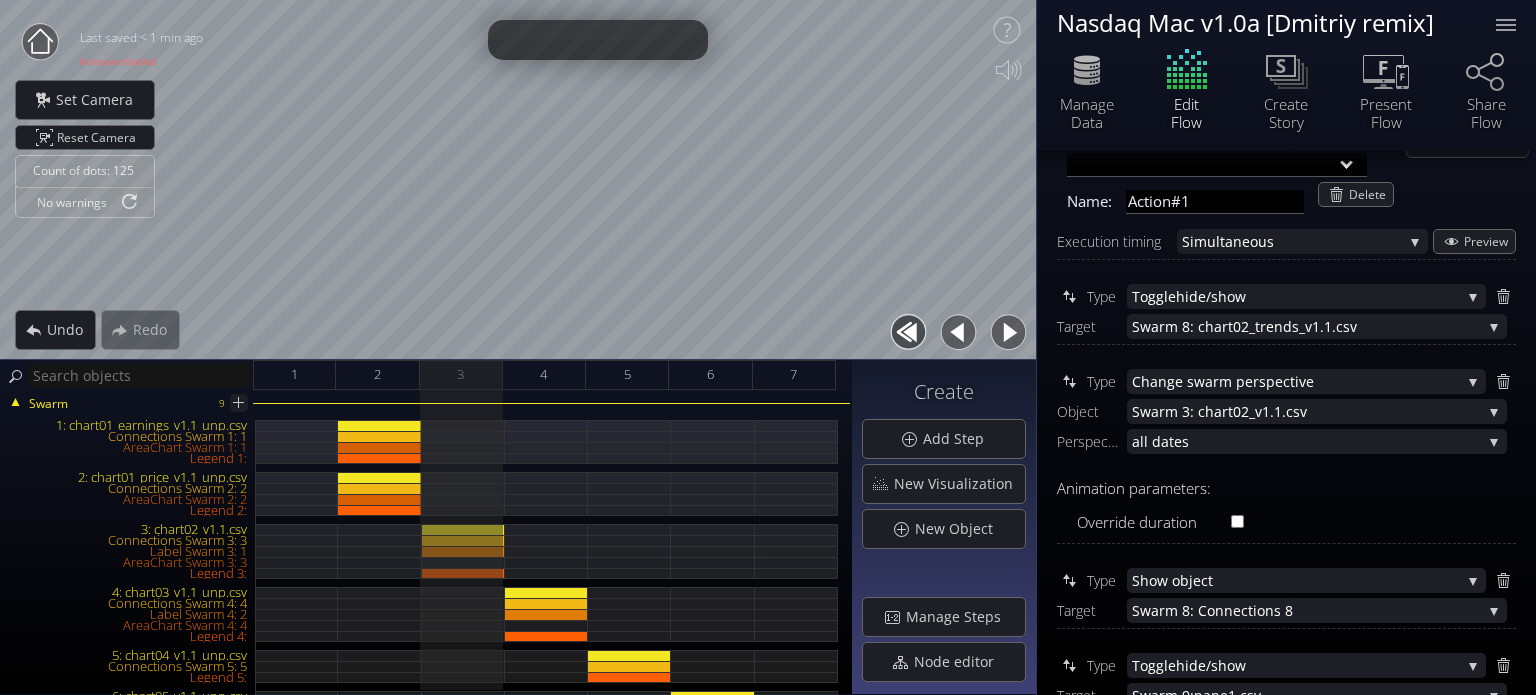 scroll, scrollTop: 0, scrollLeft: 0, axis: both 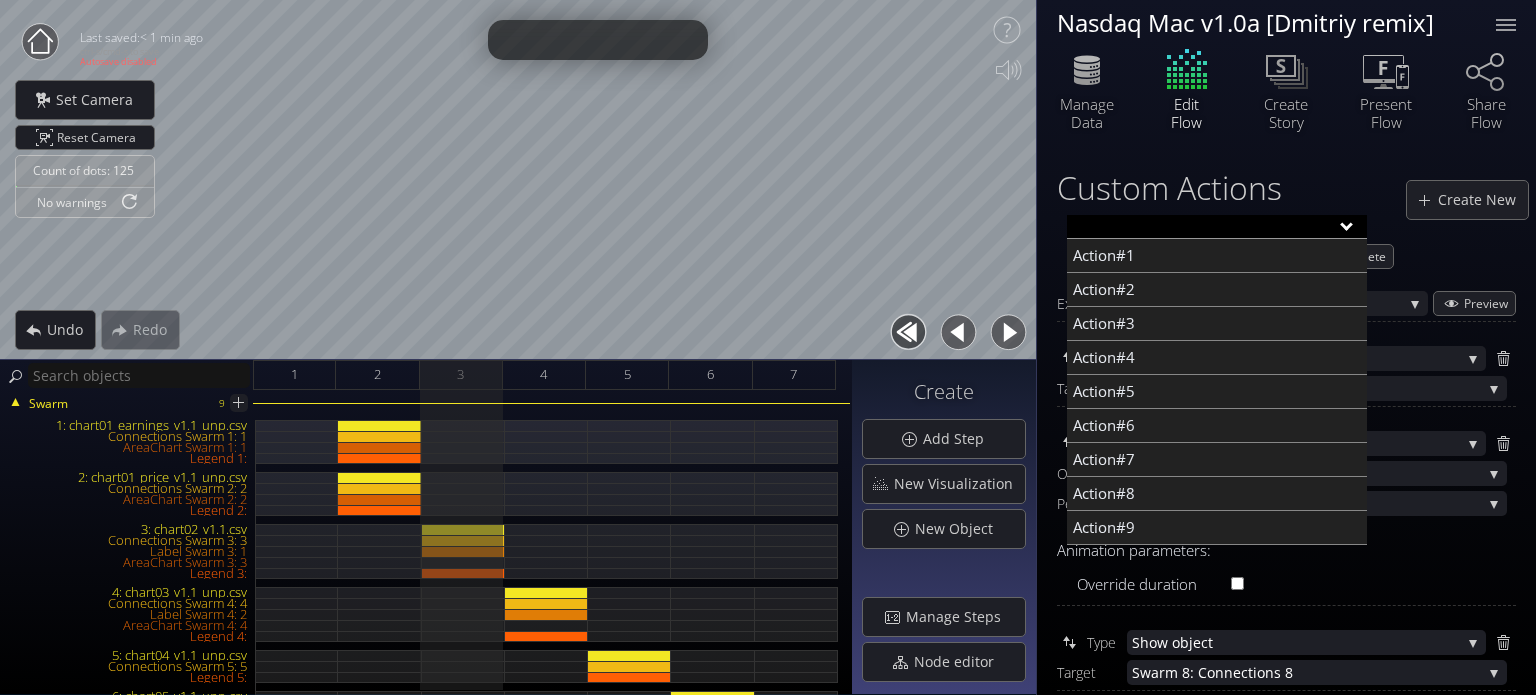 click at bounding box center [1217, 227] 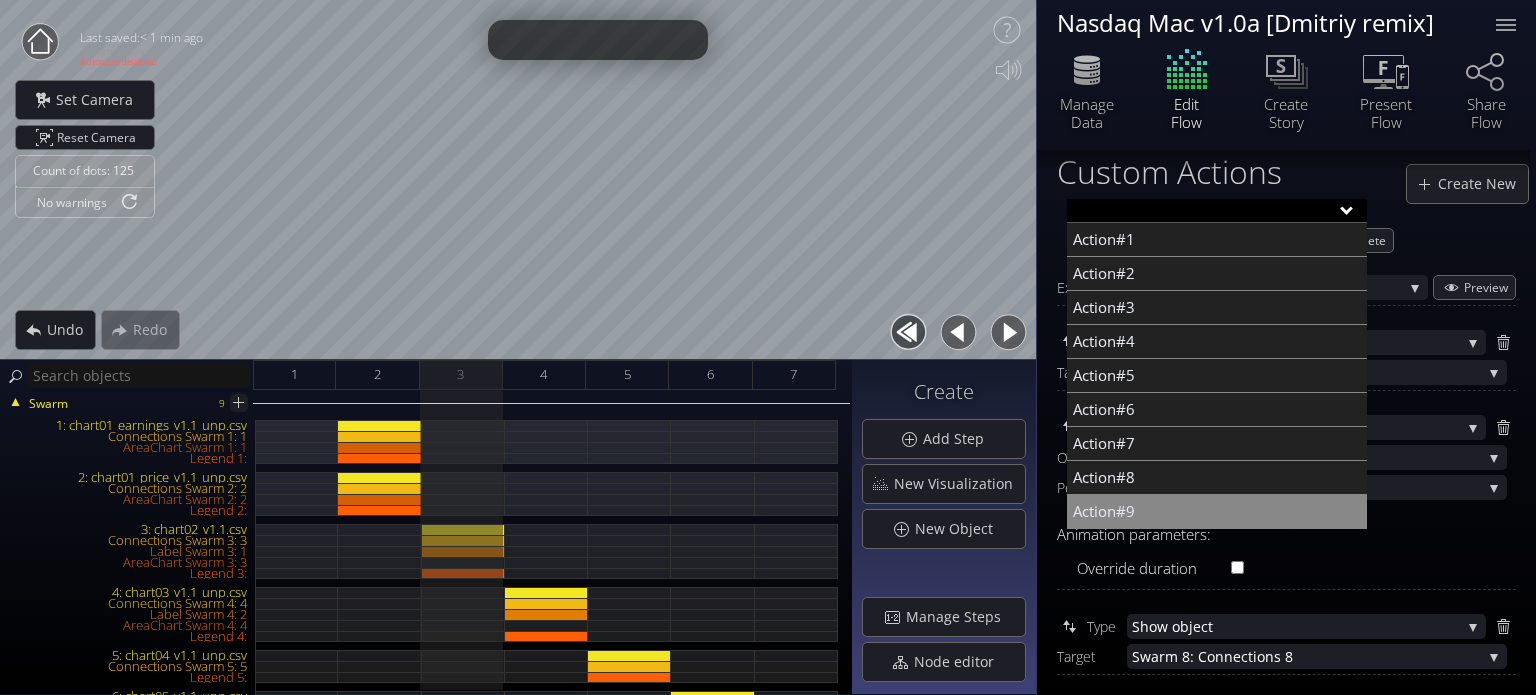 scroll, scrollTop: 0, scrollLeft: 0, axis: both 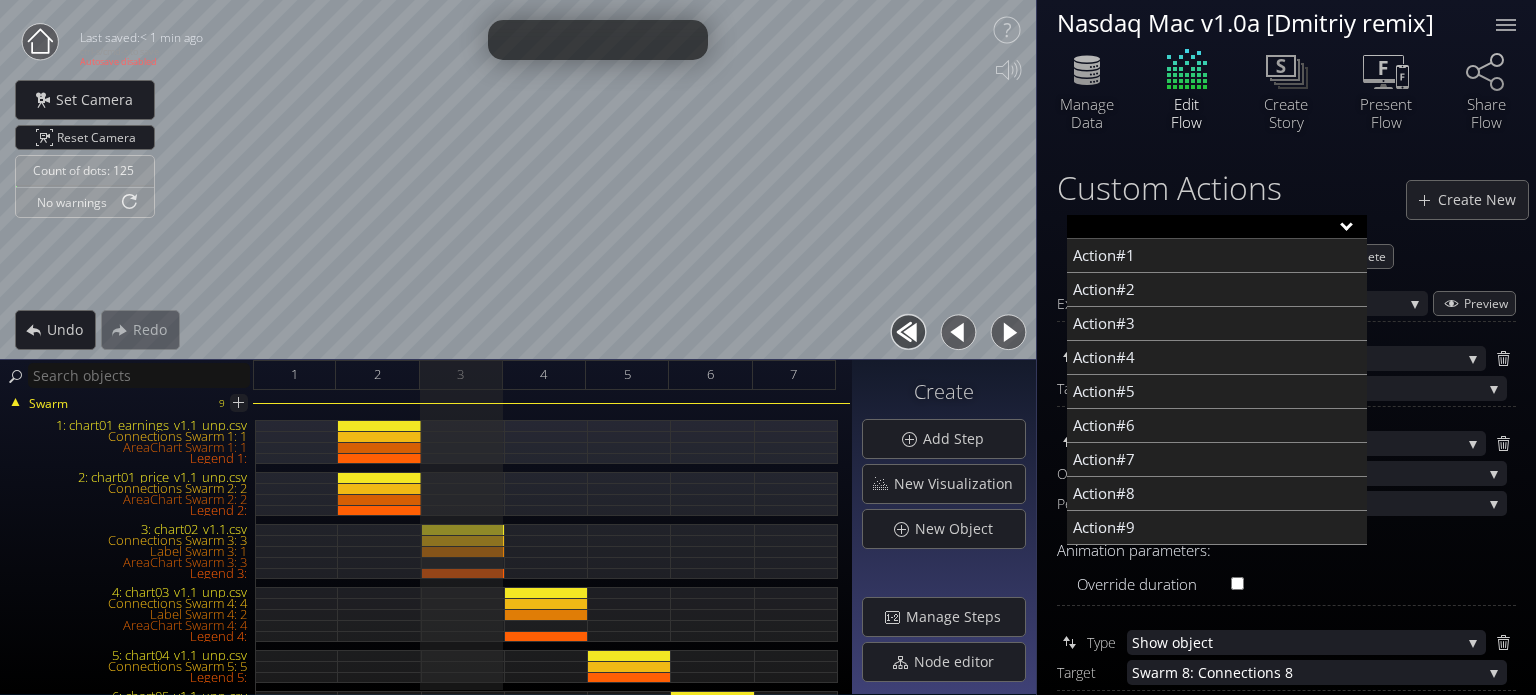 click on "Custom Actions" at bounding box center (1286, 187) 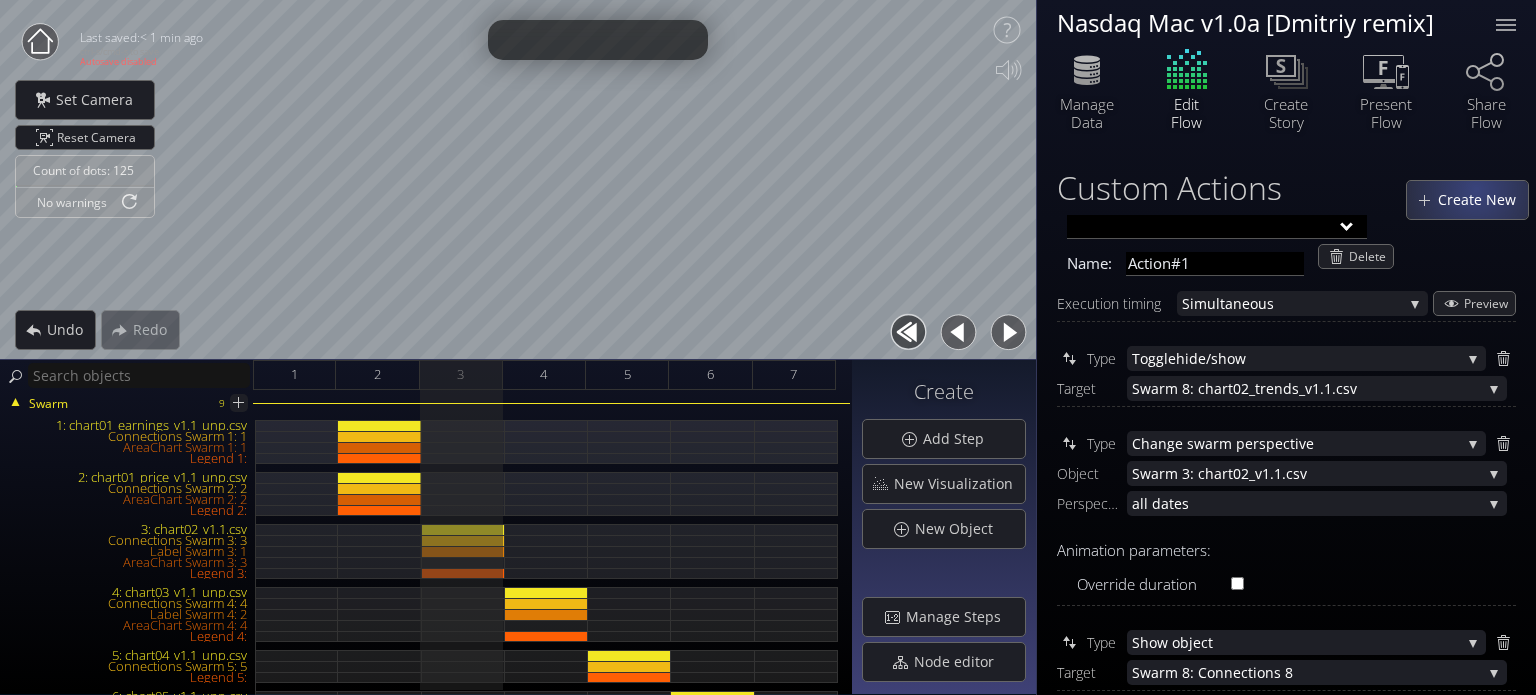 click on "Create New" at bounding box center [1482, 200] 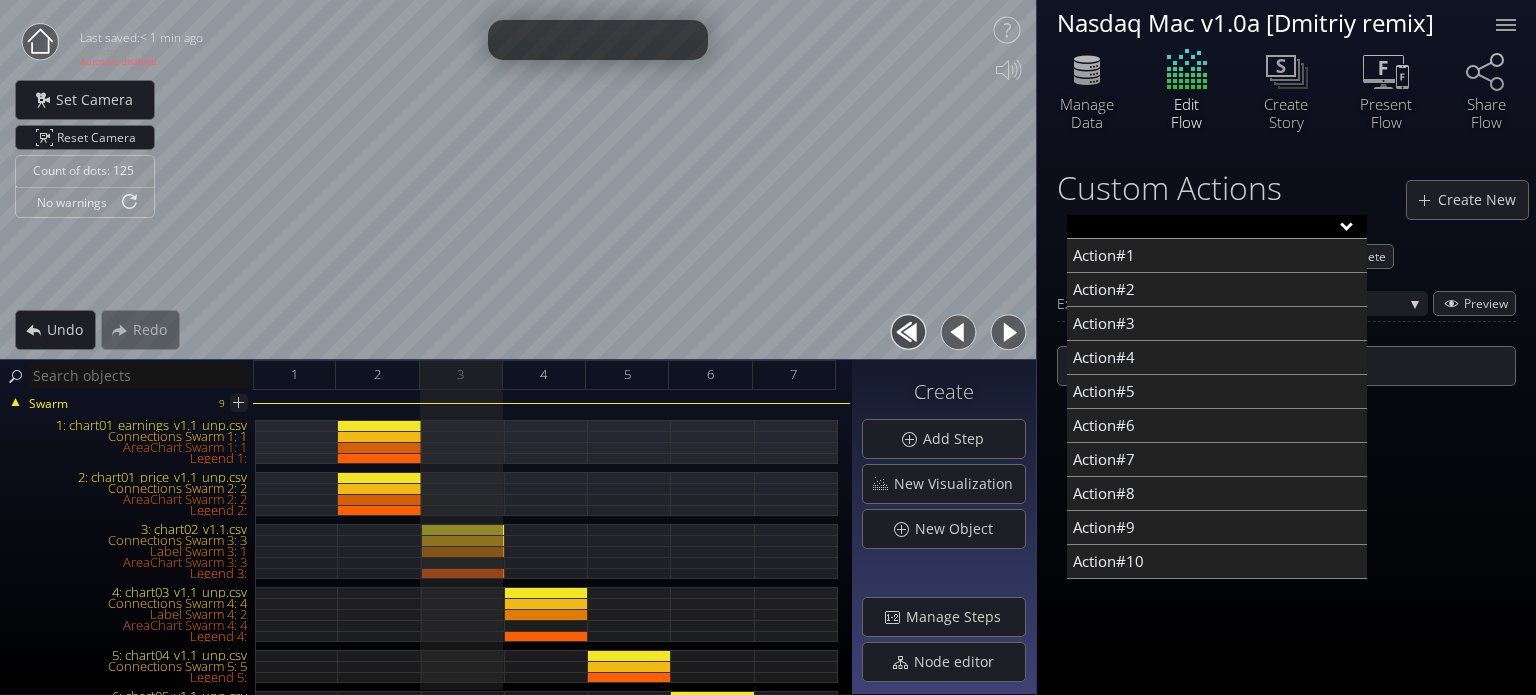 click at bounding box center [1217, 227] 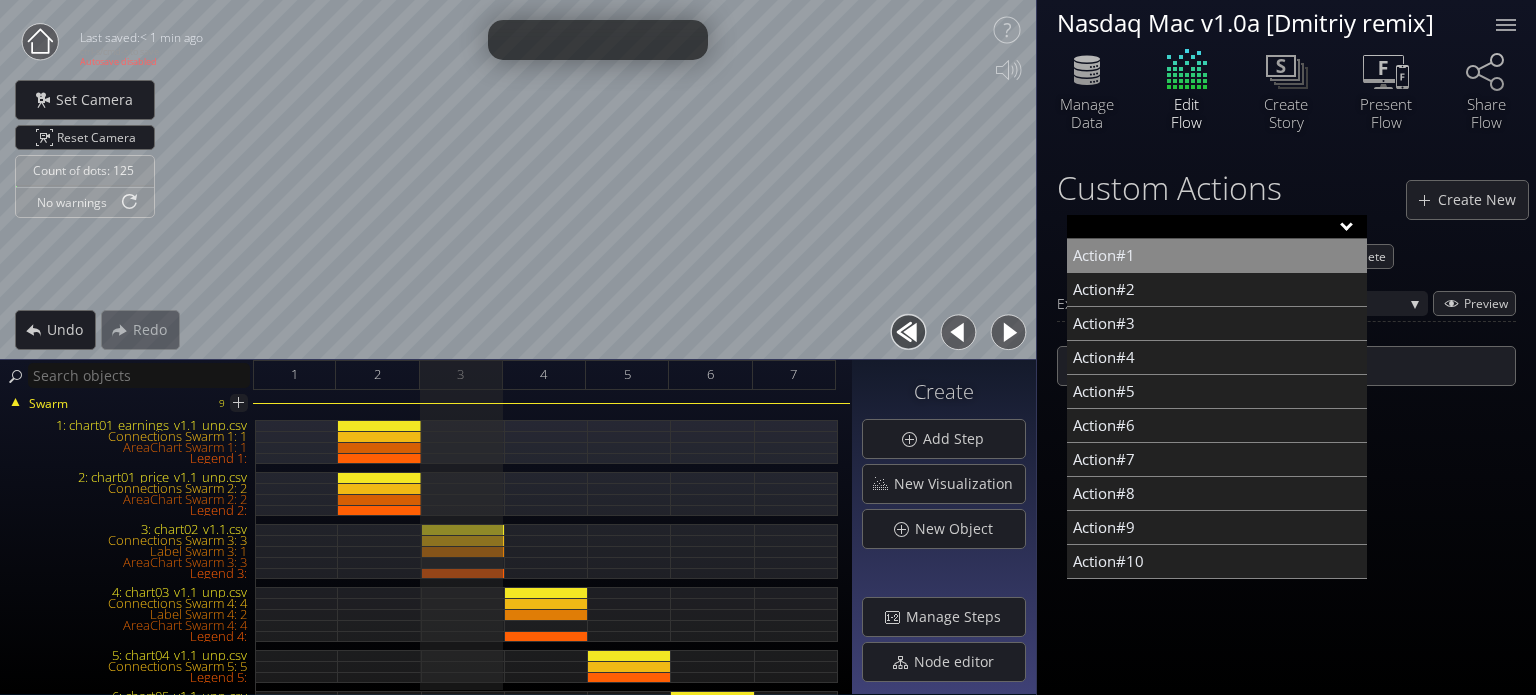 click on "Action#1" at bounding box center [1217, 256] 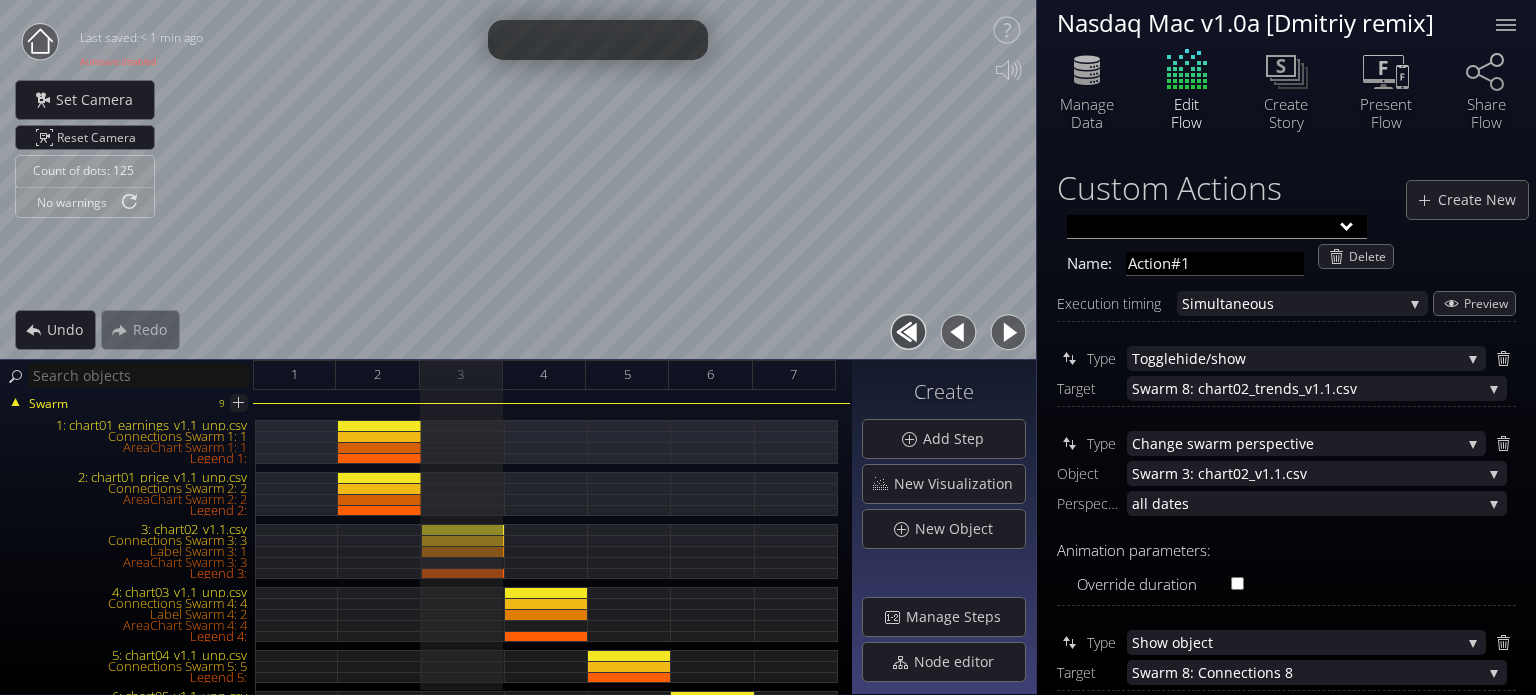 click at bounding box center (1217, 227) 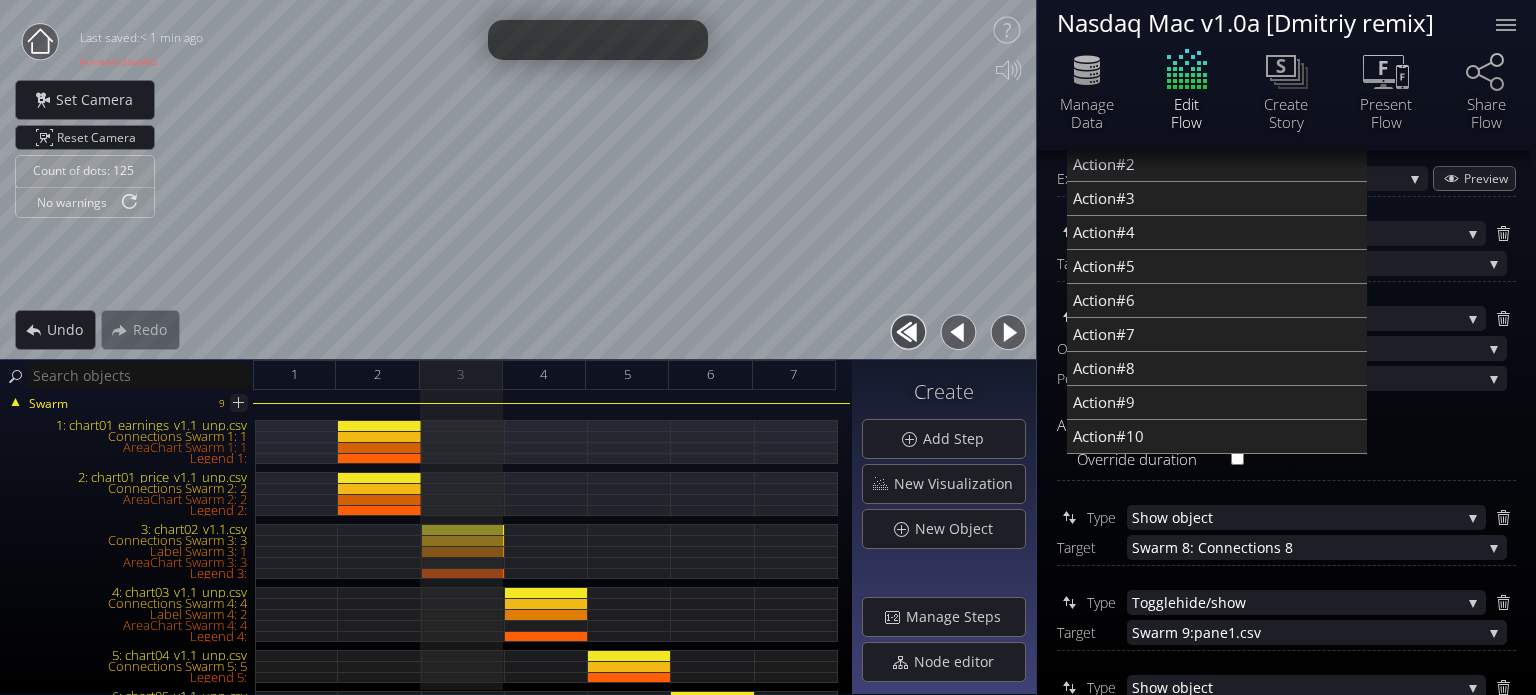scroll, scrollTop: 34, scrollLeft: 0, axis: vertical 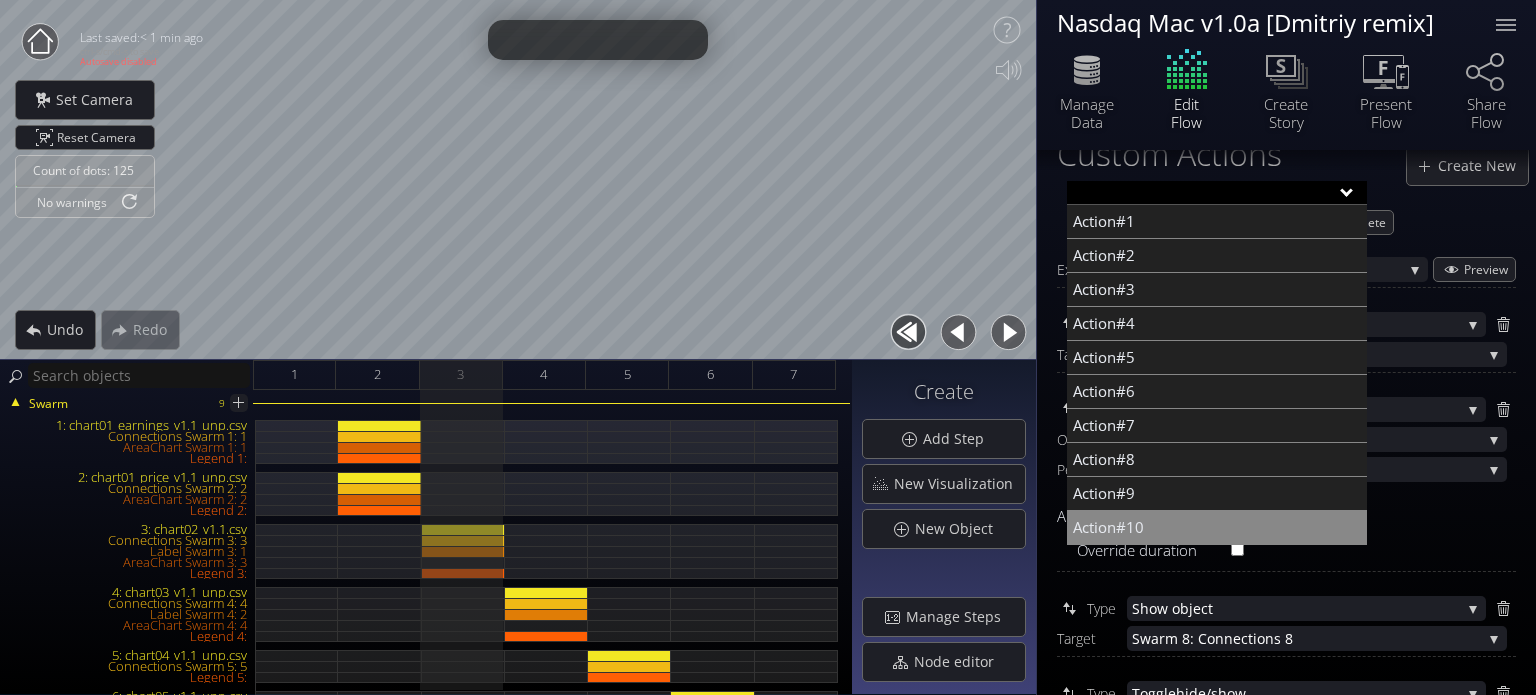 click on "Action#10" at bounding box center (1217, 528) 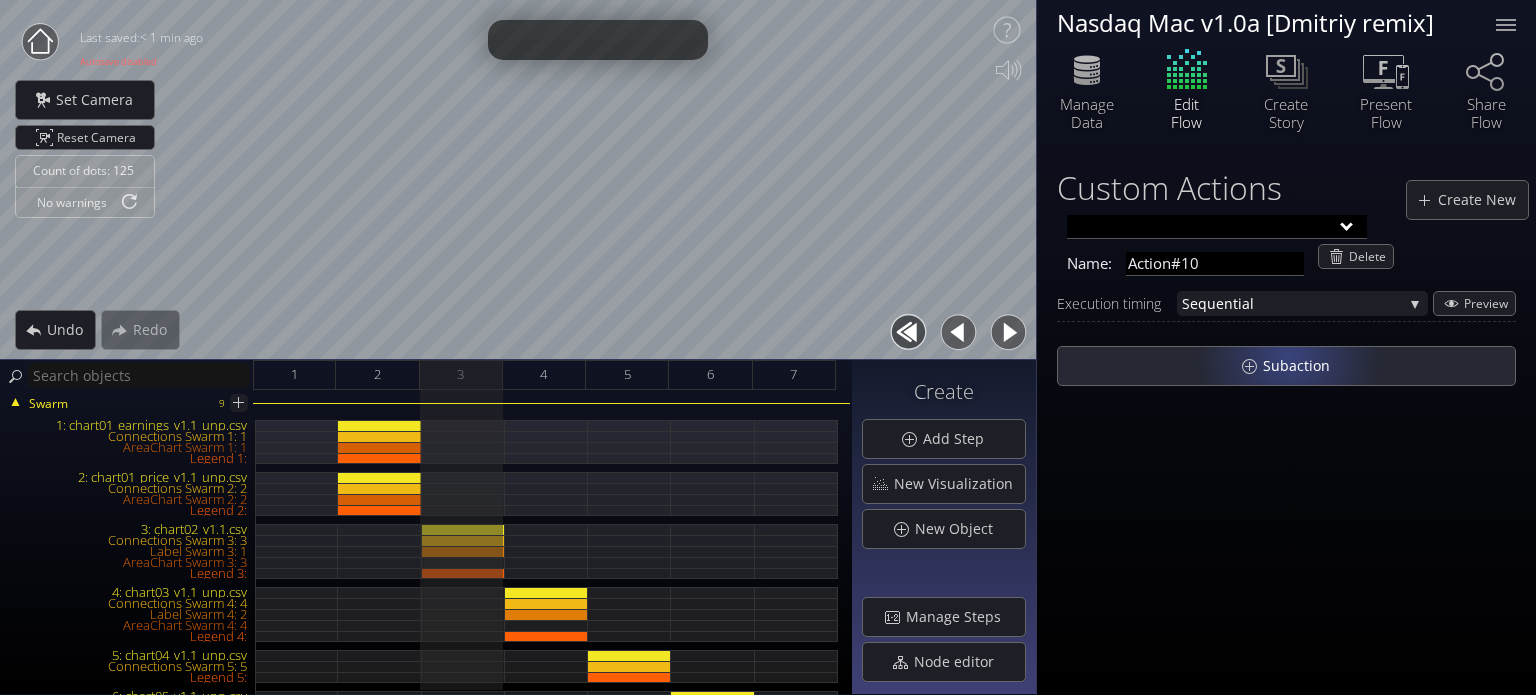 click on "Subaction" at bounding box center (1302, 366) 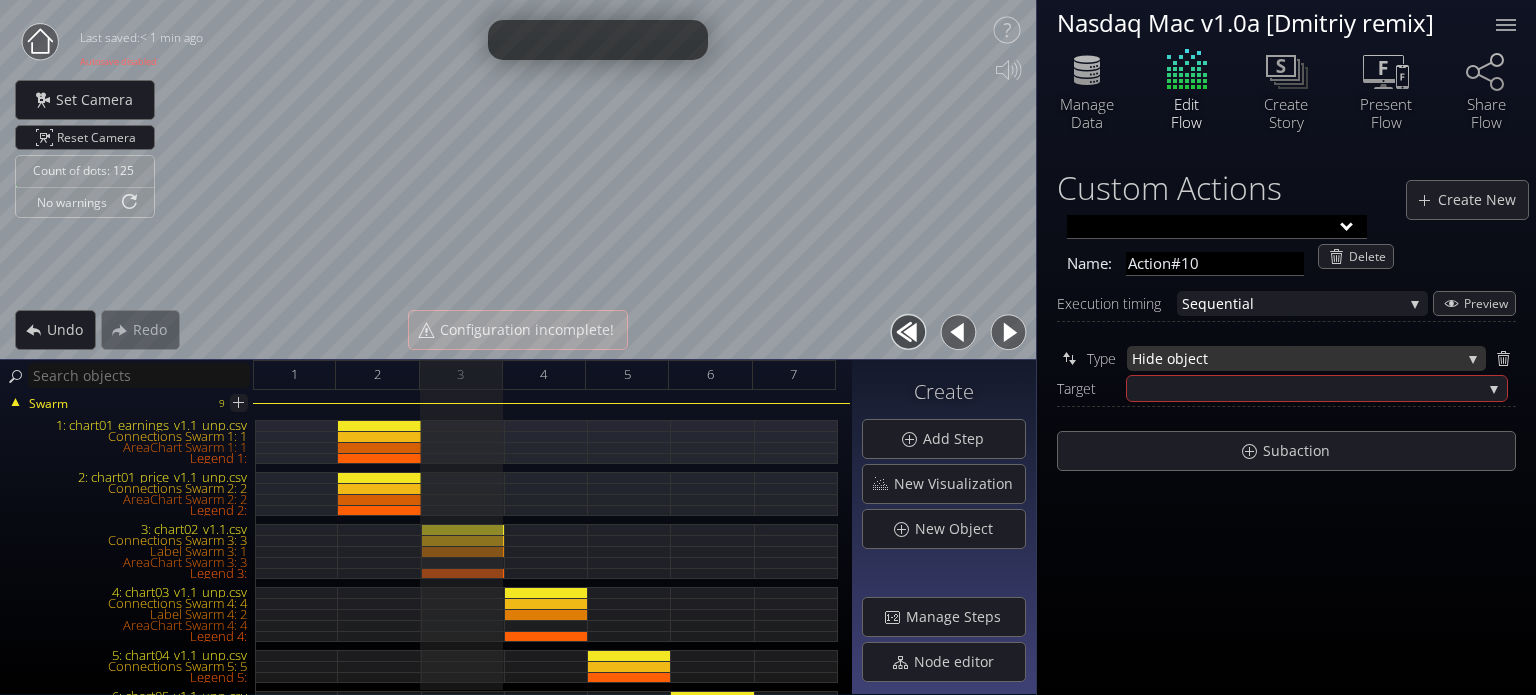 click on "ide object" at bounding box center (1301, 358) 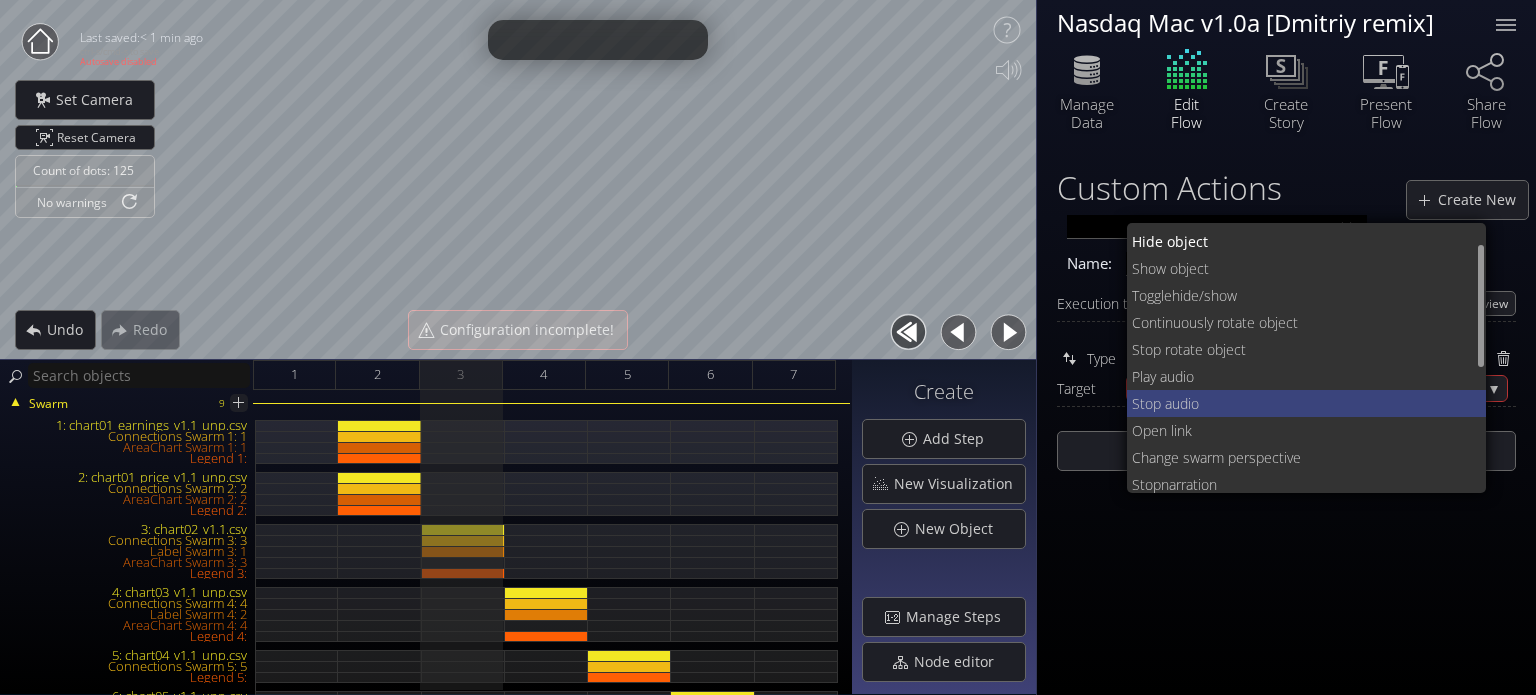 scroll, scrollTop: 74, scrollLeft: 0, axis: vertical 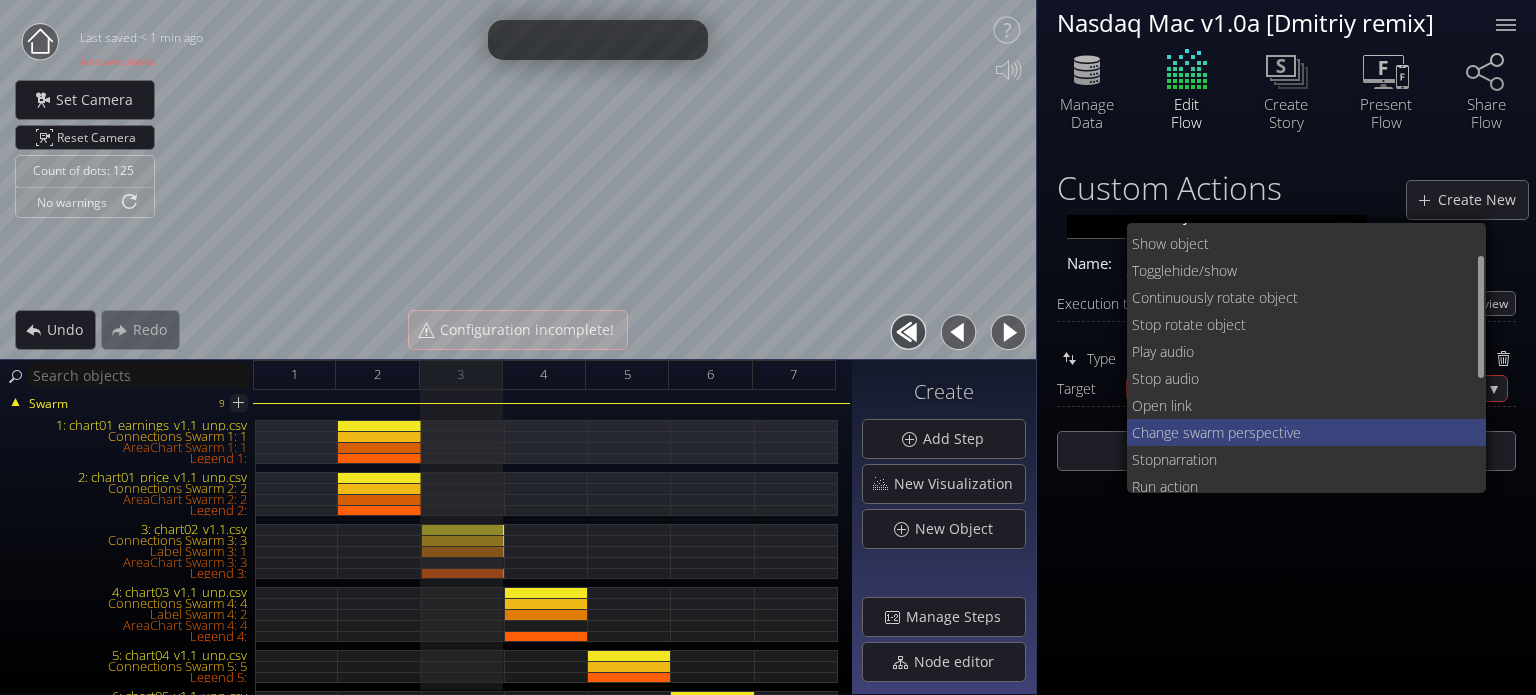 click on "Change swarm p" at bounding box center (1184, 432) 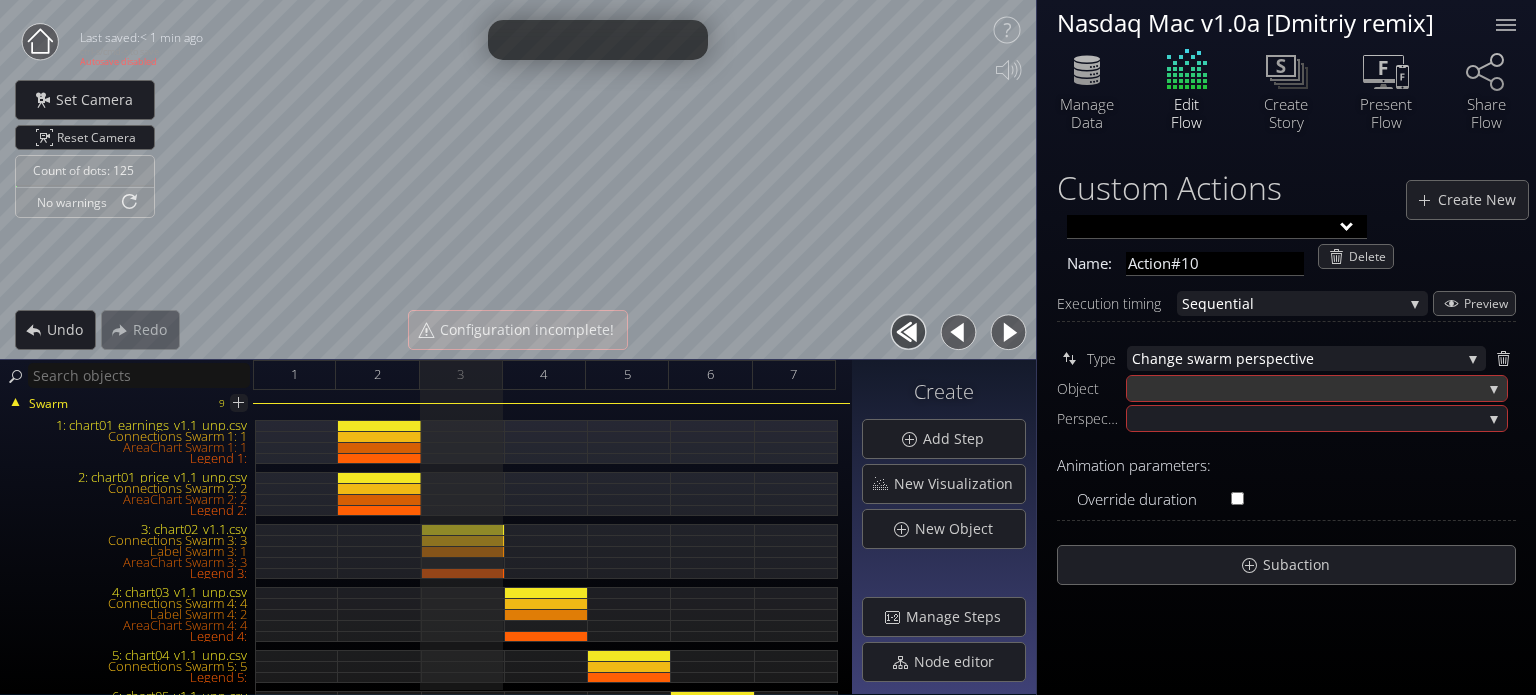 click at bounding box center [1307, 388] 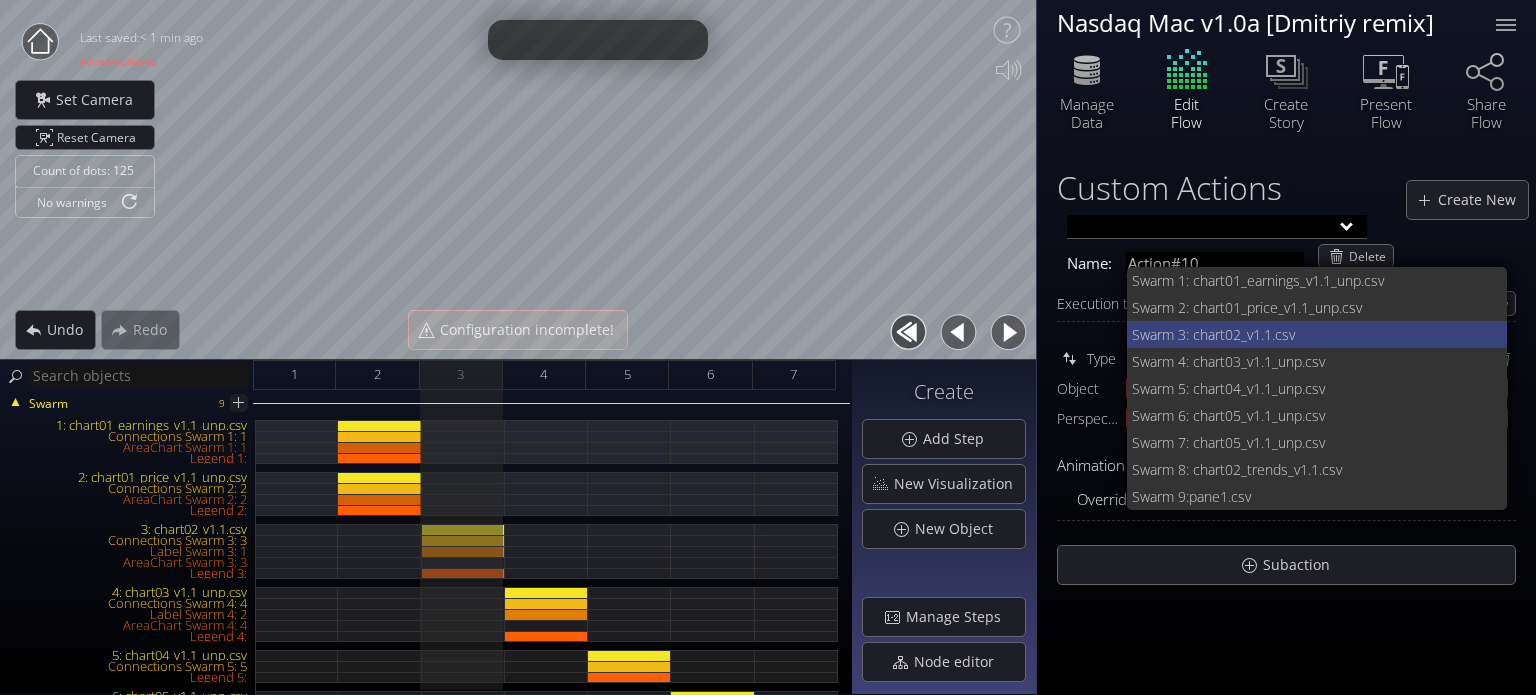 click on "2_v1.1.csv" at bounding box center (1362, 334) 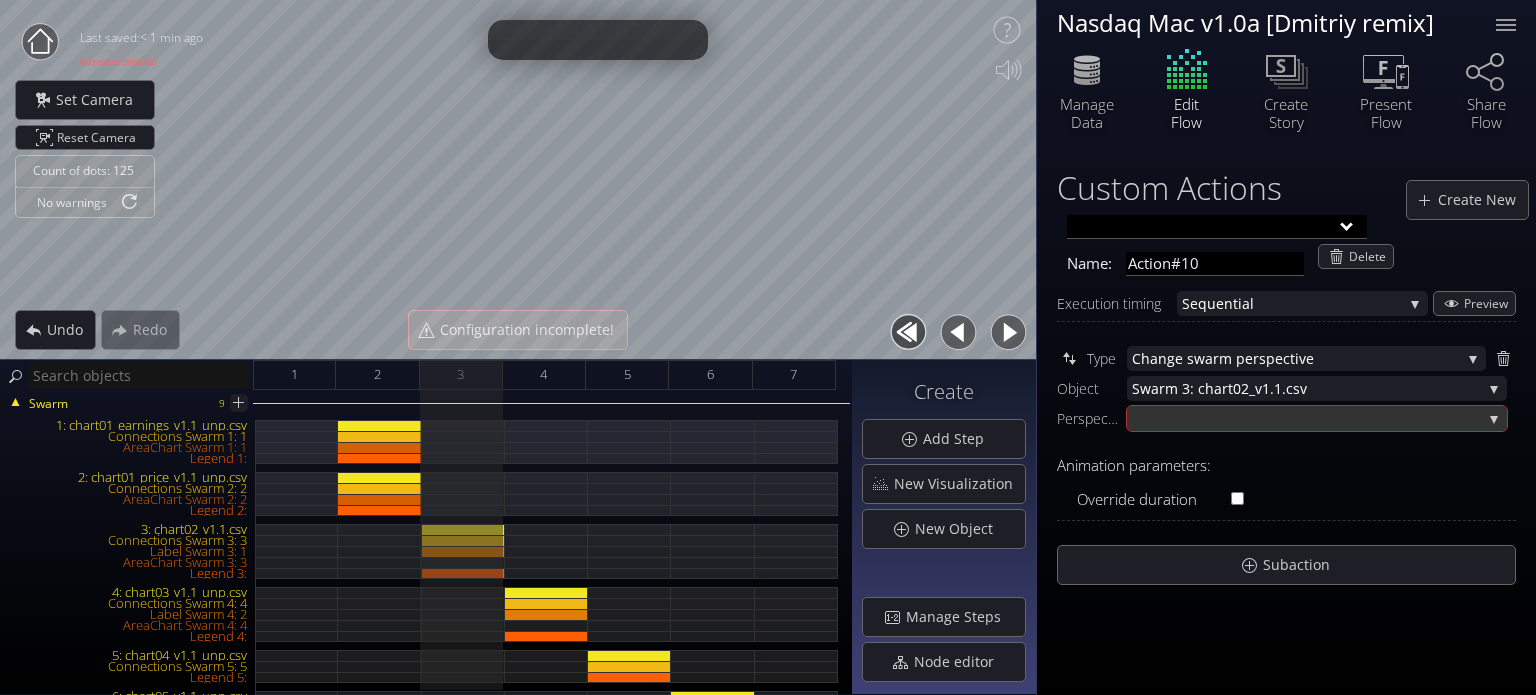 click at bounding box center [1307, 418] 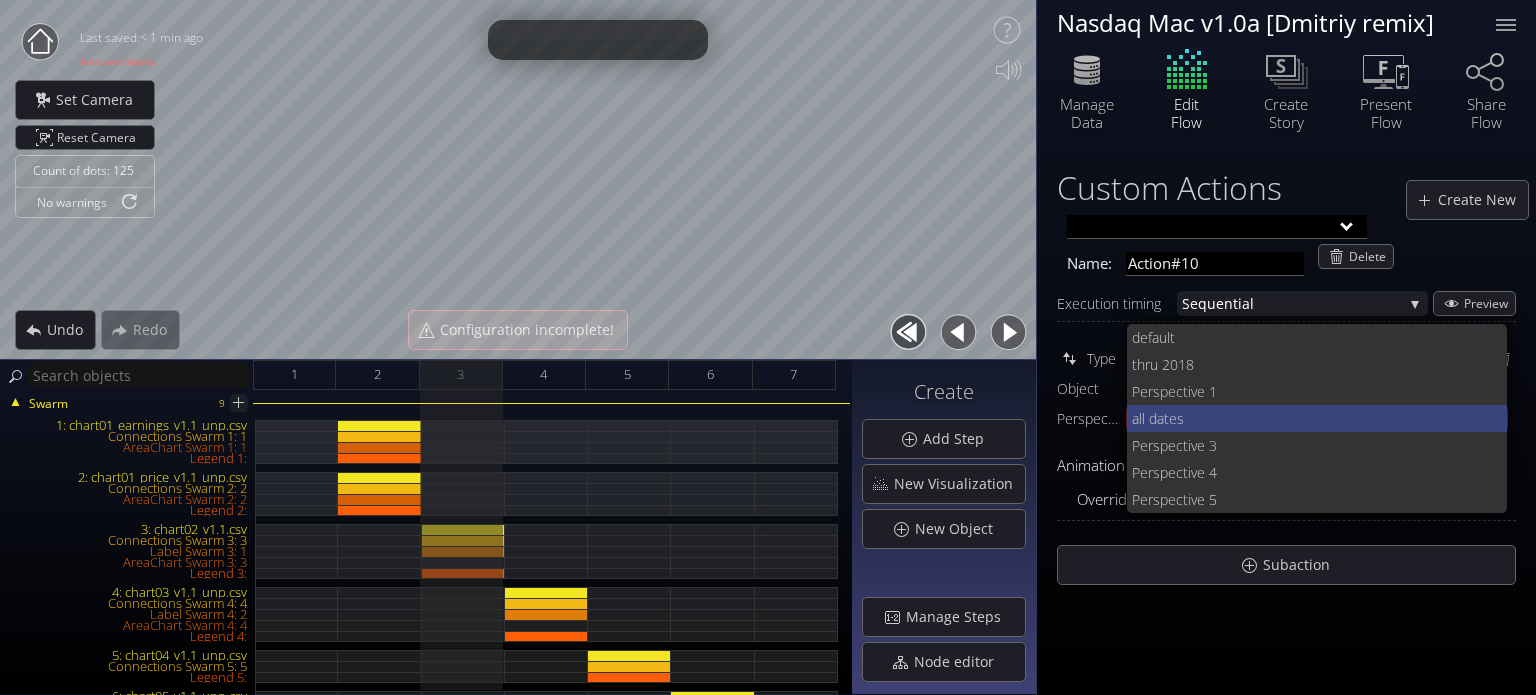 click on "s" at bounding box center (1334, 418) 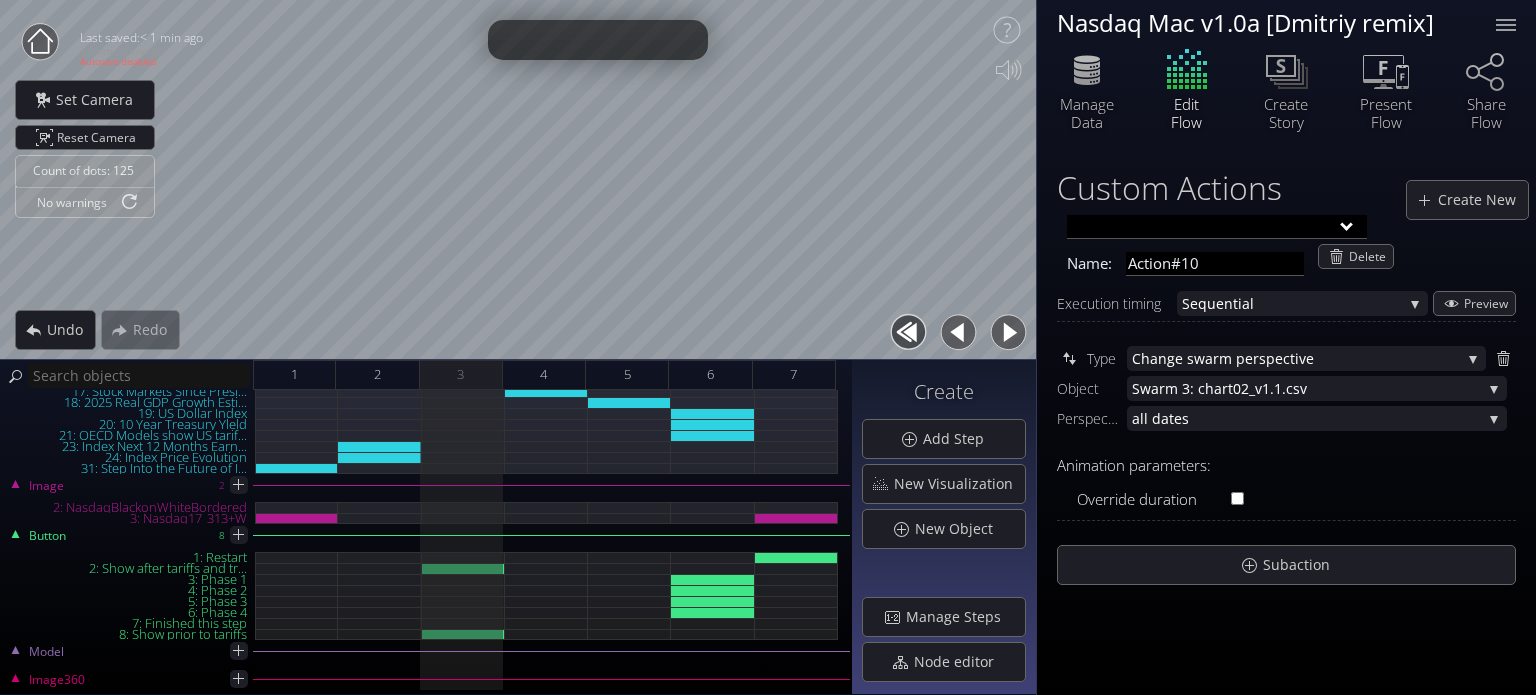 scroll, scrollTop: 587, scrollLeft: 0, axis: vertical 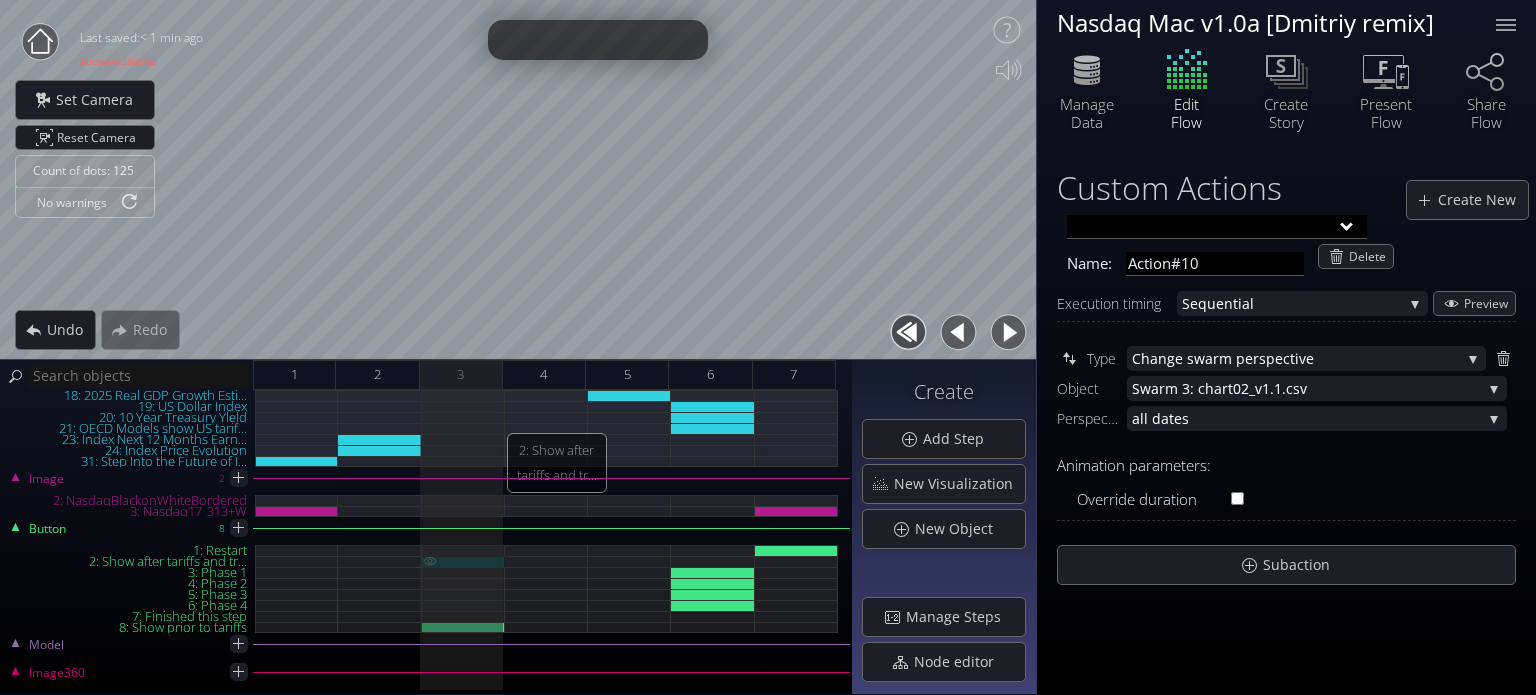 click on "2: Show after tariffs and tr..." at bounding box center [463, 561] 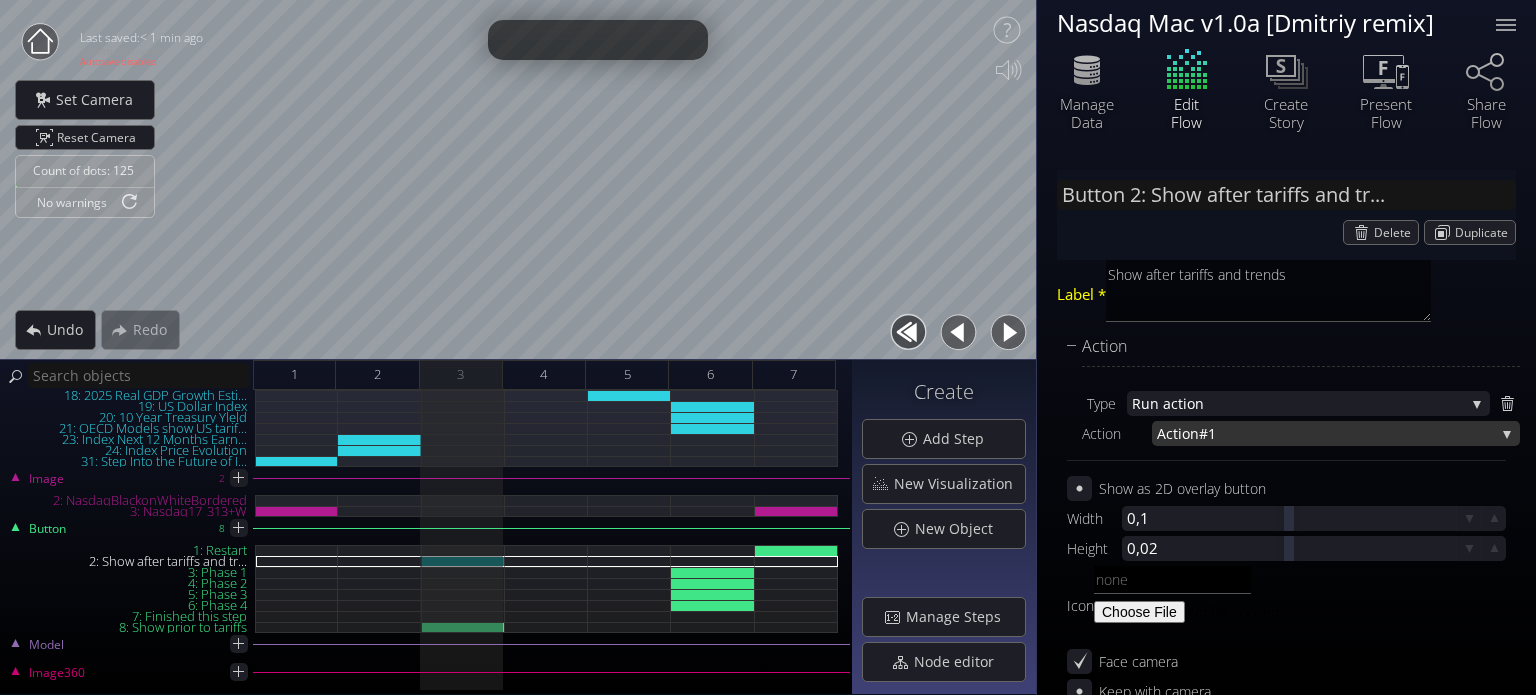 click on "#1" at bounding box center (1347, 433) 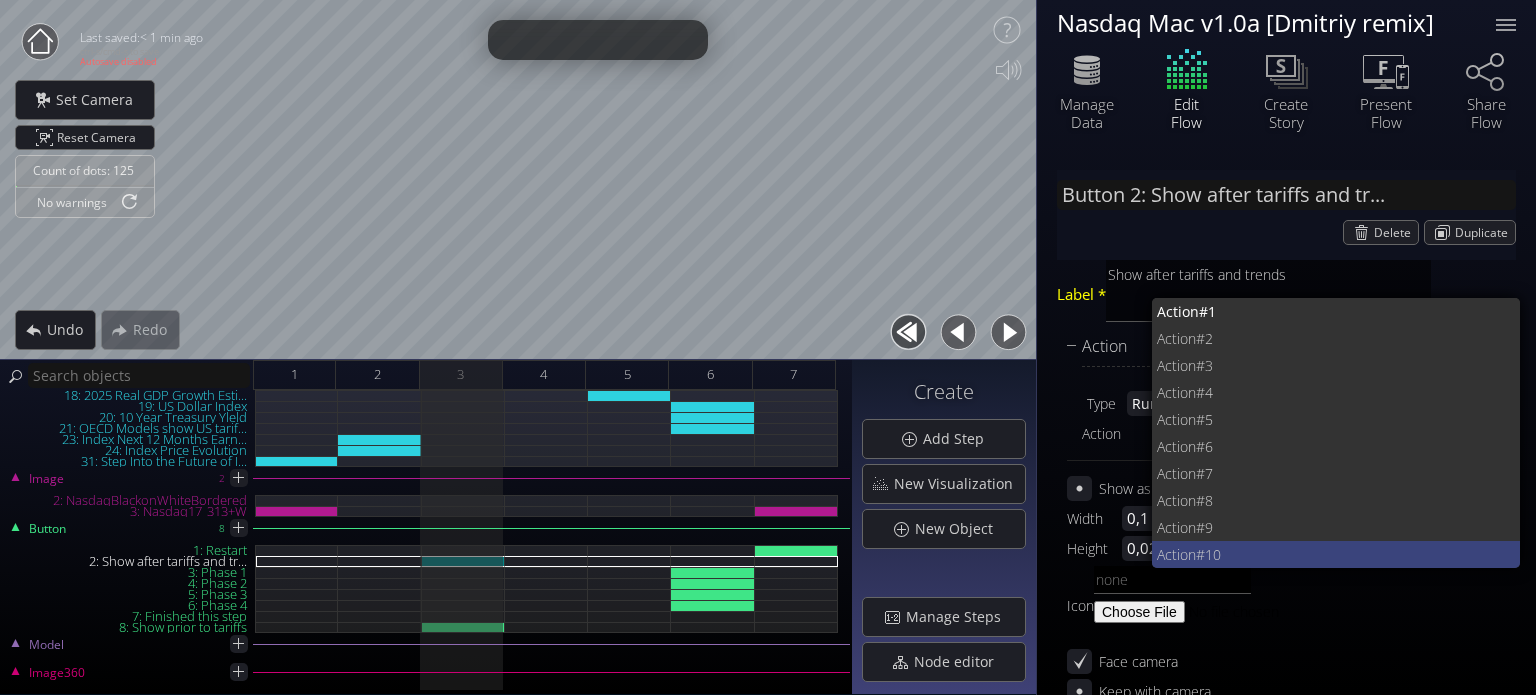 click on "0" at bounding box center [1359, 554] 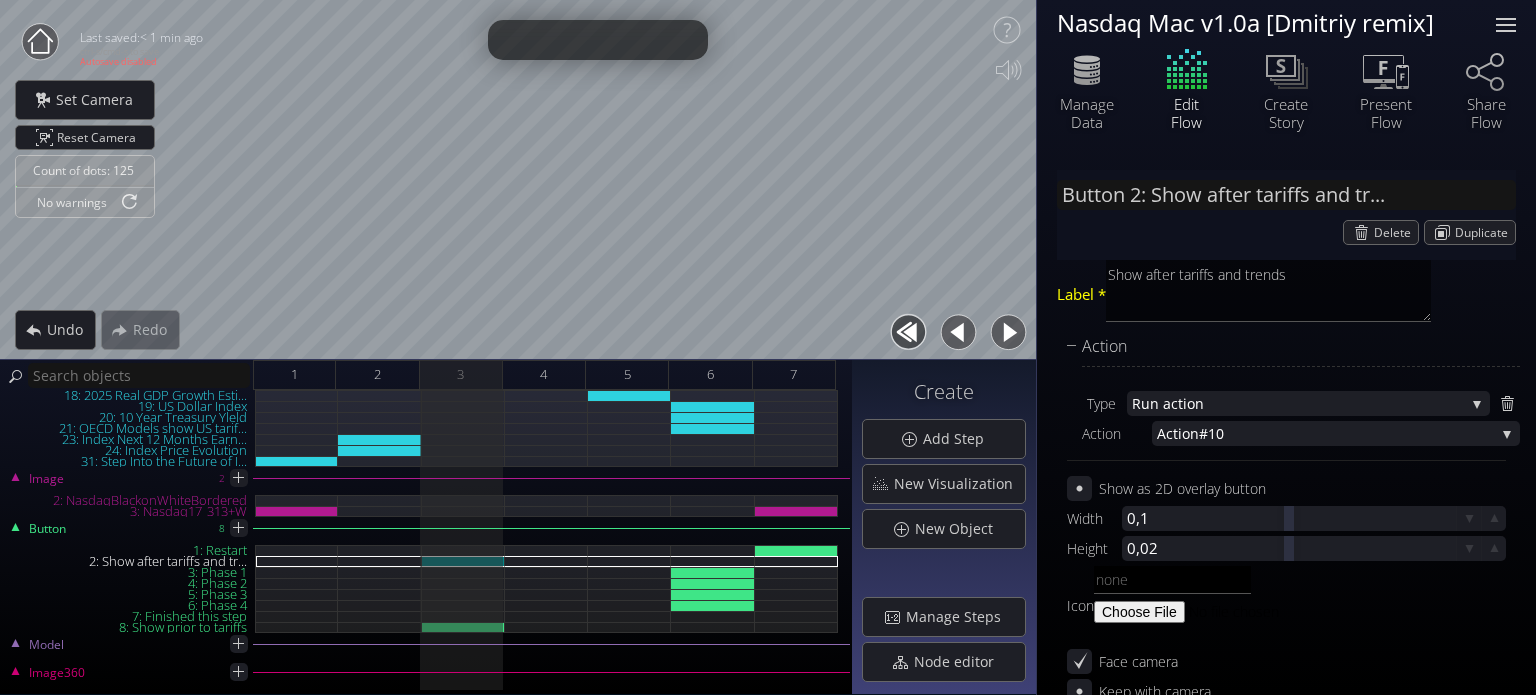 click at bounding box center [1506, 25] 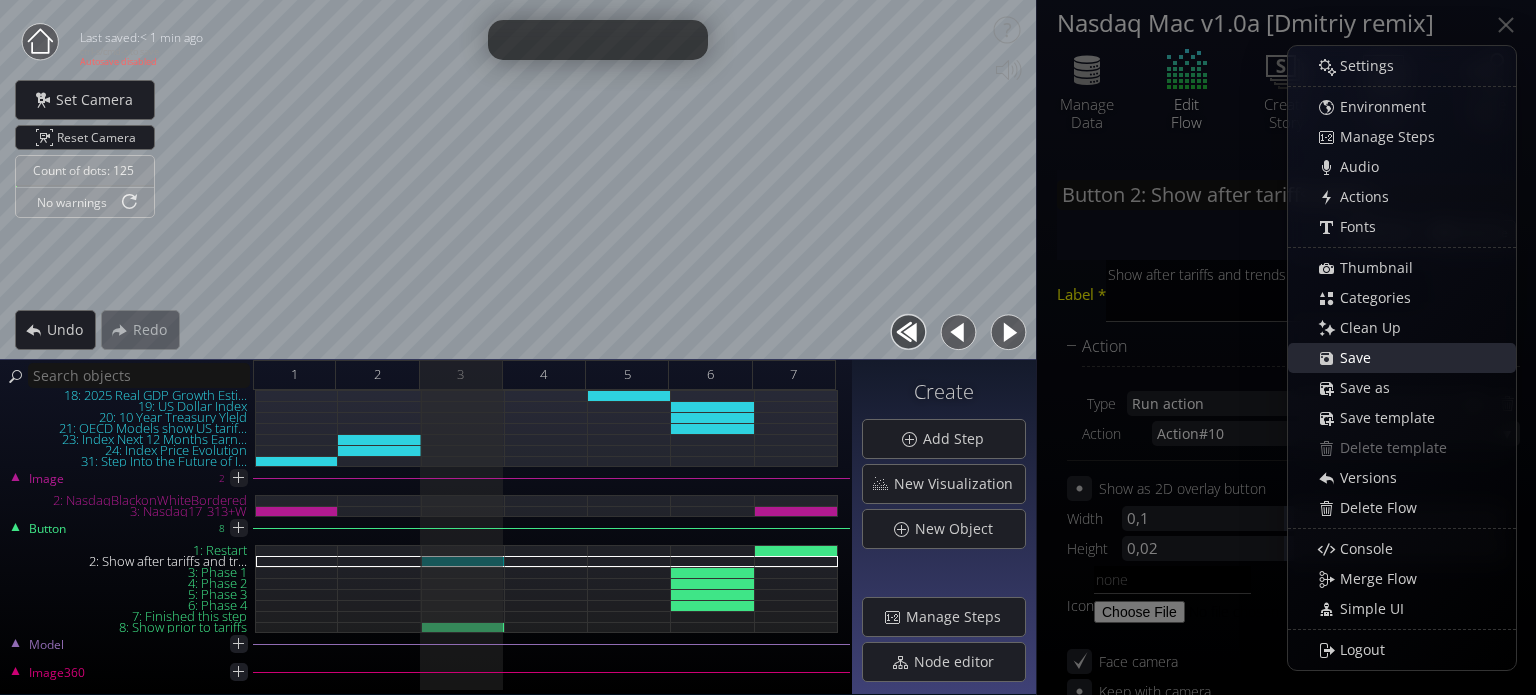 click on "Save" at bounding box center [1361, 358] 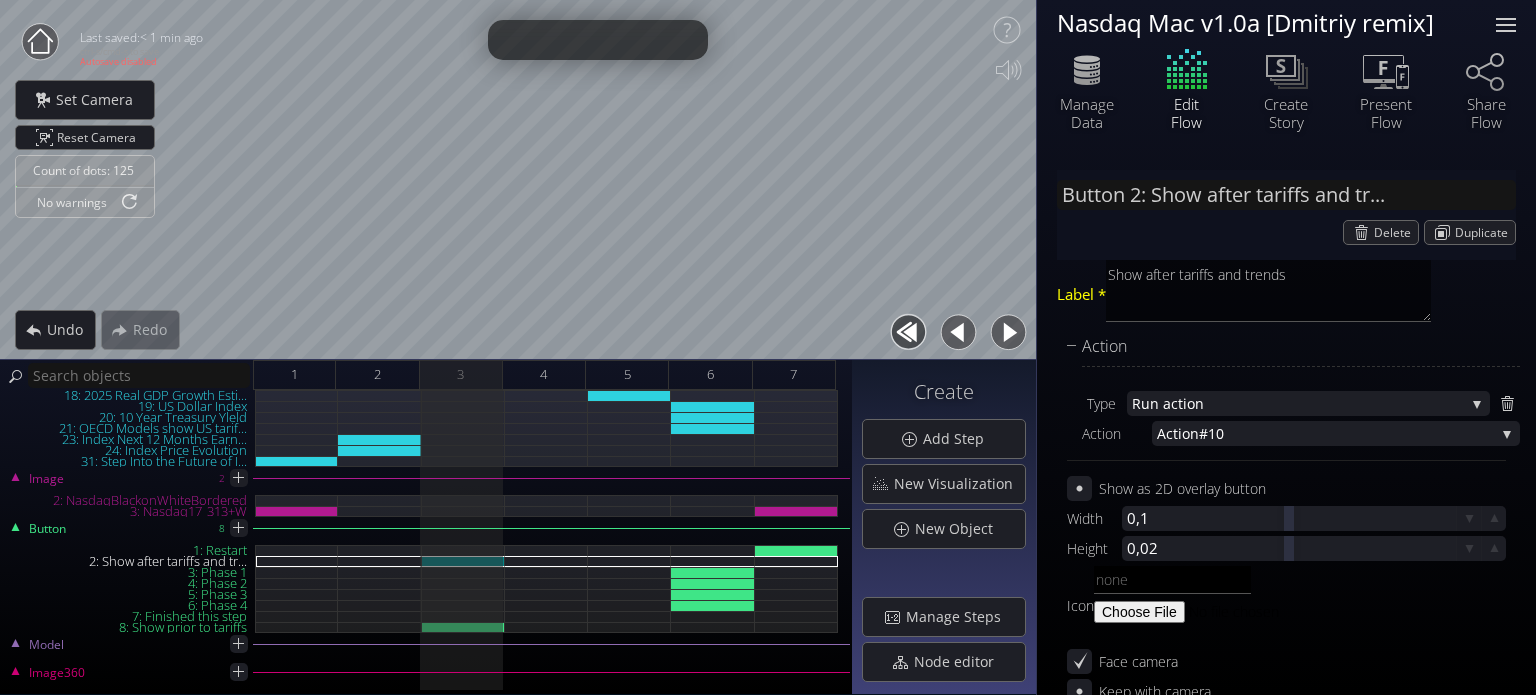 click at bounding box center [1506, 25] 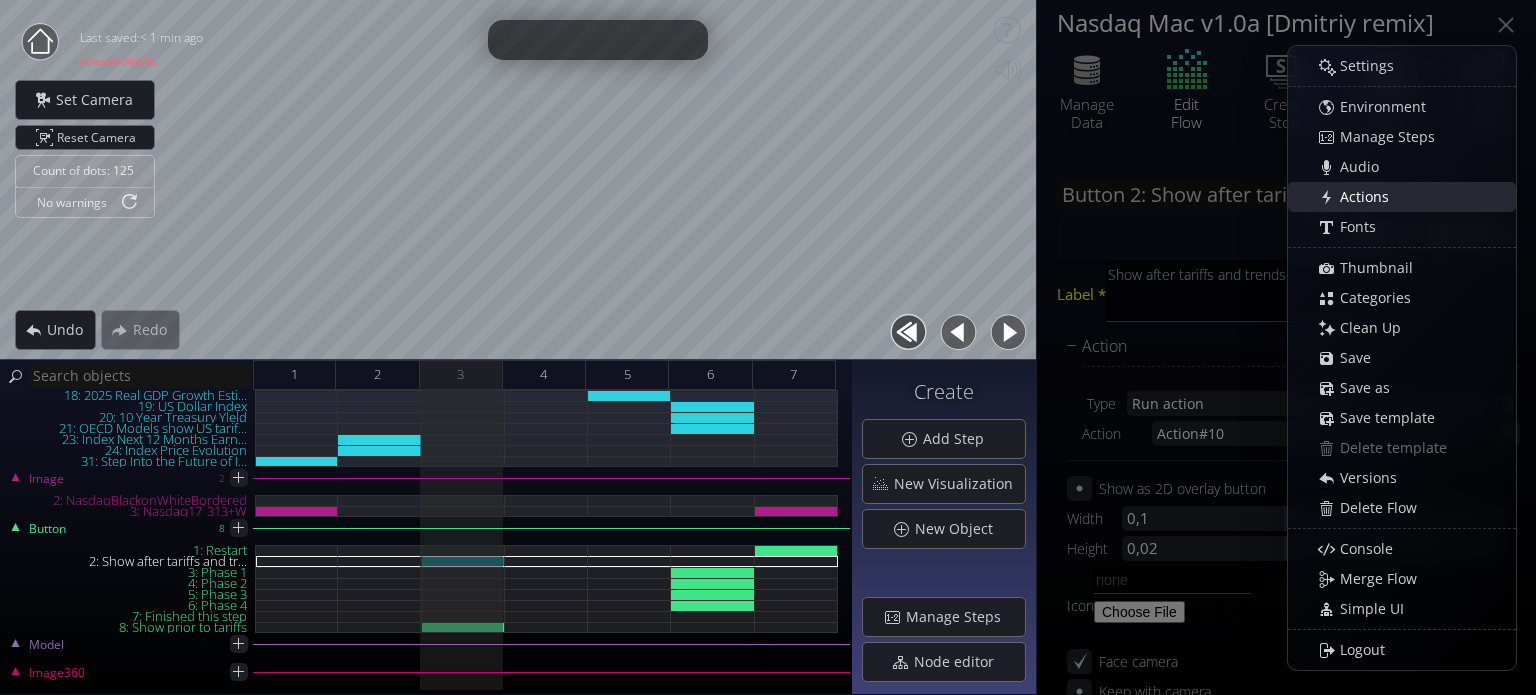click on "Actions" at bounding box center [1370, 197] 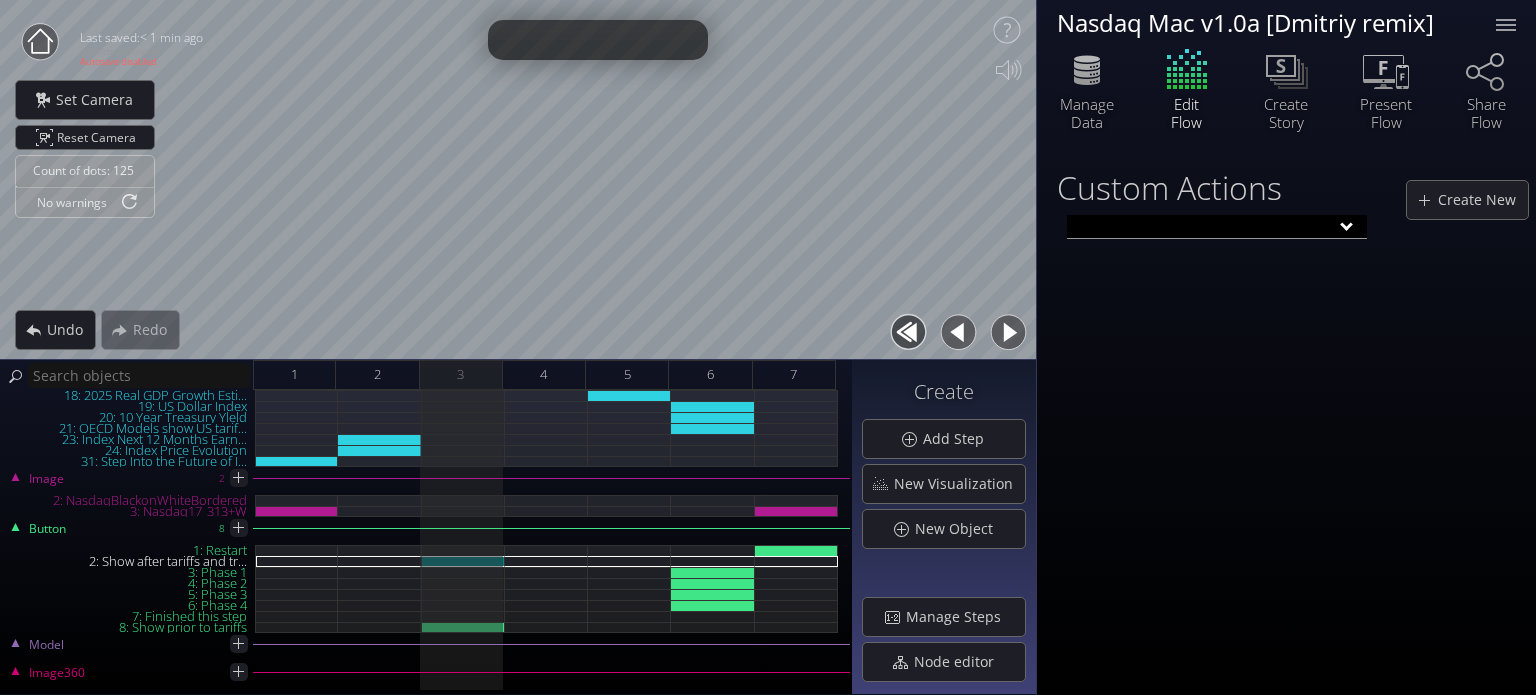 click at bounding box center (1217, 227) 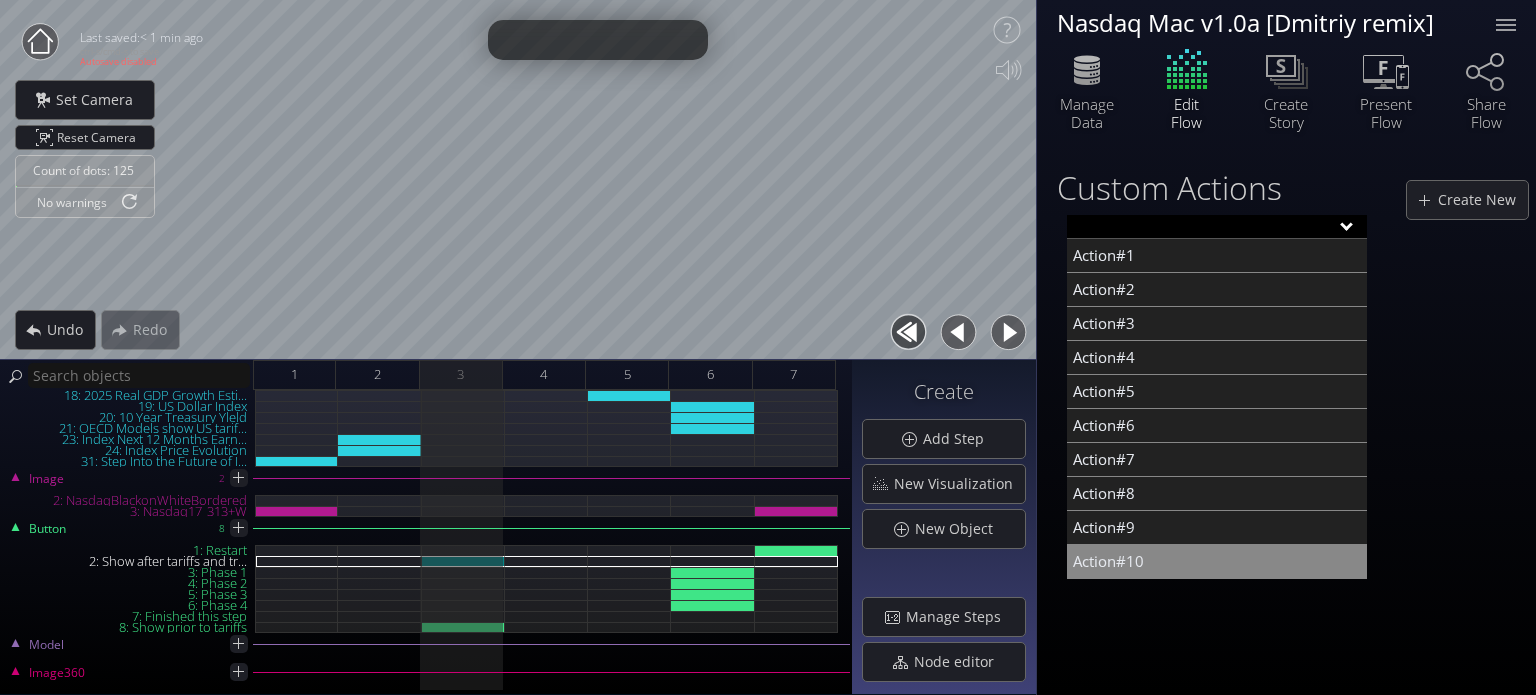 click on "Action#10" at bounding box center [1217, 562] 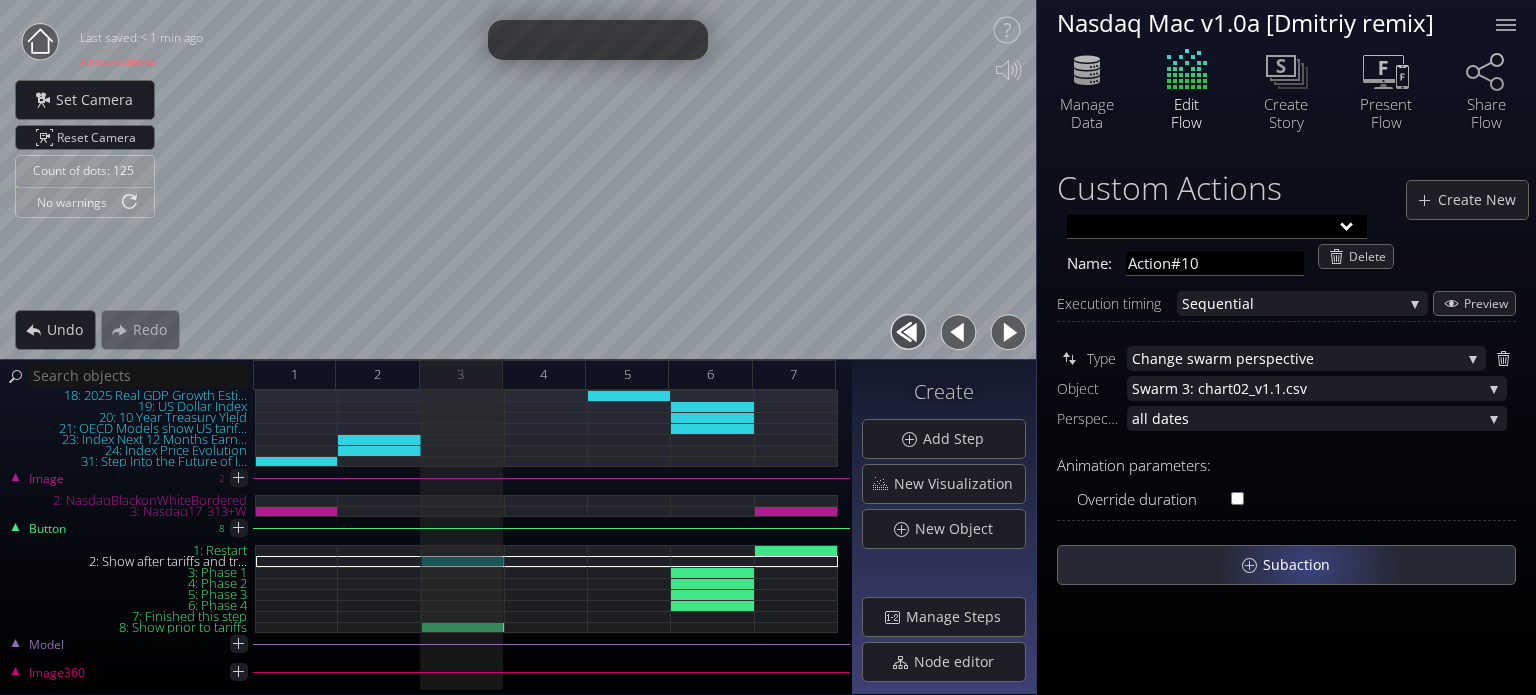 click on "Subaction" at bounding box center (1302, 565) 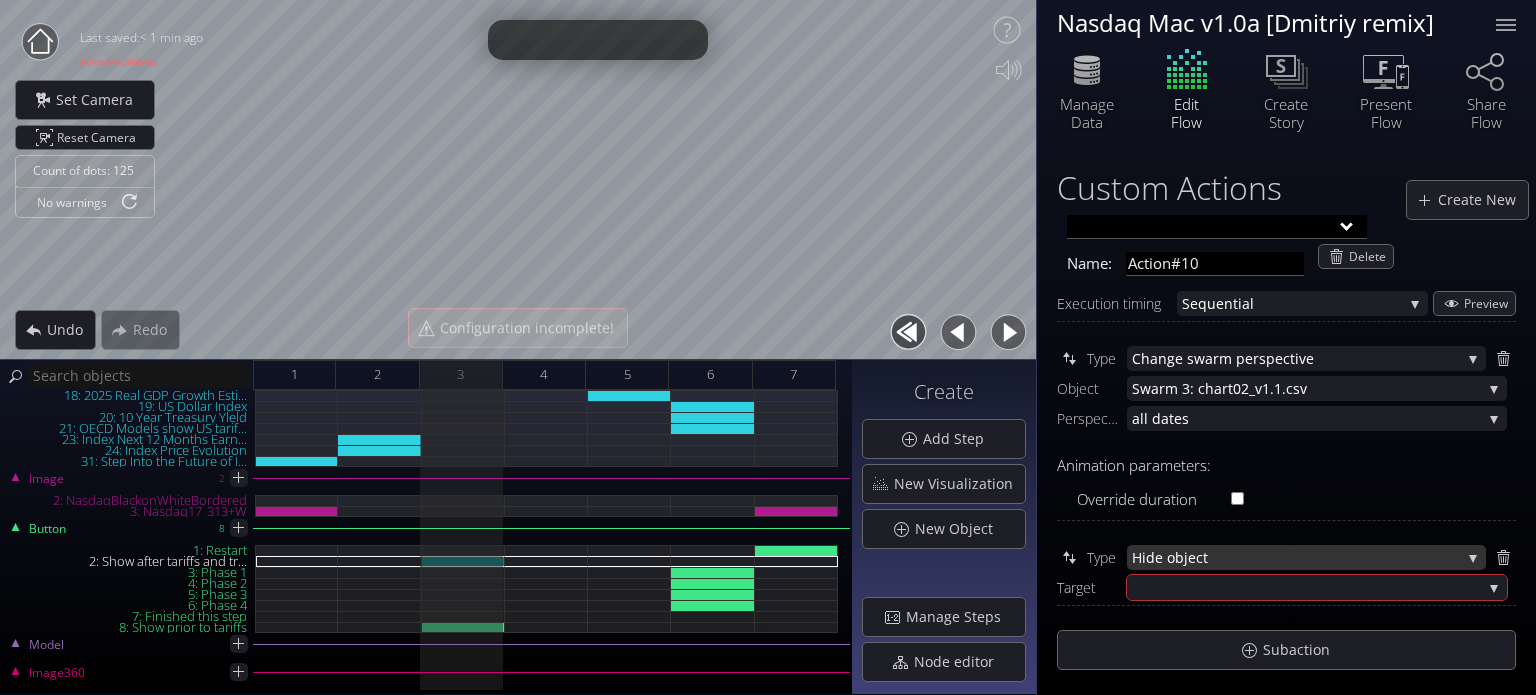 click on "ide object" at bounding box center [1301, 557] 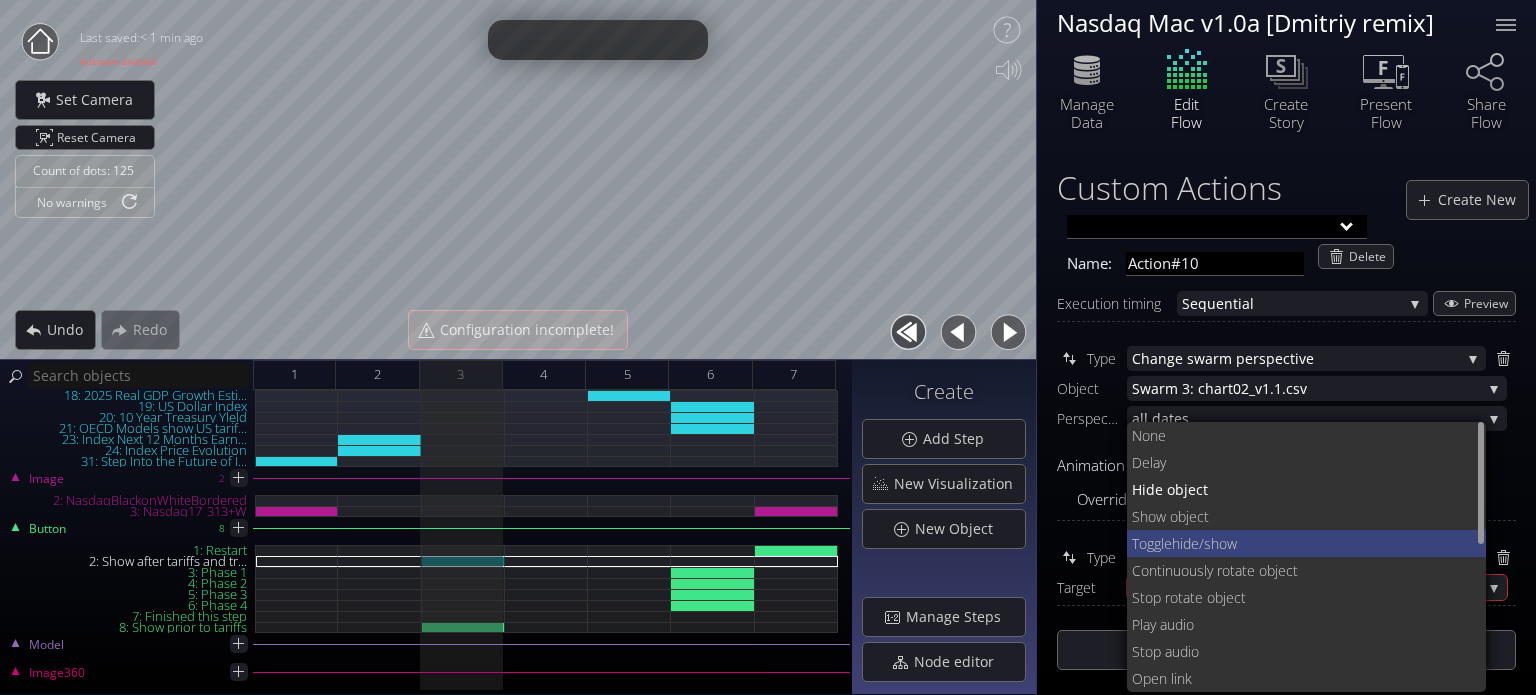 click on "hide/show" at bounding box center [1321, 543] 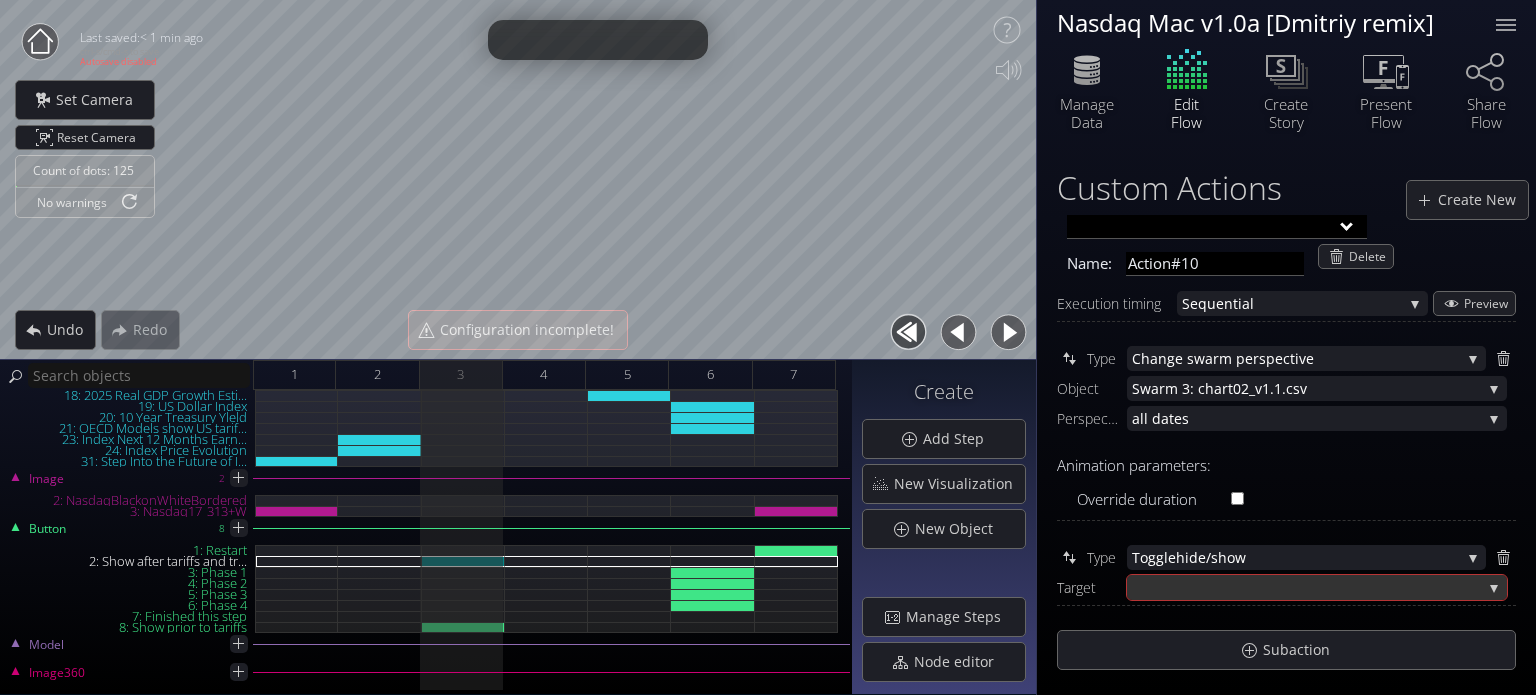 click at bounding box center [1307, 587] 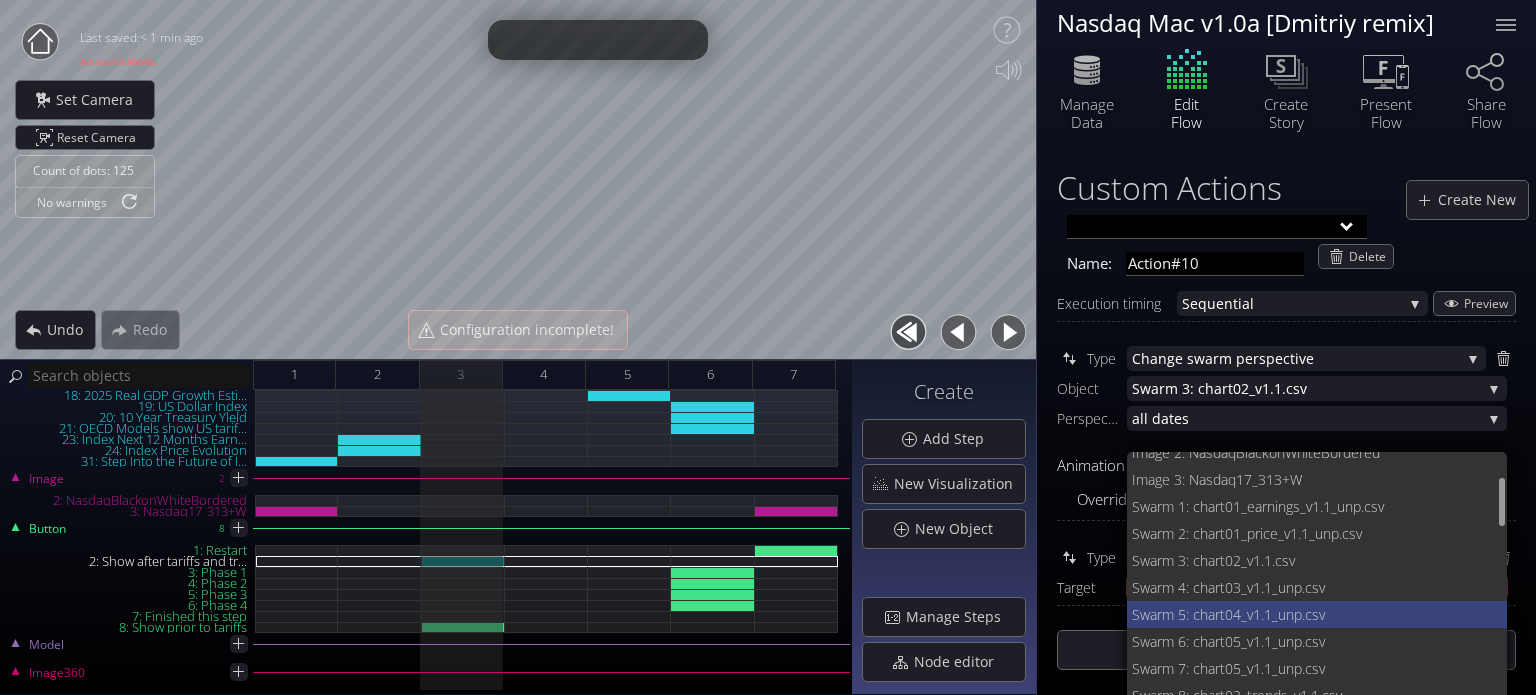 scroll, scrollTop: 173, scrollLeft: 0, axis: vertical 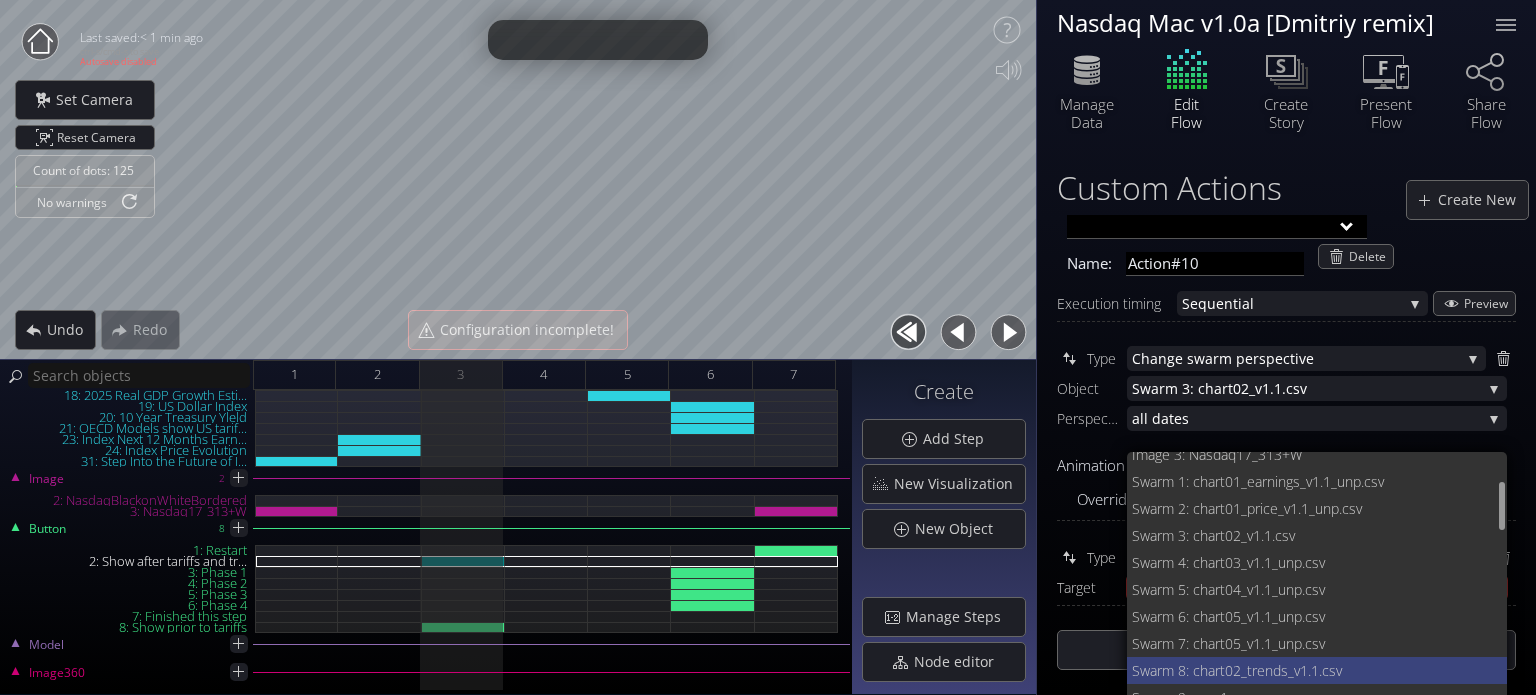 click on "Swarm 8: chart02_trend" at bounding box center [1206, 670] 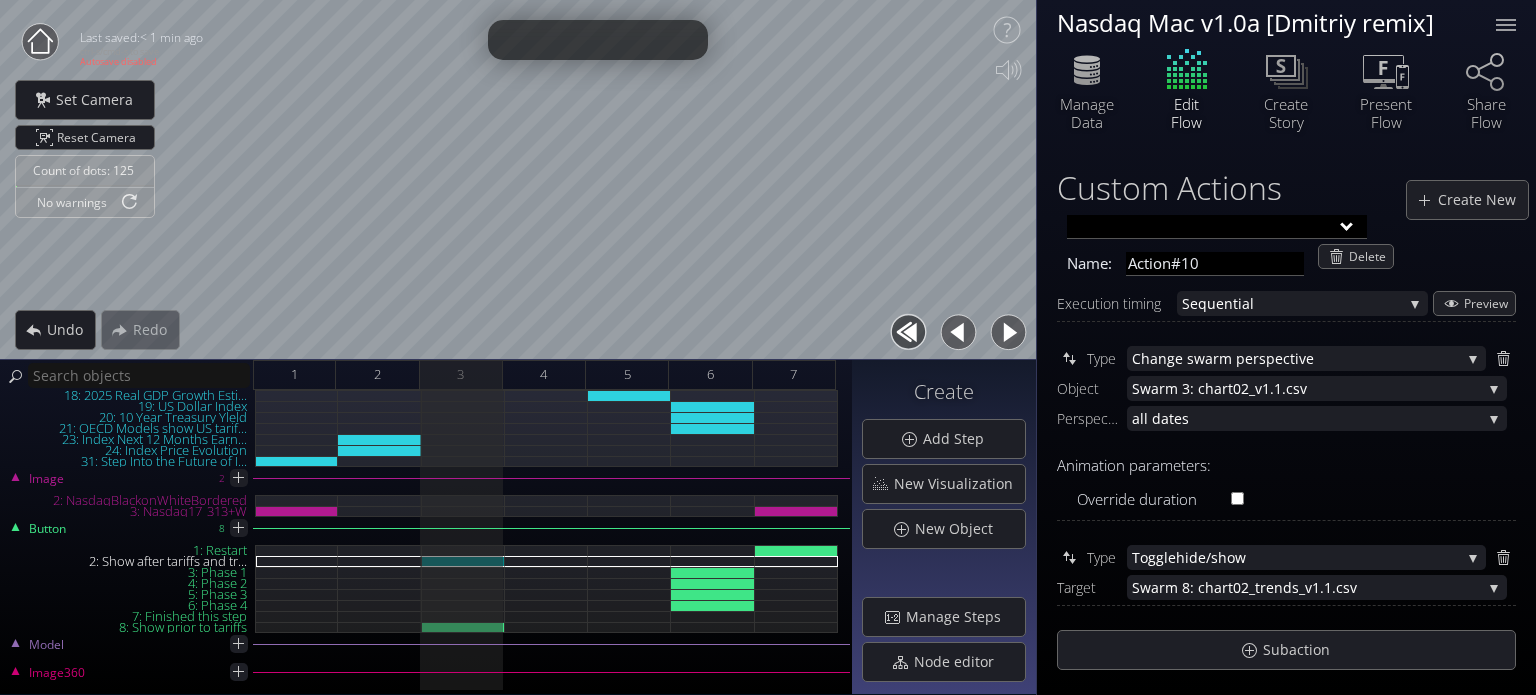 click at bounding box center [958, 332] 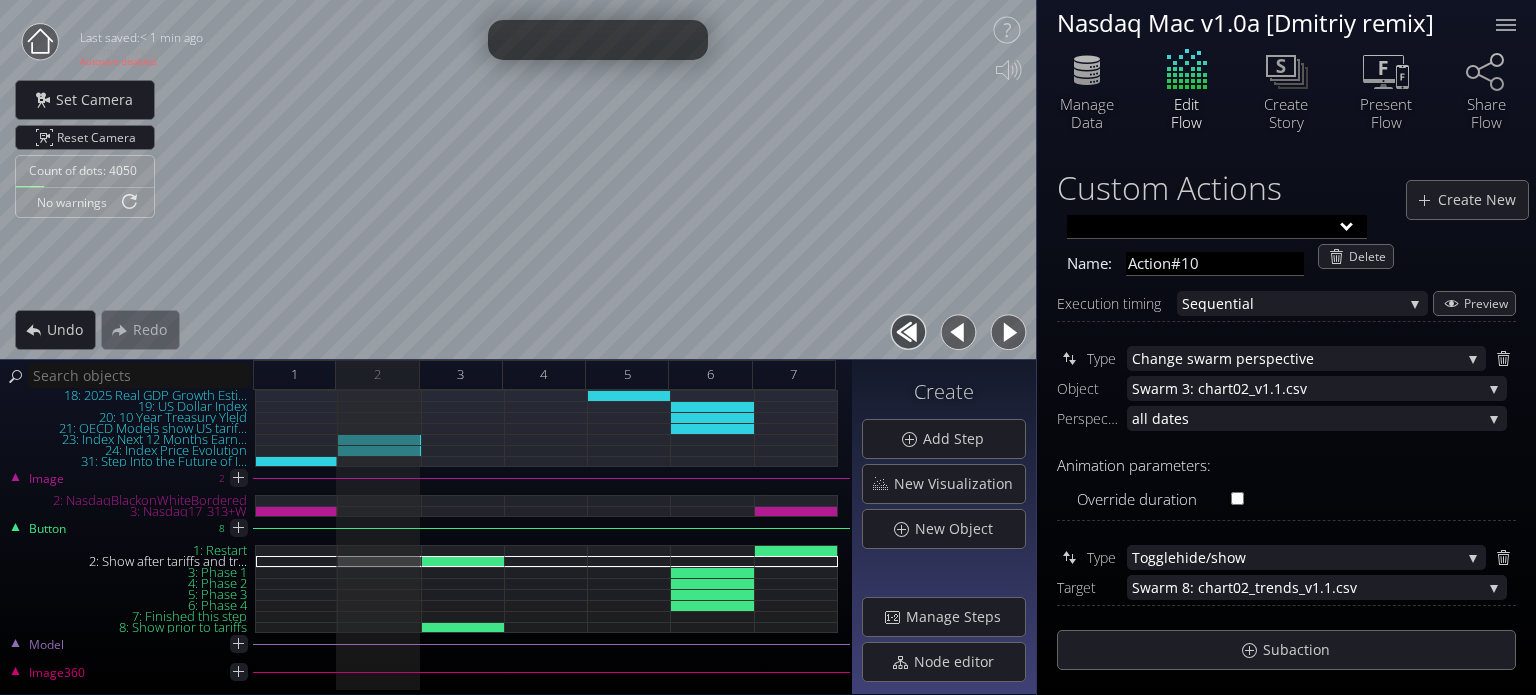 click at bounding box center (1008, 332) 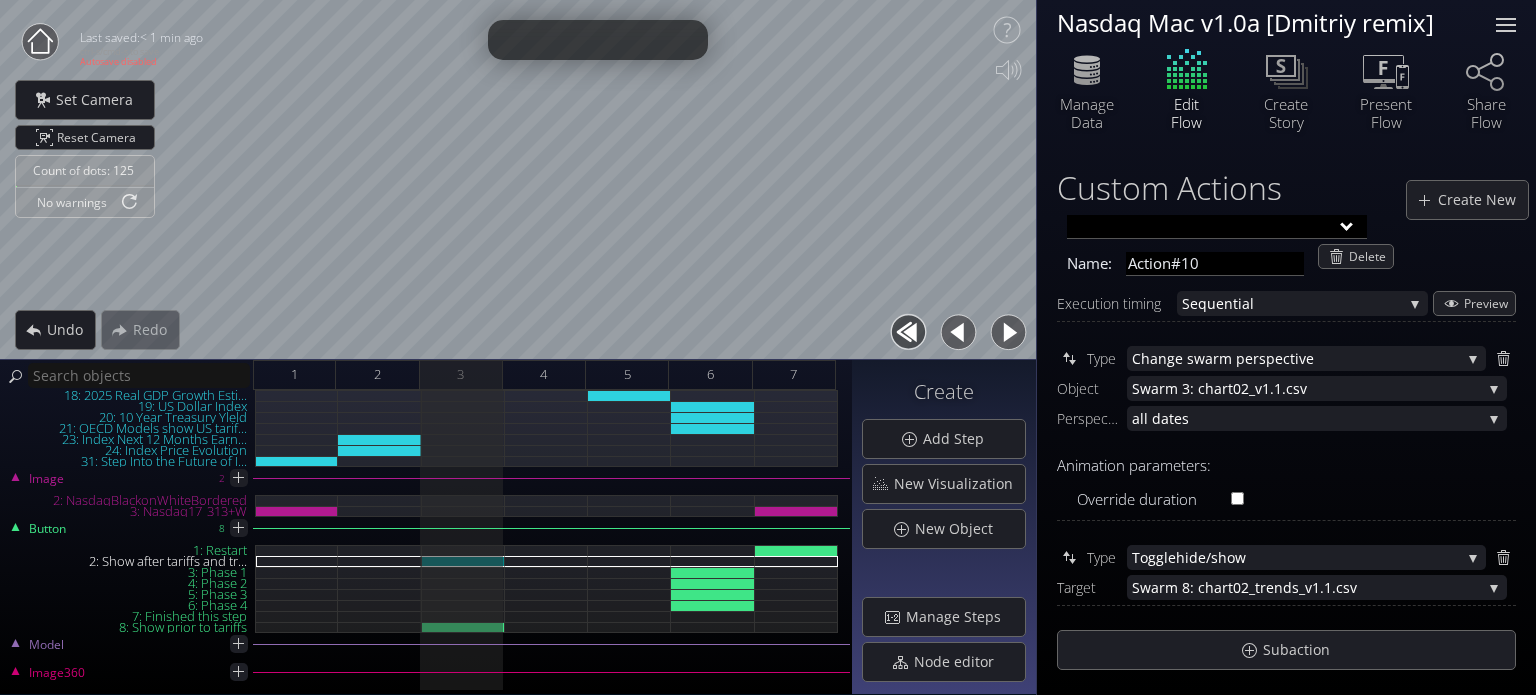 click at bounding box center [1506, 25] 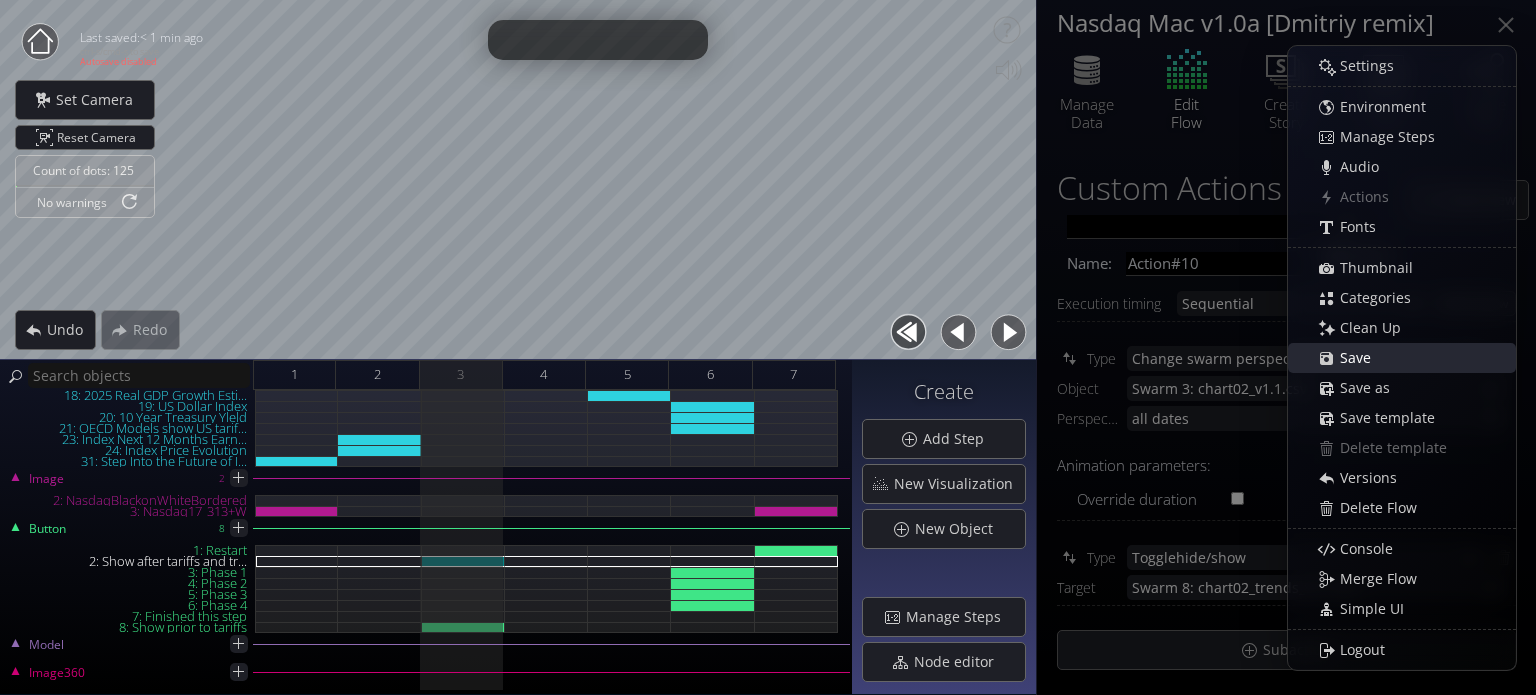 click on "Save" at bounding box center (1361, 358) 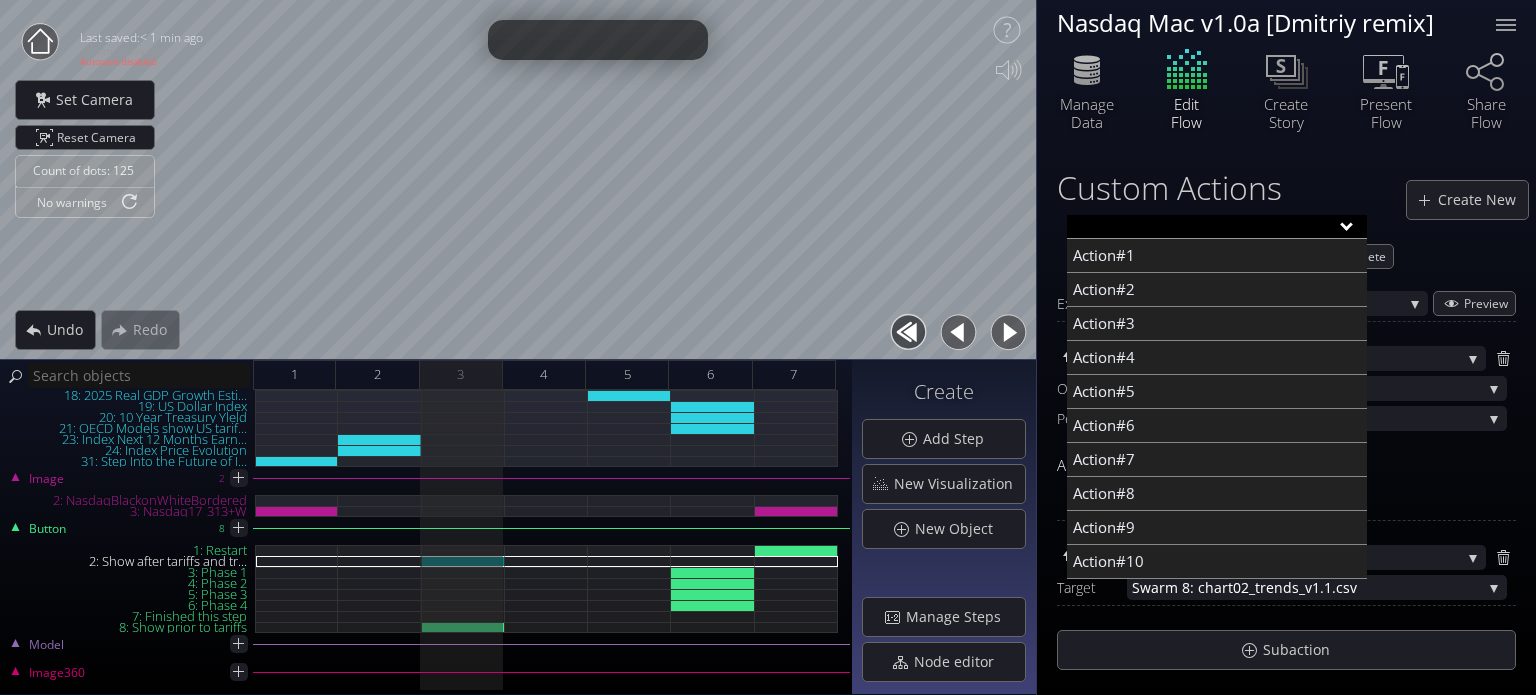 click at bounding box center (1217, 227) 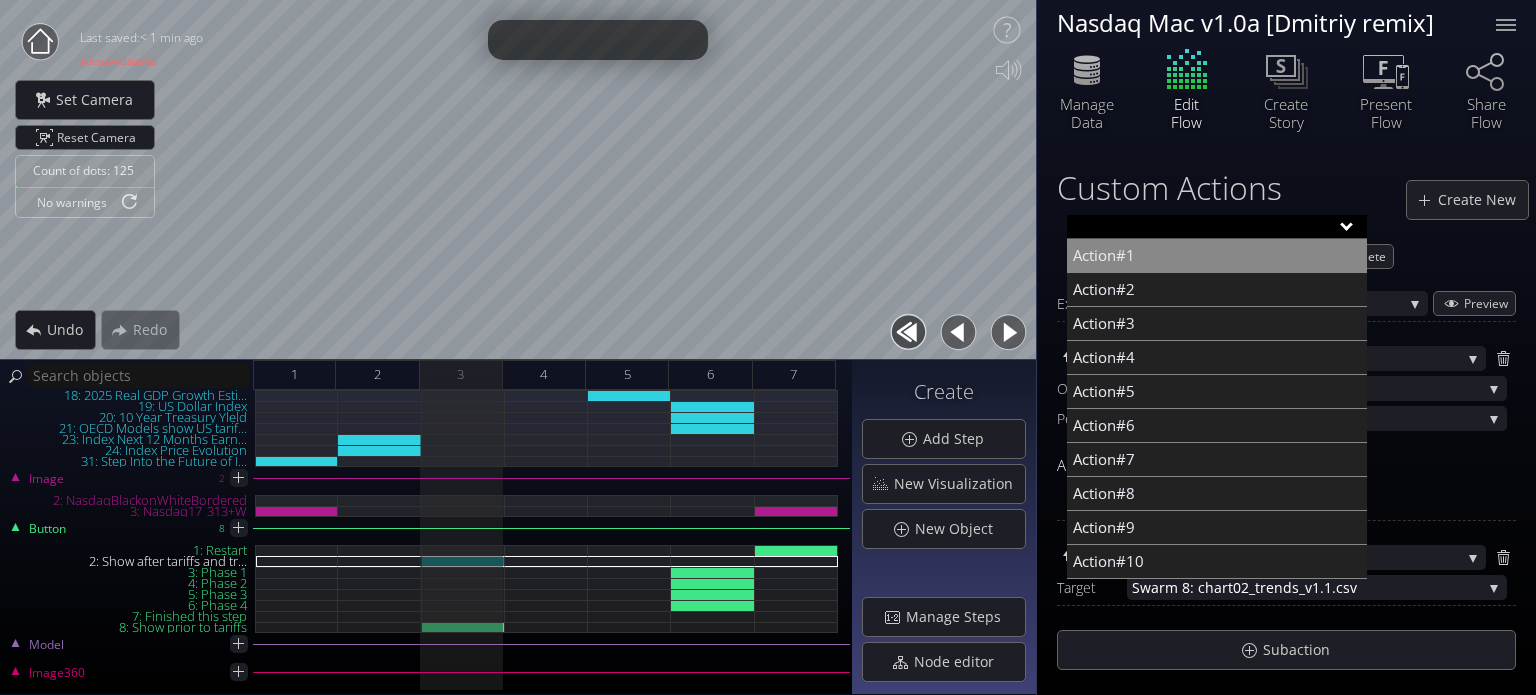 click on "Action#1" at bounding box center (1217, 256) 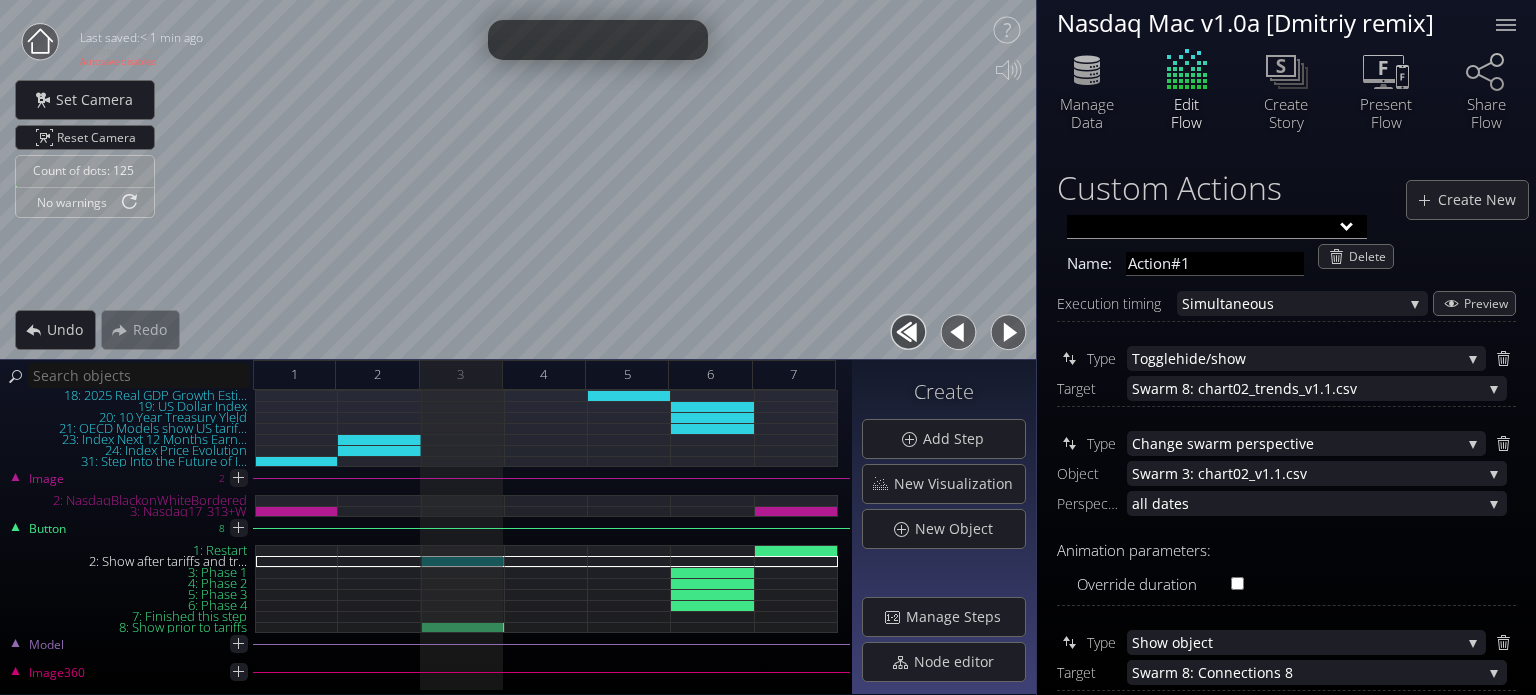 click at bounding box center (1217, 227) 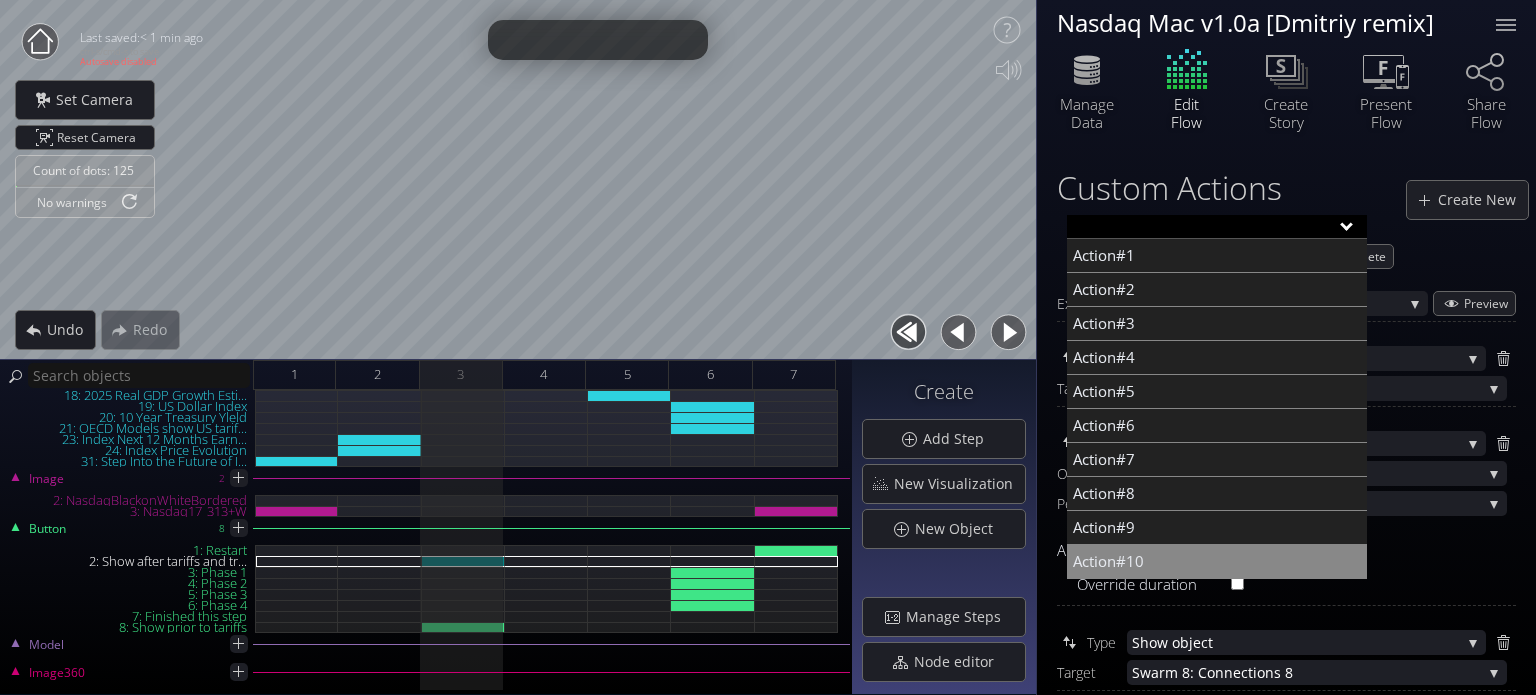 click on "Action#10" at bounding box center (1217, 562) 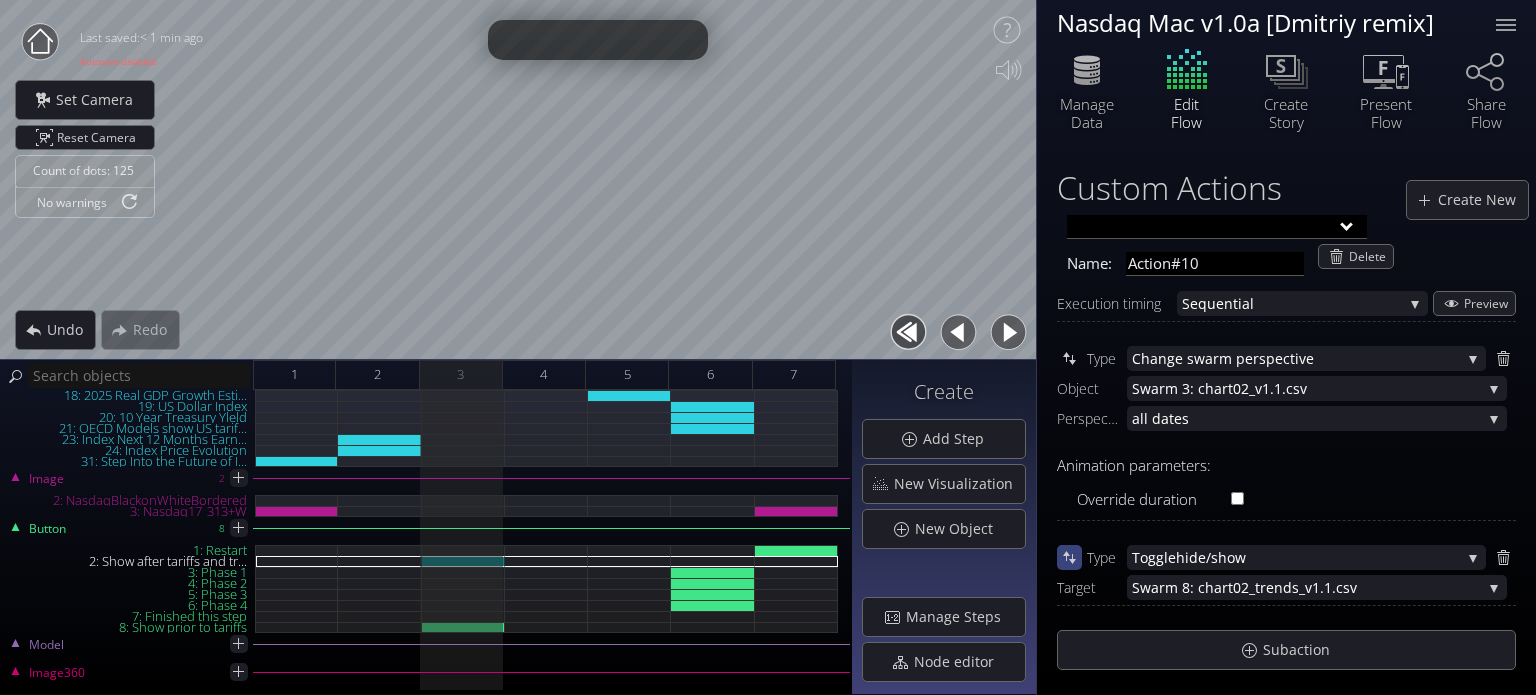 type 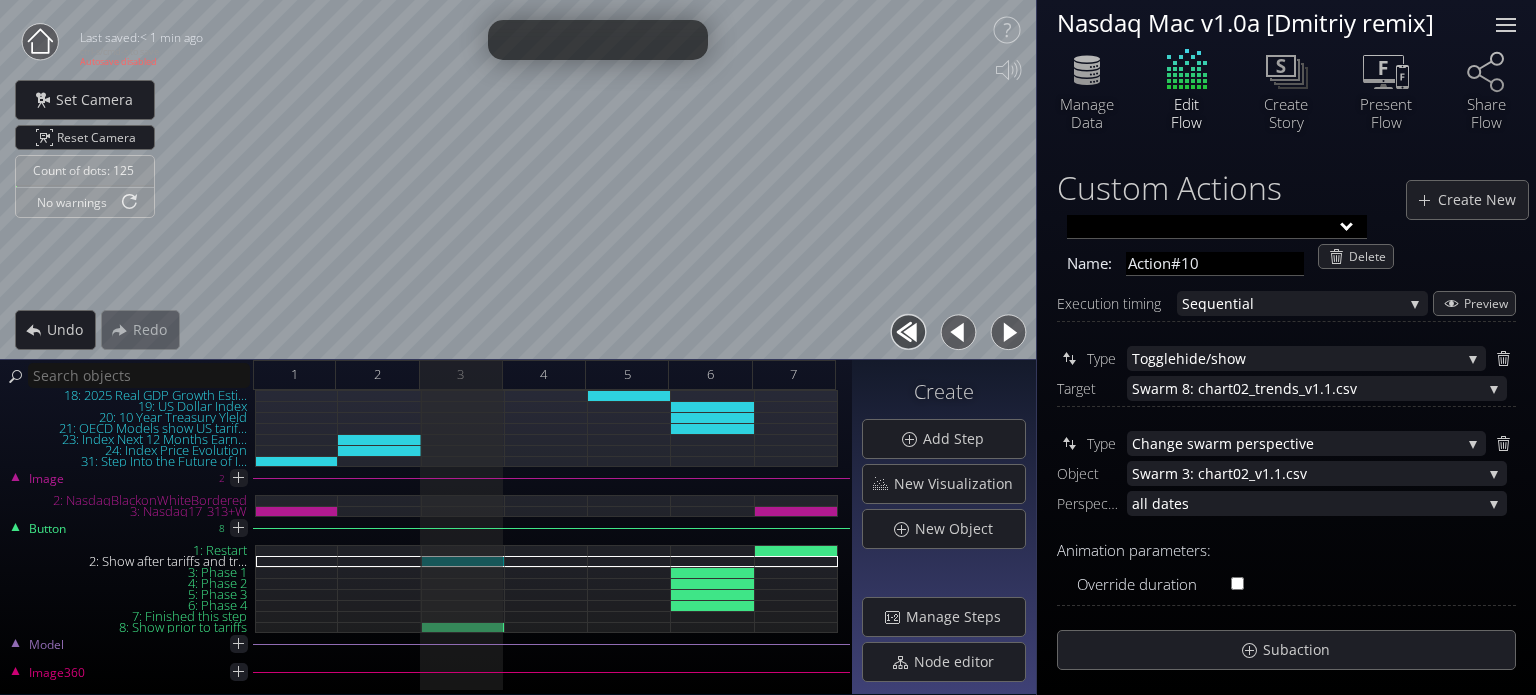 click at bounding box center [1506, 25] 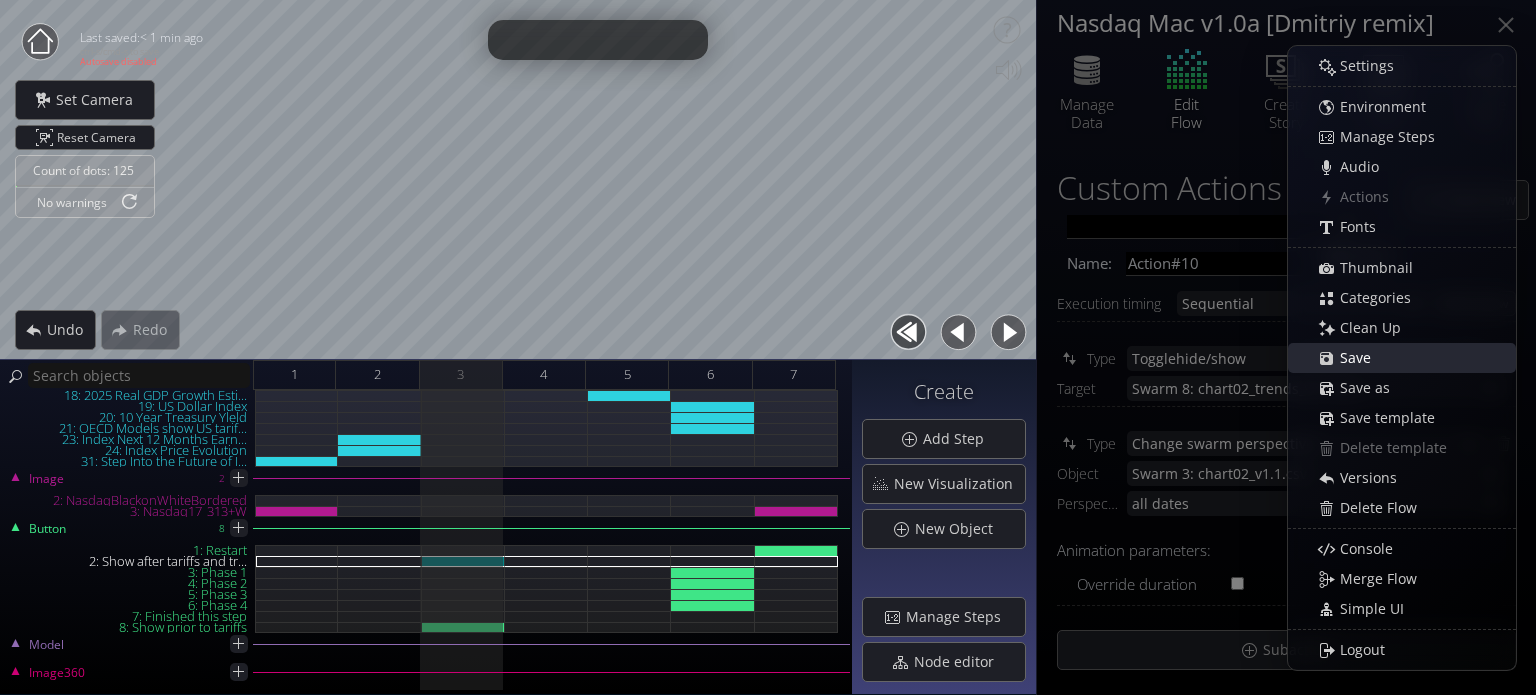 click on "Save" at bounding box center (1361, 358) 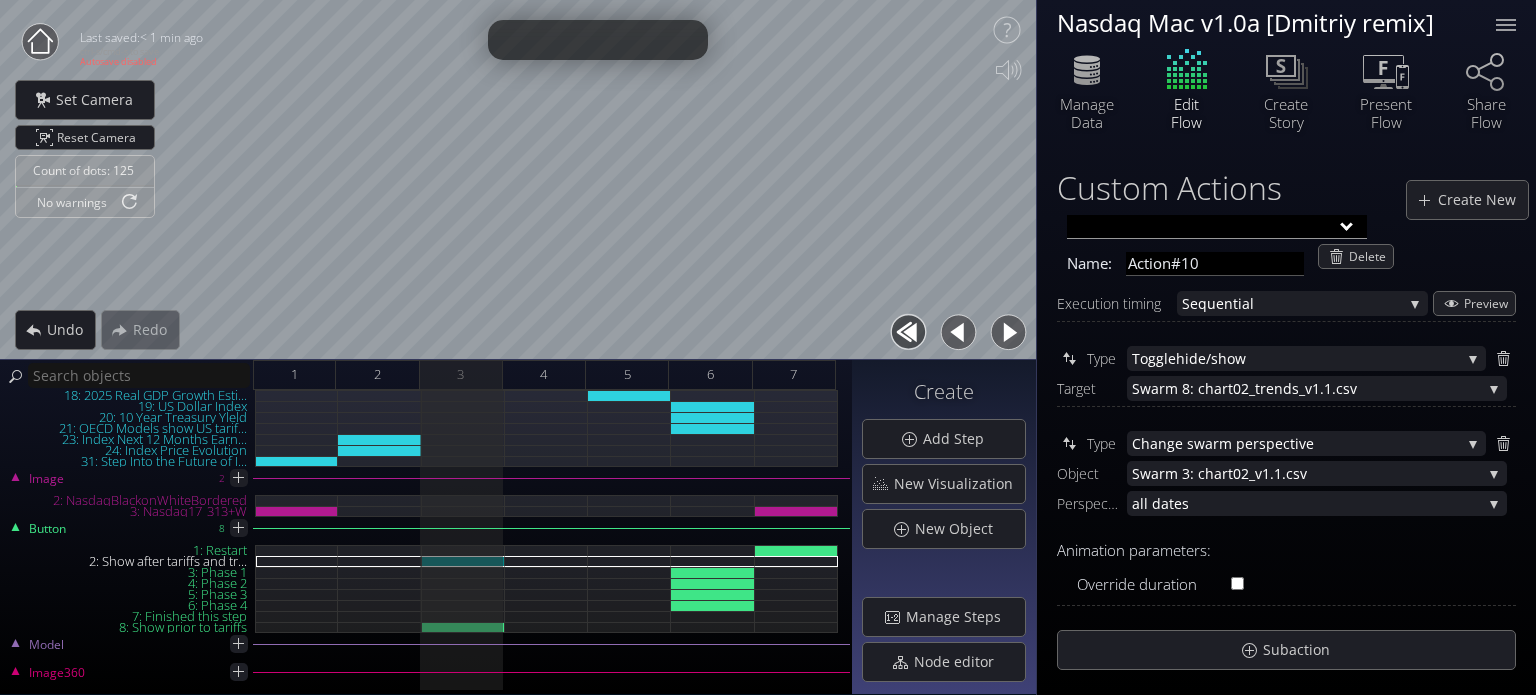 click at bounding box center [1217, 227] 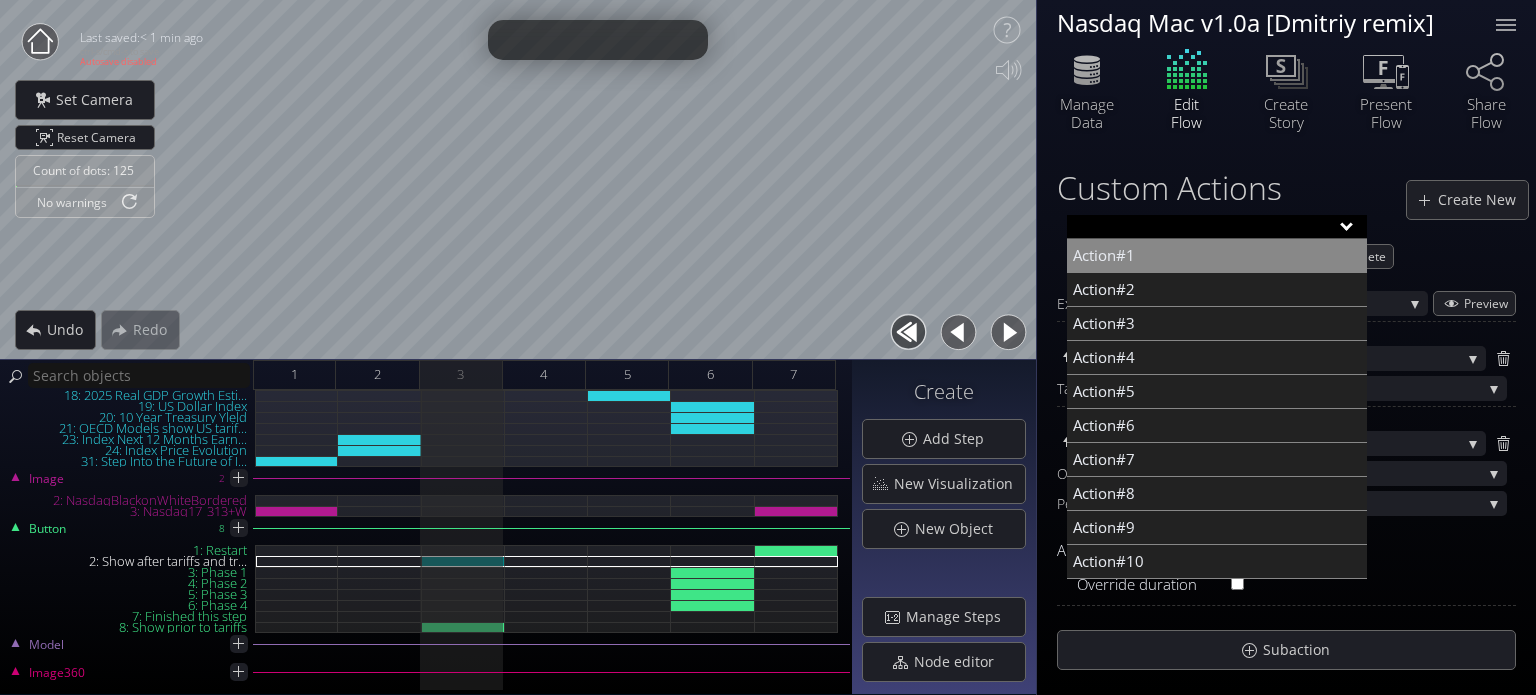 click on "Action#1" at bounding box center (1217, 256) 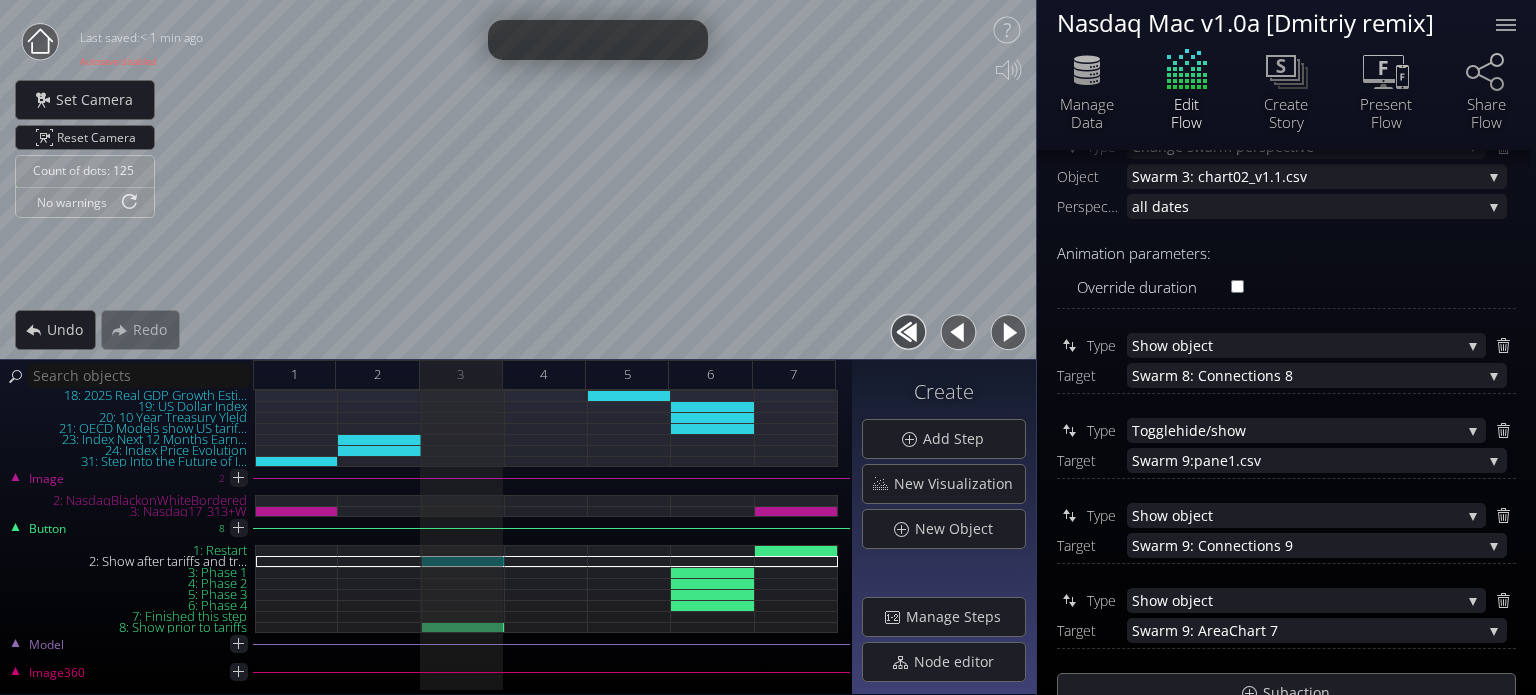 scroll, scrollTop: 300, scrollLeft: 0, axis: vertical 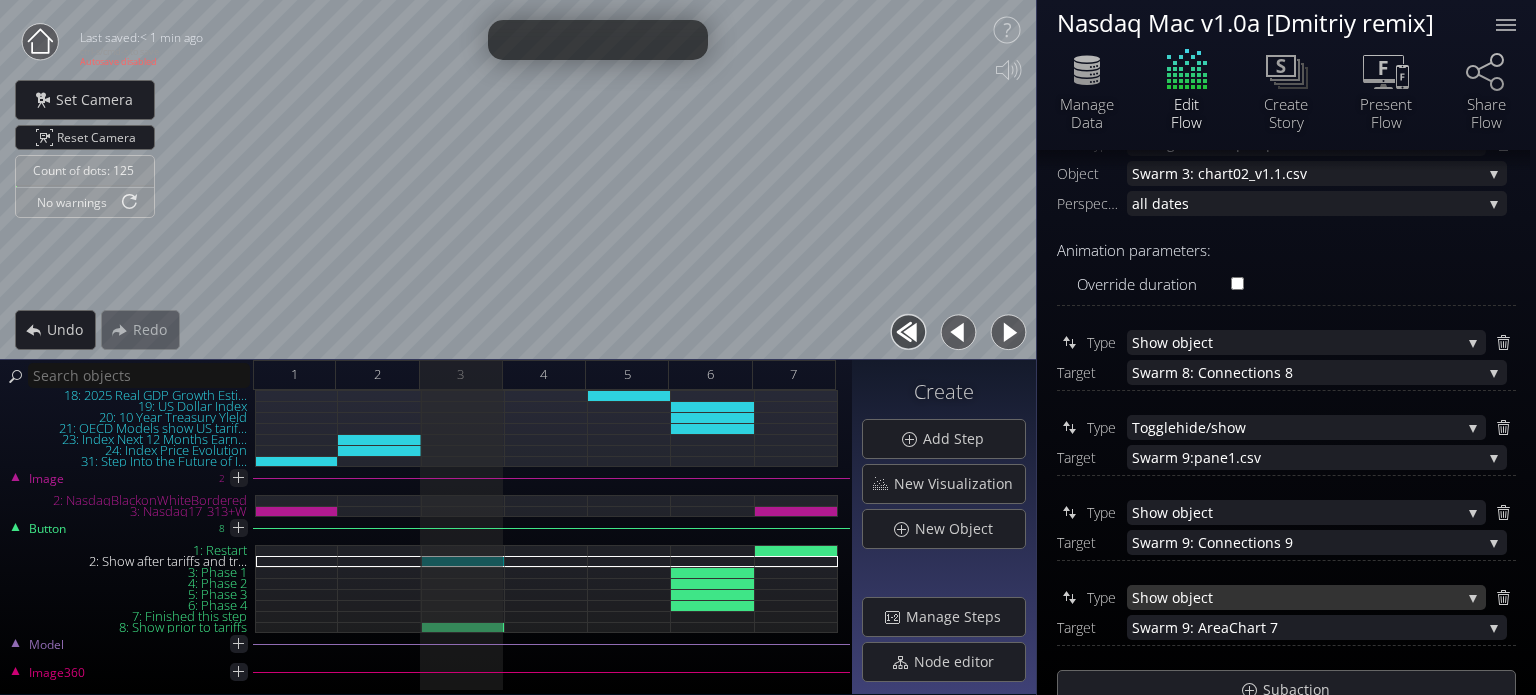 click on "how object" at bounding box center [1300, 597] 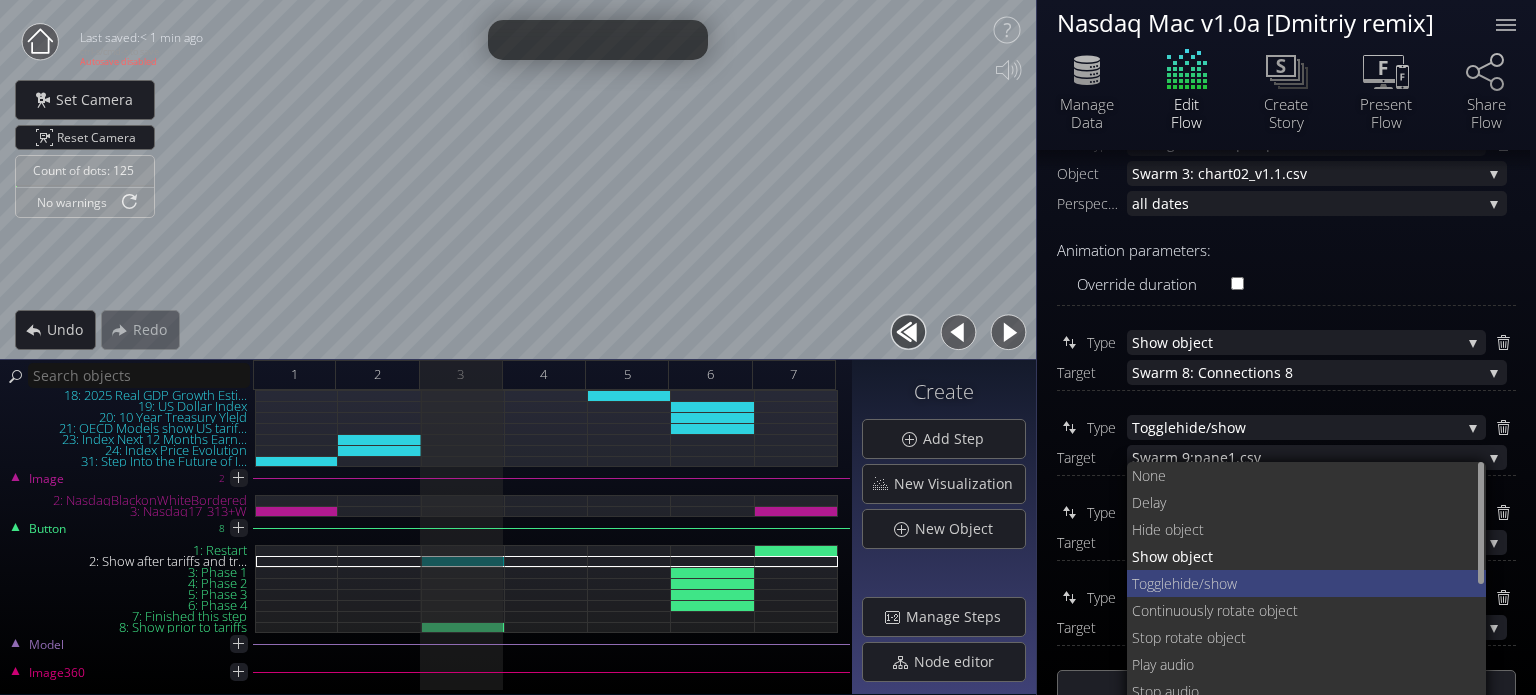 click on "hide/show" at bounding box center (1321, 583) 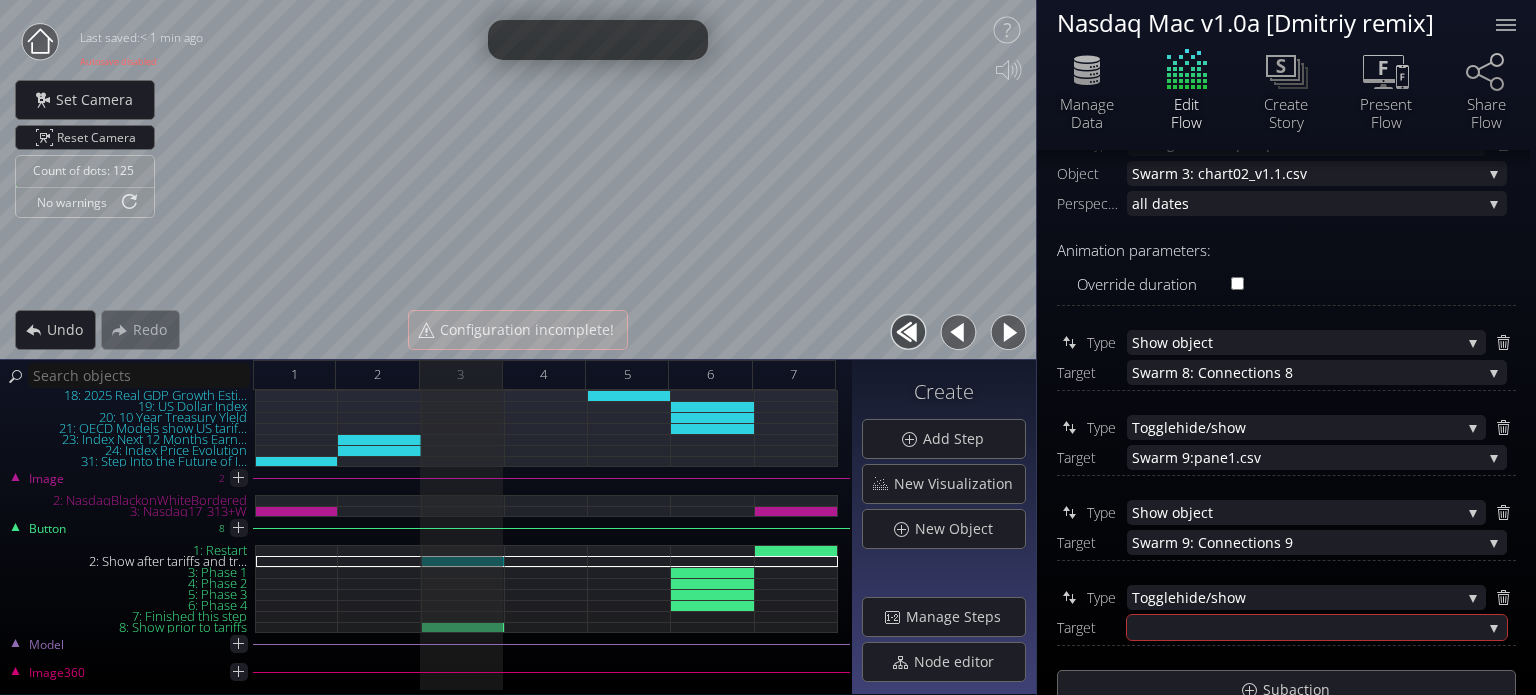 click on "Type
Toggle    hide/show       None     Delay   H   ide object   S   how object   Toggle    hide/show   Continuously rot   ate object   Stop rot   ate object     Play audio     Stop audio   Open lin   k   Change swarm p   erspective   Stop    narration     Run action   S   top action     Go to step   Next ste   p   Pre   vious step   Recenter Scene (M   agic Leap)   Cl   ear legend   Clear f   orce graph   Restart f   orce graph   Perspective ne   eds update
Target
Text 5: Profits    vs Prices   Text 6: Tariffs create los   ers (an...   Text 7: Markets think US l   oses mo...   Text 8: OECD thinks tariff   s harm ...   Text 9: USD dollar has fal   len: Ba...   Image 2: NasdaqBlackonWhi   teBordered   Image 3: Nasd   aq17_313+W   Swarm 1: chart01_earnings_v1   .1_unp.csv   Swarm 2: chart01_price_v1   .1_unp.csv   Swarm 3: chart0   2_v1.1.csv   Swarm 4: chart03_v1   .1_unp.csv   Swarm 5: chart04_v1   .1_unp.csv   Swarm 6: chart05_v1   .1_unp.csv   Swarm 7: chart05_v1" at bounding box center (1286, 625) 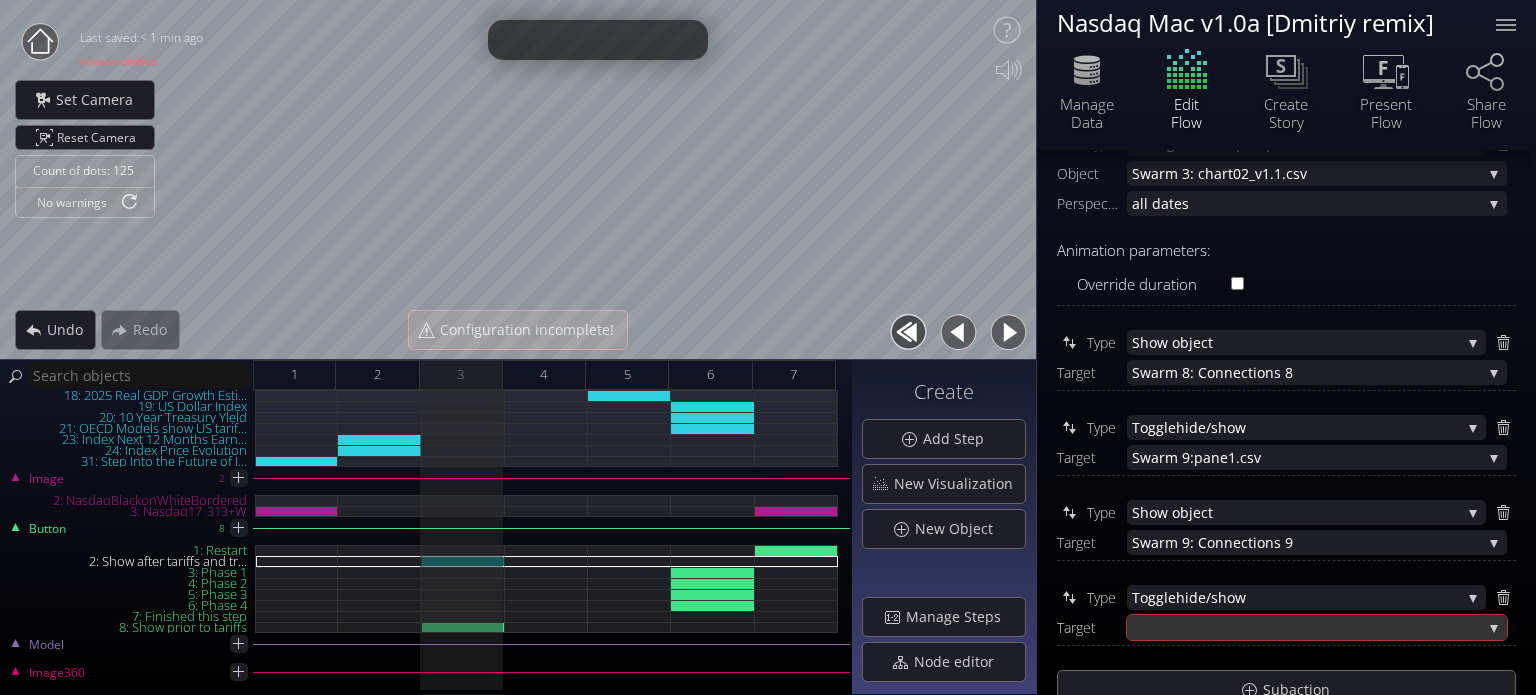 click at bounding box center (1307, 627) 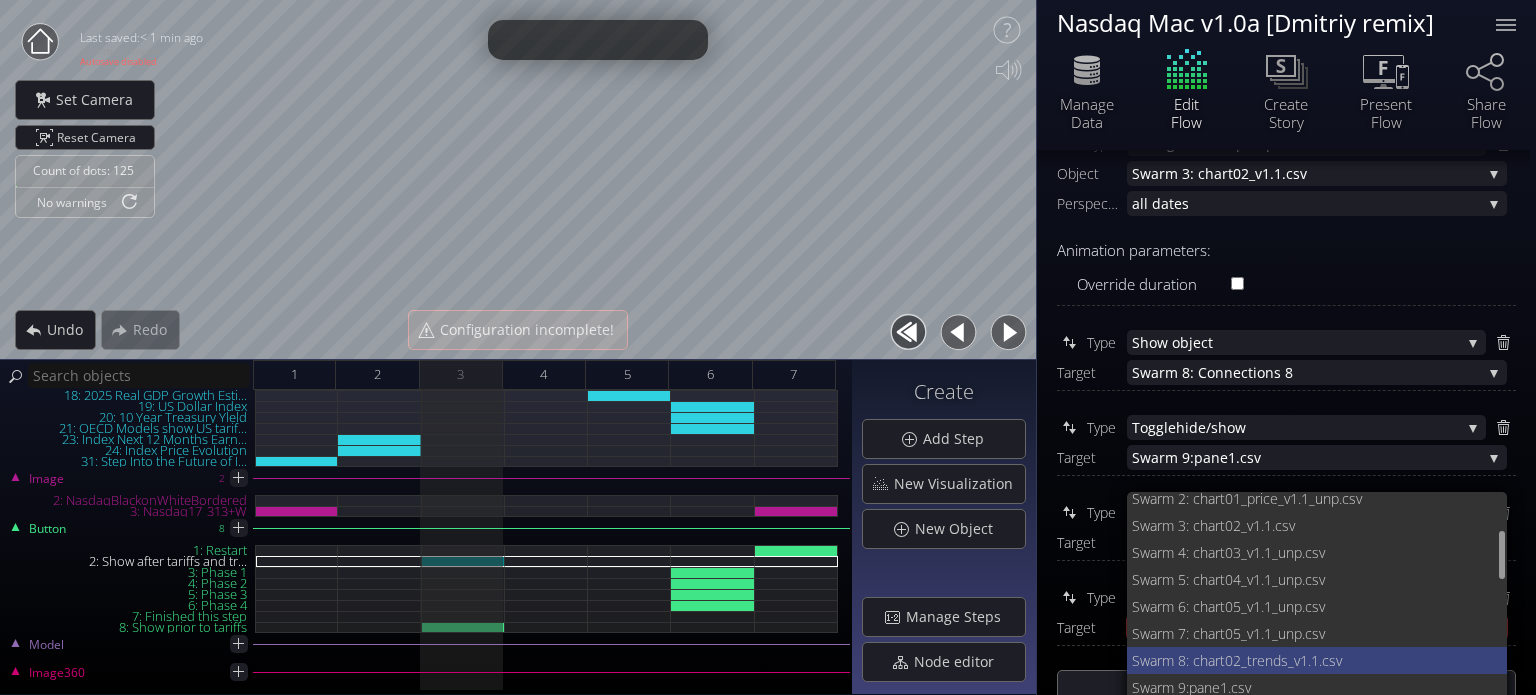 scroll, scrollTop: 248, scrollLeft: 0, axis: vertical 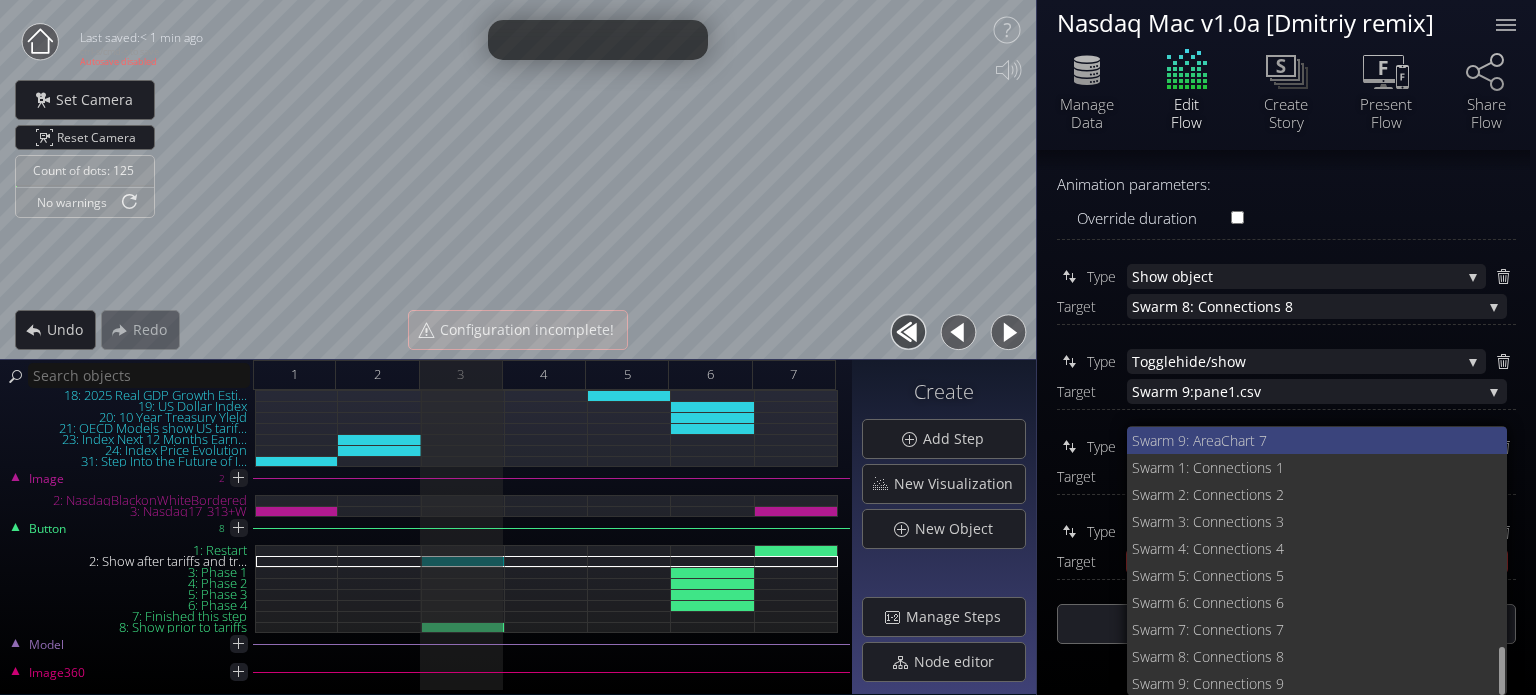 click on "Swarm 9: A" at bounding box center [1166, 440] 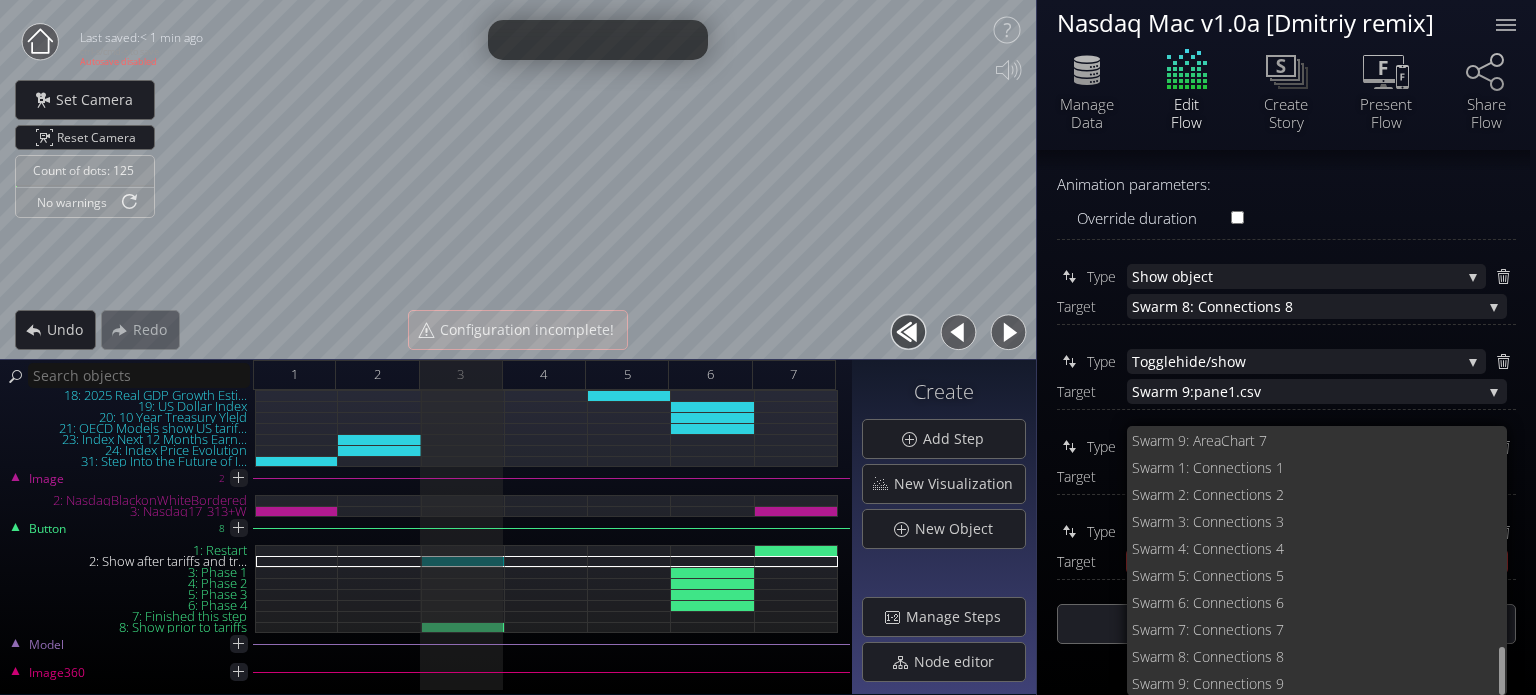 scroll, scrollTop: 335, scrollLeft: 0, axis: vertical 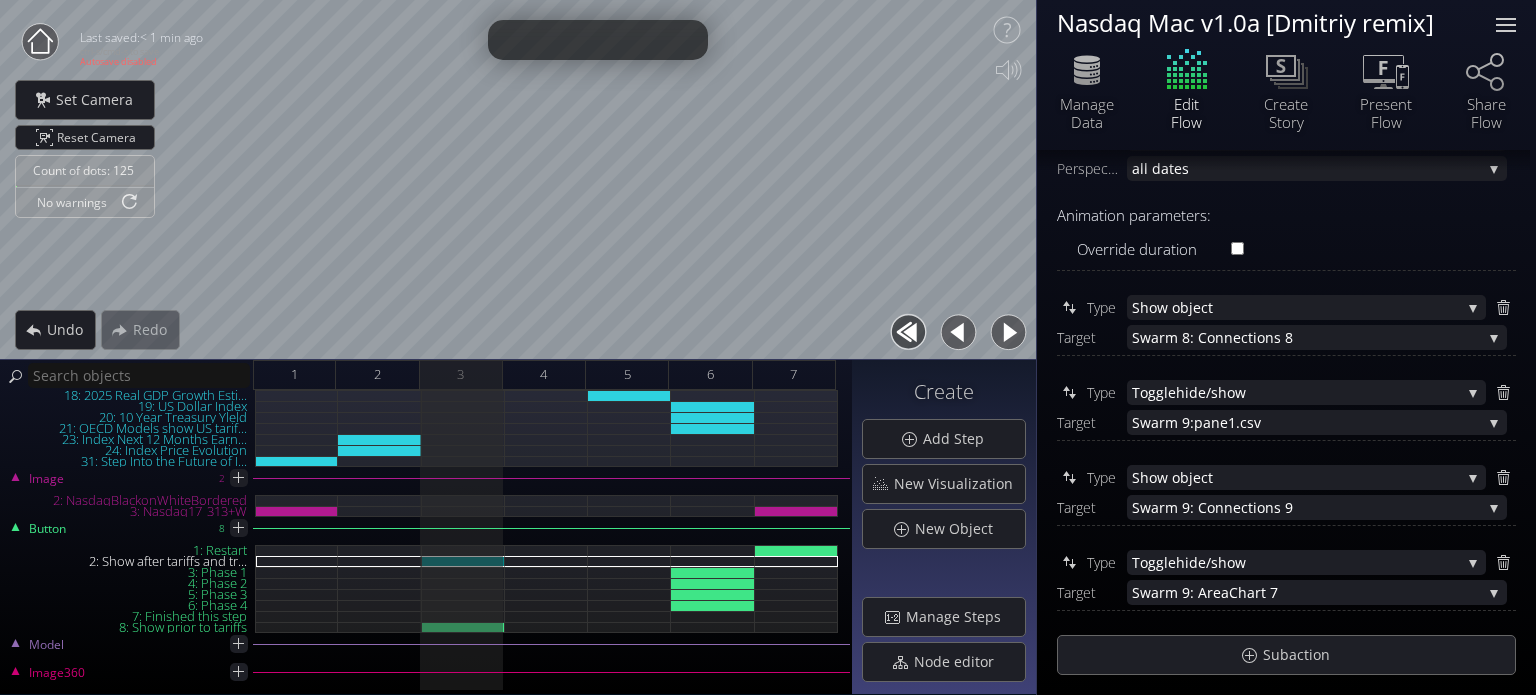 click at bounding box center [1506, 25] 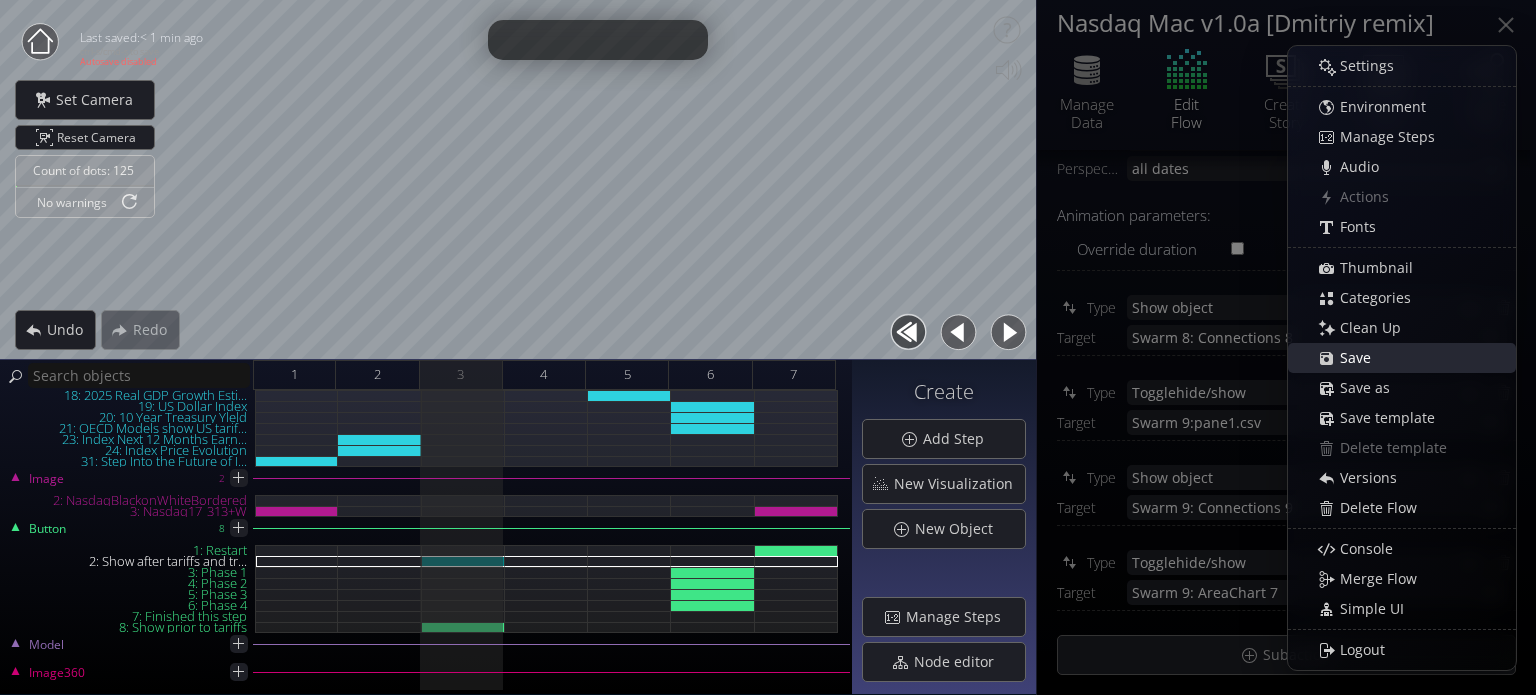 click on "Save" at bounding box center (1361, 358) 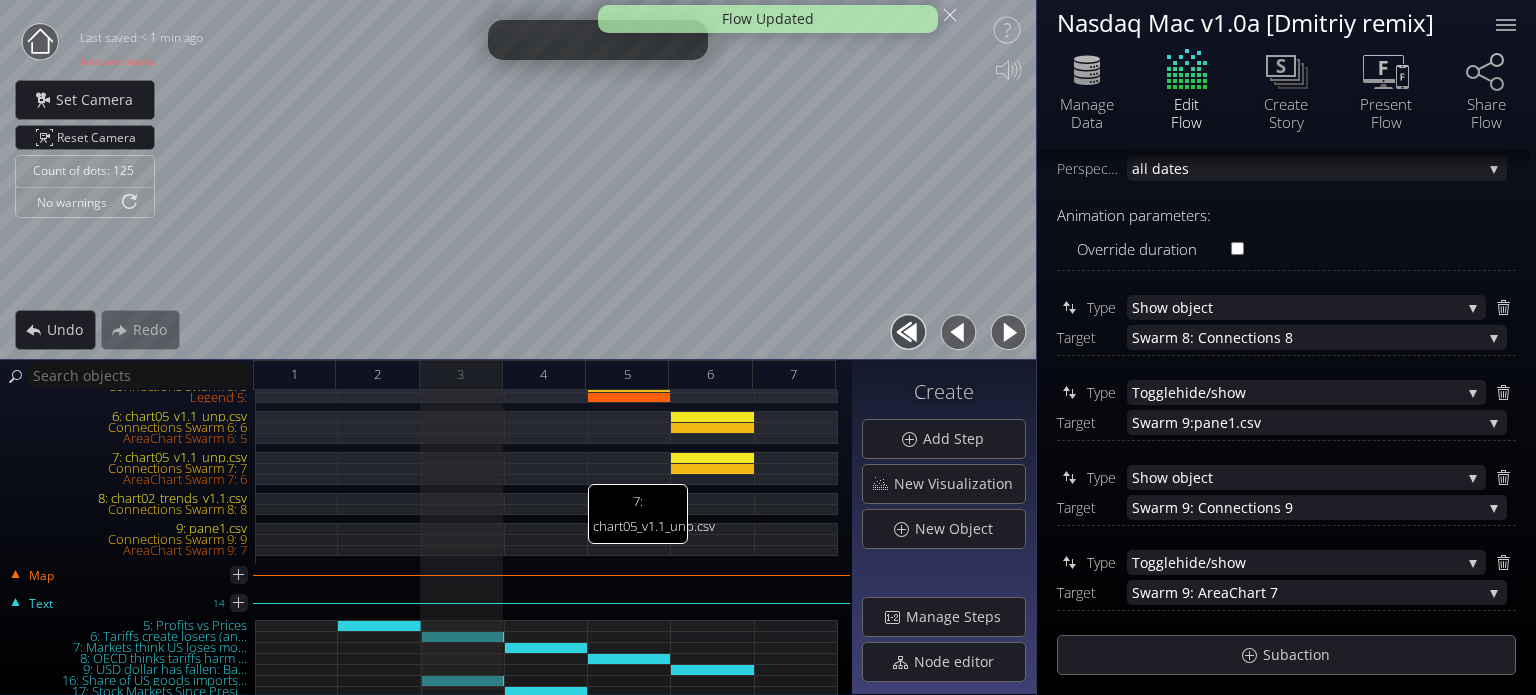 scroll, scrollTop: 287, scrollLeft: 0, axis: vertical 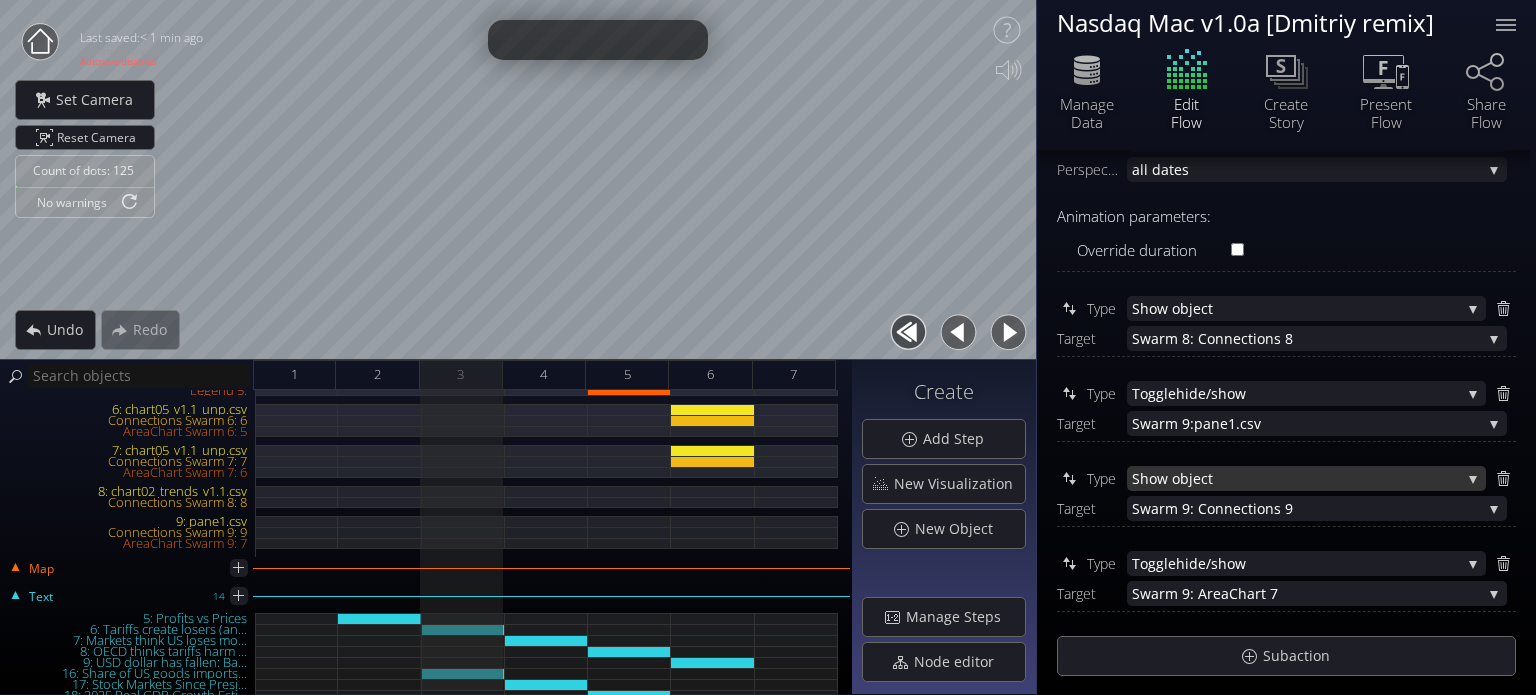 click on "how object" at bounding box center [1300, 478] 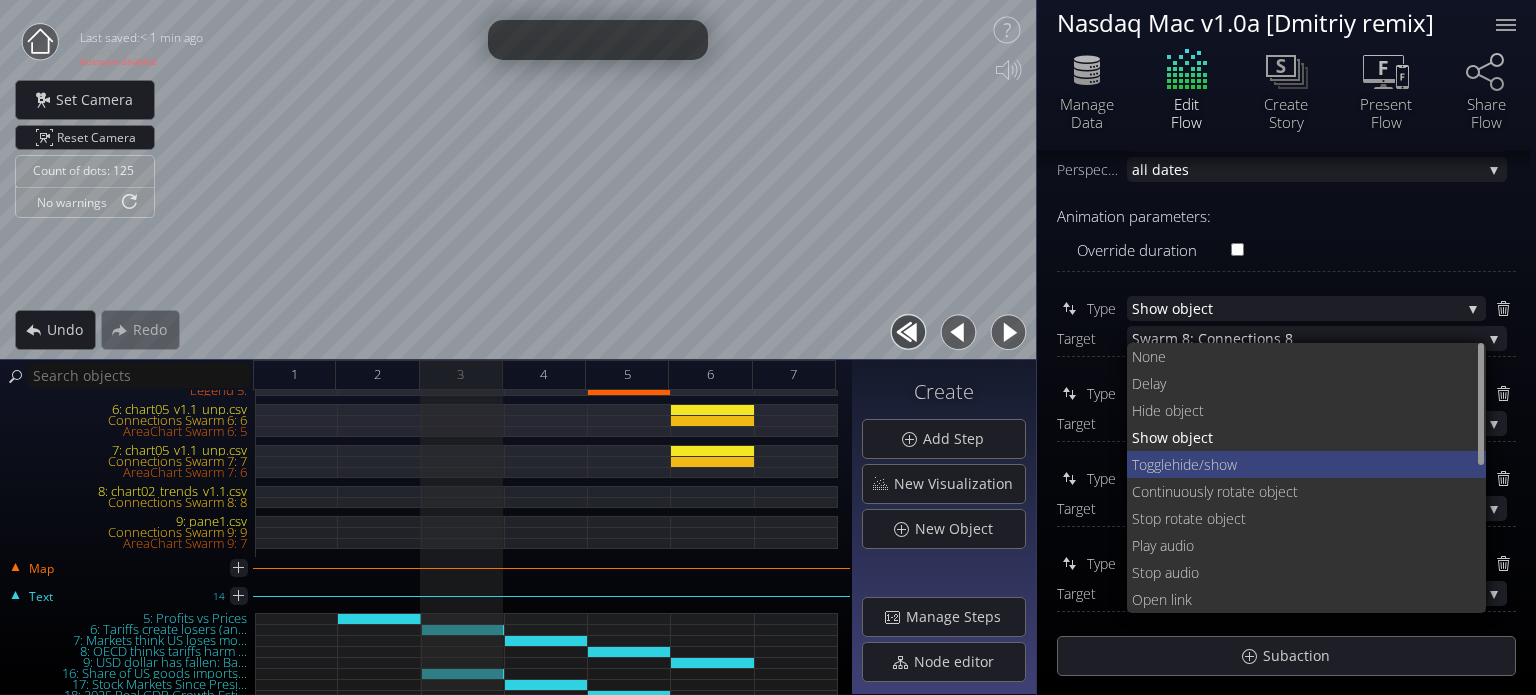 click on "hide/show" at bounding box center [1321, 464] 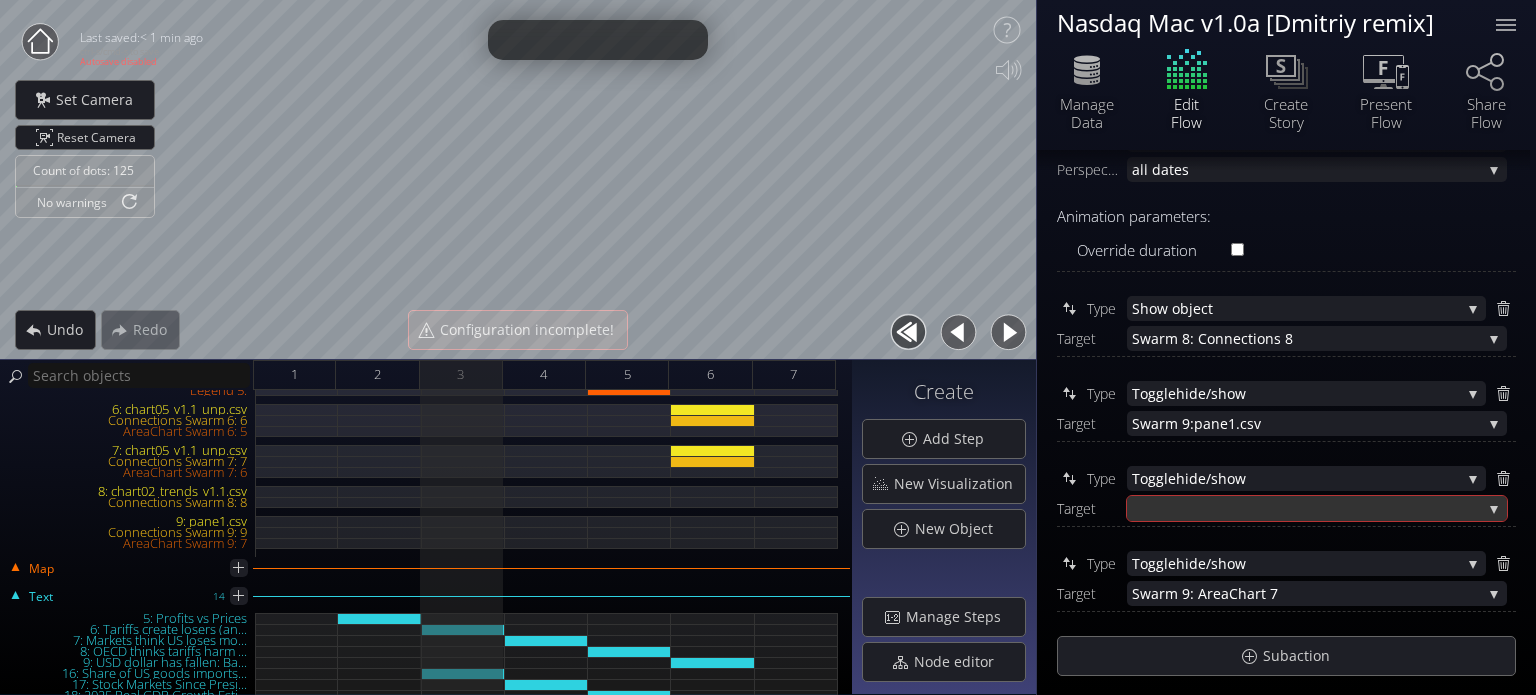 click at bounding box center [1307, 508] 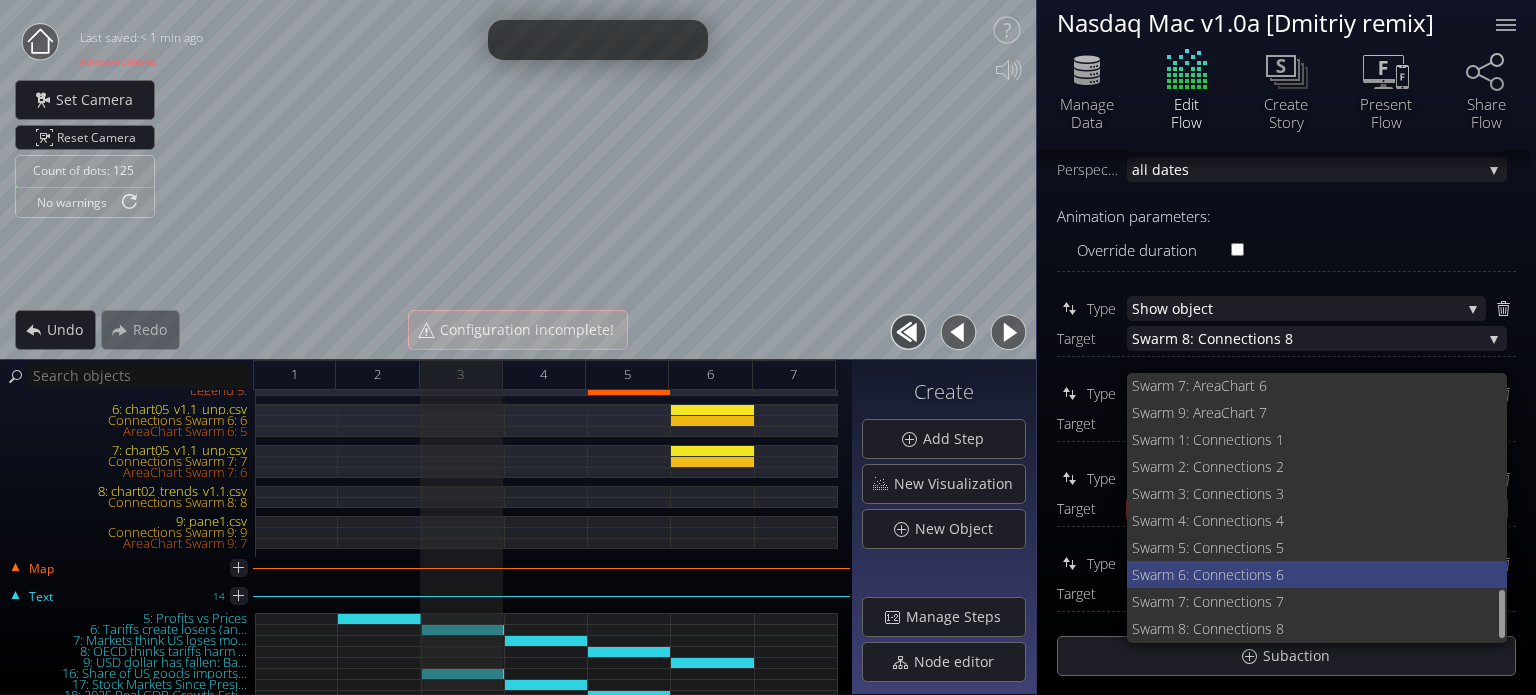 scroll, scrollTop: 1241, scrollLeft: 0, axis: vertical 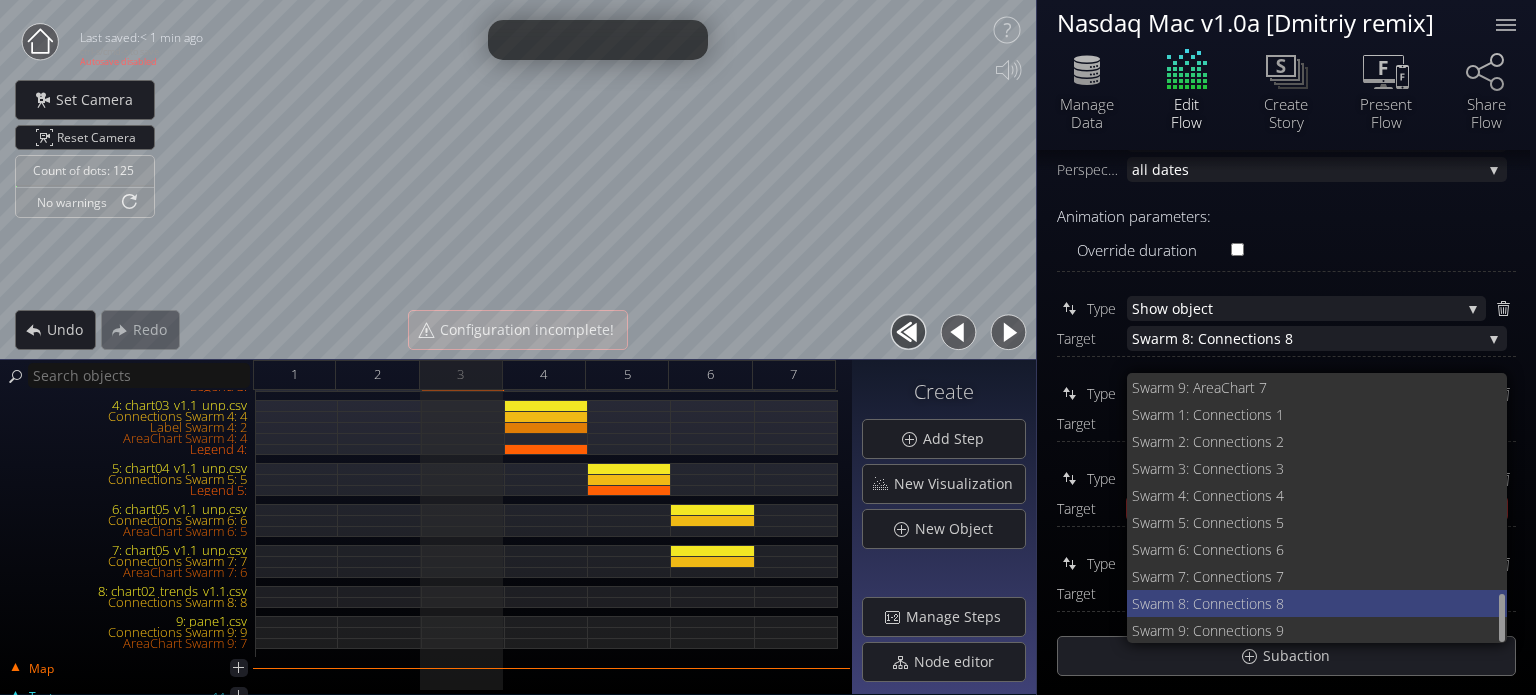 click on "nections 8" at bounding box center (1355, 603) 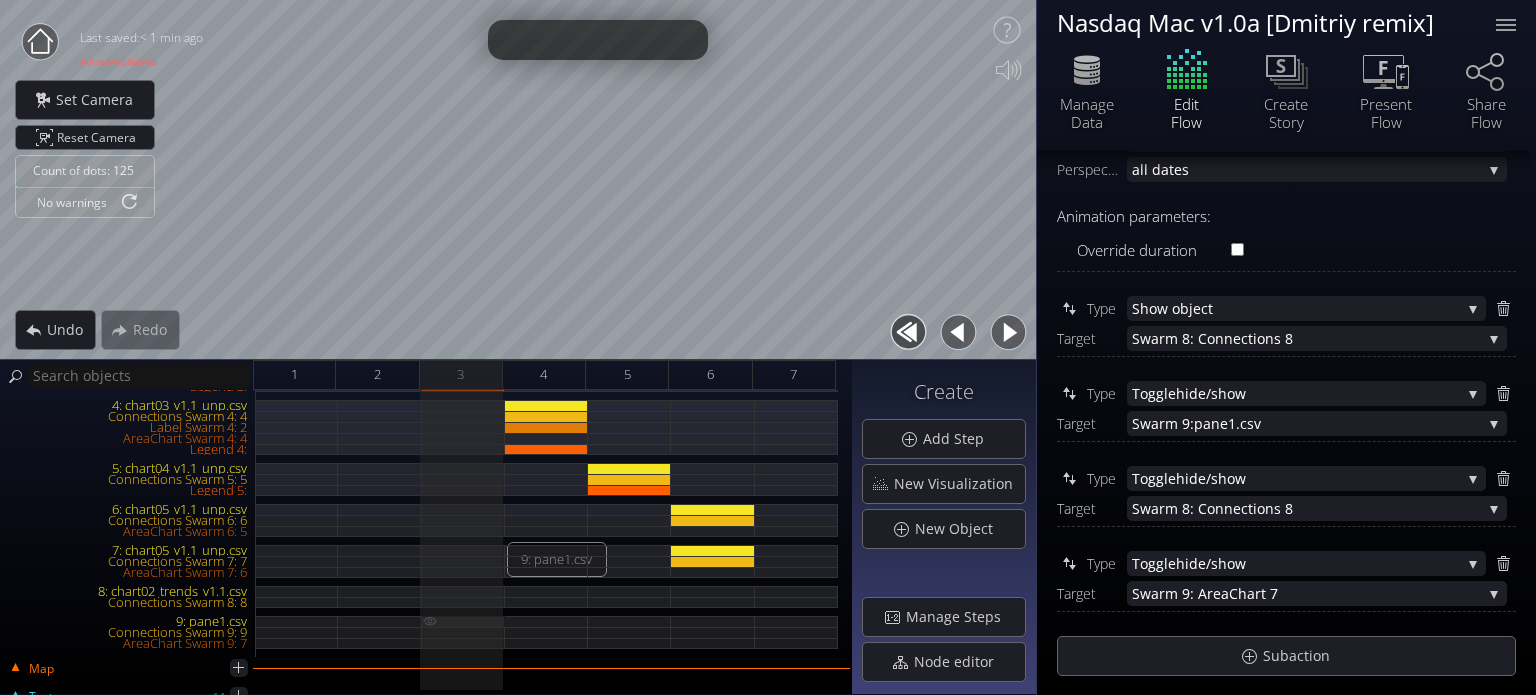 click at bounding box center (430, 621) 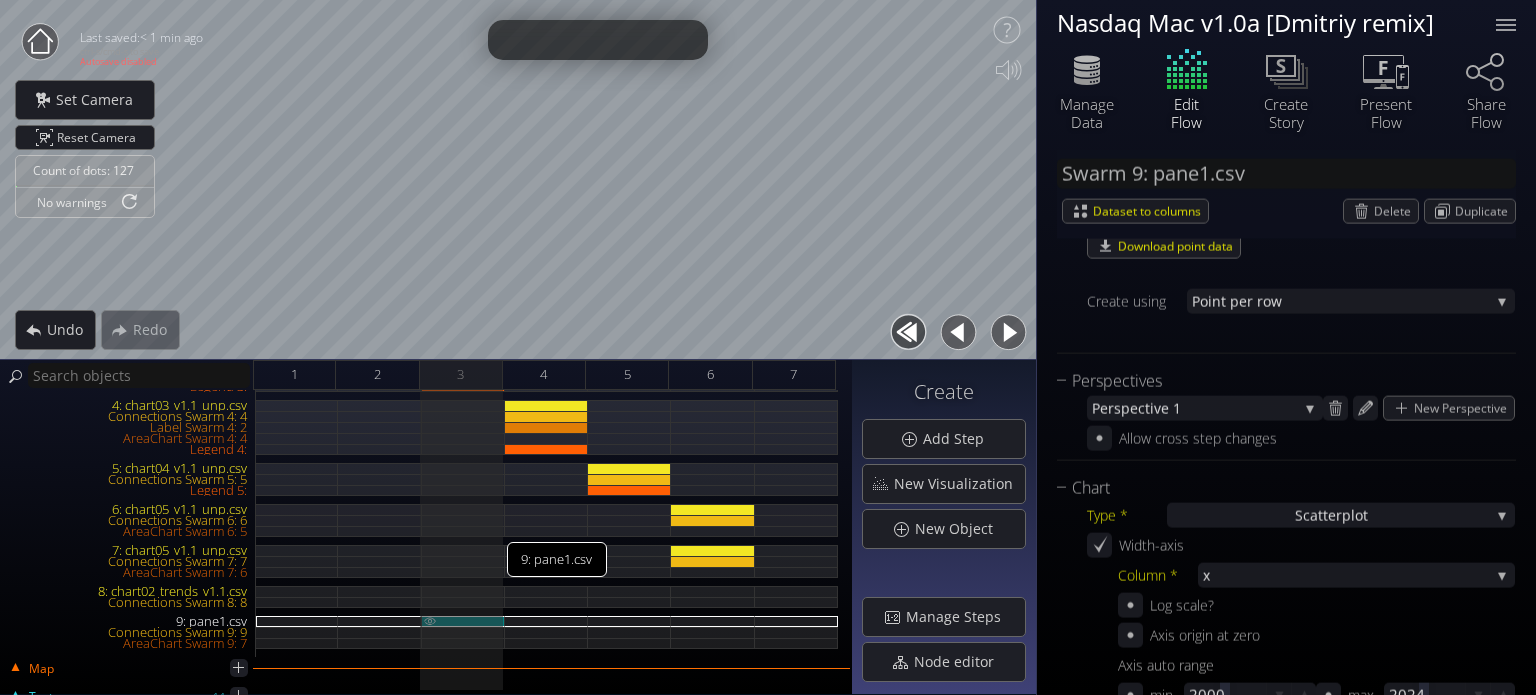 scroll, scrollTop: 0, scrollLeft: 0, axis: both 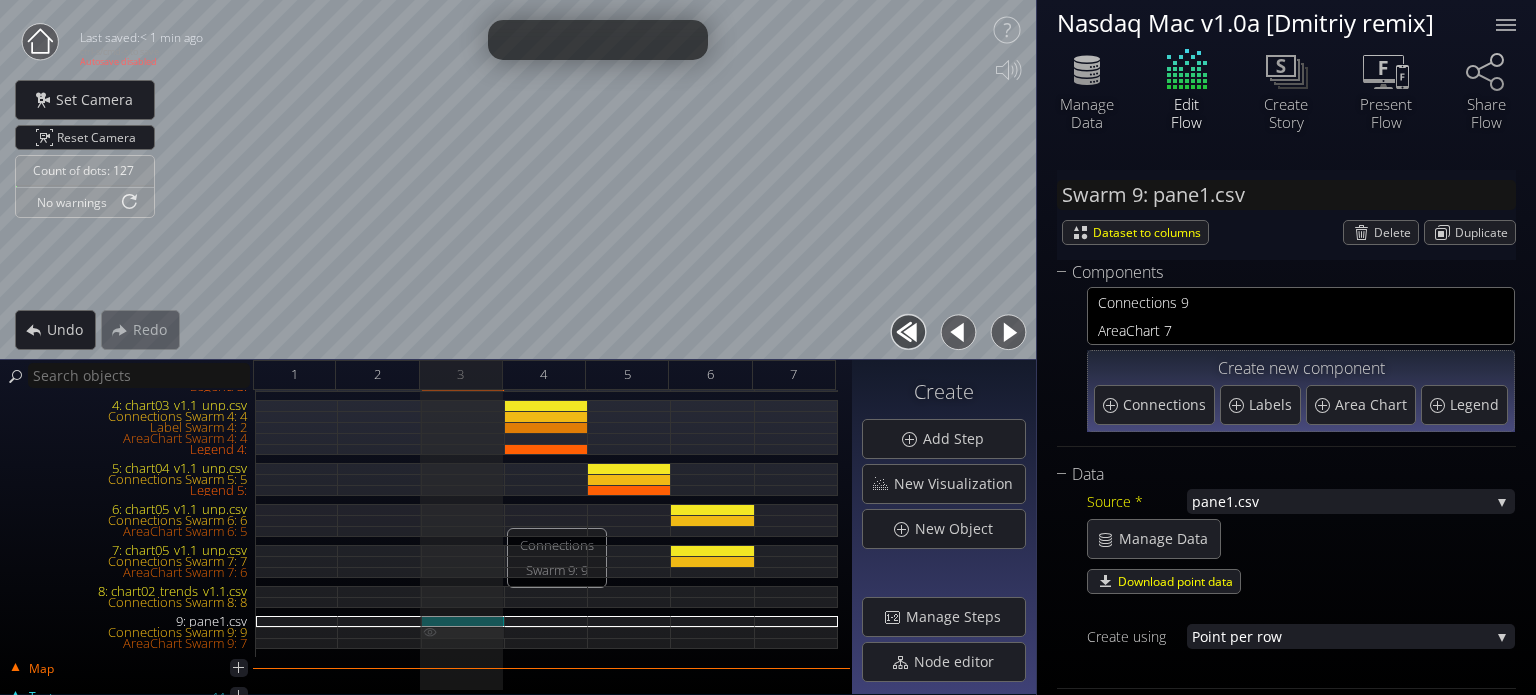 click at bounding box center [430, 632] 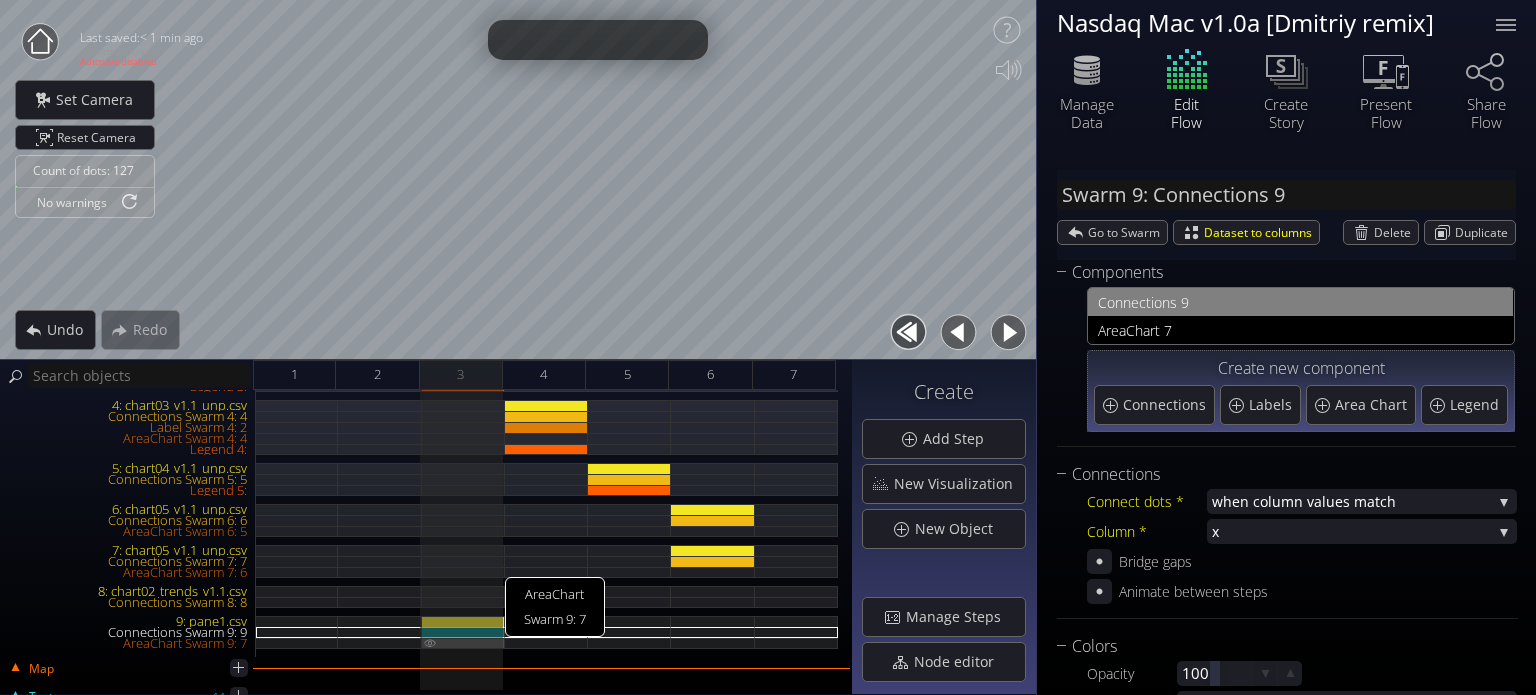 click at bounding box center [430, 642] 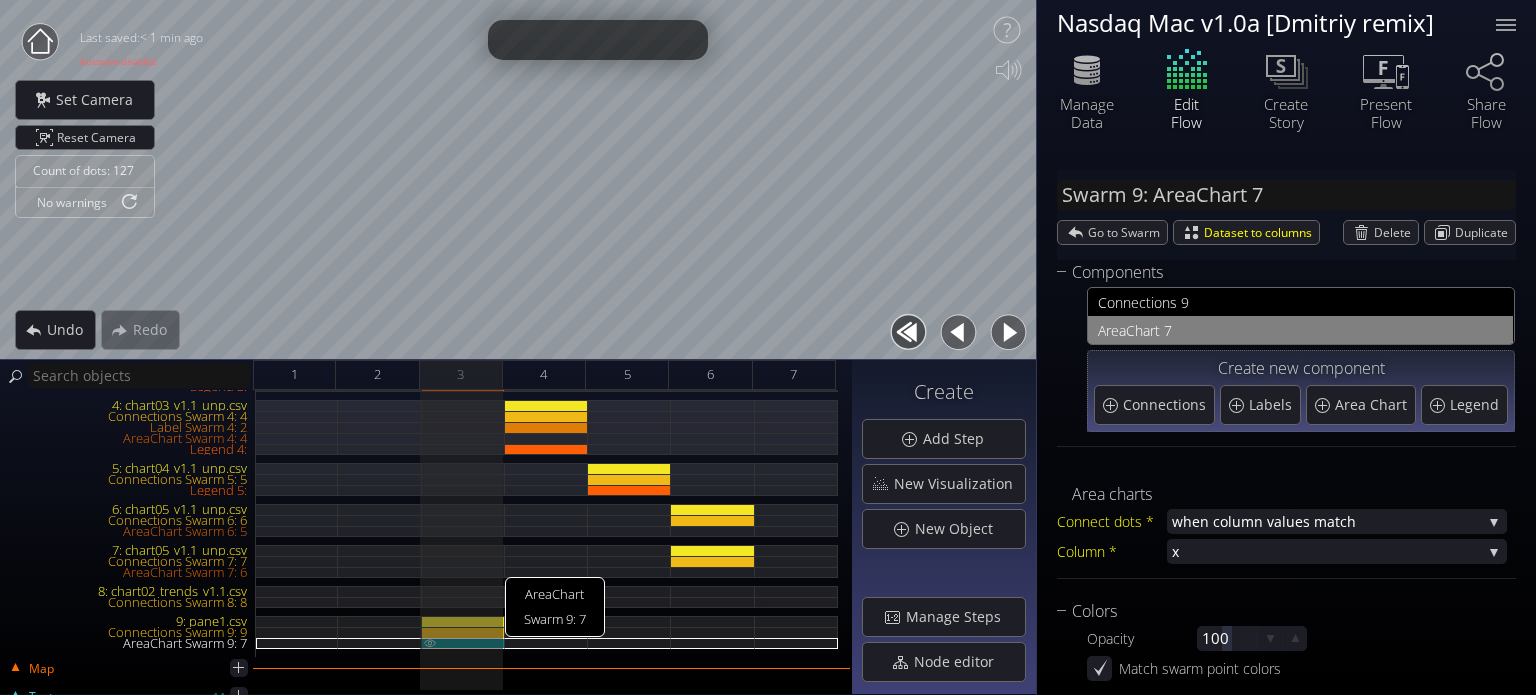 click at bounding box center [430, 642] 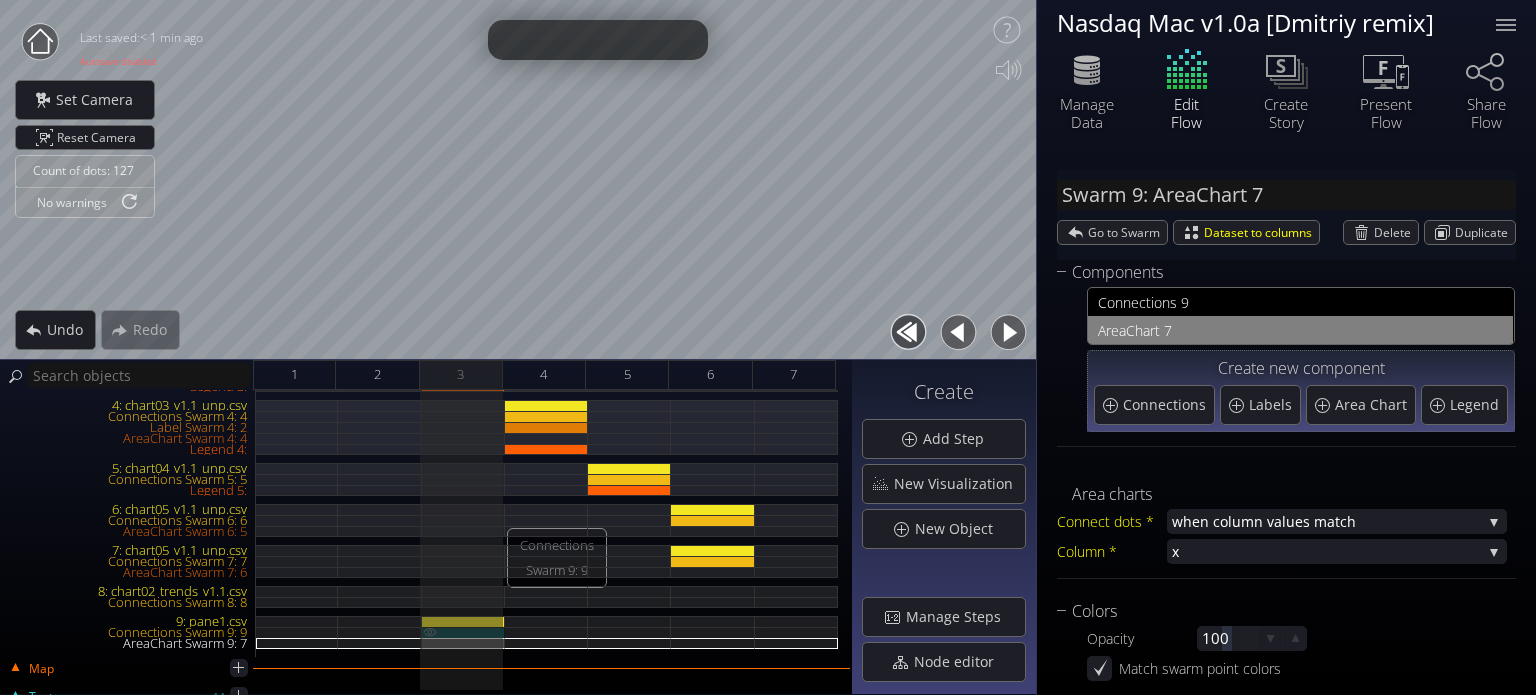 click at bounding box center [430, 632] 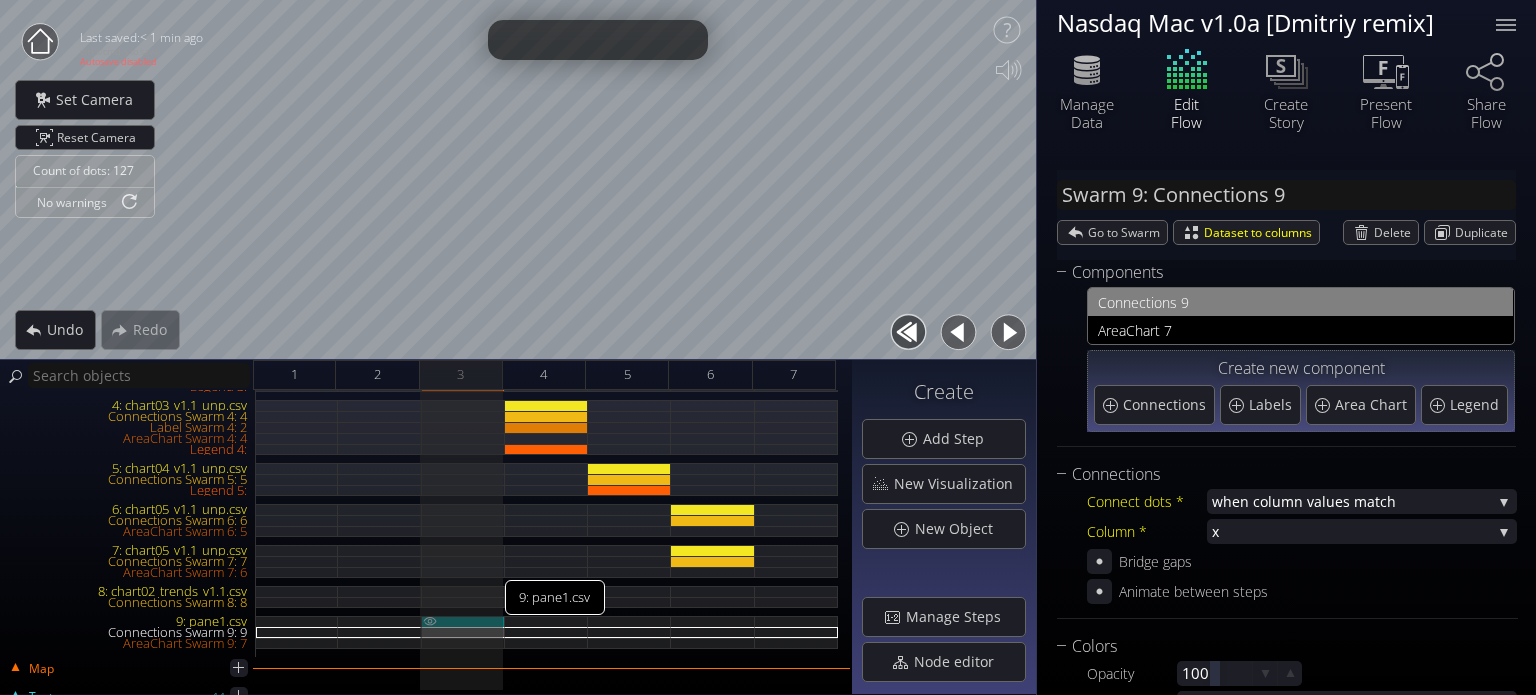 click at bounding box center [430, 621] 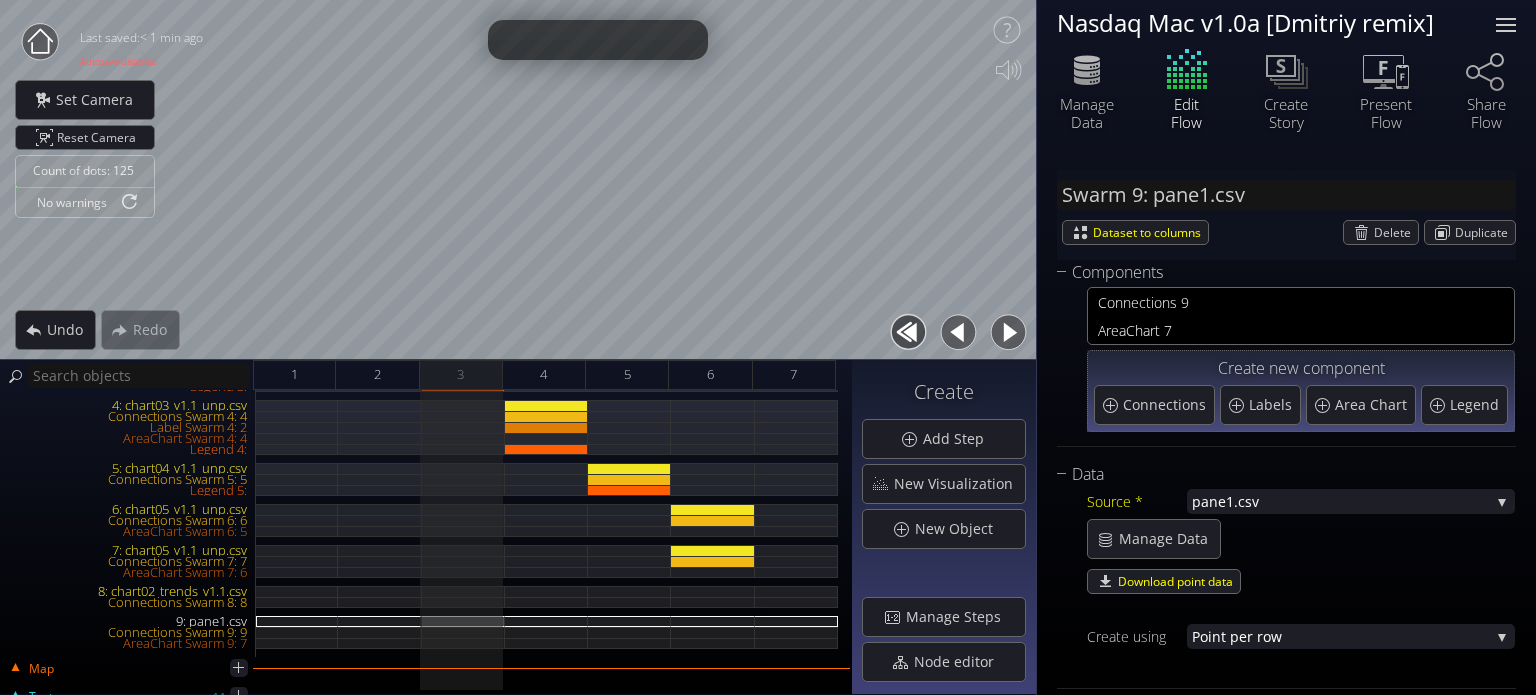 click at bounding box center (1506, 25) 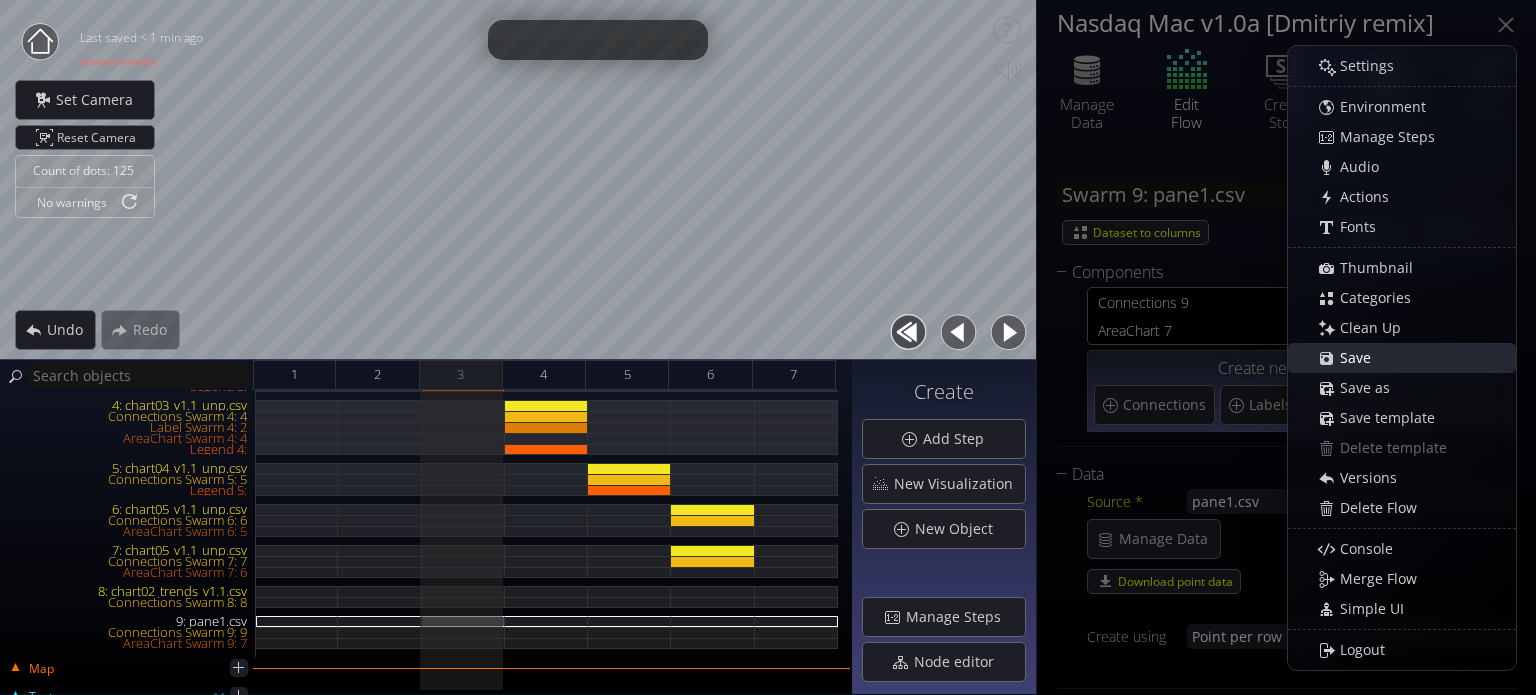 click on "Save" at bounding box center [1412, 358] 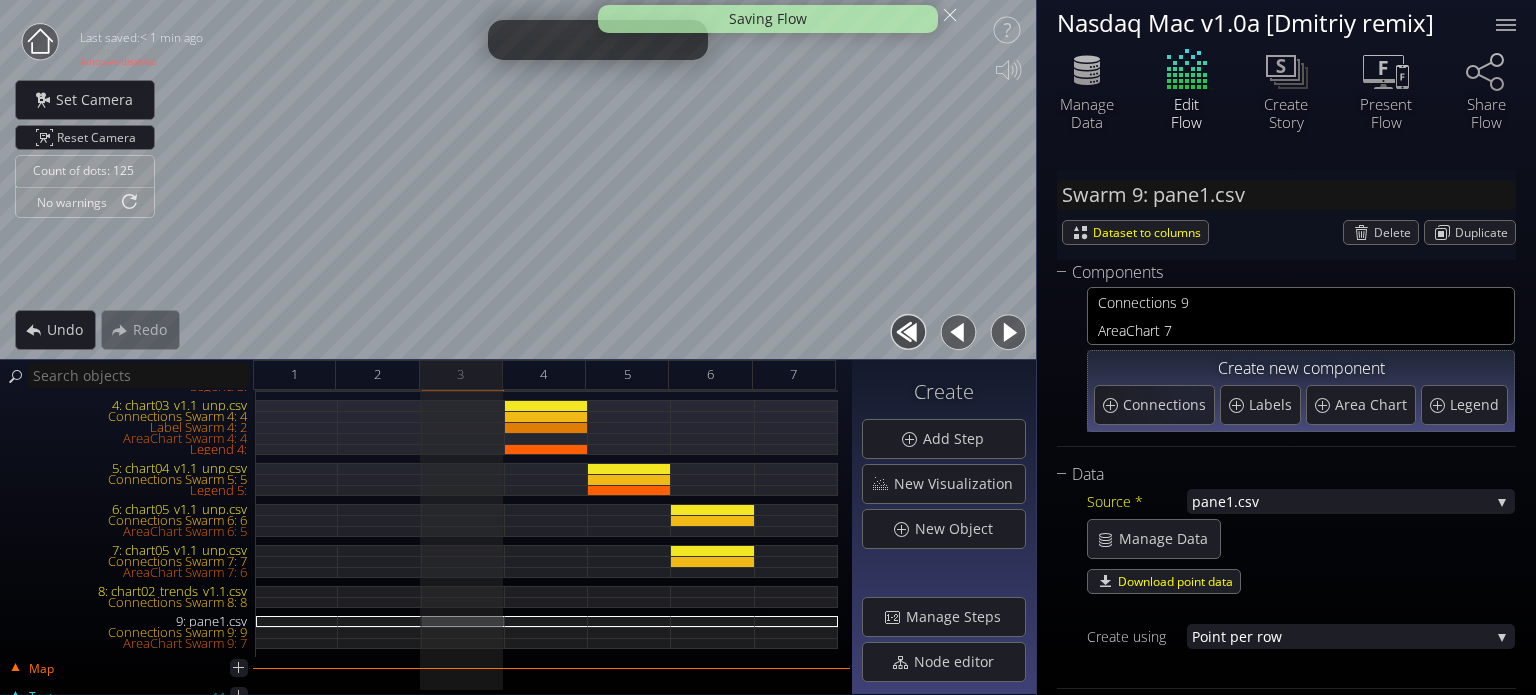 scroll, scrollTop: 700, scrollLeft: 0, axis: vertical 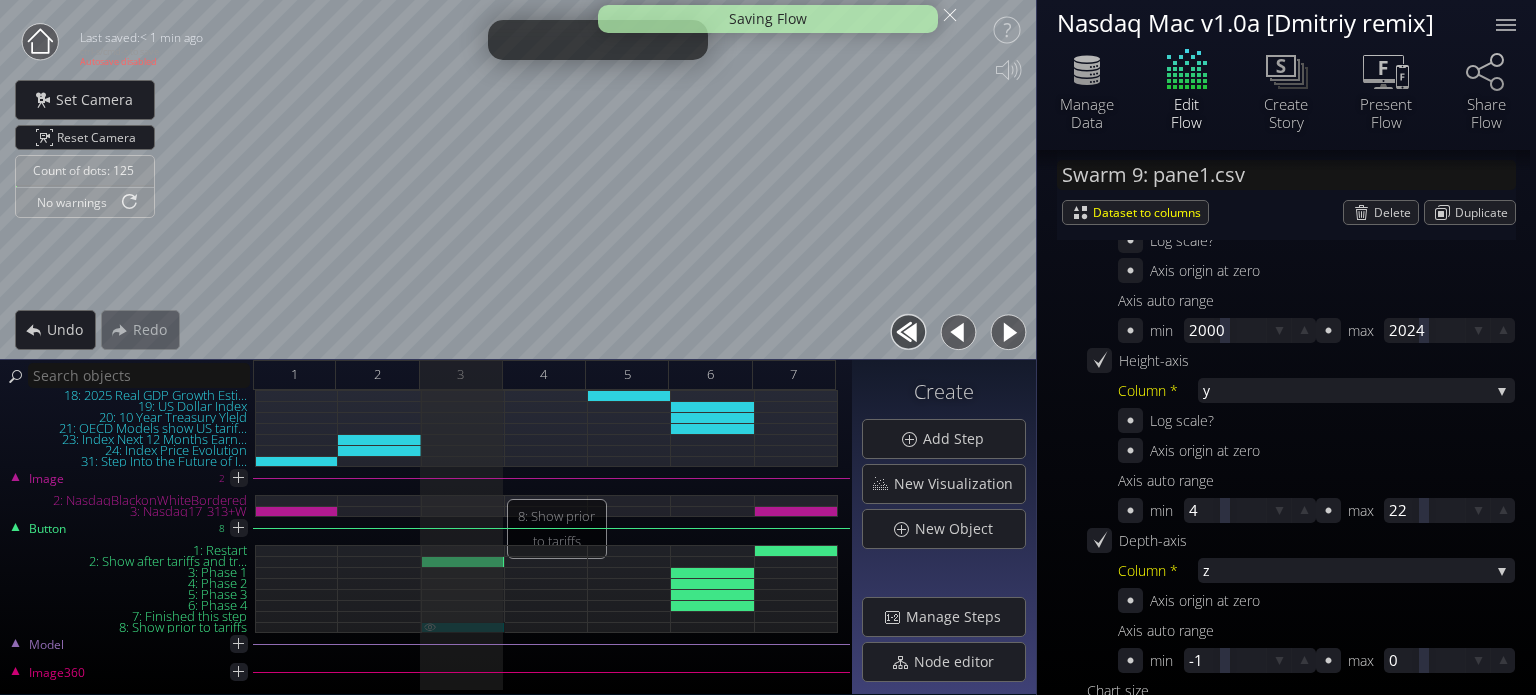 click on "8: Show prior to tariffs" at bounding box center (463, 627) 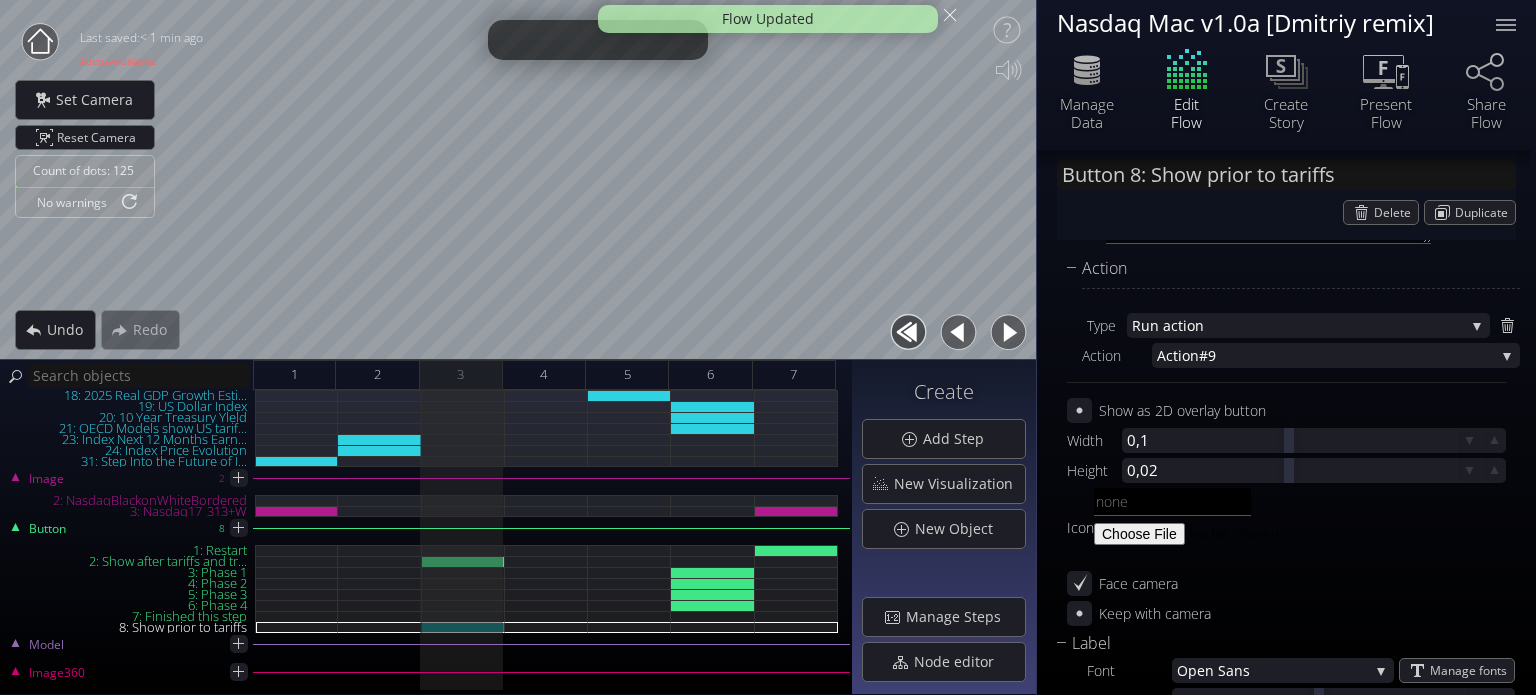 scroll, scrollTop: 0, scrollLeft: 0, axis: both 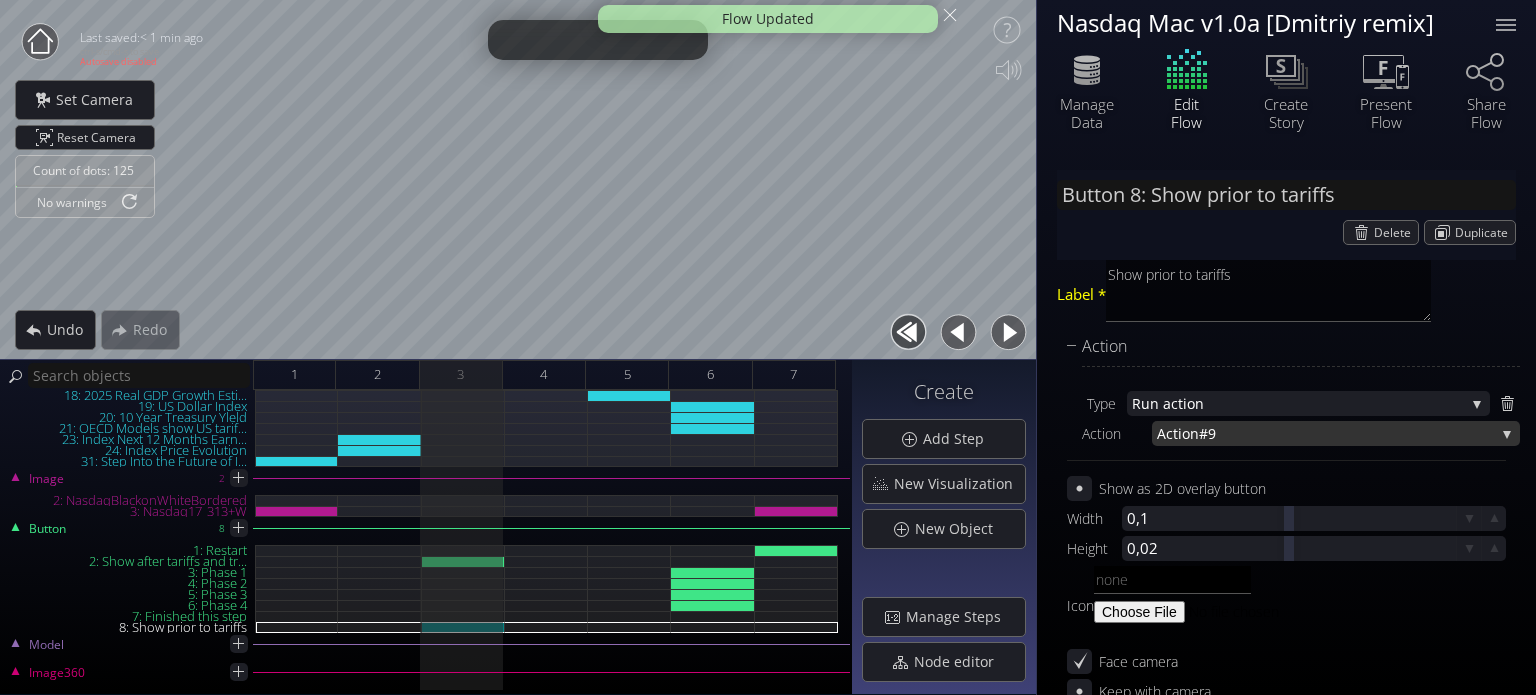 click on "#9" at bounding box center [1347, 433] 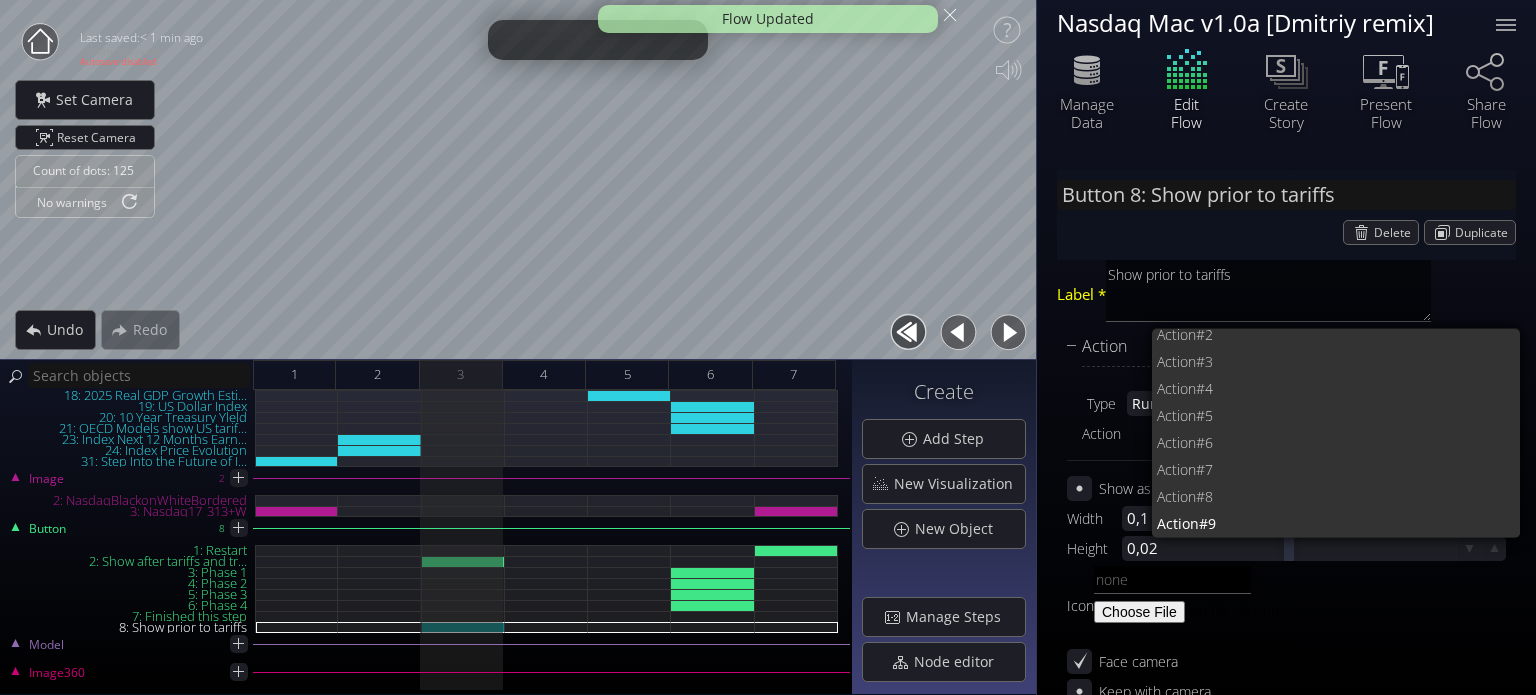 scroll, scrollTop: 0, scrollLeft: 0, axis: both 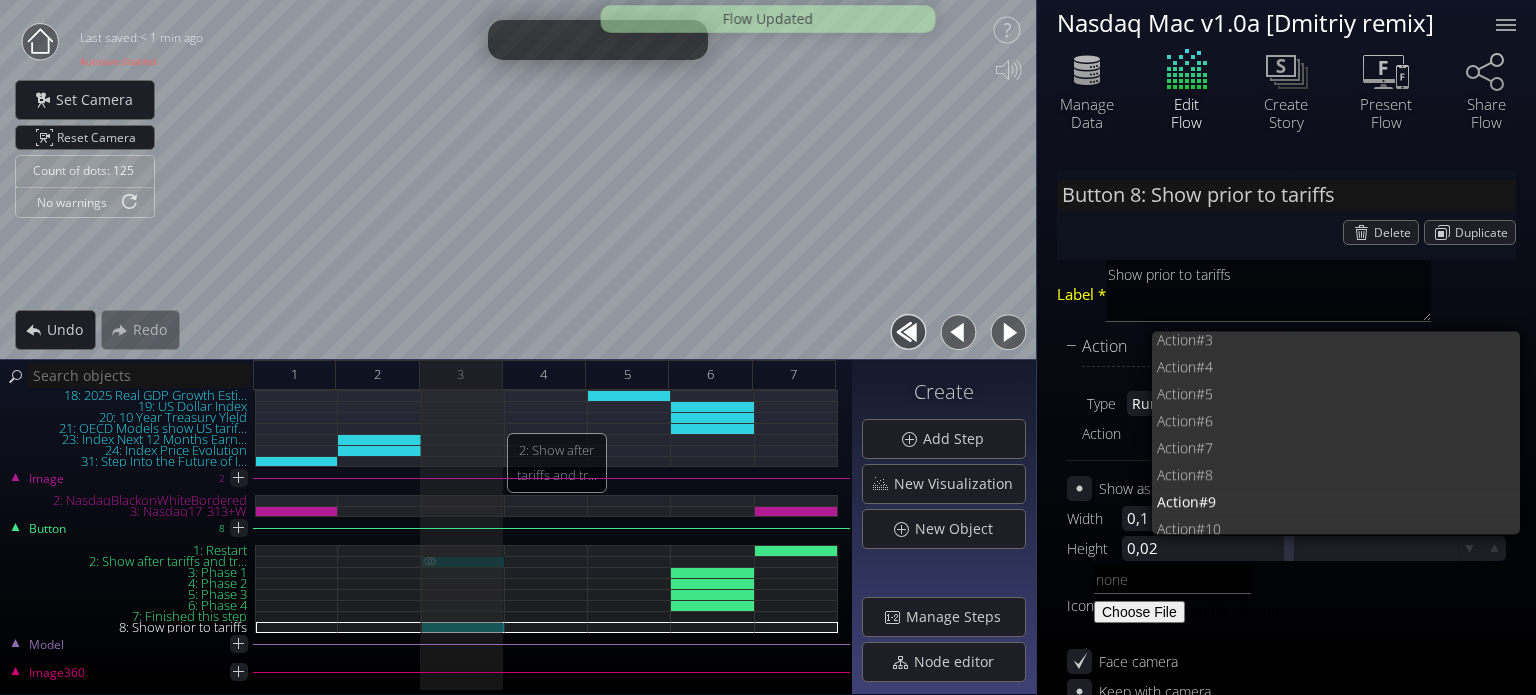 click on "2: Show after tariffs and tr..." at bounding box center [463, 561] 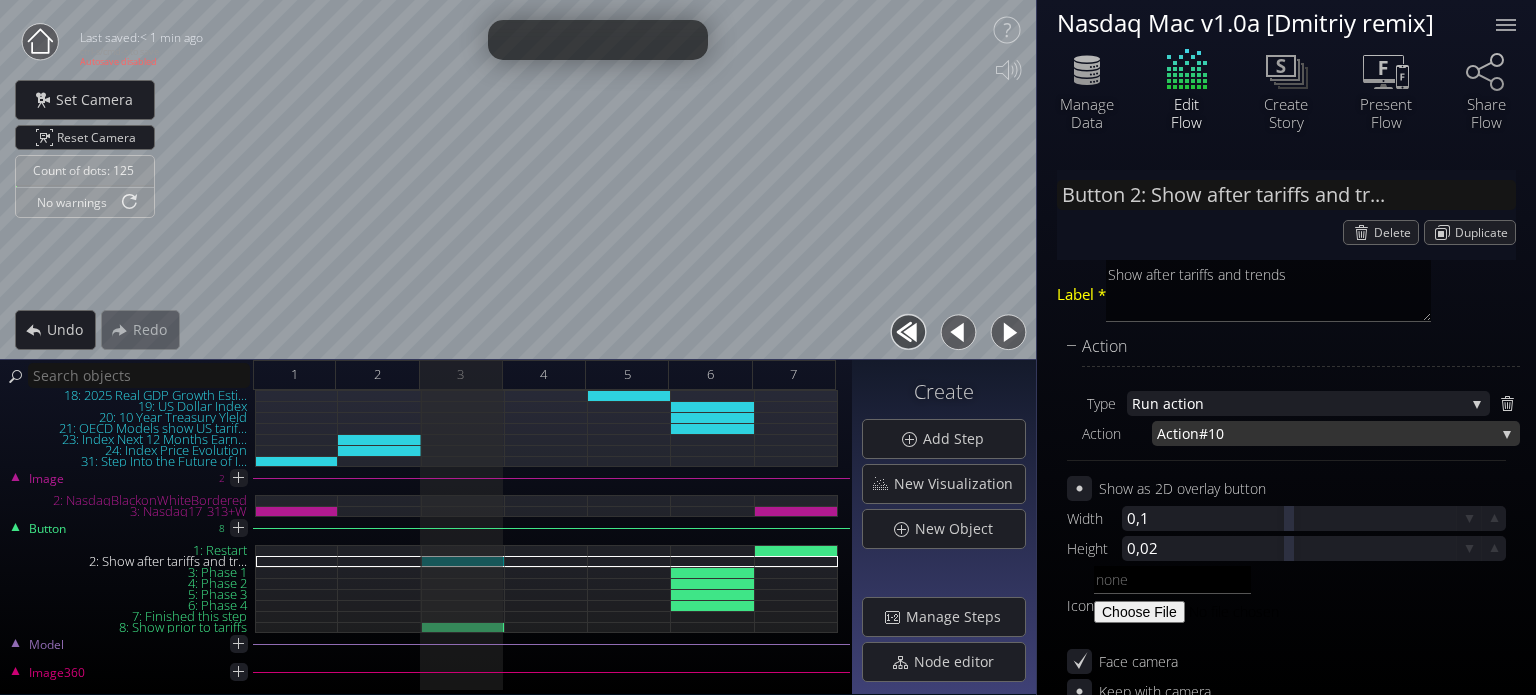 click on "0" at bounding box center [1355, 433] 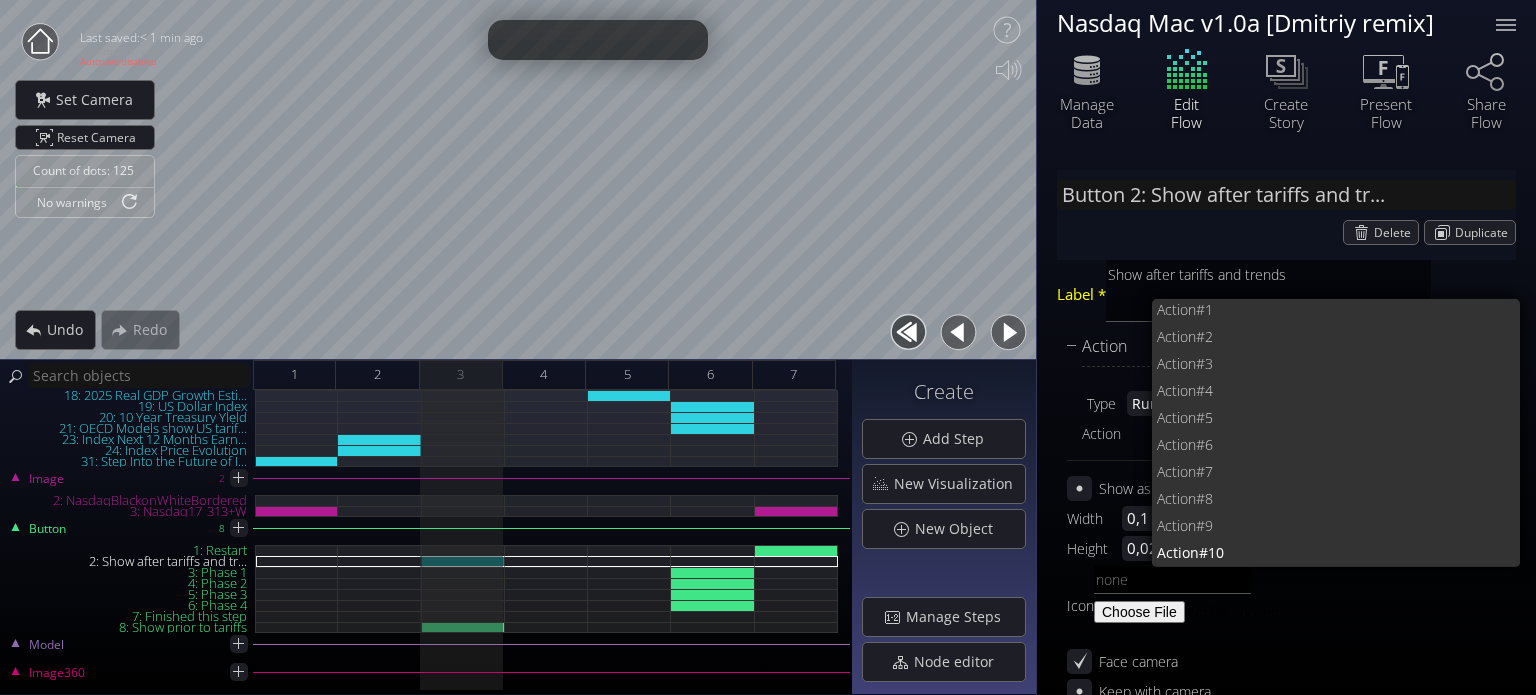 scroll, scrollTop: 0, scrollLeft: 0, axis: both 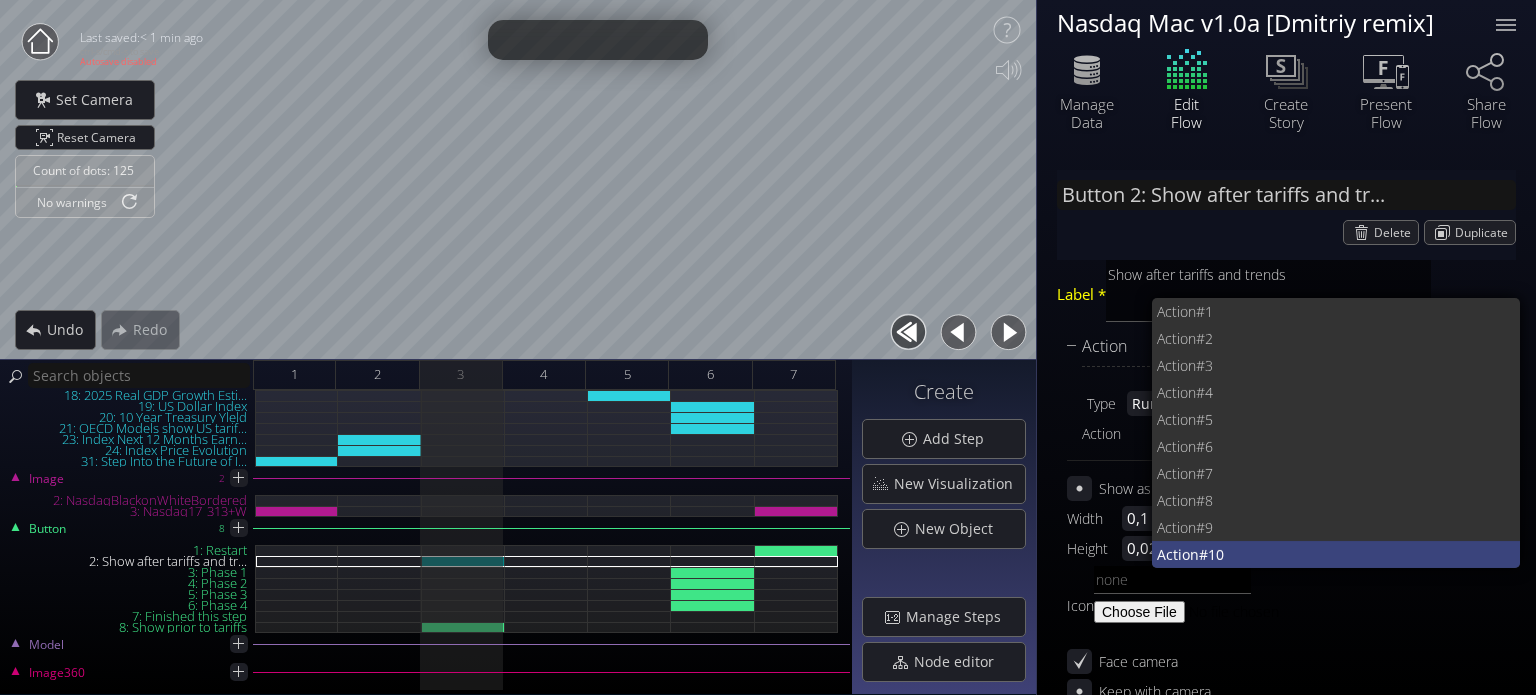 click on "0" at bounding box center [1360, 554] 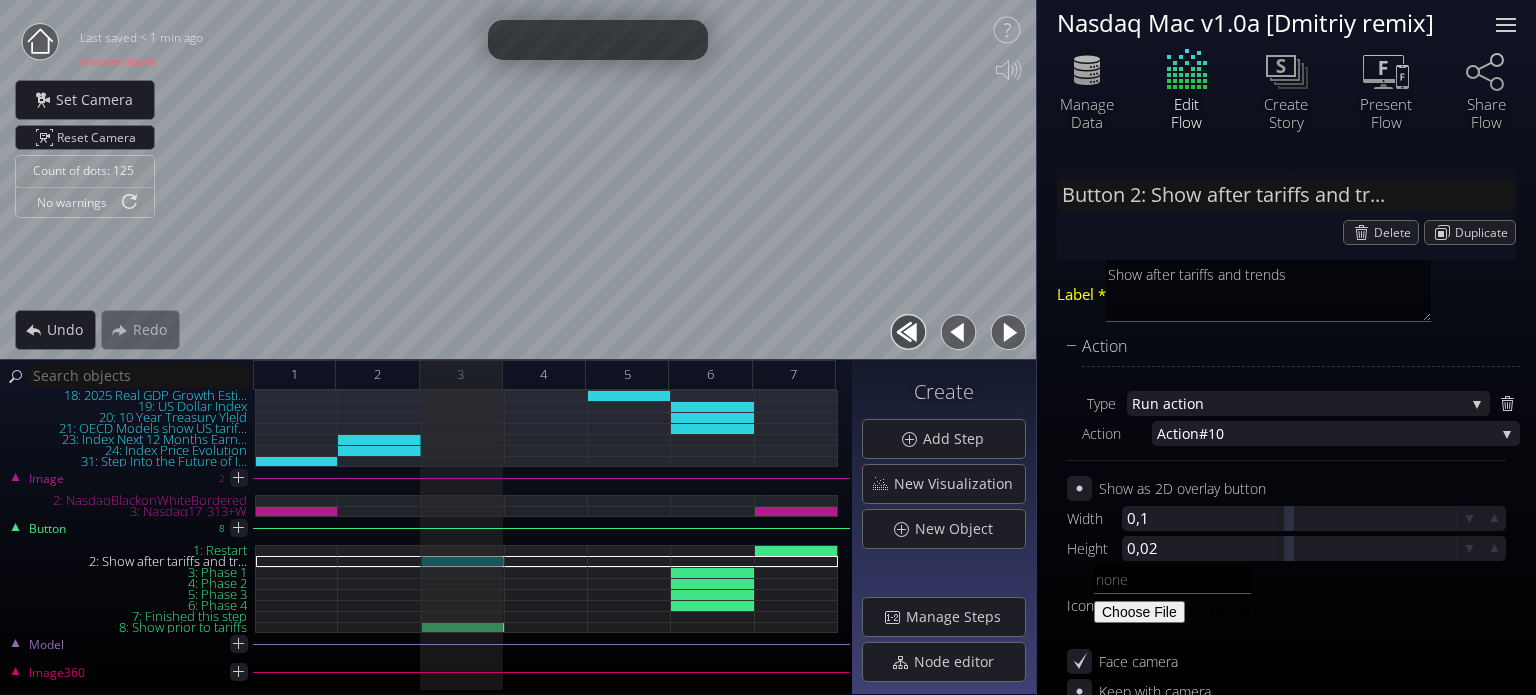 click at bounding box center (1506, 25) 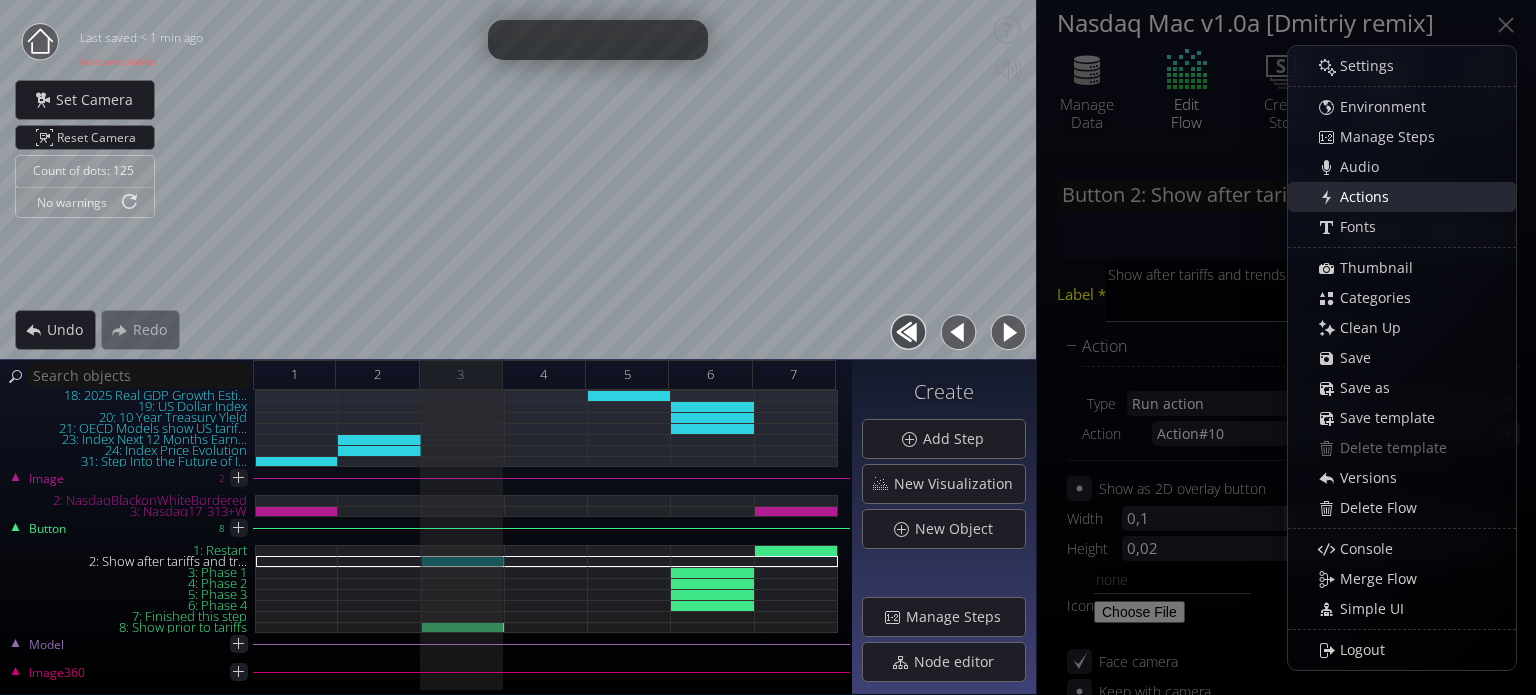 click on "Actions" at bounding box center (1370, 197) 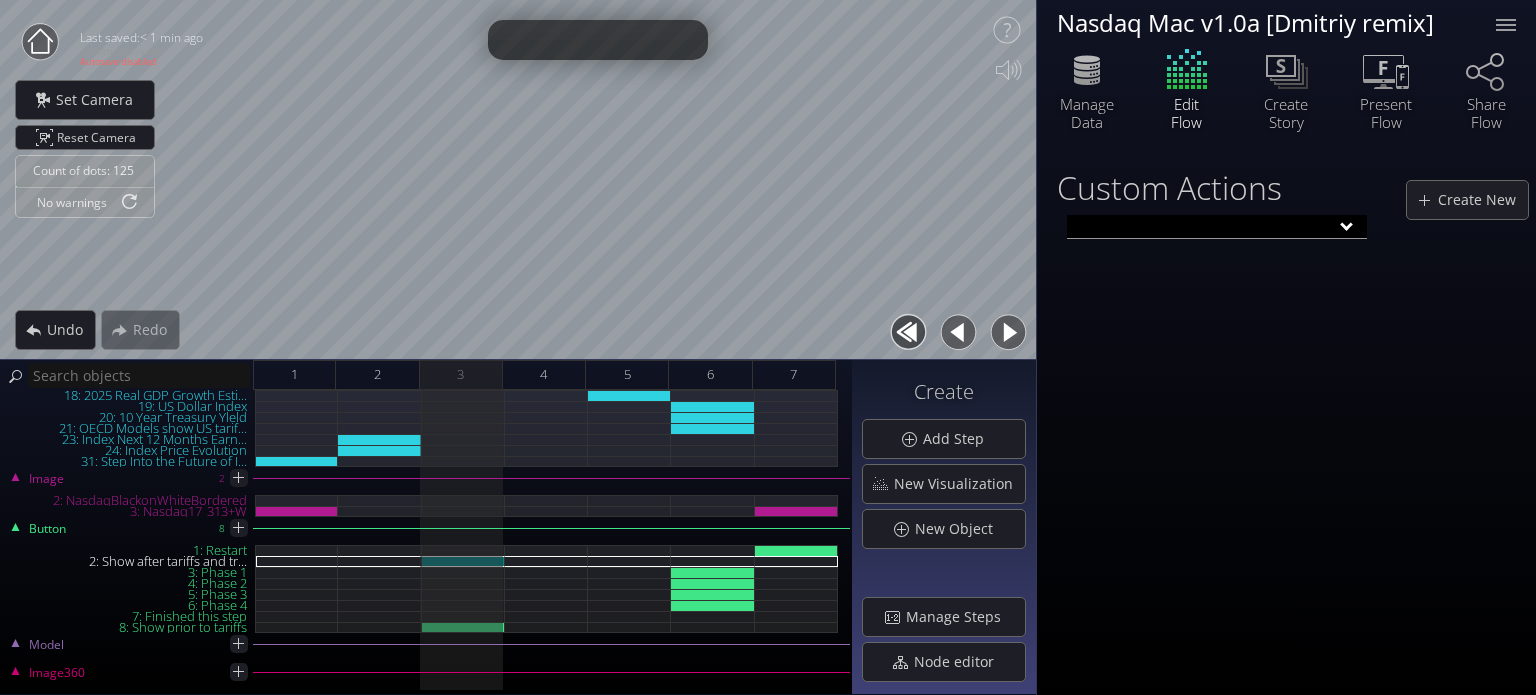 click at bounding box center (1217, 227) 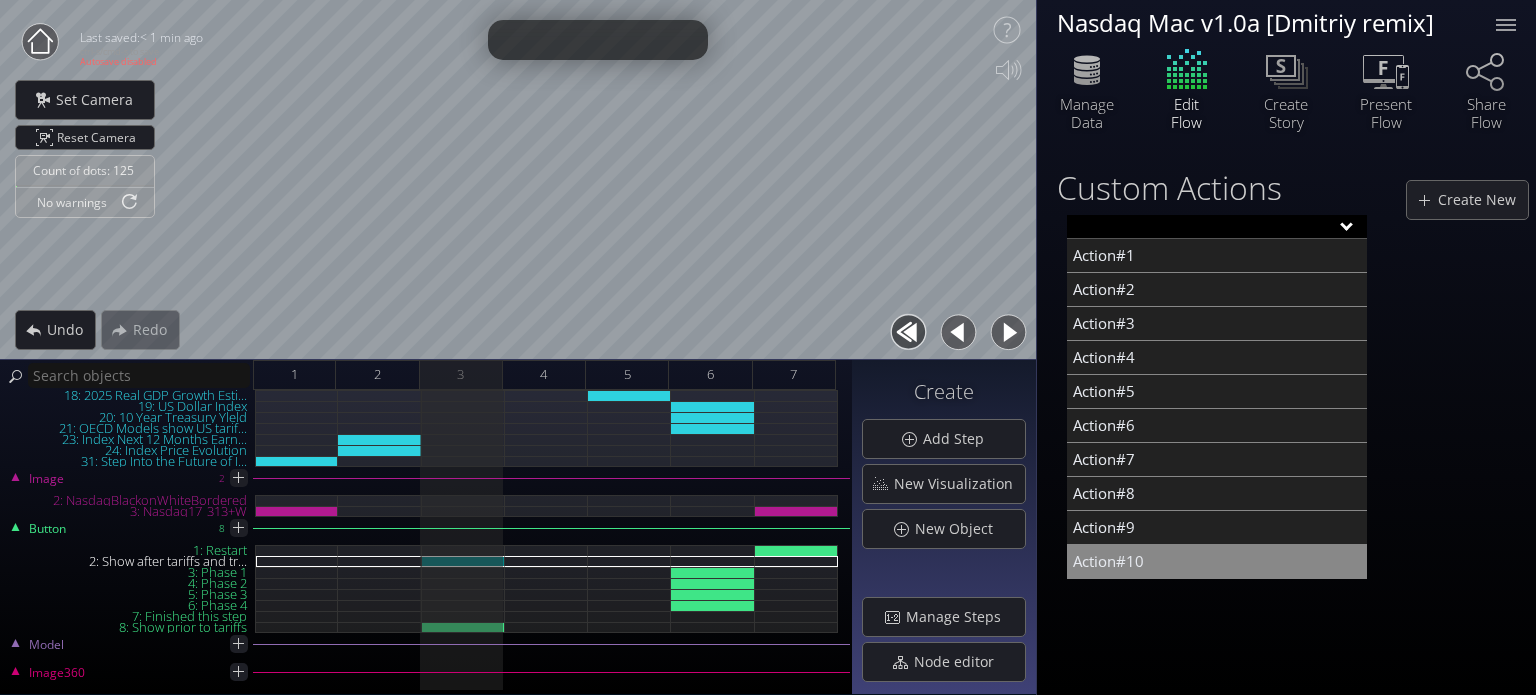 click on "Action#10" at bounding box center (1217, 562) 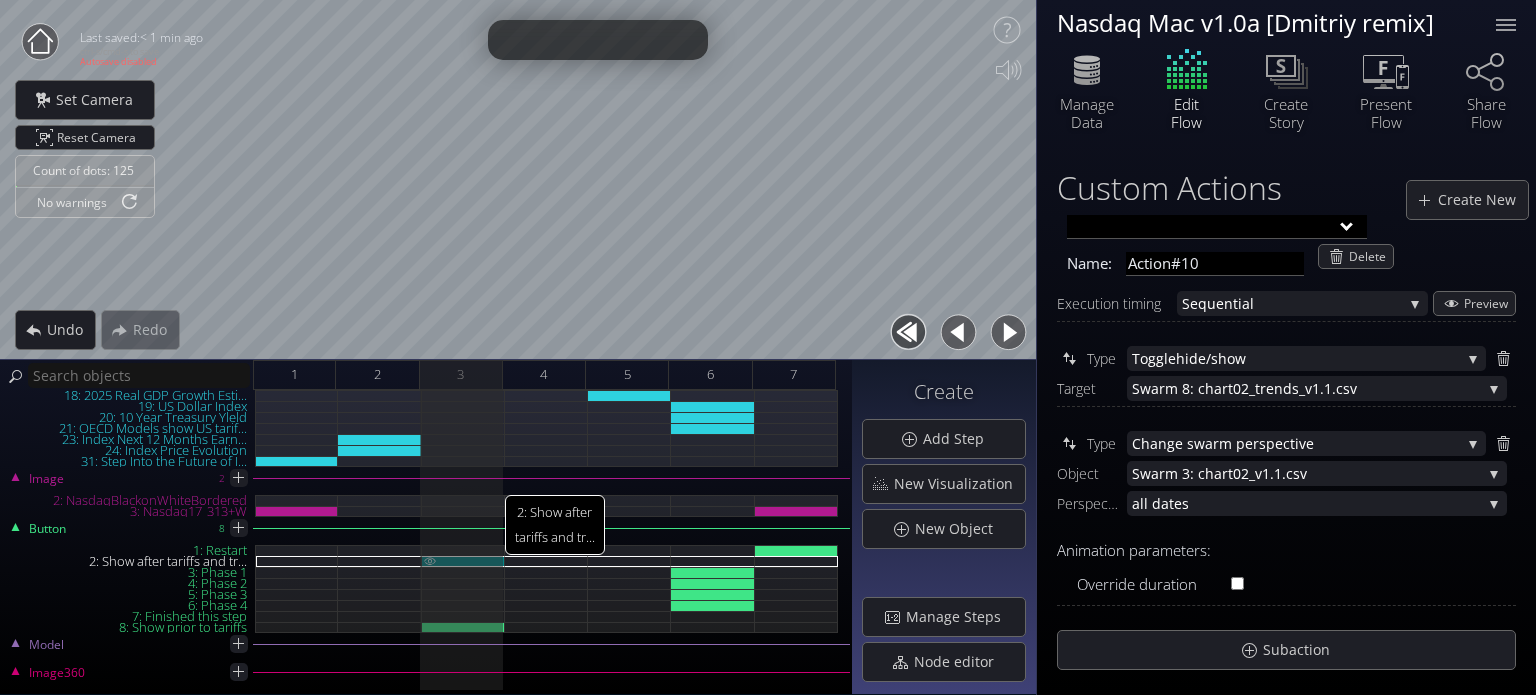 click on "2: Show after tariffs and tr..." at bounding box center (463, 561) 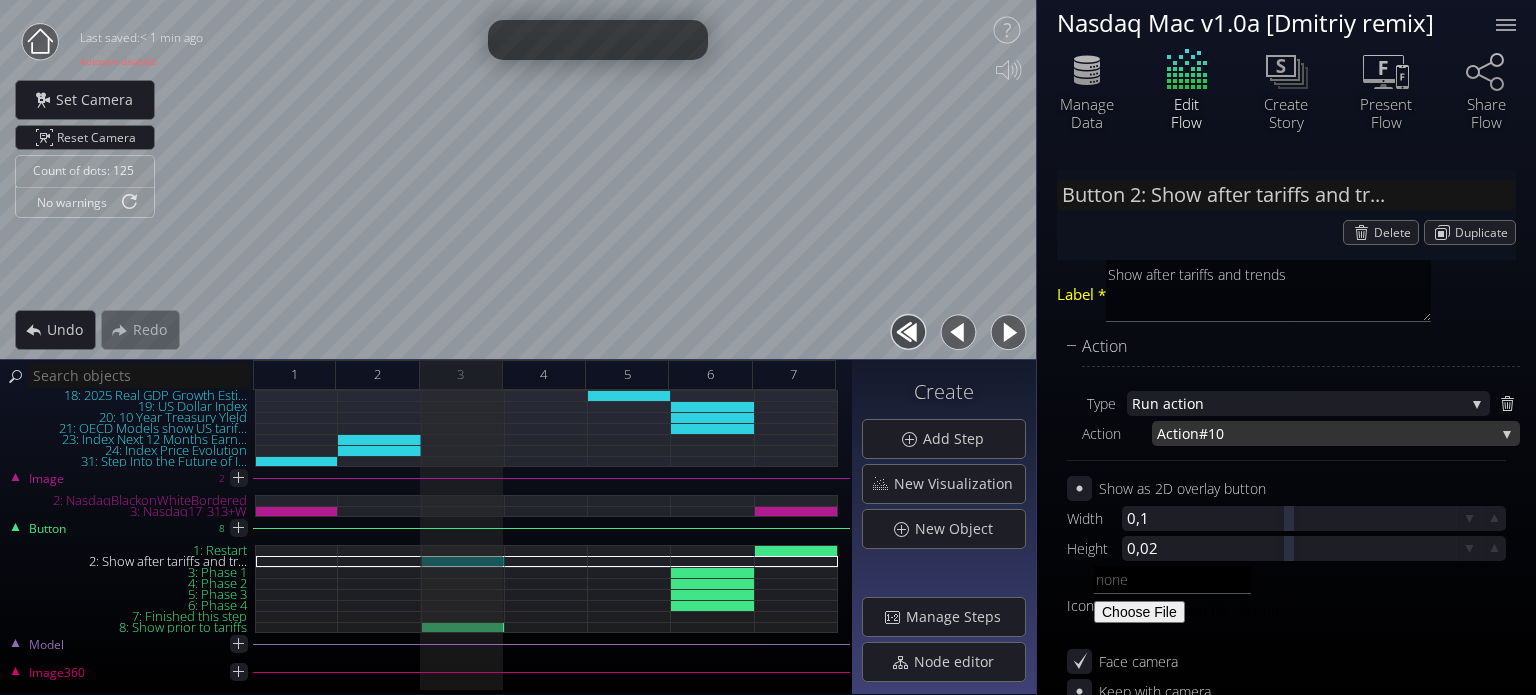 click on "0" at bounding box center [1355, 433] 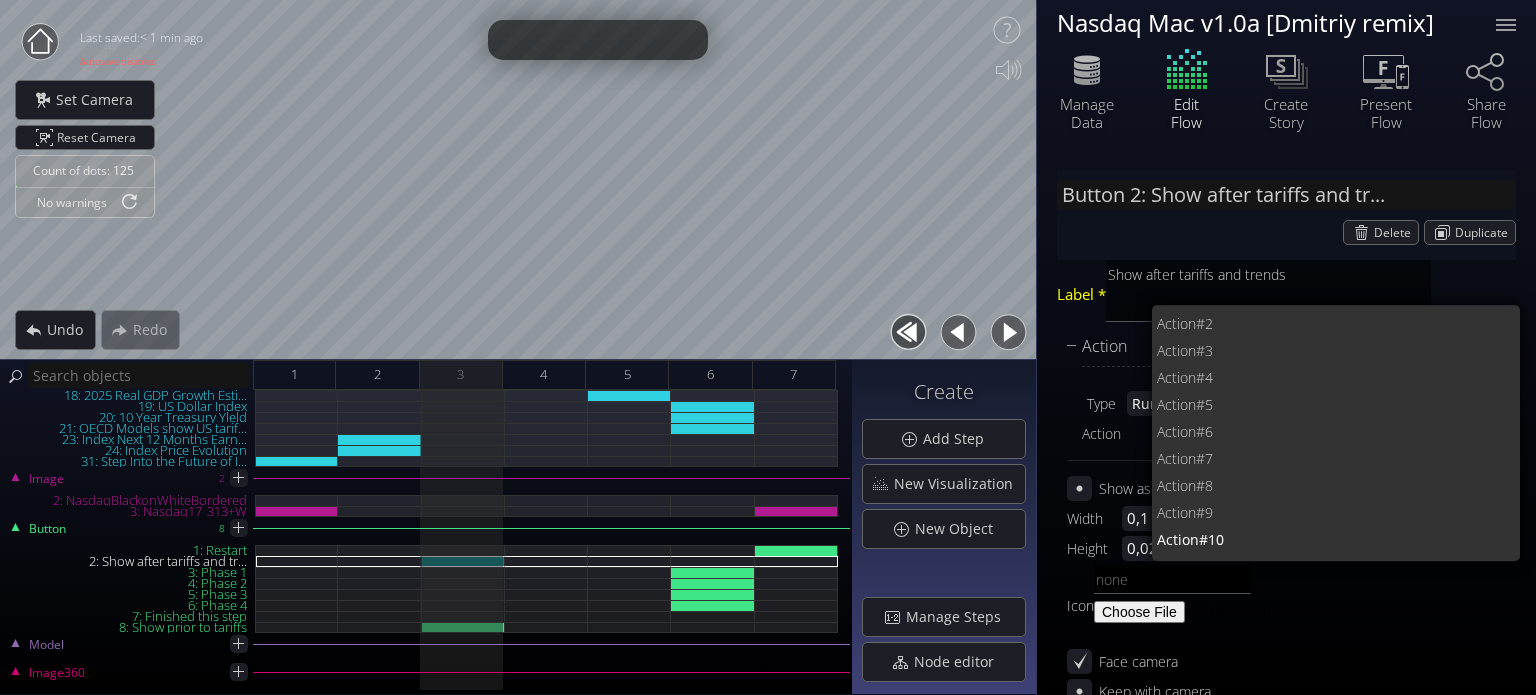 scroll, scrollTop: 0, scrollLeft: 0, axis: both 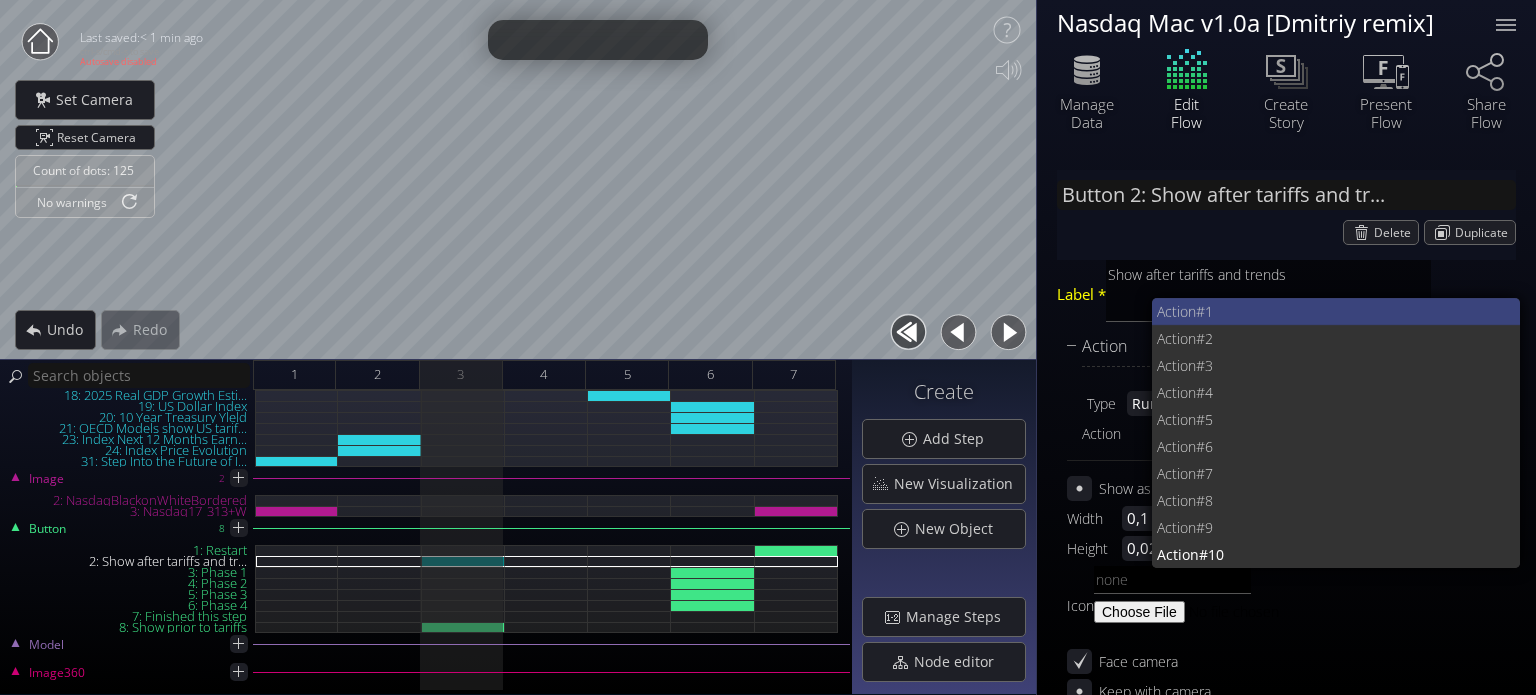click on "#1" at bounding box center [1350, 311] 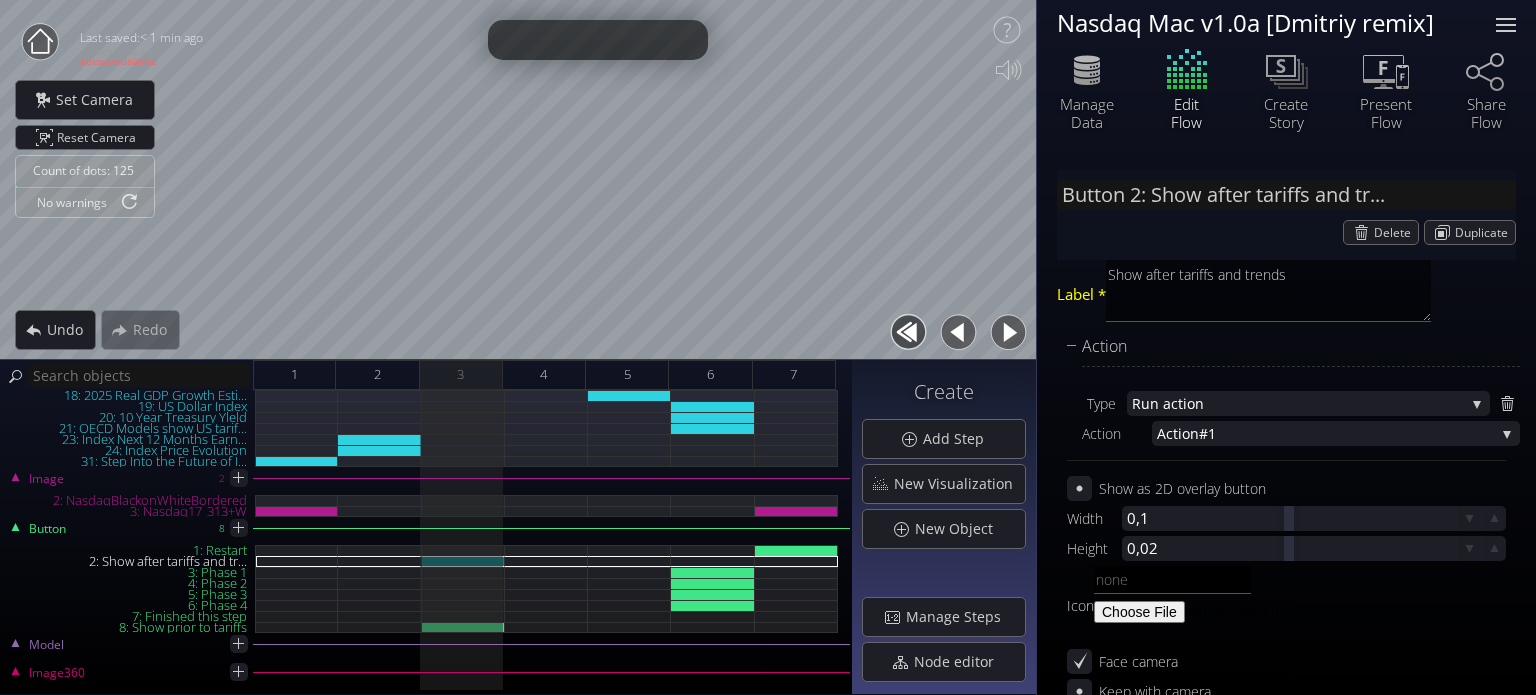 click at bounding box center (1506, 25) 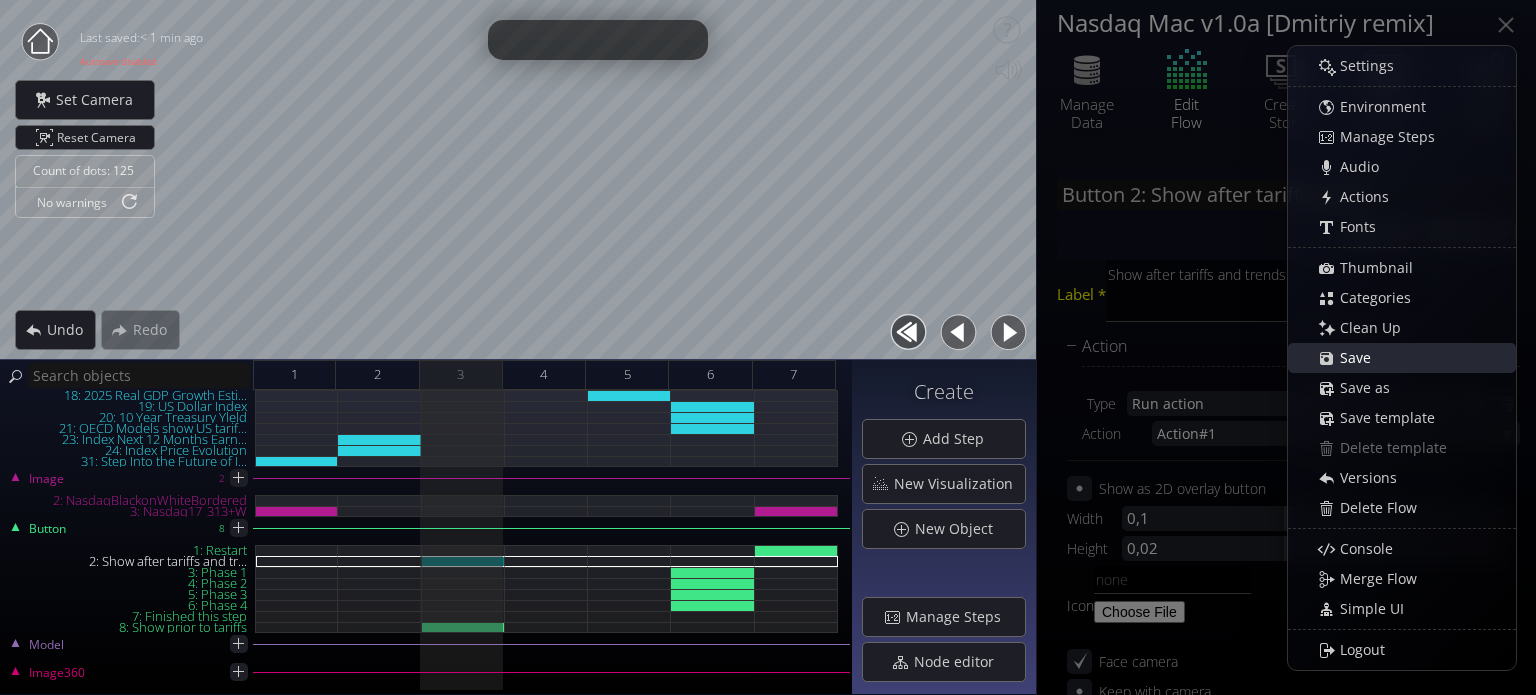 click on "Save" at bounding box center [1361, 358] 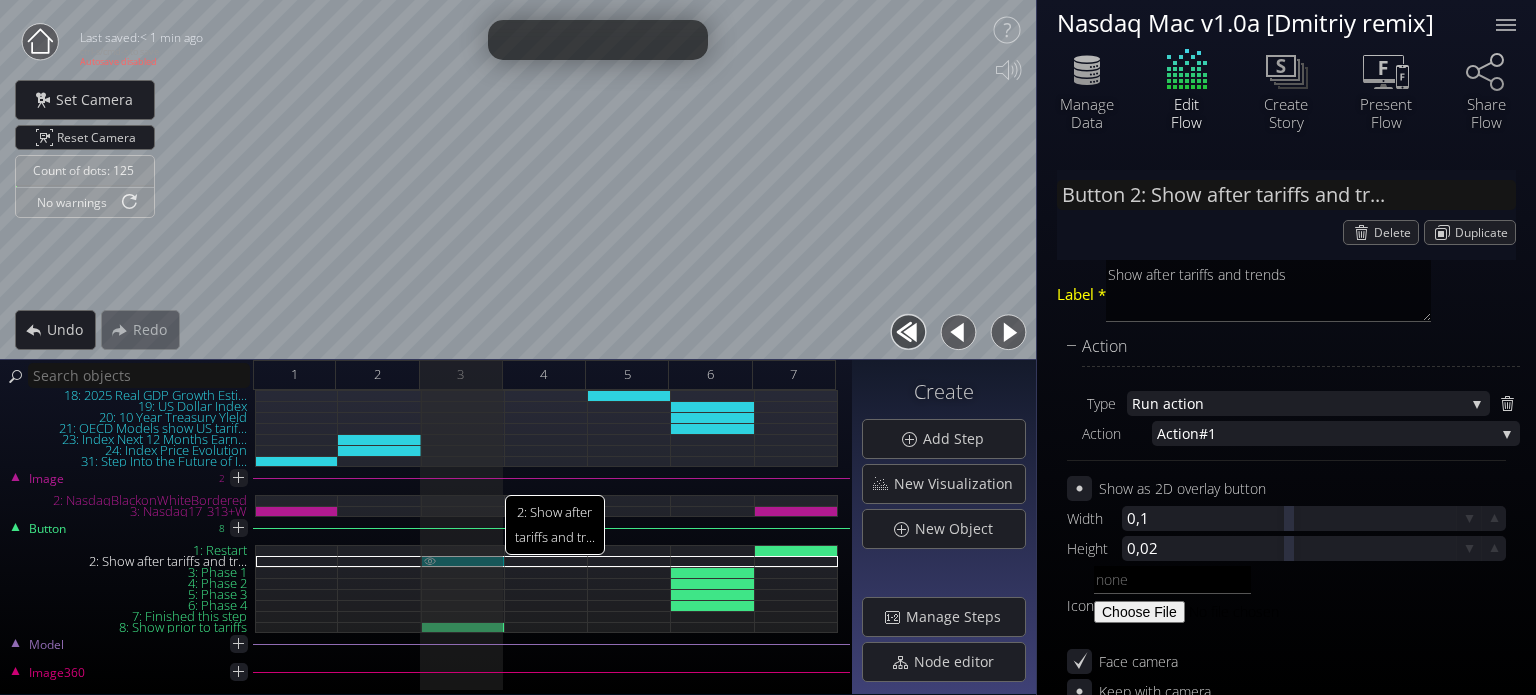 click on "2: Show after tariffs and tr..." at bounding box center (463, 561) 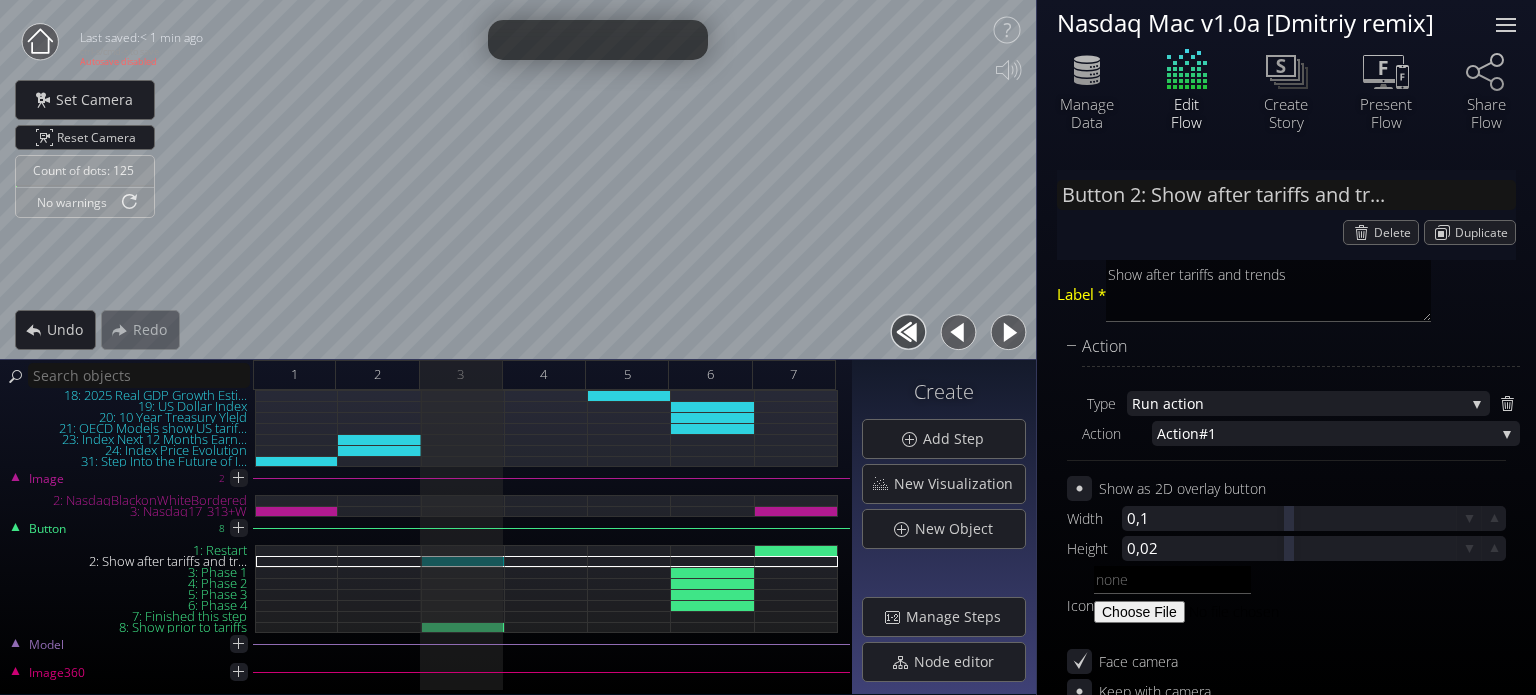 click at bounding box center [1506, 31] 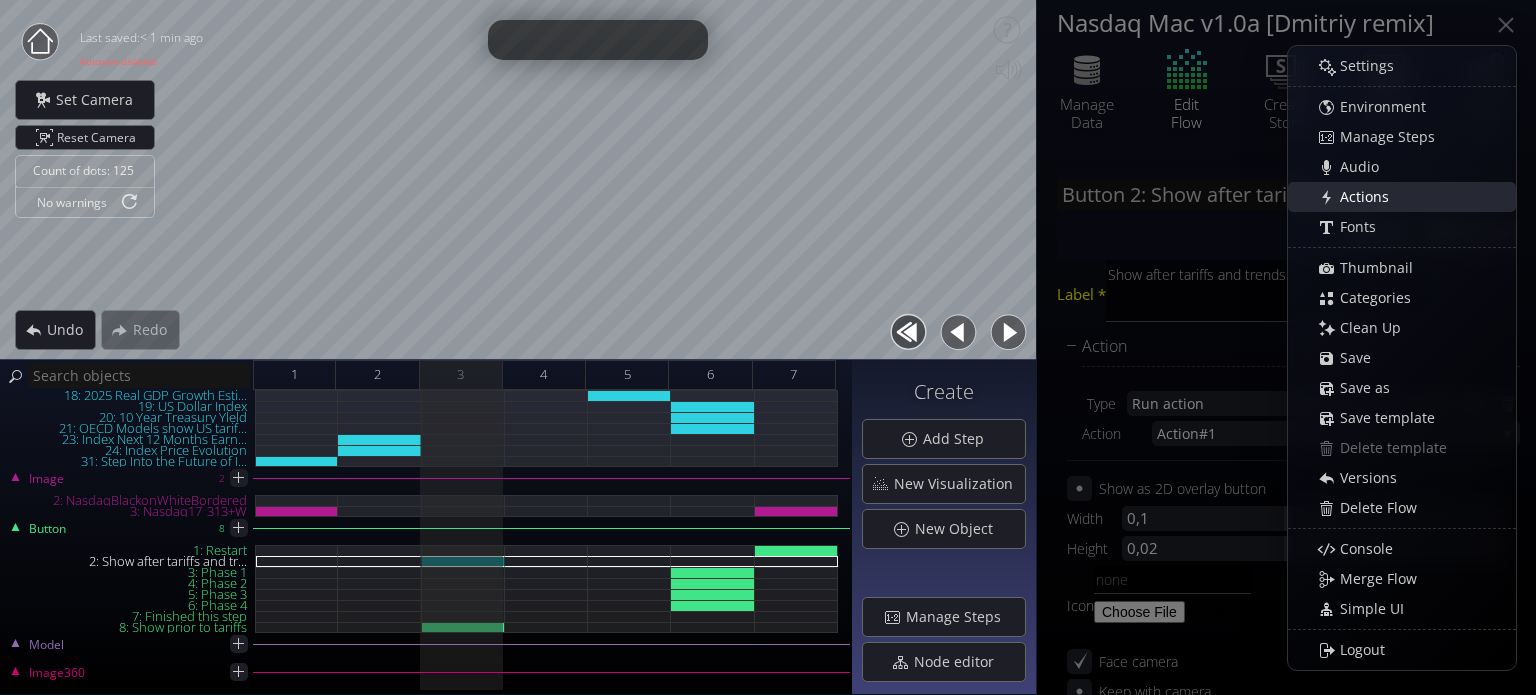 click on "Actions" at bounding box center (1370, 197) 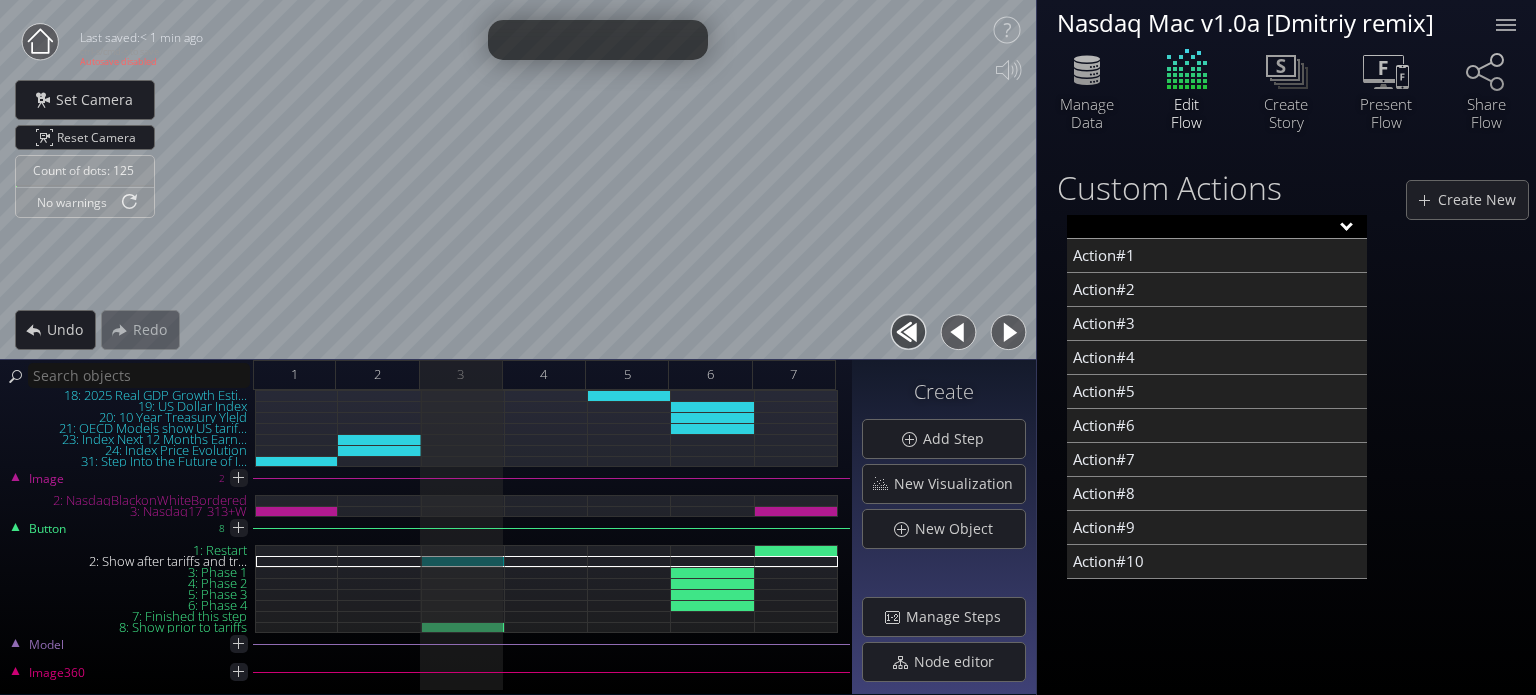 click at bounding box center (1217, 227) 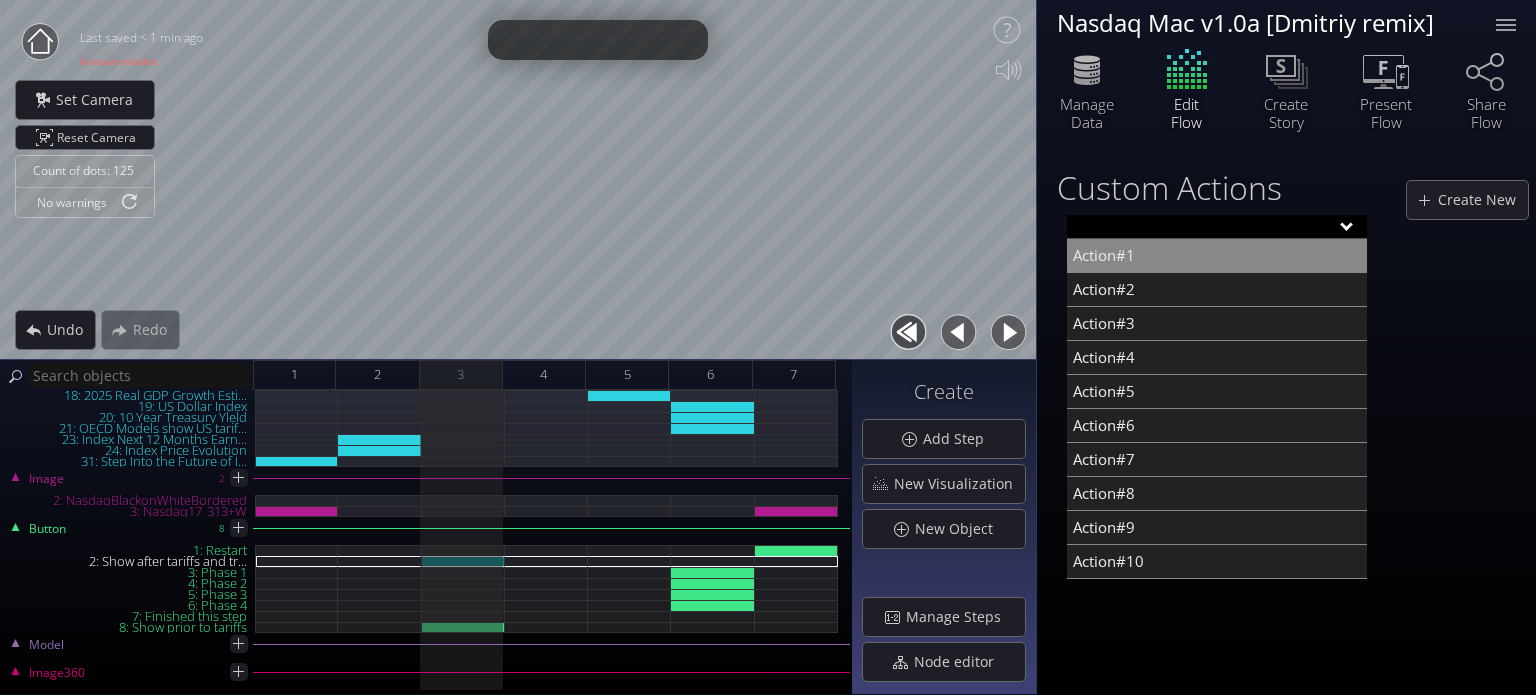 click on "Action#1" at bounding box center (1217, 256) 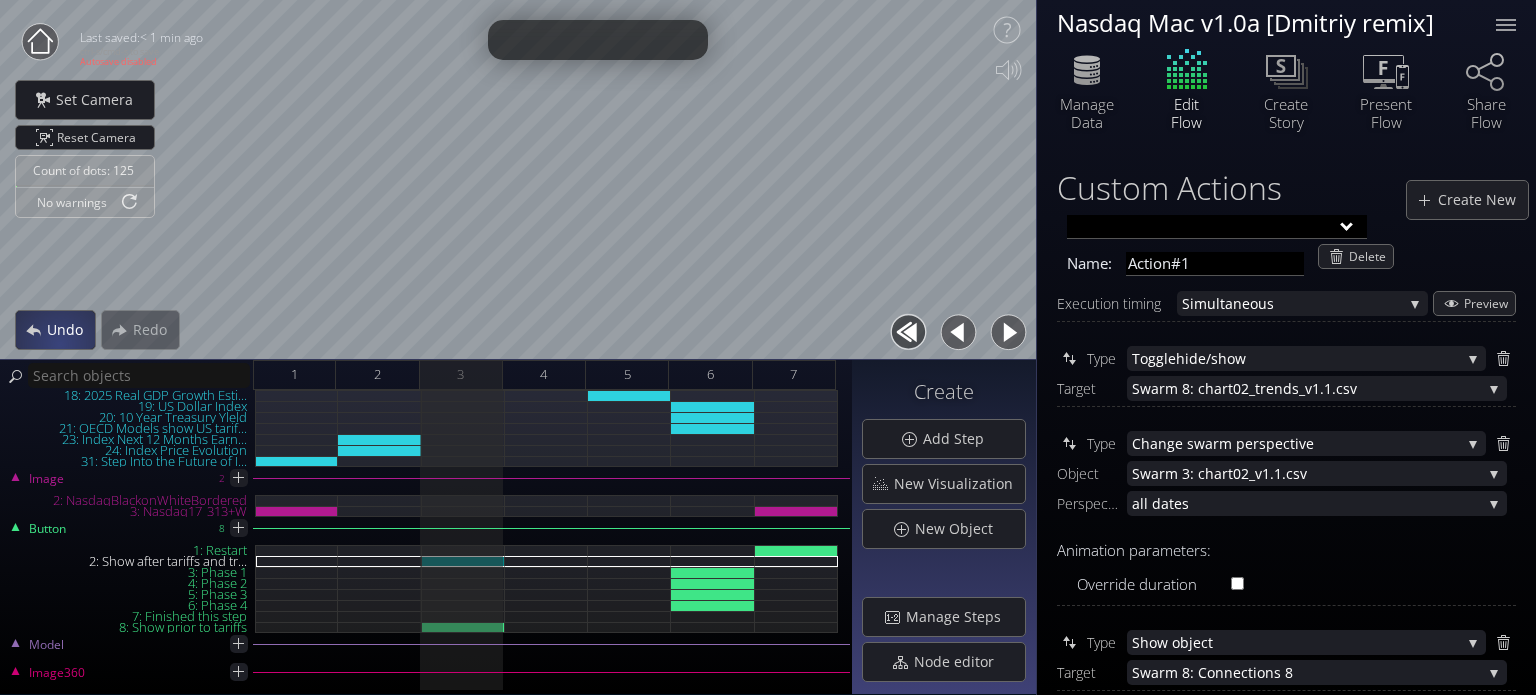click on "Undo" at bounding box center [55, 330] 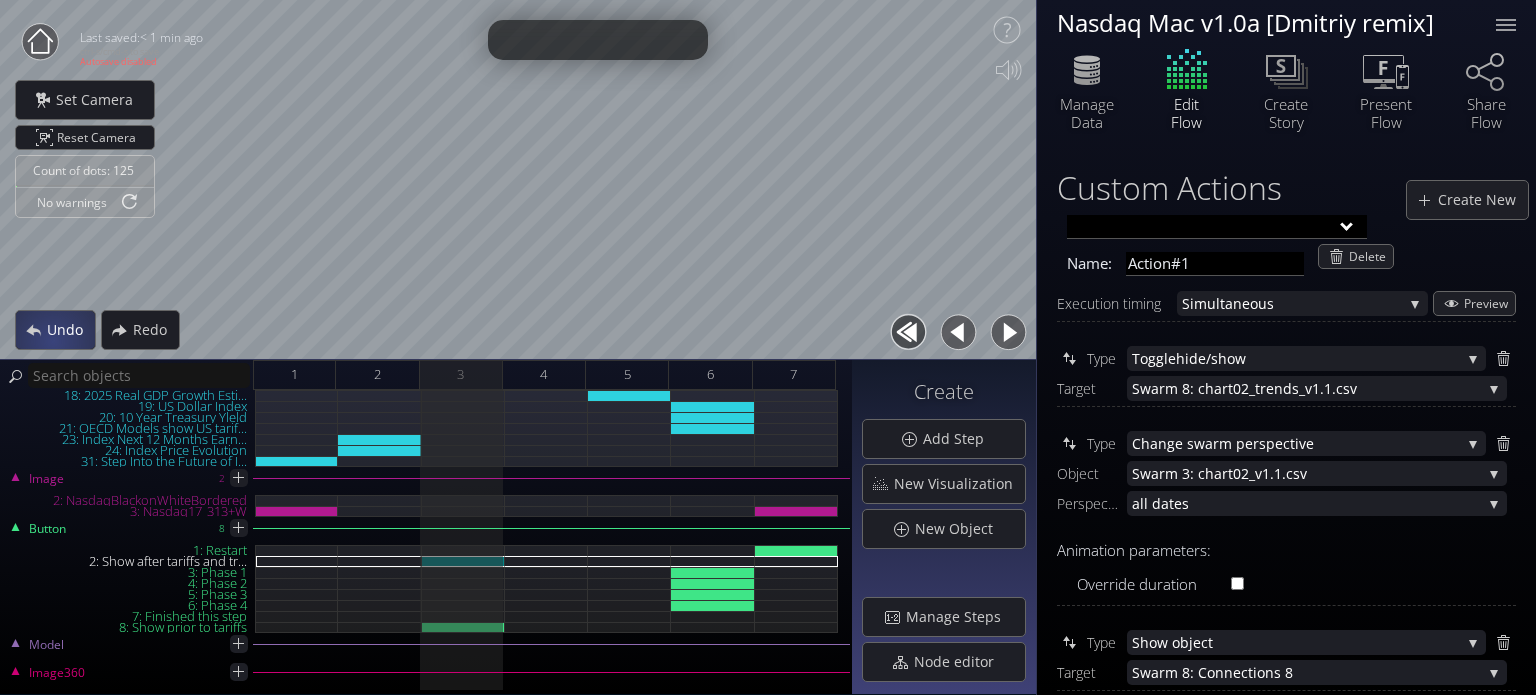 click on "Undo" at bounding box center (55, 330) 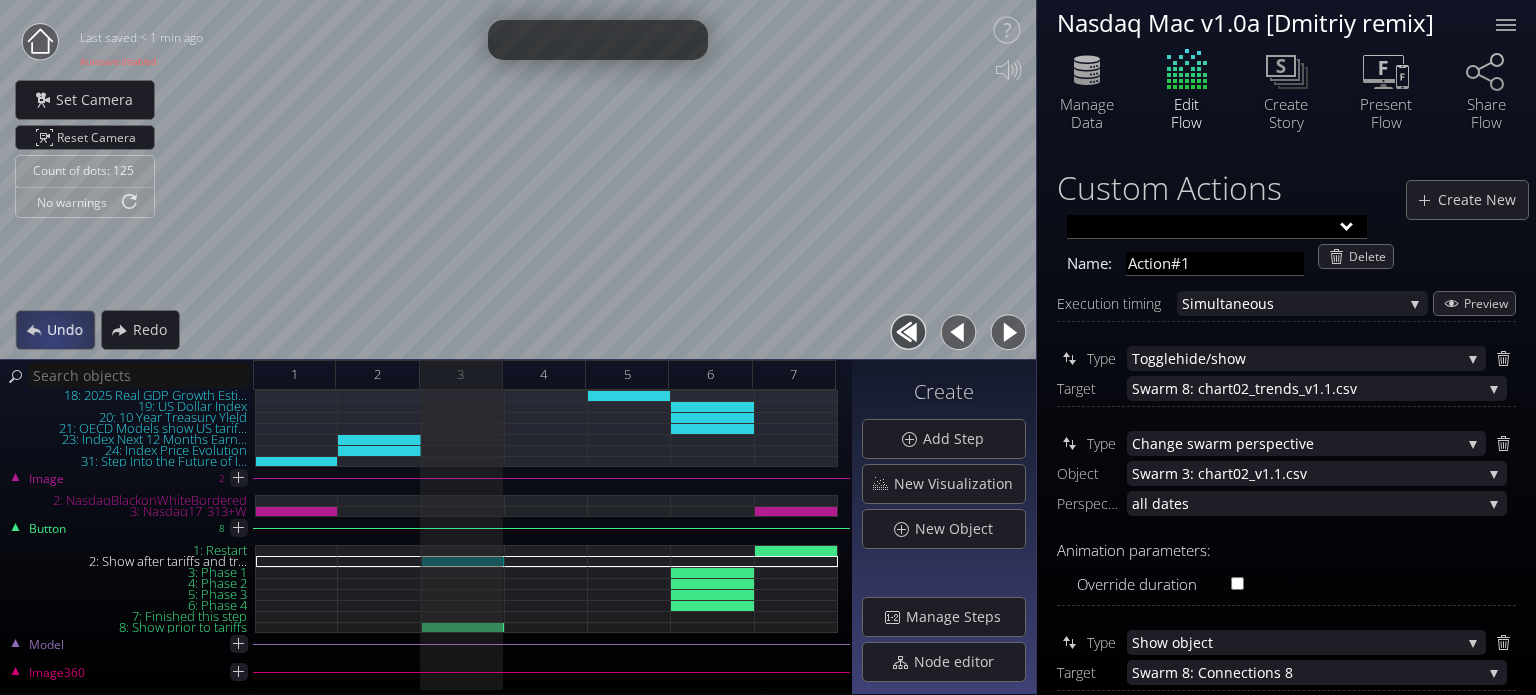 click on "Undo" at bounding box center (56, 329) 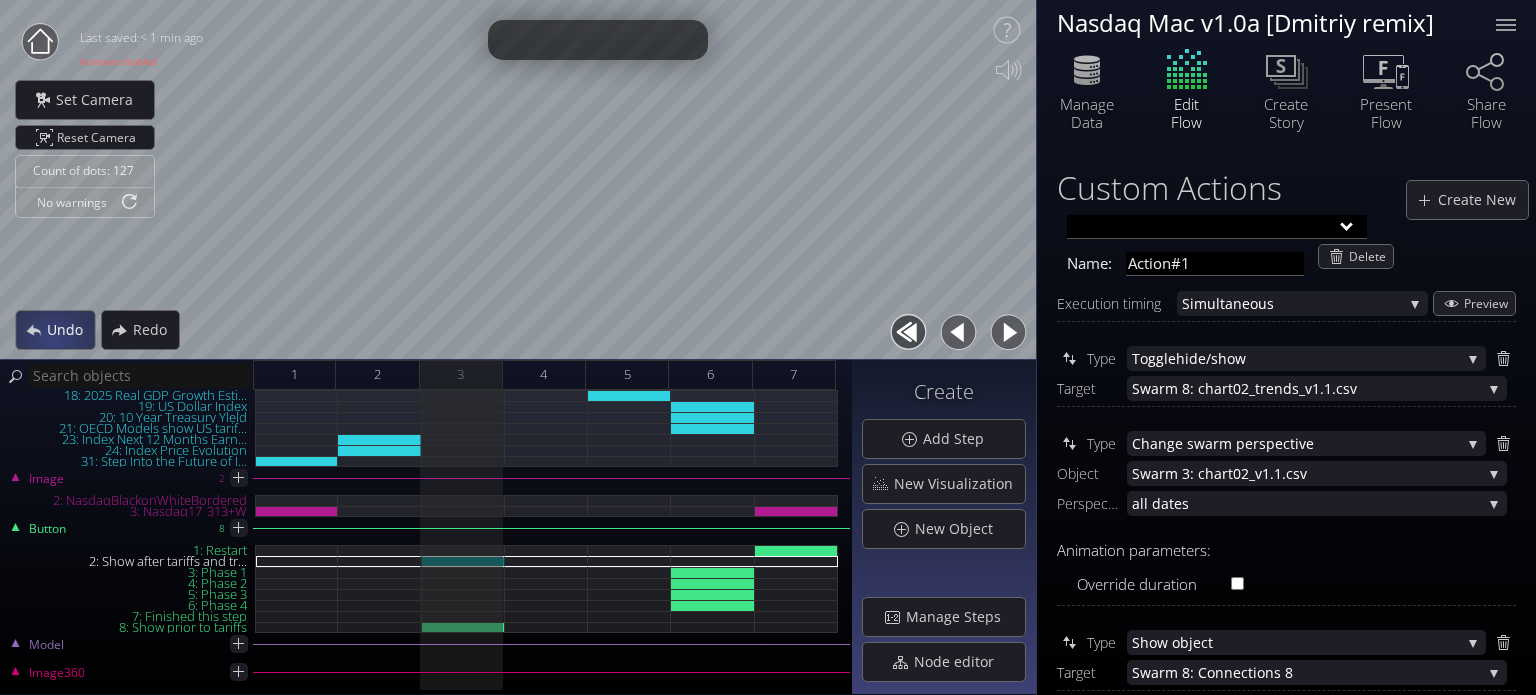 click on "Undo" at bounding box center (55, 330) 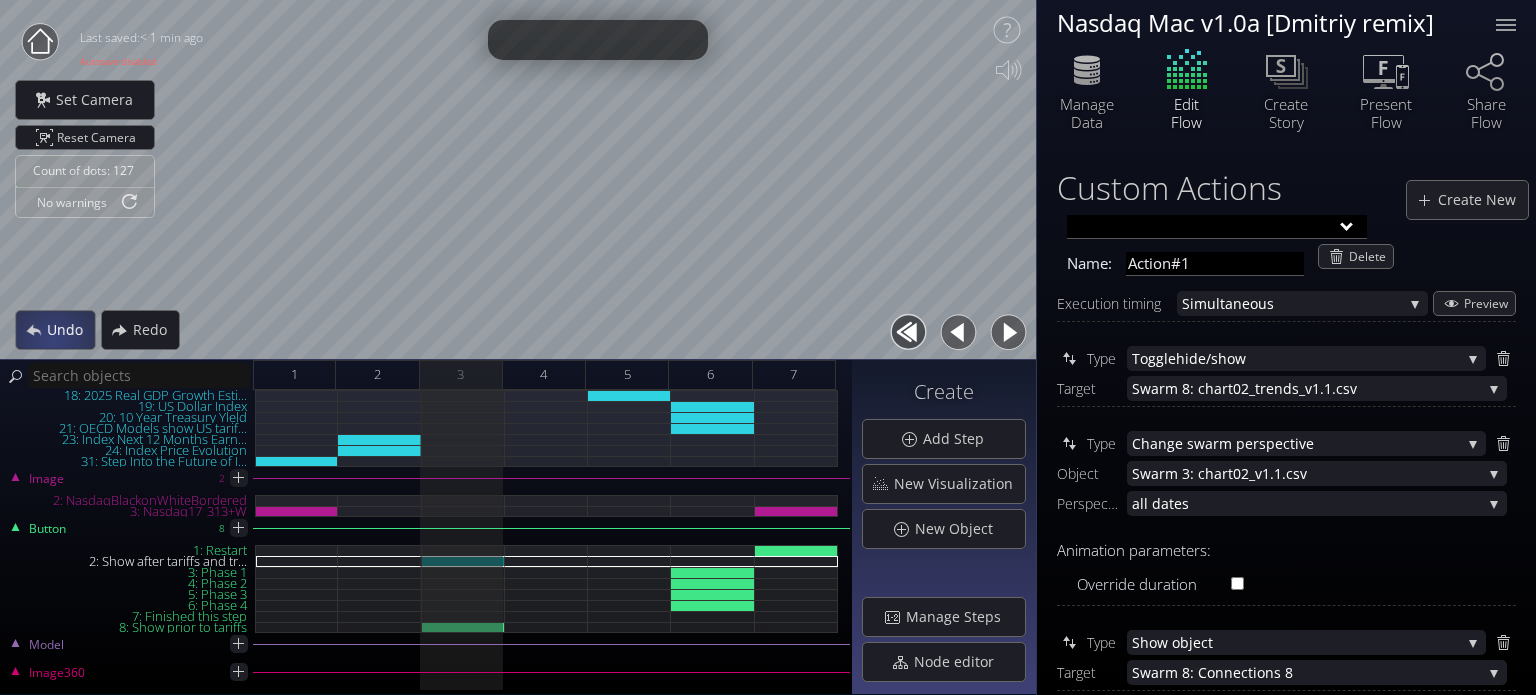click on "Undo" at bounding box center (55, 330) 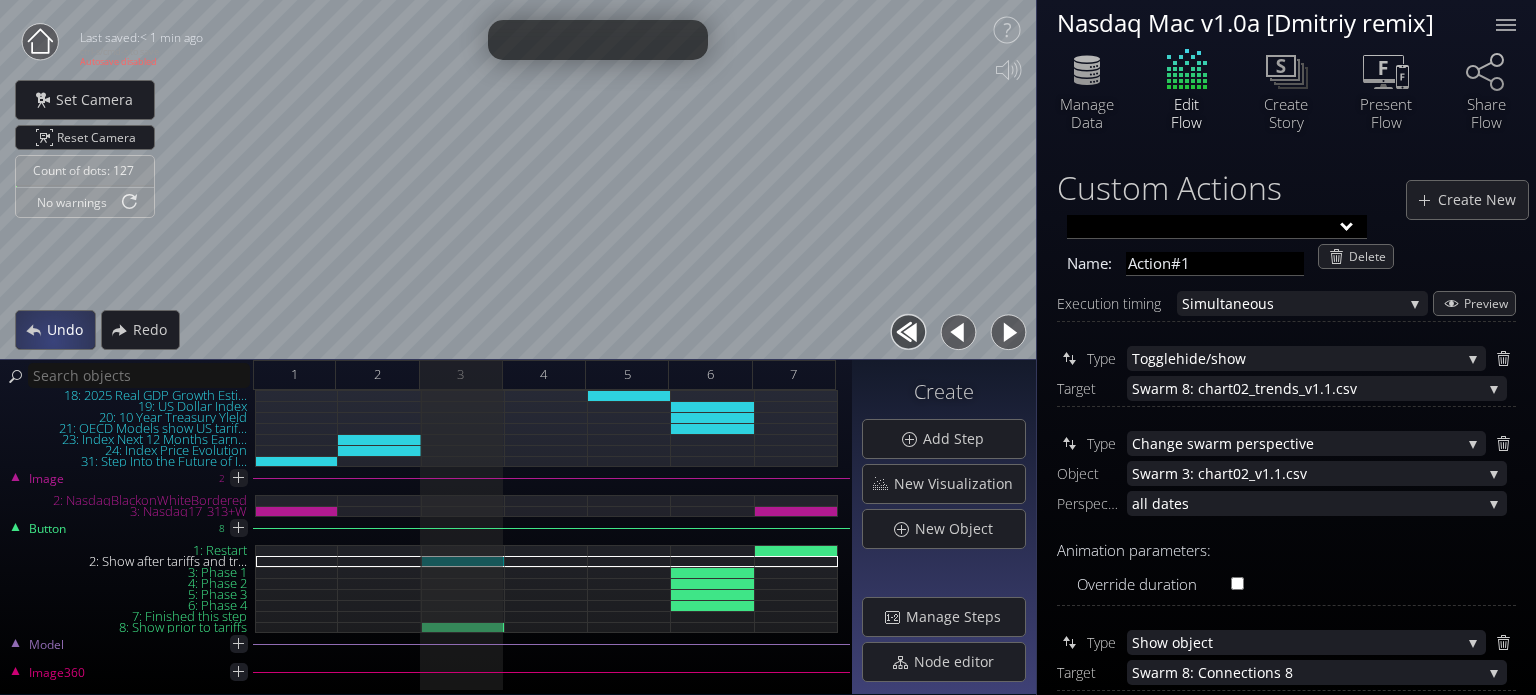 click on "Undo" at bounding box center [55, 330] 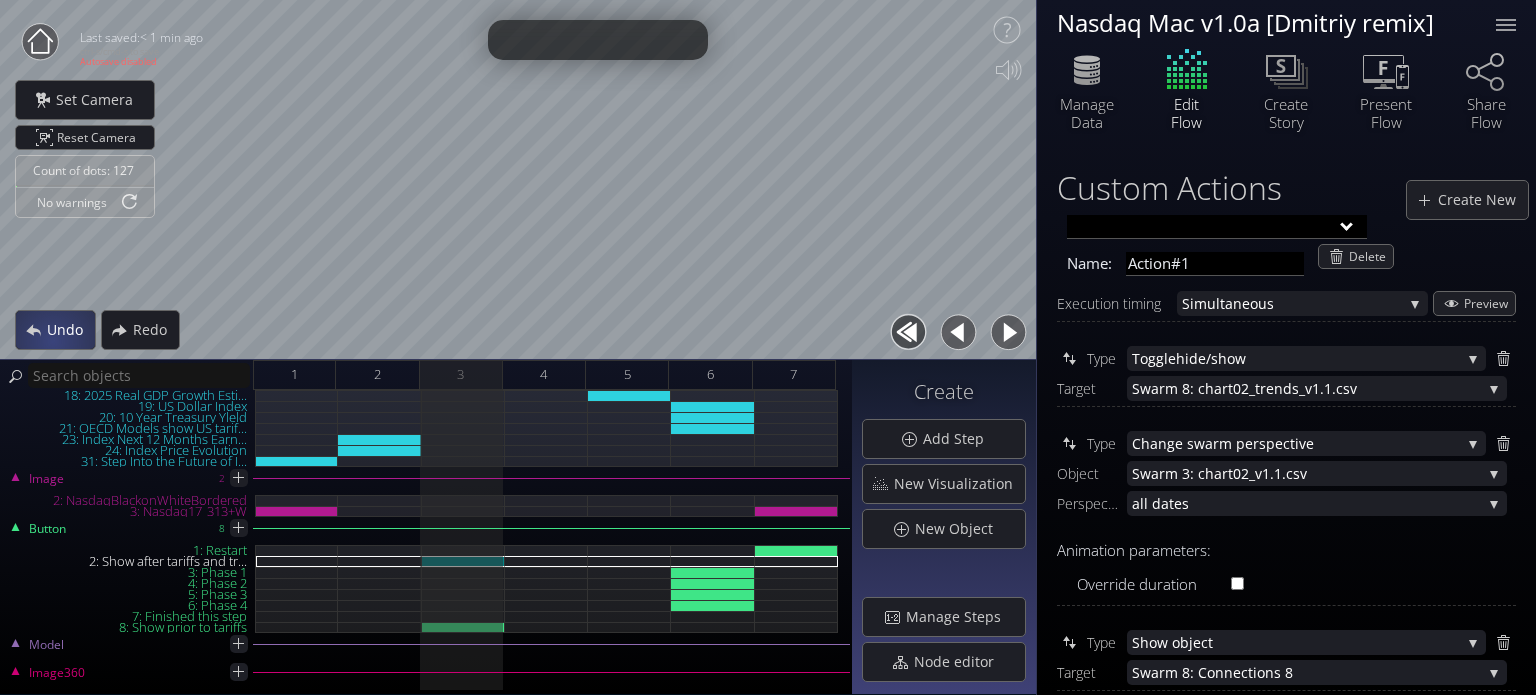 click on "Undo" at bounding box center [55, 330] 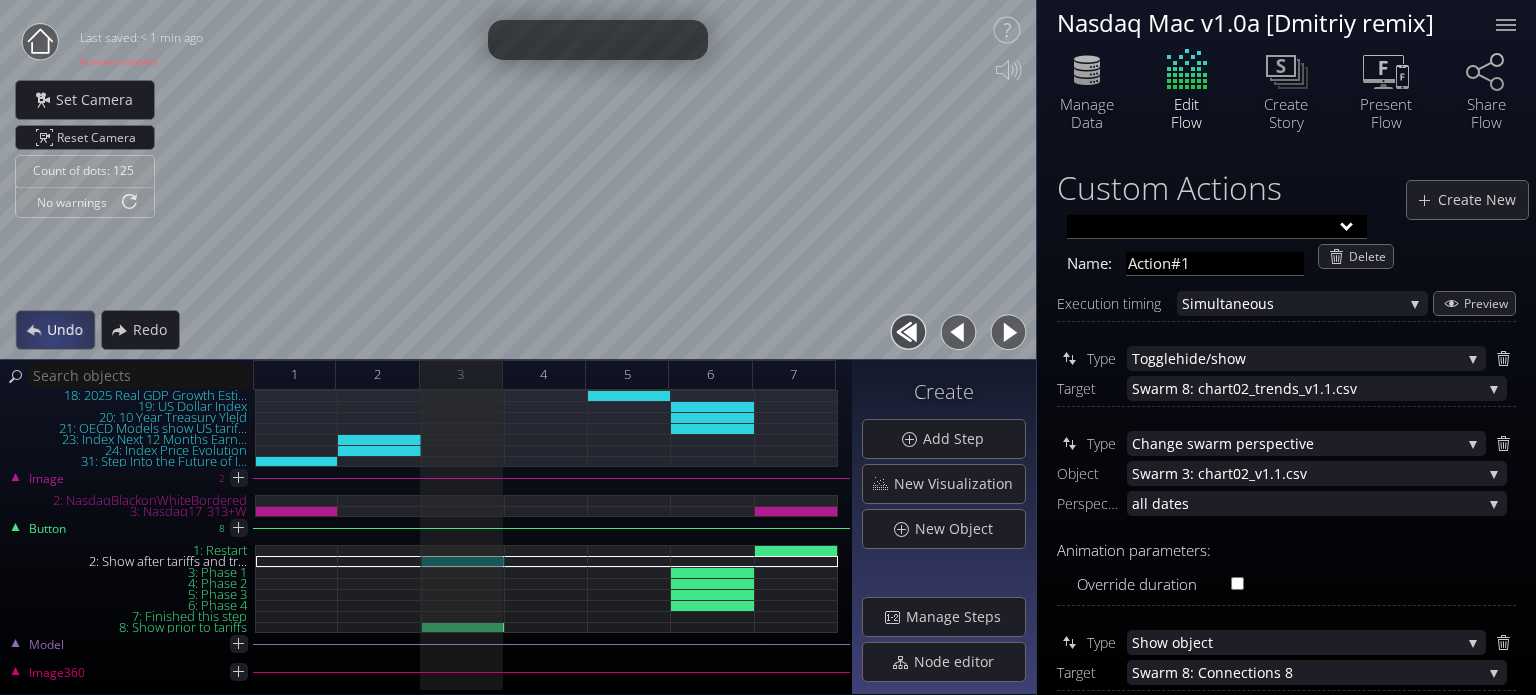 click on "Undo" at bounding box center (56, 329) 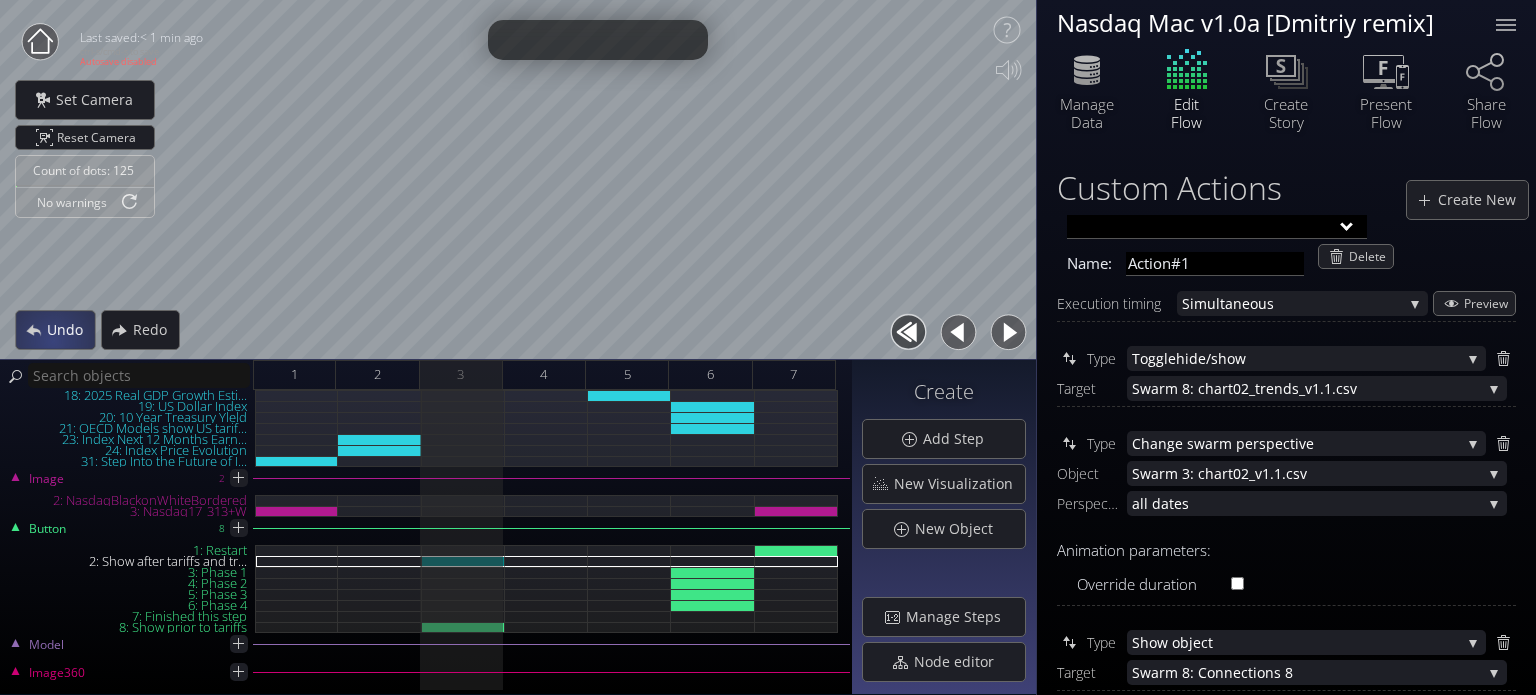 click on "Undo" at bounding box center (55, 330) 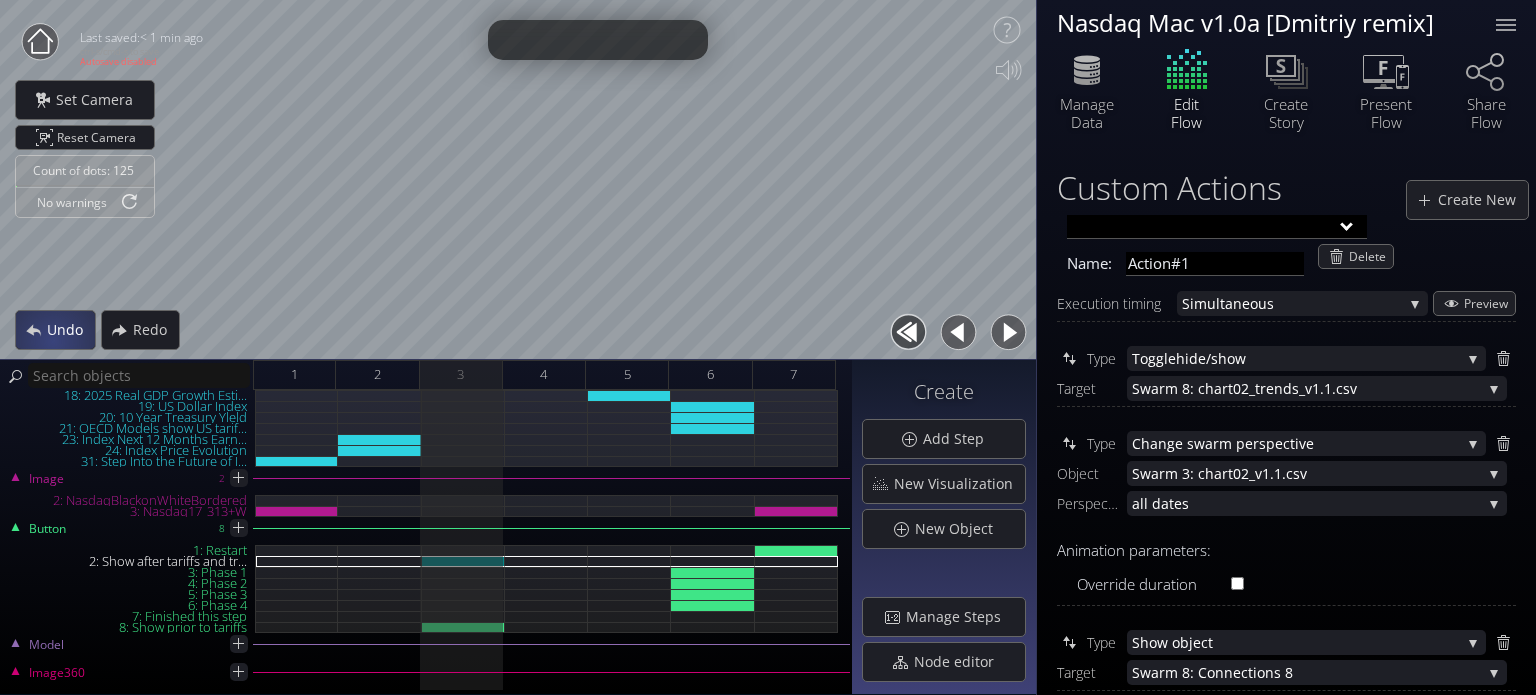 click on "Undo" at bounding box center [55, 330] 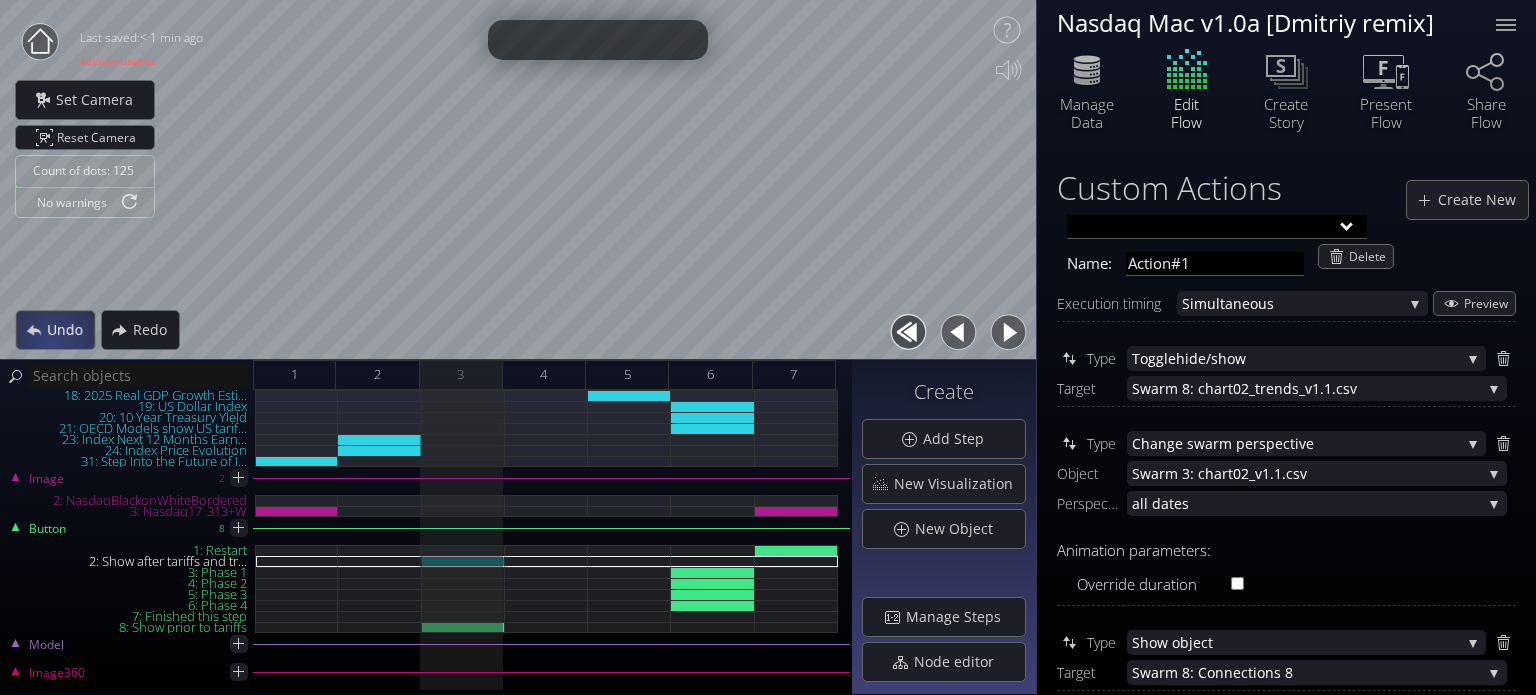 click on "Undo" at bounding box center (56, 329) 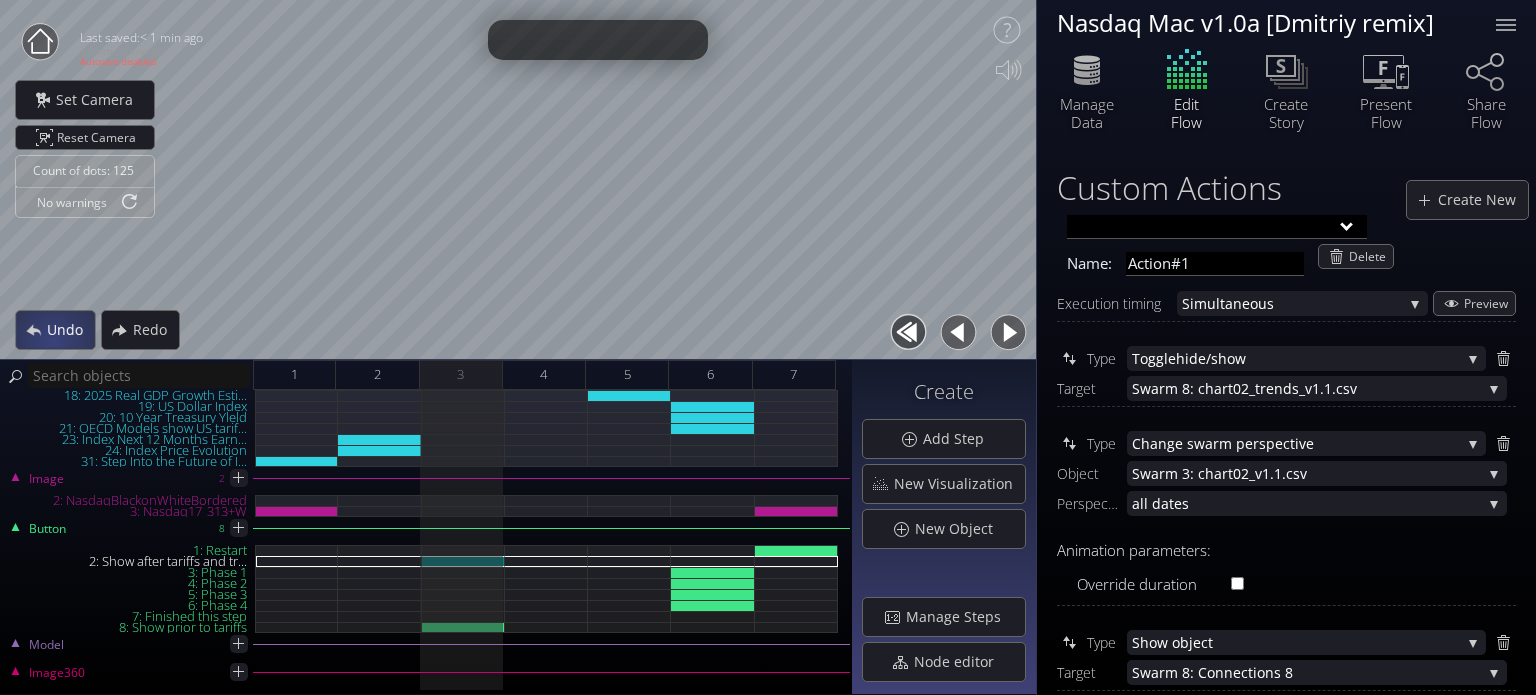click on "Undo" at bounding box center [55, 330] 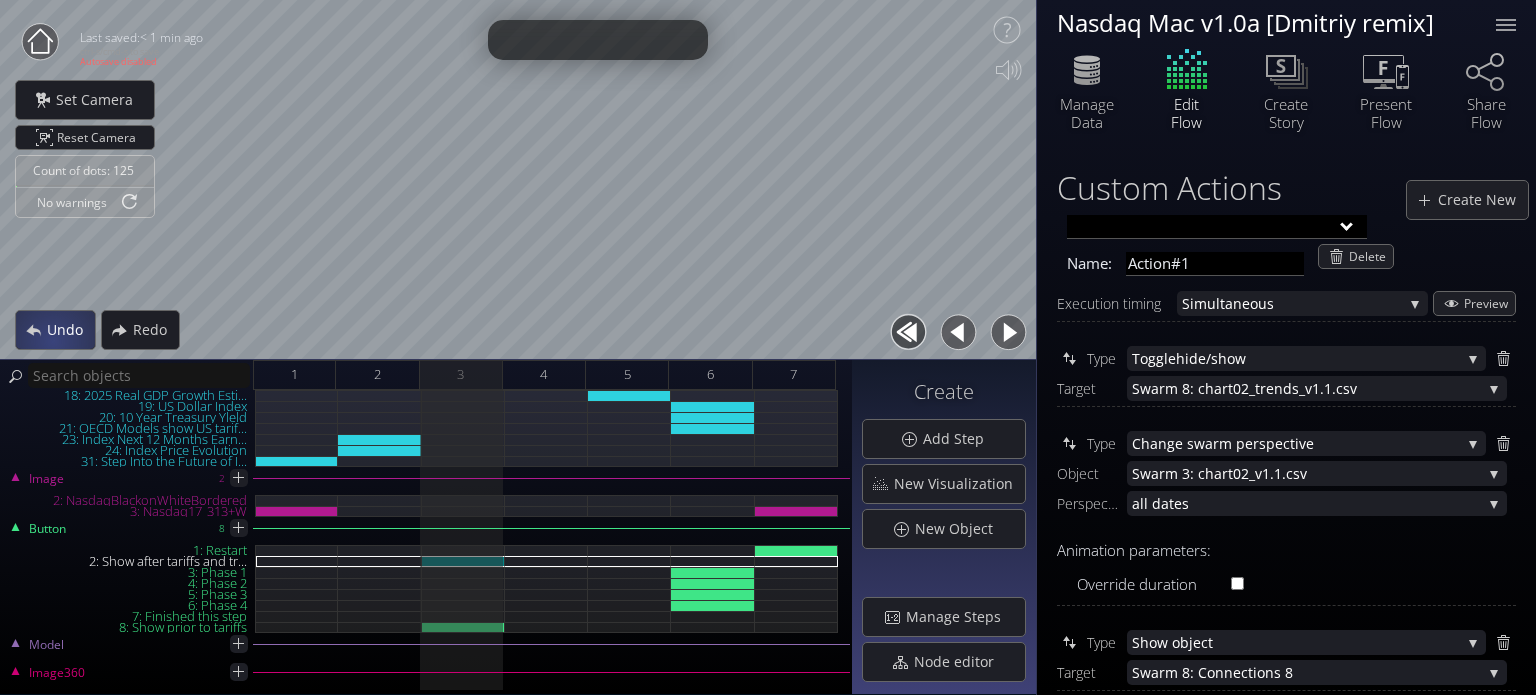 click on "Undo" at bounding box center [55, 330] 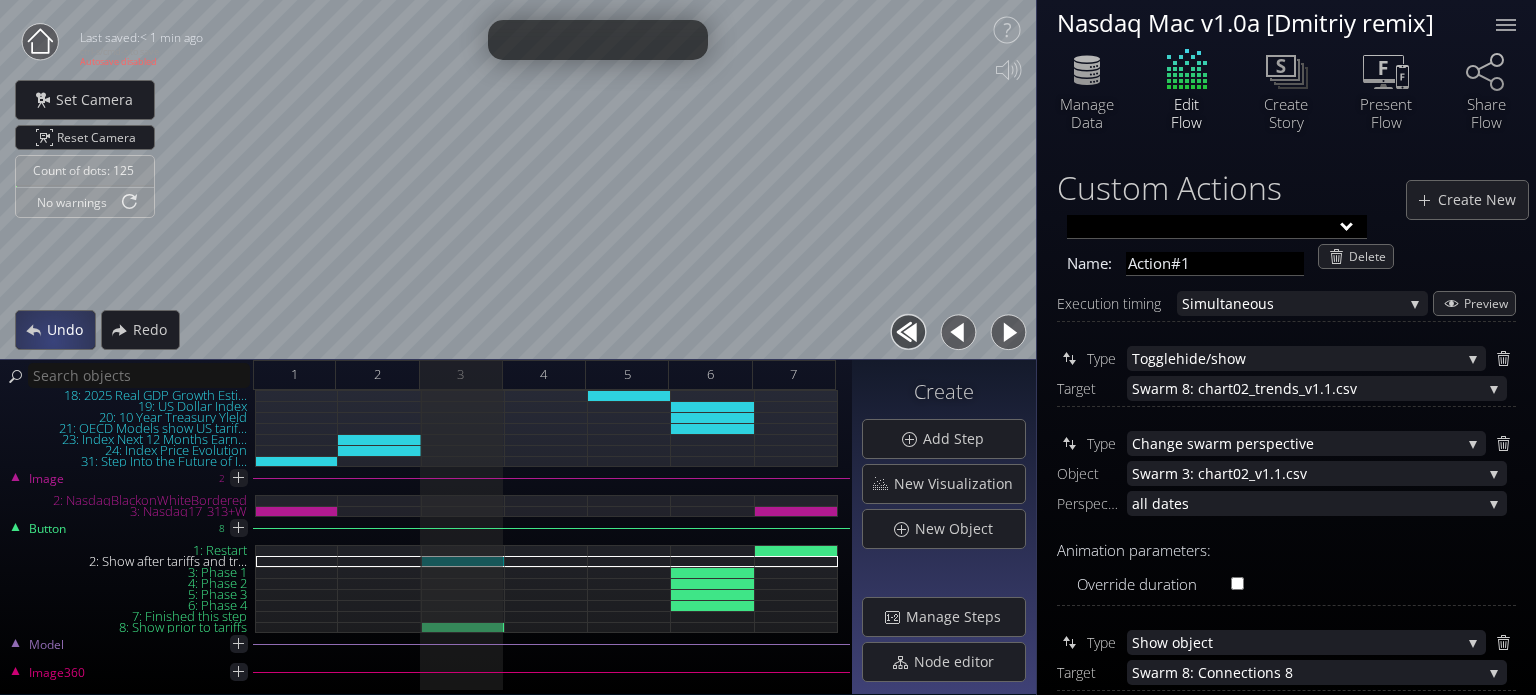 click on "Undo" at bounding box center [55, 330] 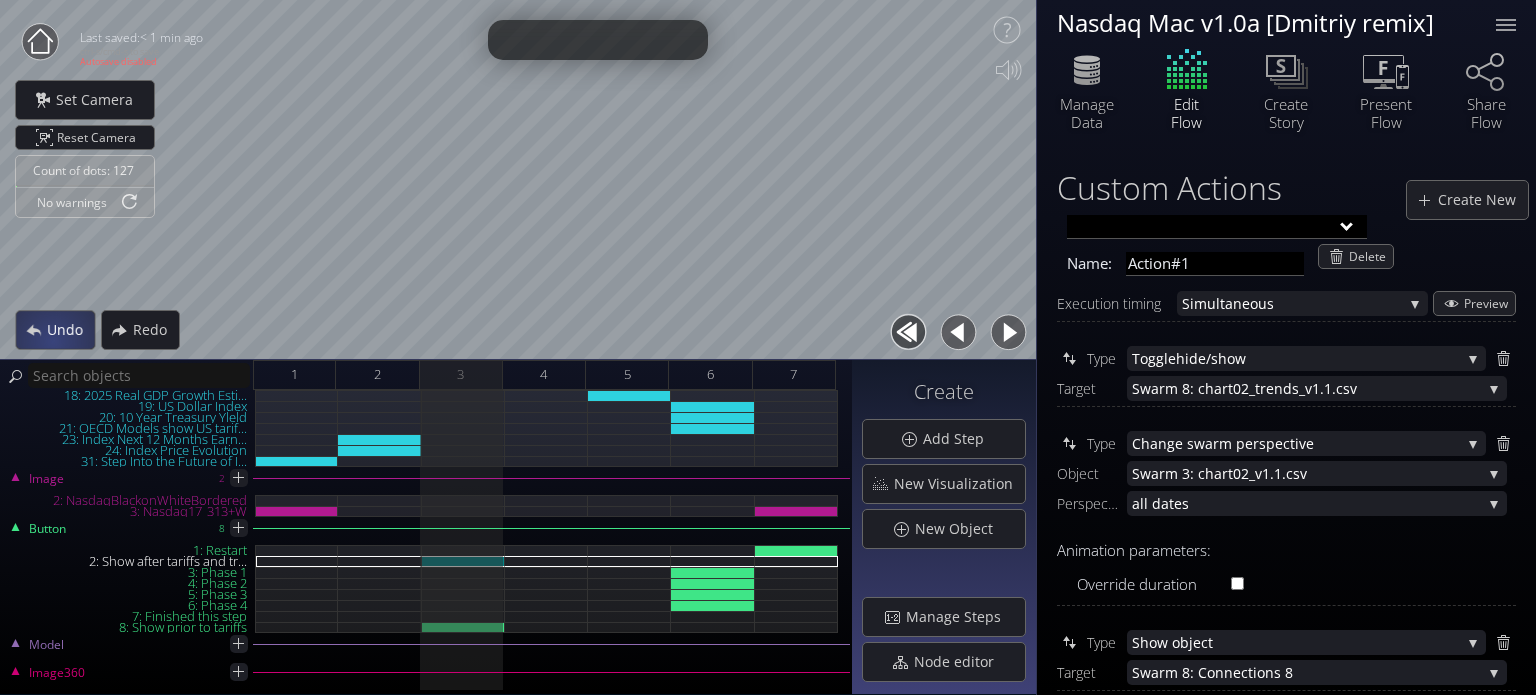 click on "Undo" at bounding box center (55, 330) 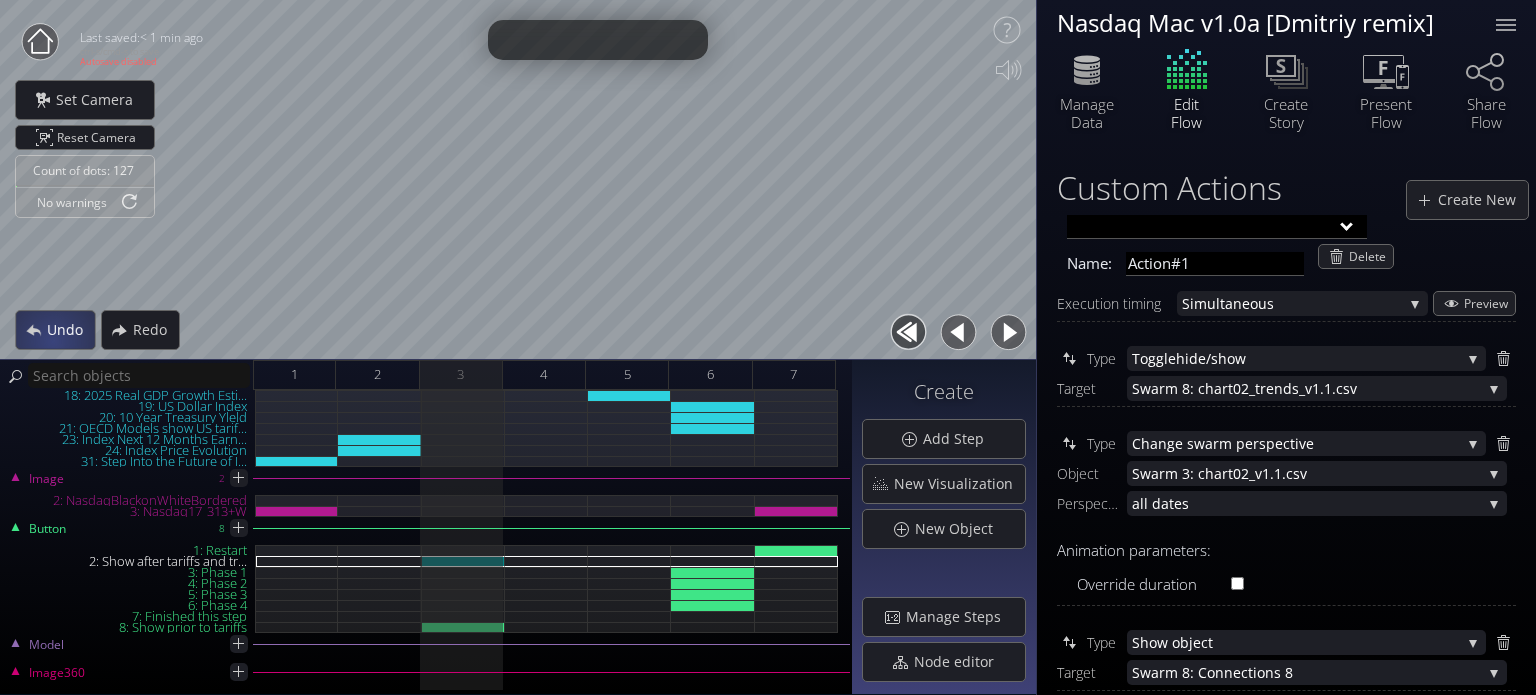 click on "Undo" at bounding box center (55, 330) 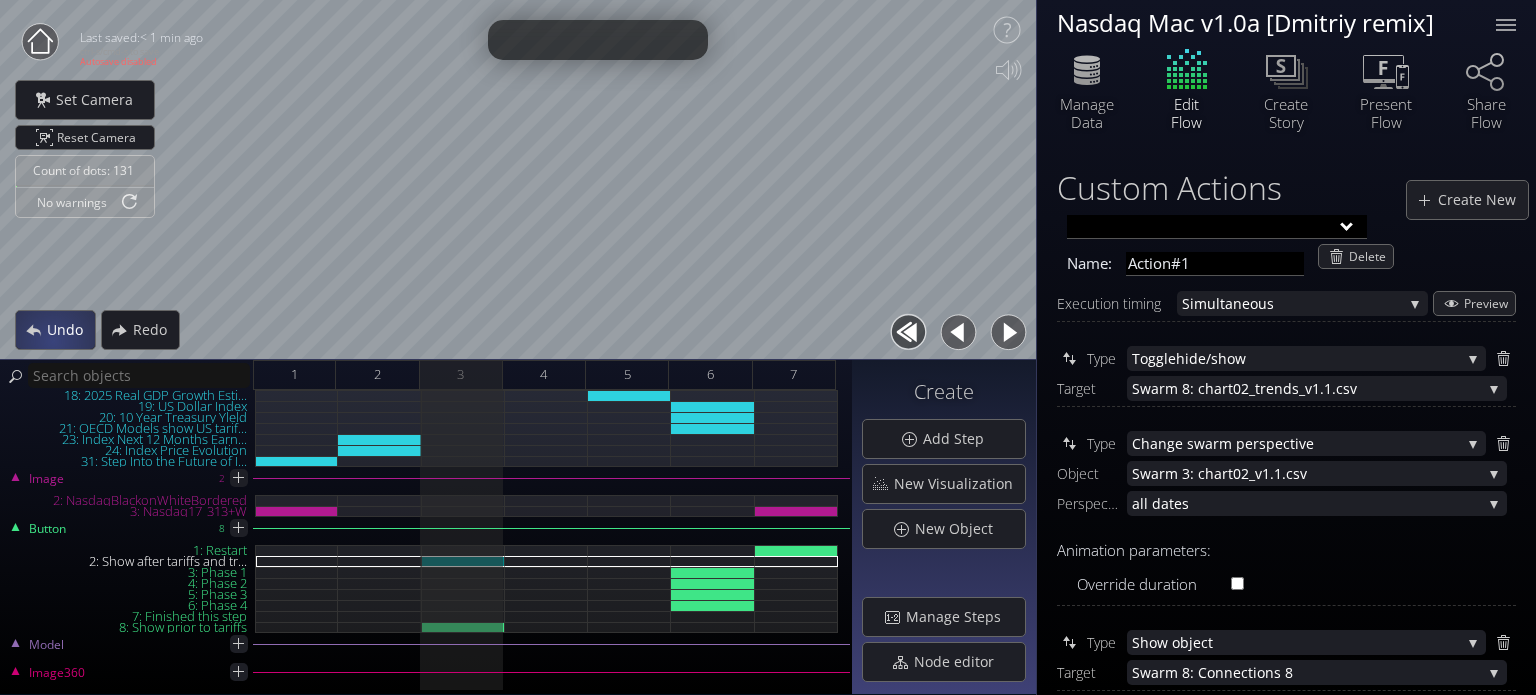 click on "Undo" at bounding box center [55, 330] 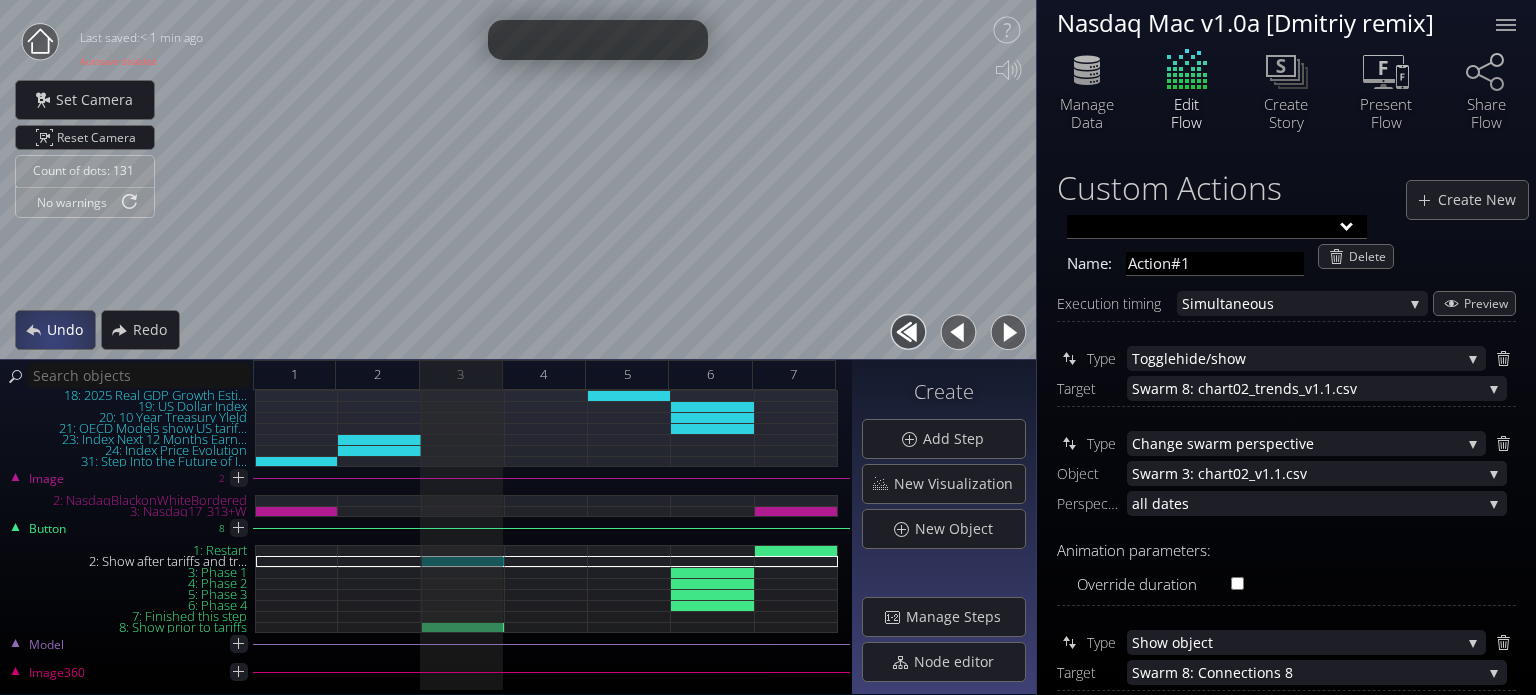 click on "Undo" at bounding box center [55, 330] 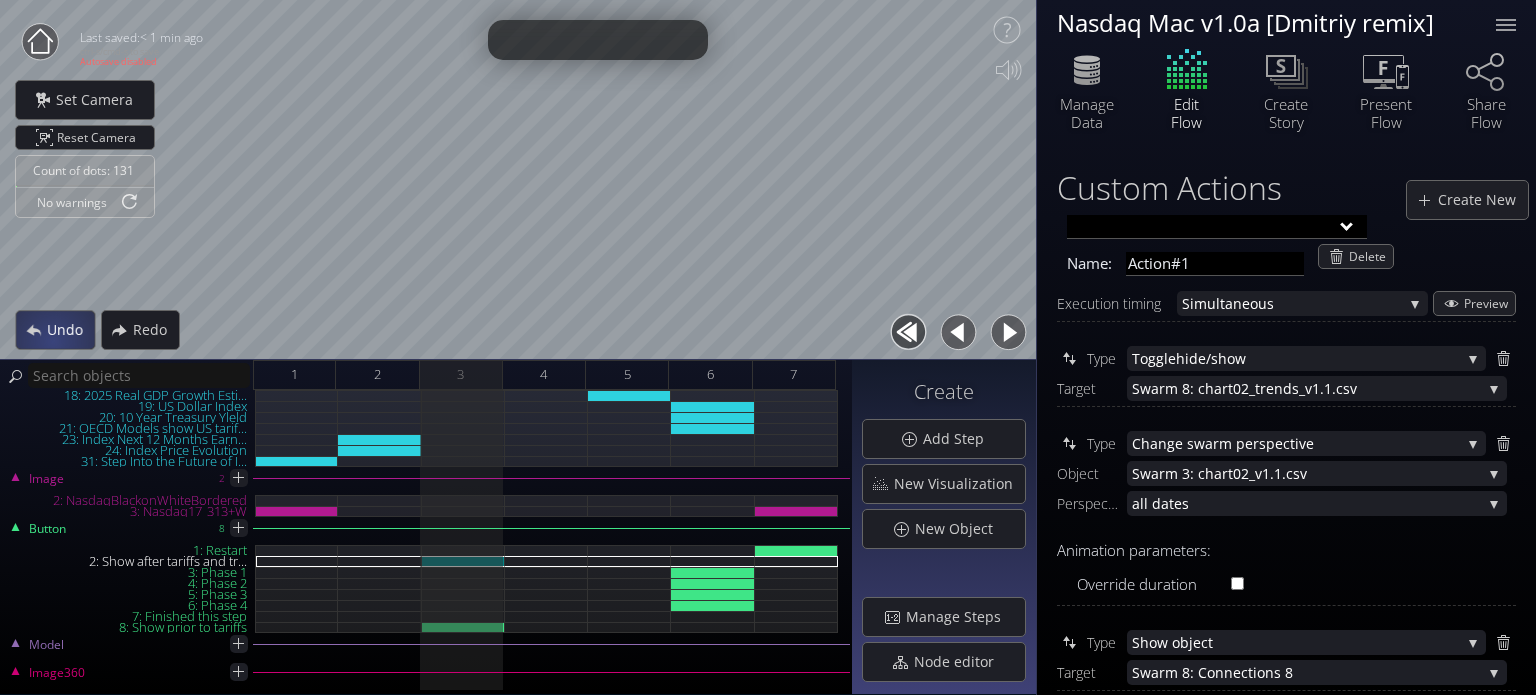 click on "Undo" at bounding box center (55, 330) 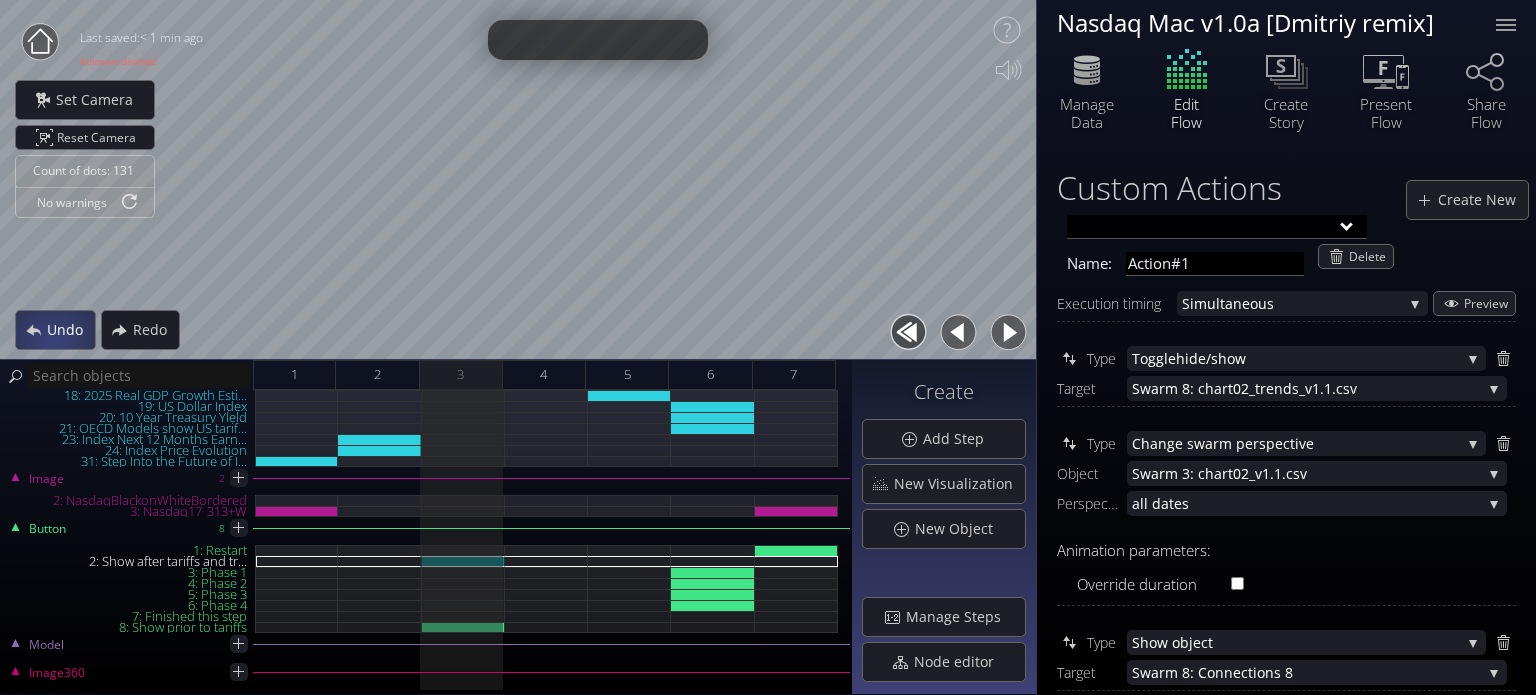click on "Undo" at bounding box center [55, 330] 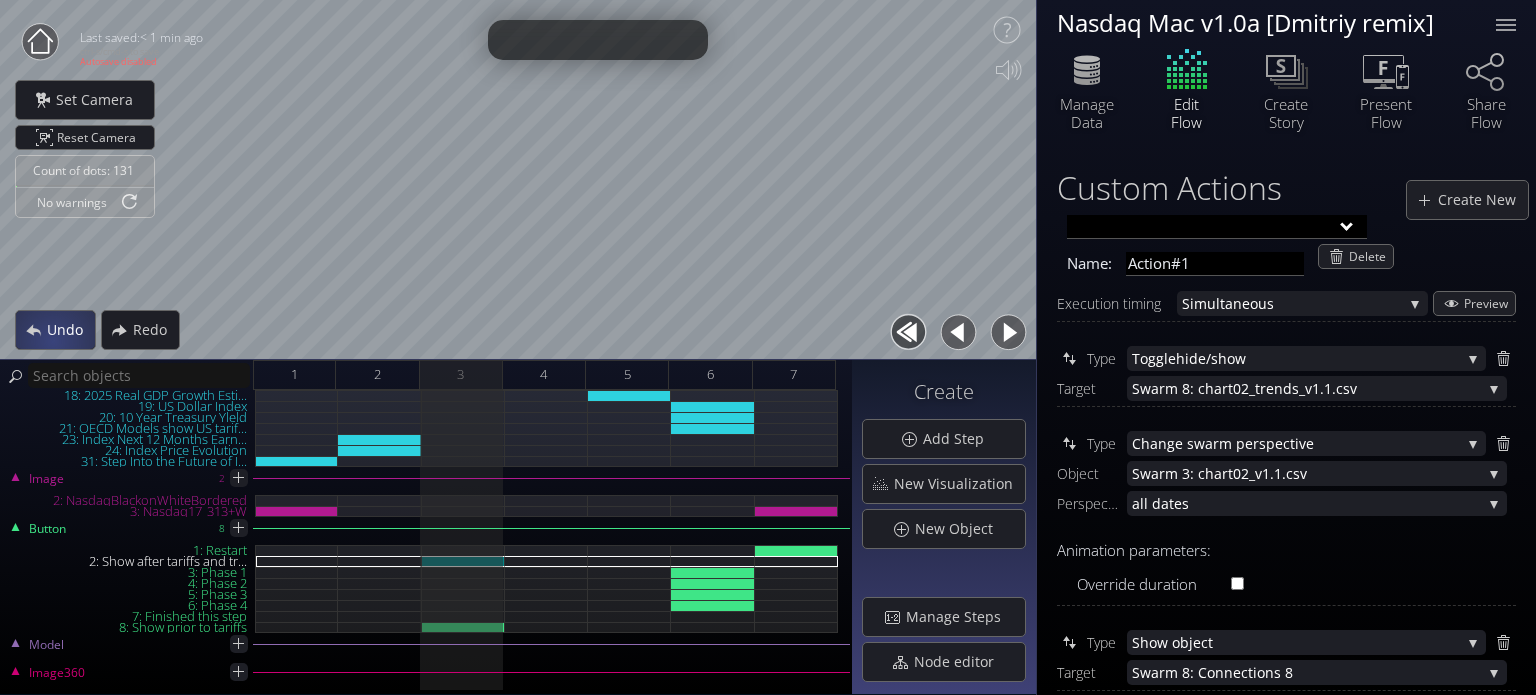 click on "Undo" at bounding box center [55, 330] 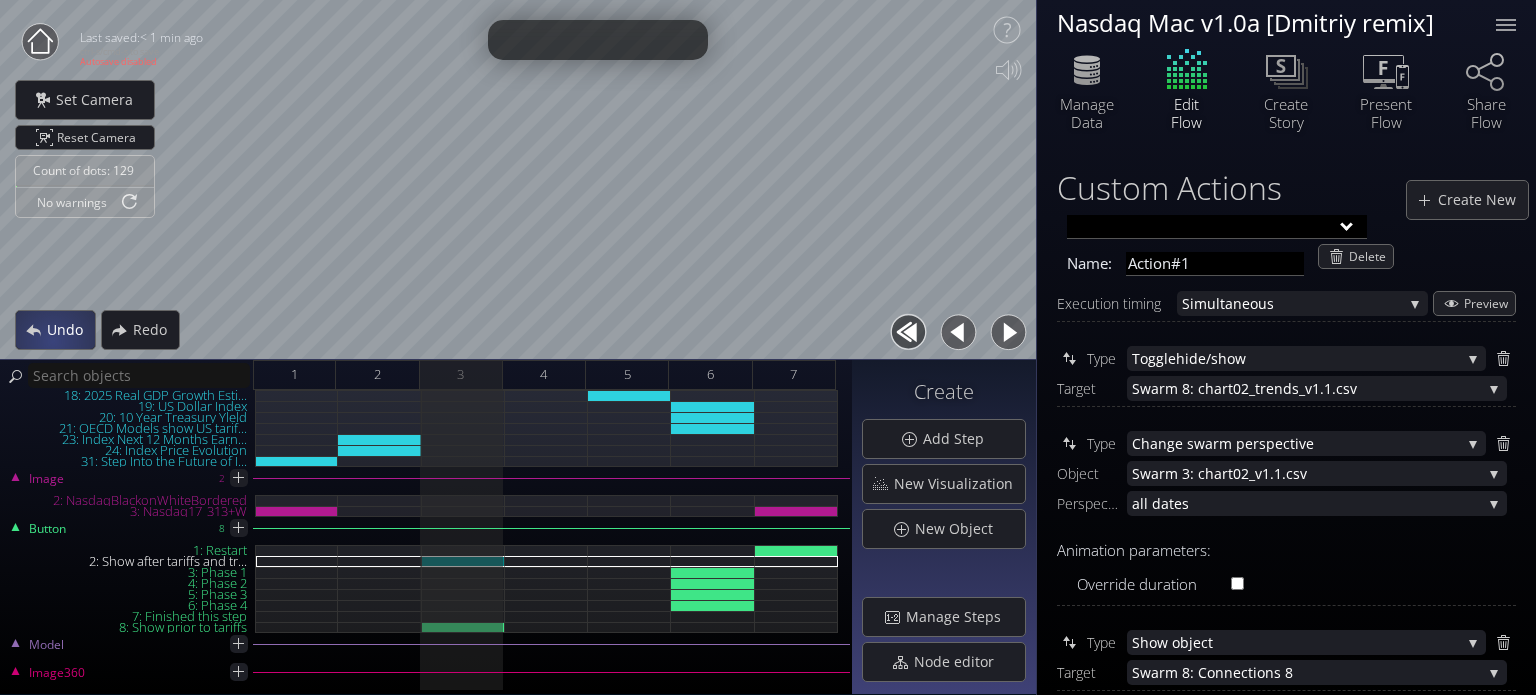 click on "Undo" at bounding box center (55, 330) 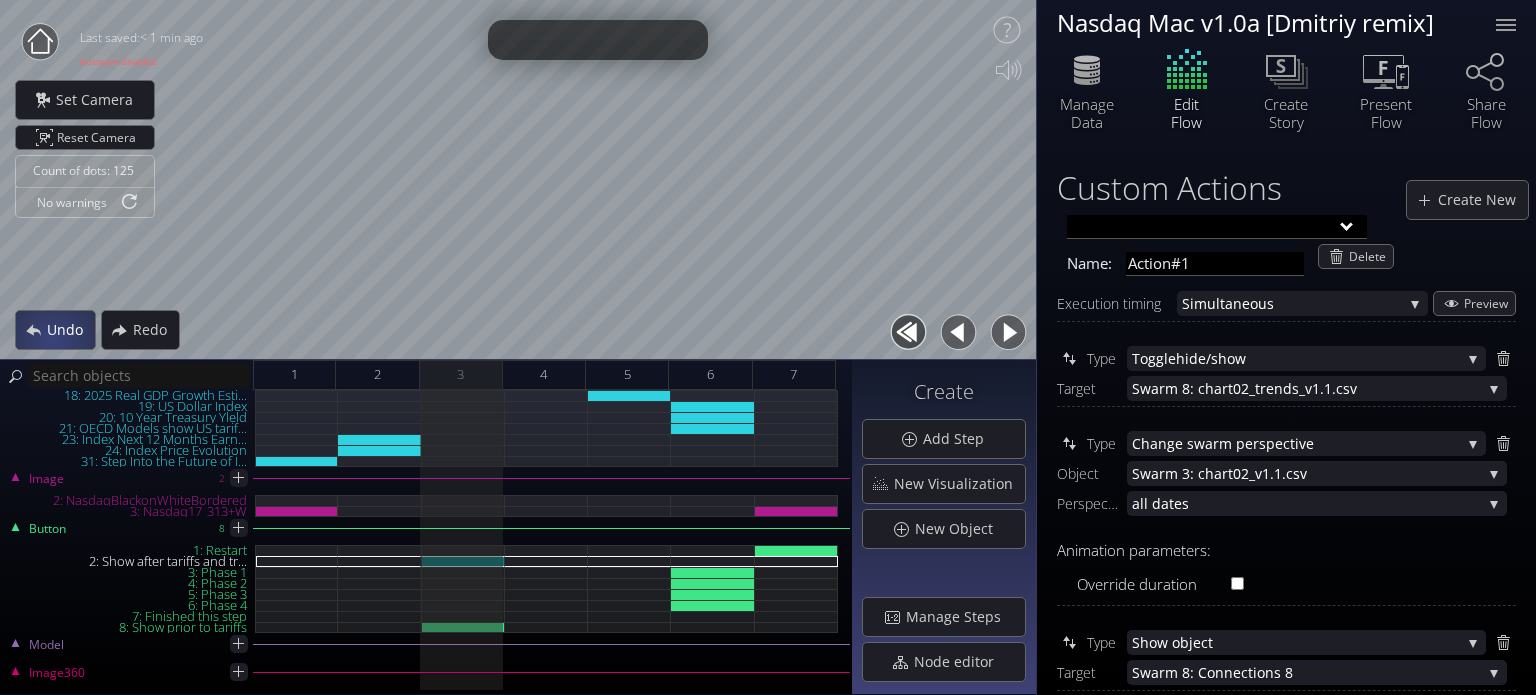 click on "Undo" at bounding box center (55, 330) 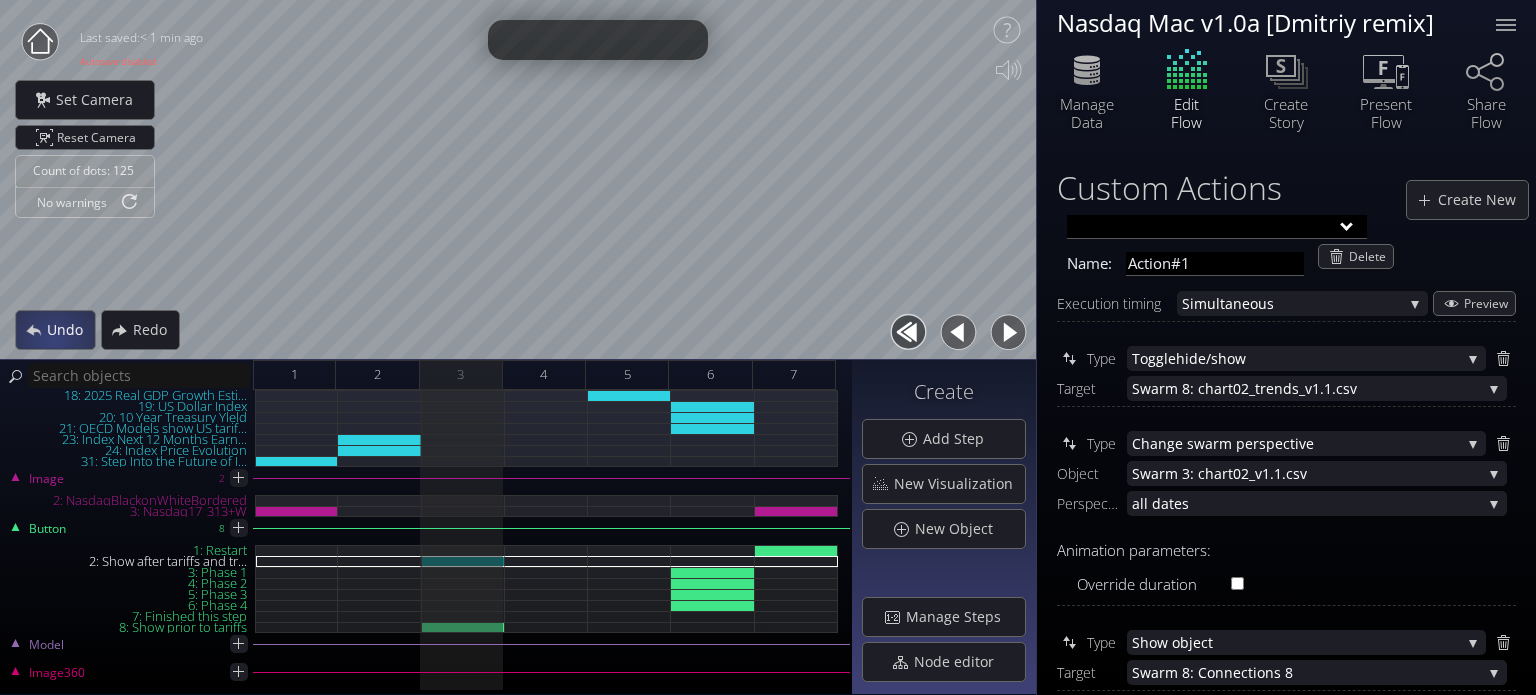 click on "Undo" at bounding box center [55, 330] 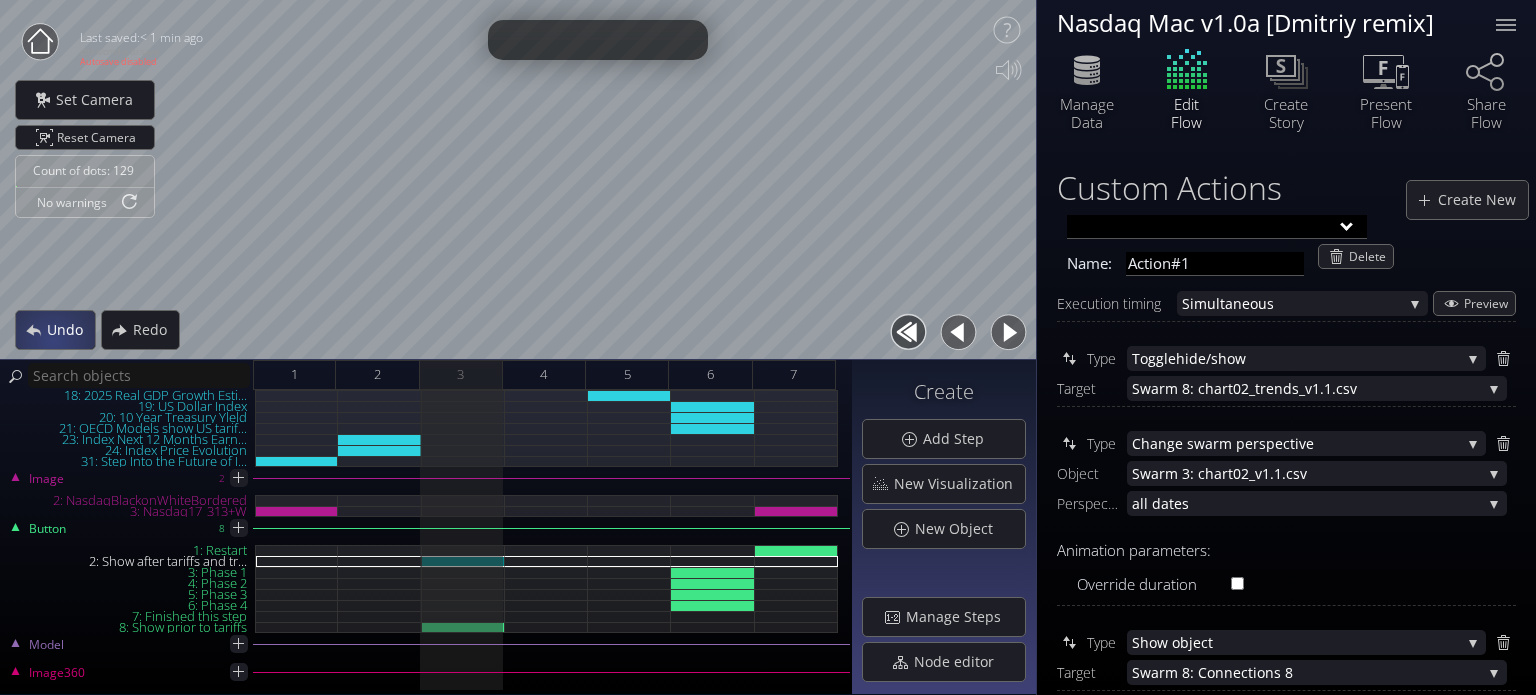 click on "Undo" at bounding box center (55, 330) 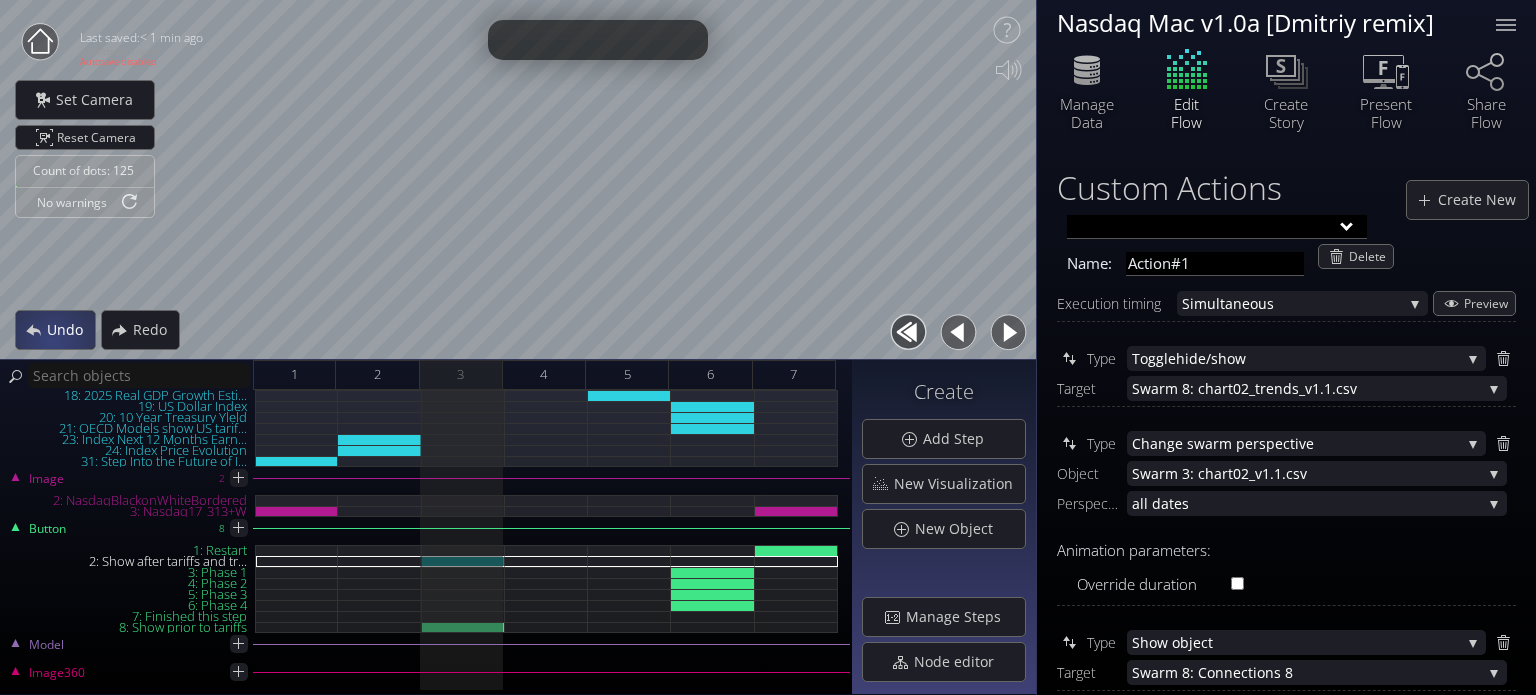 click on "Undo" at bounding box center (55, 330) 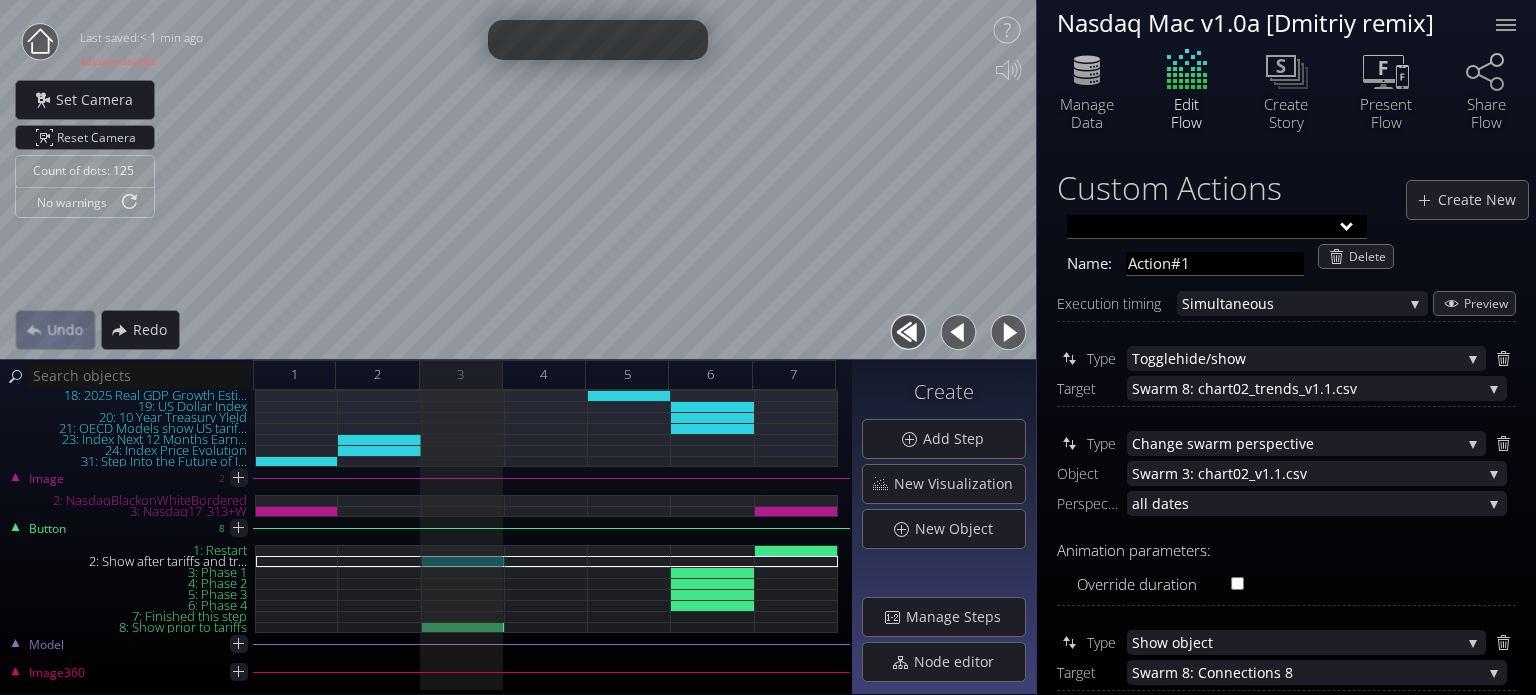 click on "Undo" at bounding box center (55, 330) 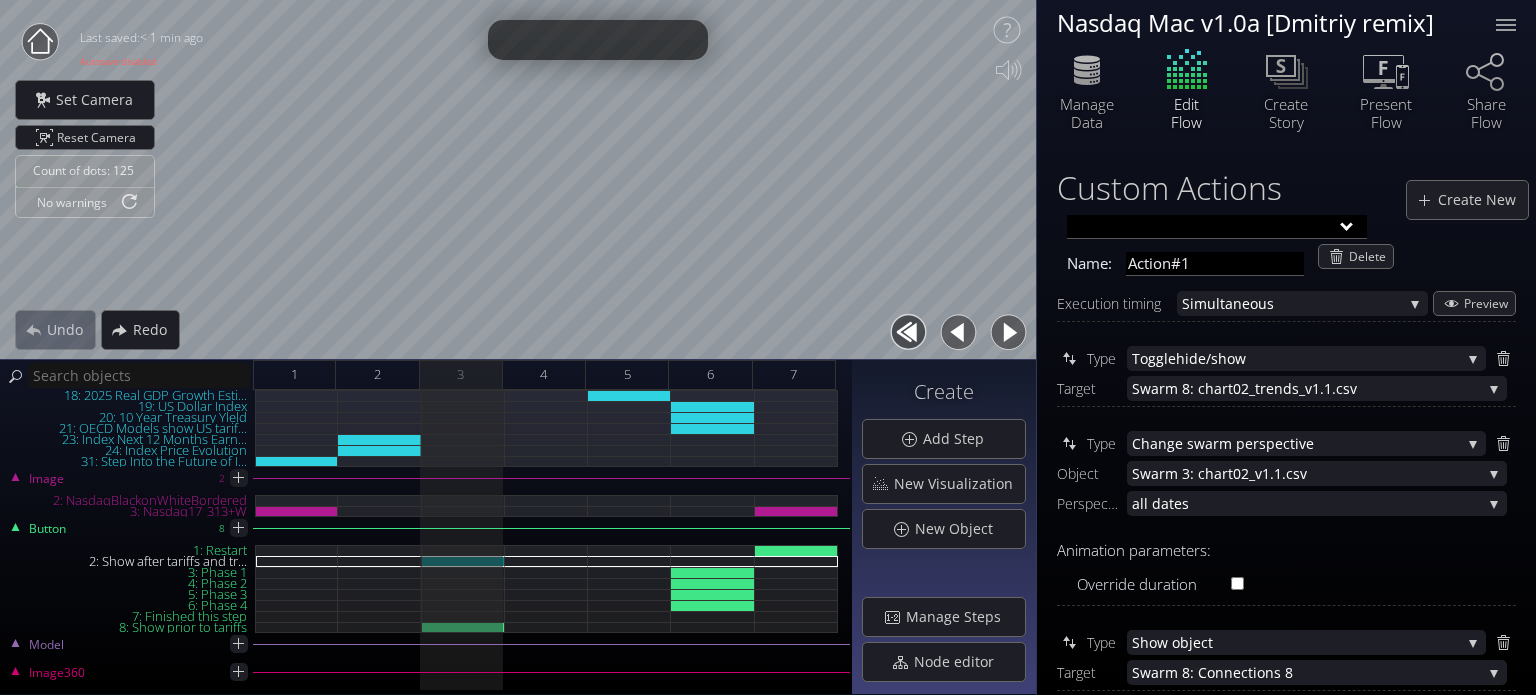 click on "Undo" at bounding box center [55, 330] 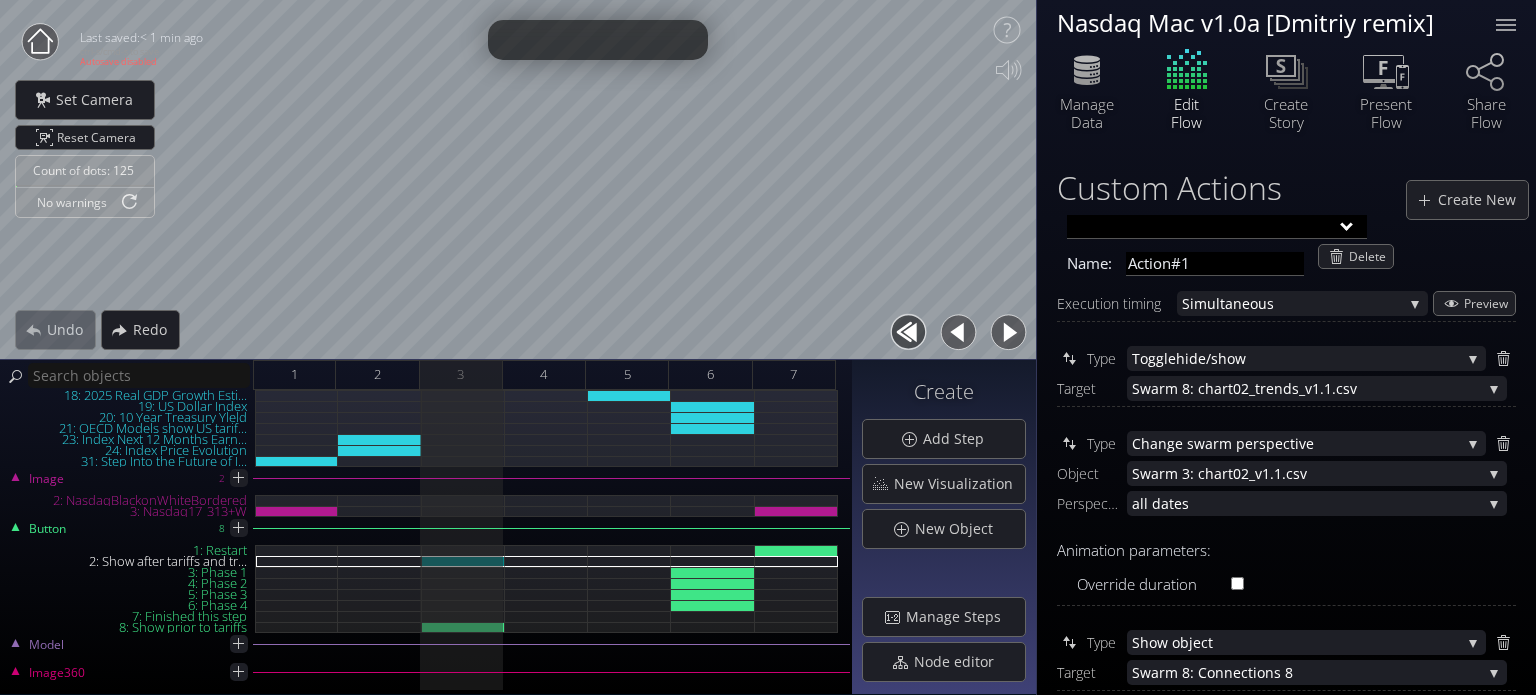 click on "Undo" at bounding box center (55, 330) 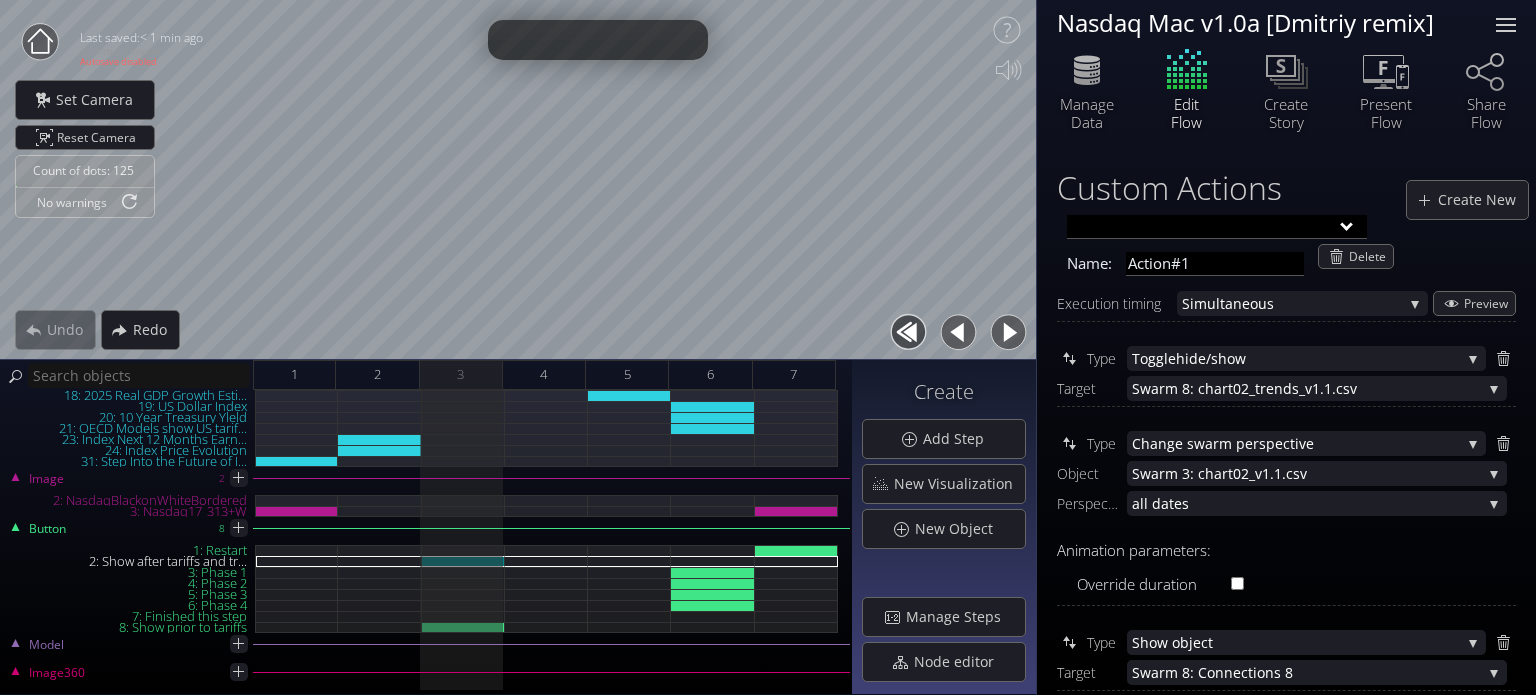 click at bounding box center (1506, 25) 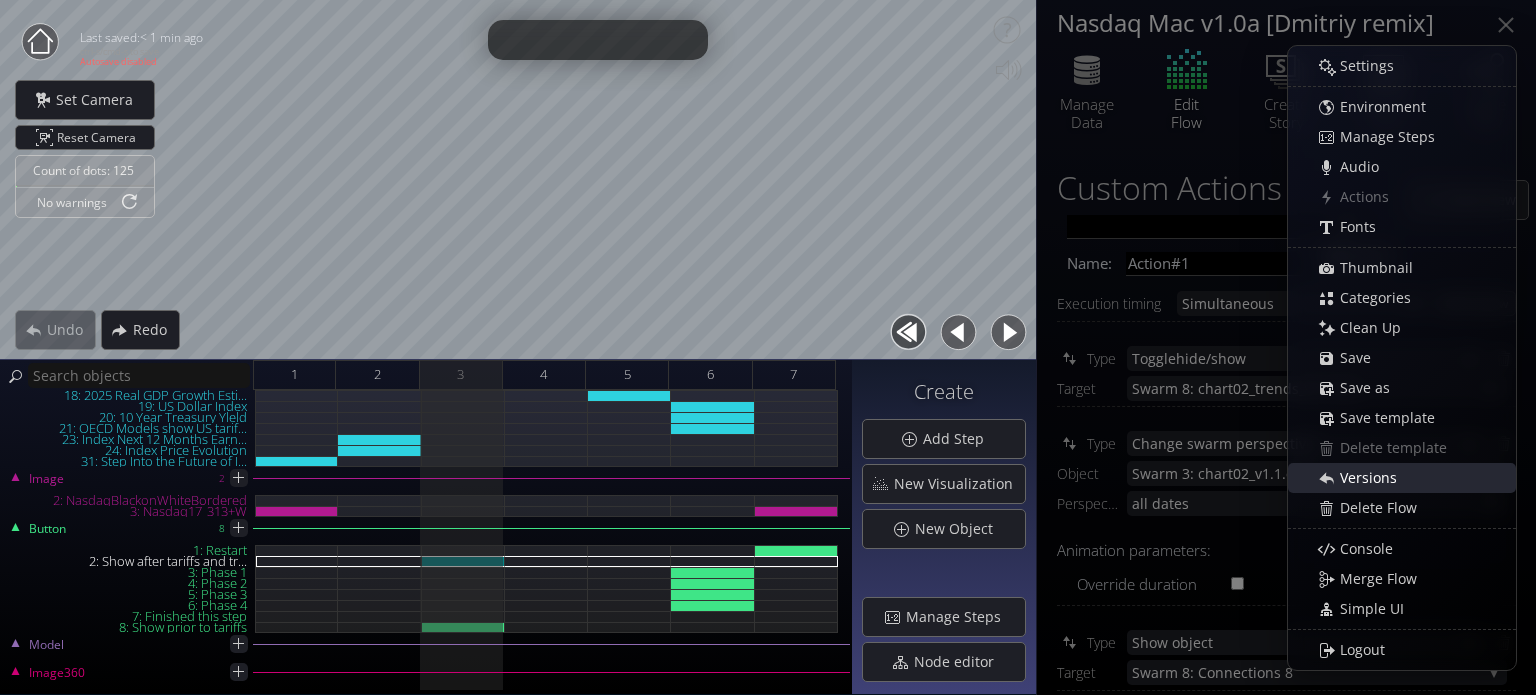 click on "Versions" at bounding box center [1374, 478] 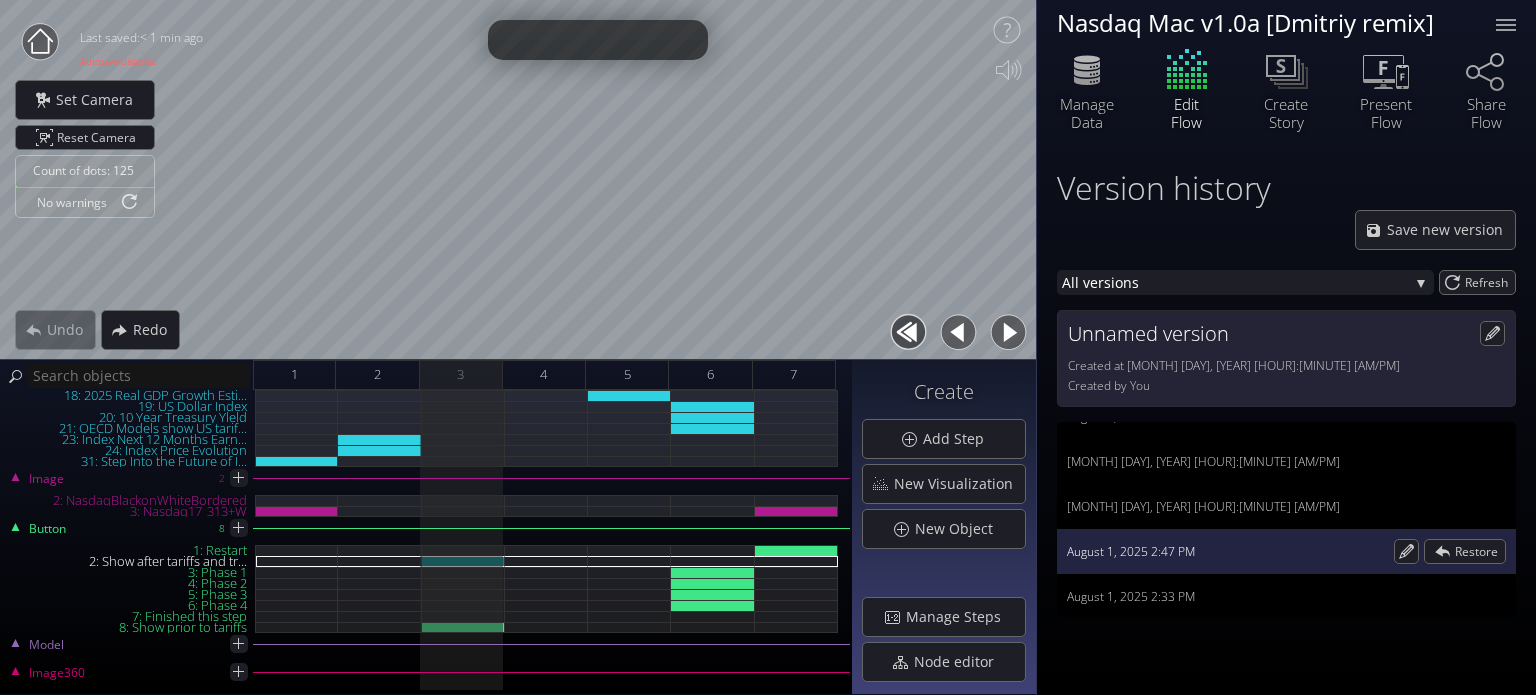 scroll, scrollTop: 340, scrollLeft: 0, axis: vertical 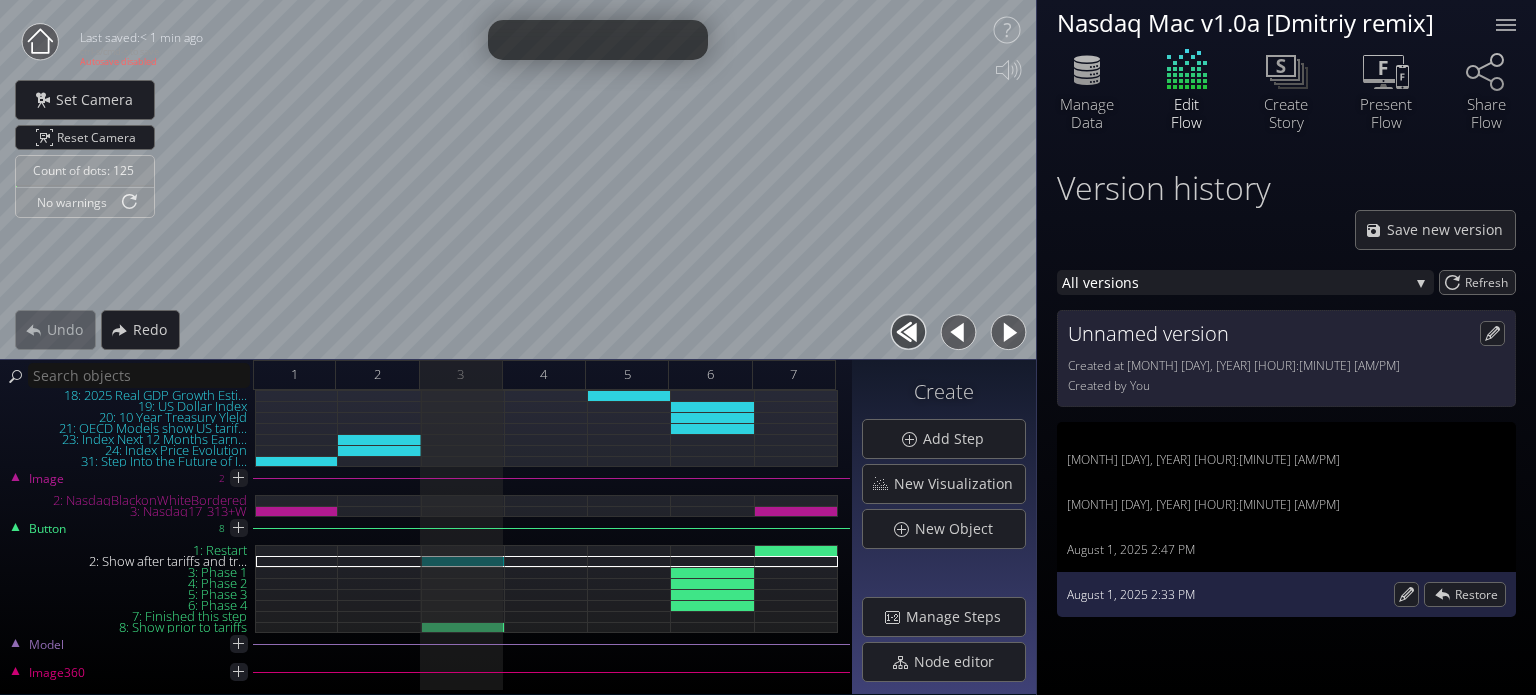 click on "August 1, 2025 2:33 PM" at bounding box center [1228, 595] 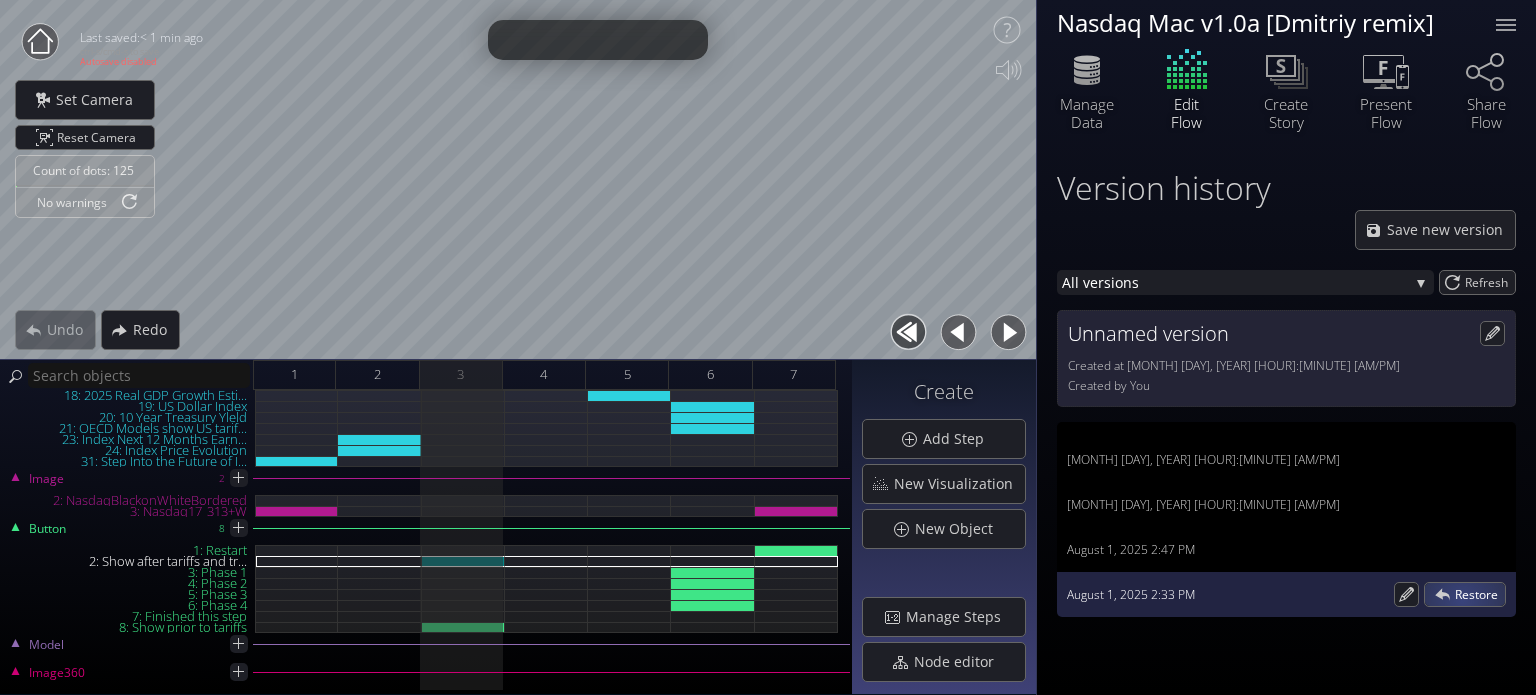 click on "Restore" at bounding box center (1480, 594) 